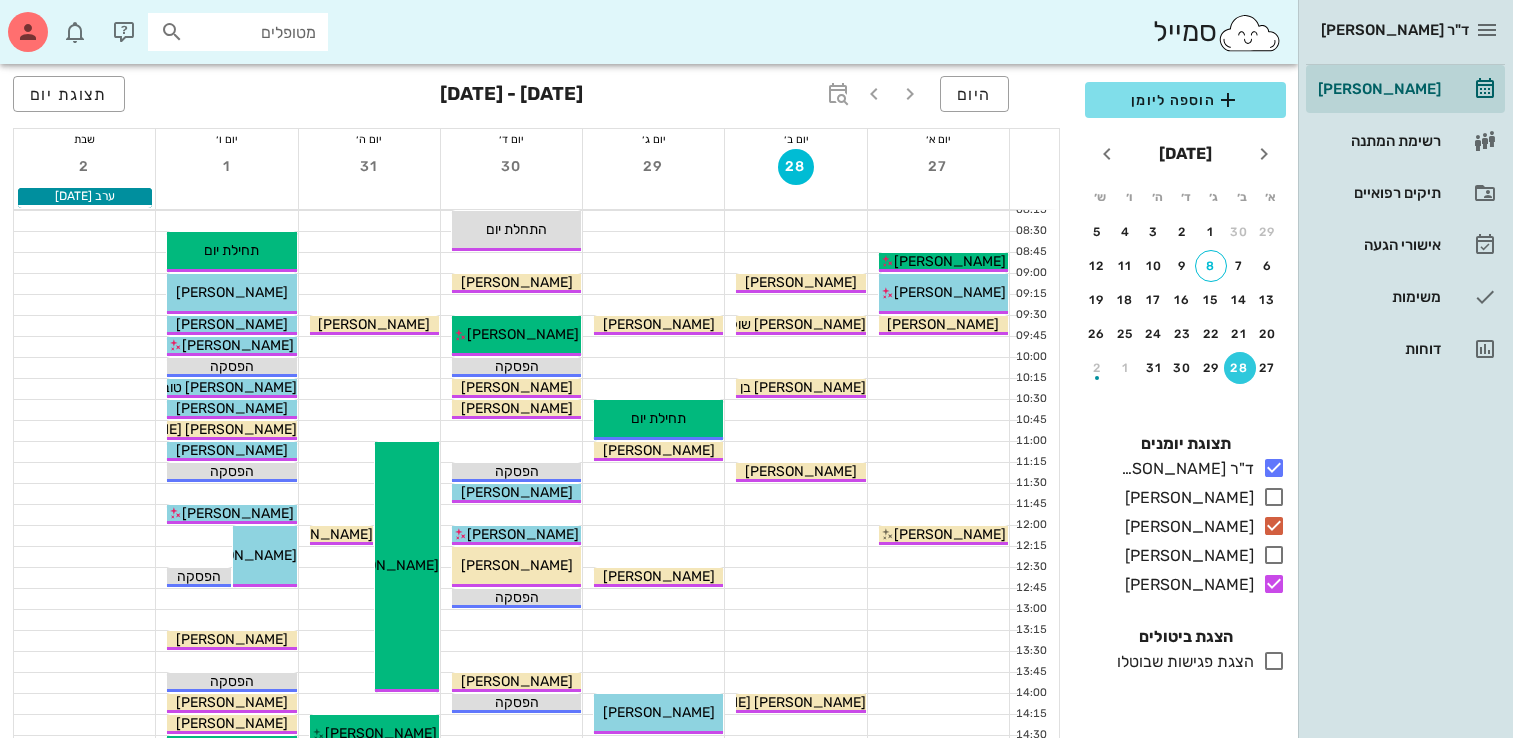 scroll, scrollTop: 390, scrollLeft: 0, axis: vertical 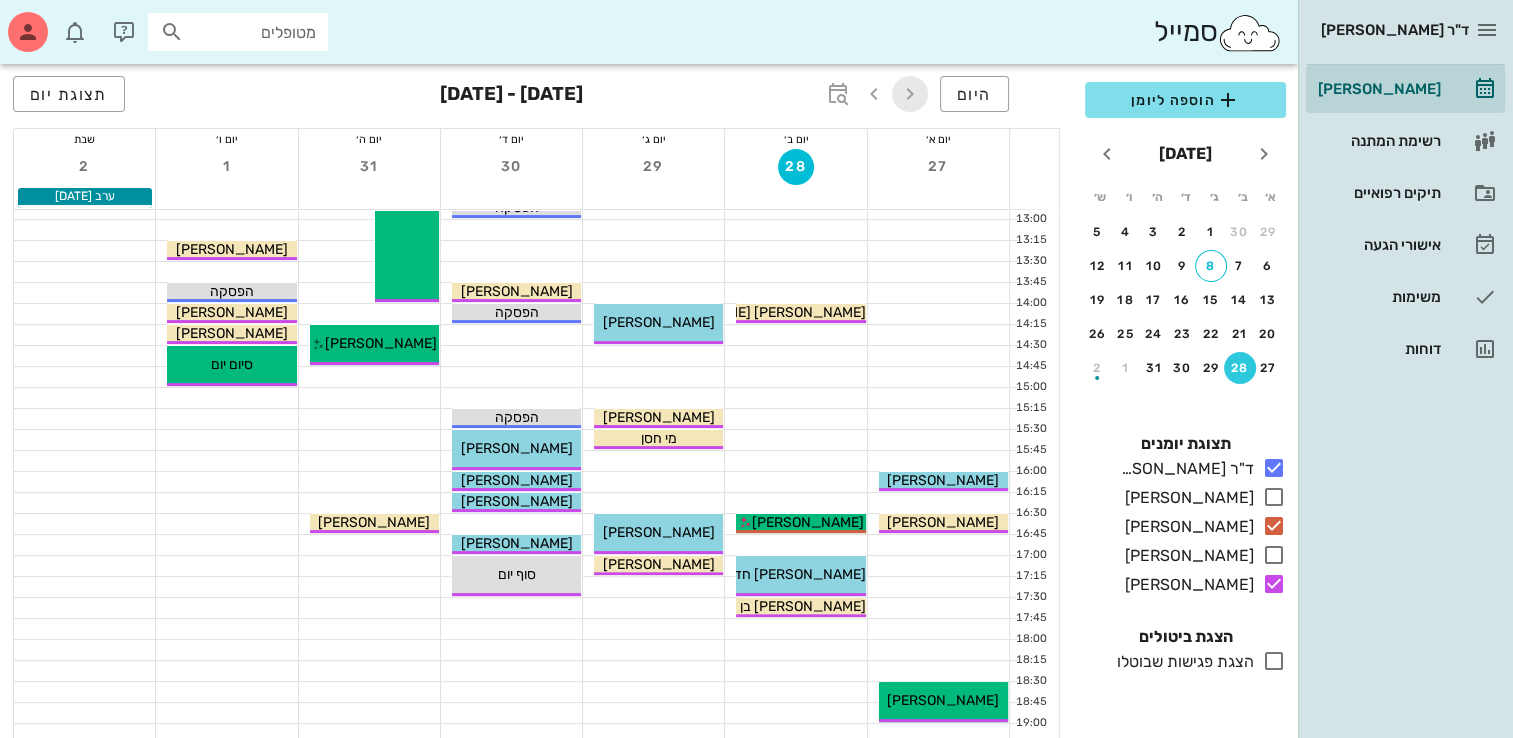 click at bounding box center [910, 94] 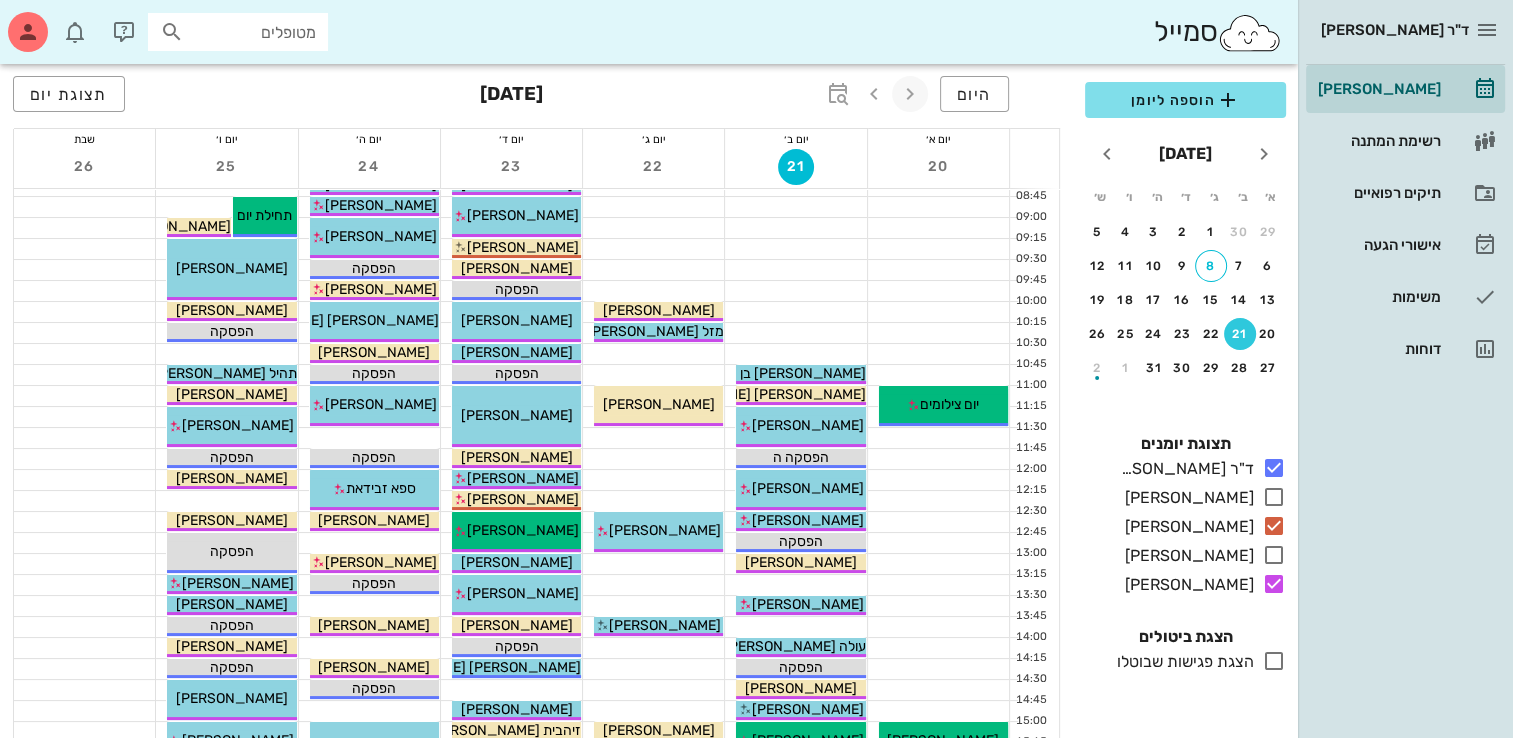scroll, scrollTop: 0, scrollLeft: 0, axis: both 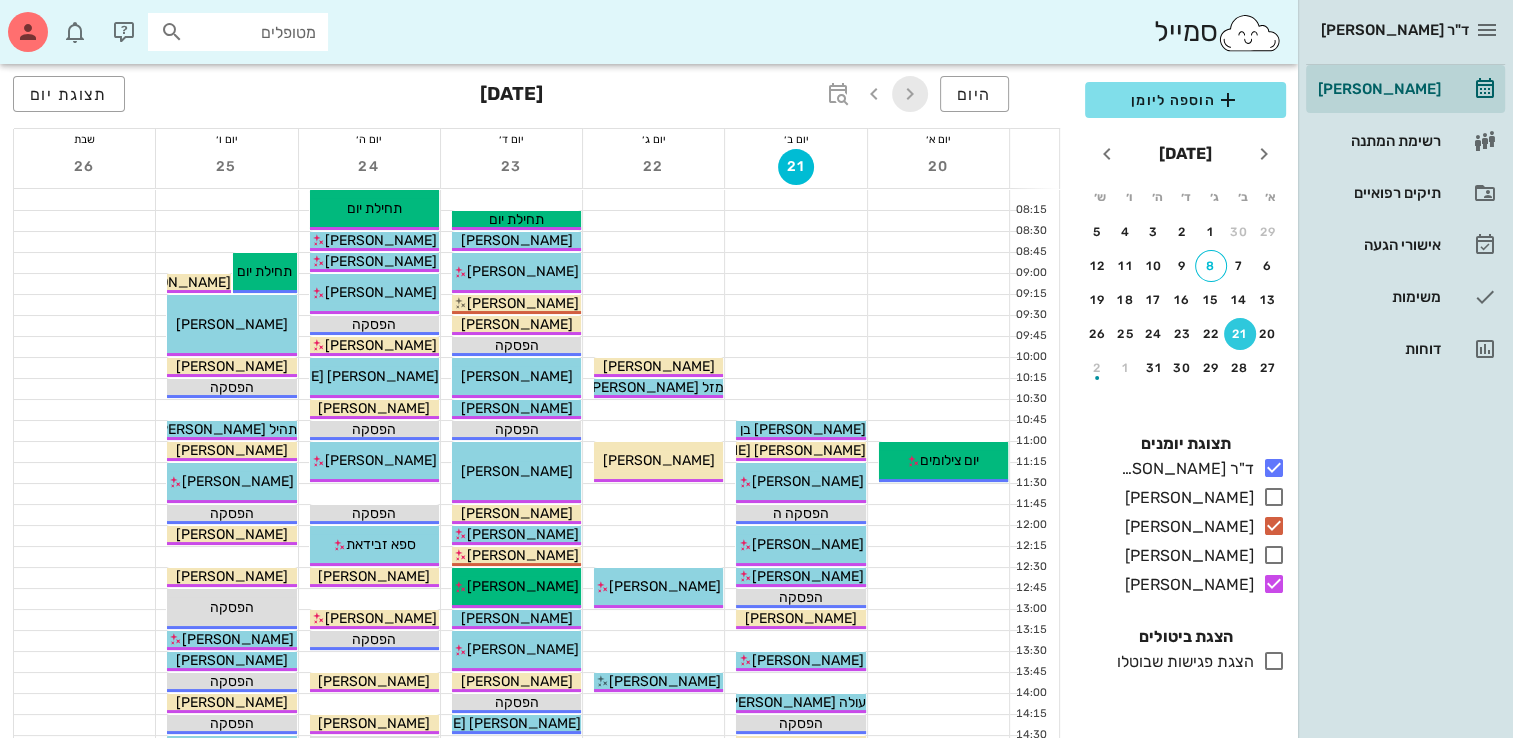 click at bounding box center [910, 94] 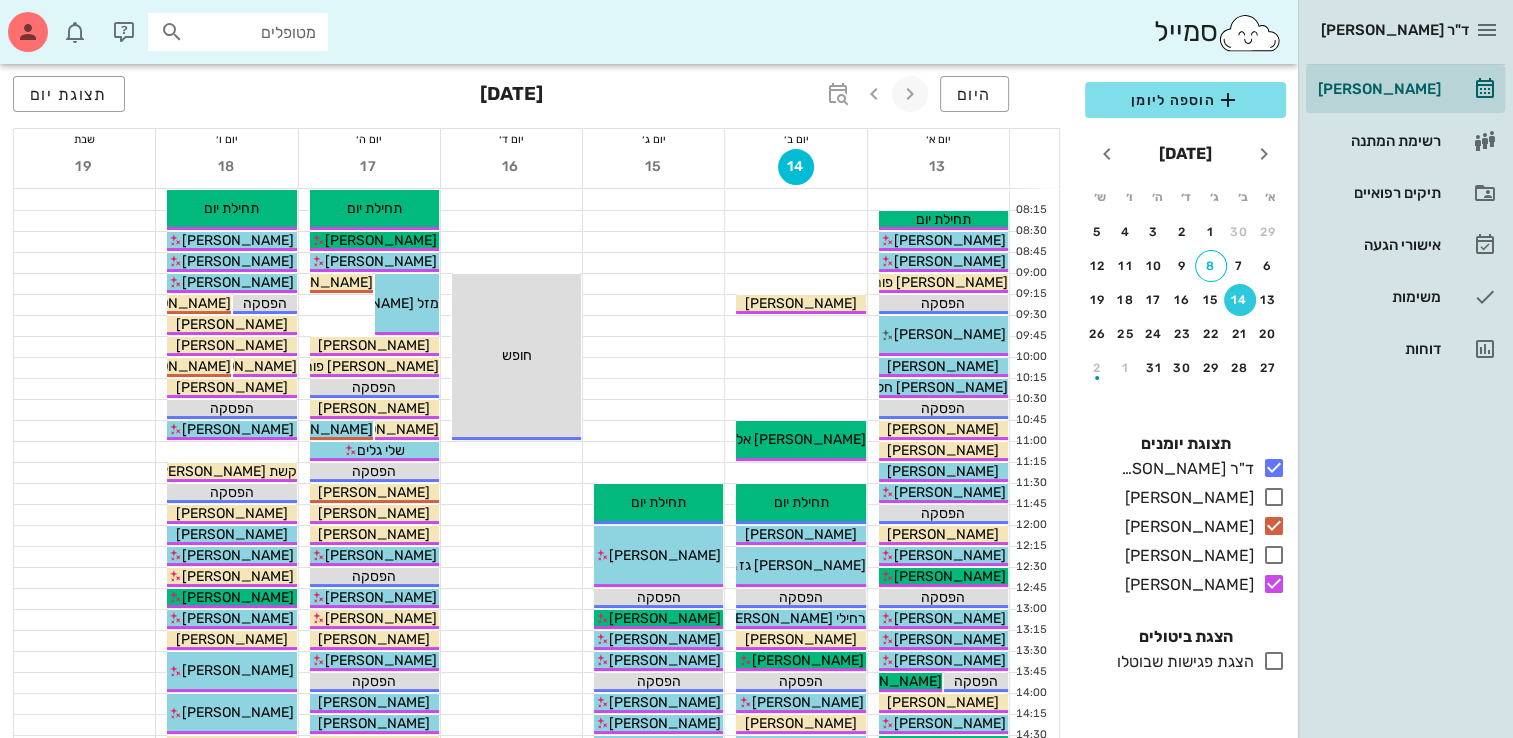 click at bounding box center (910, 94) 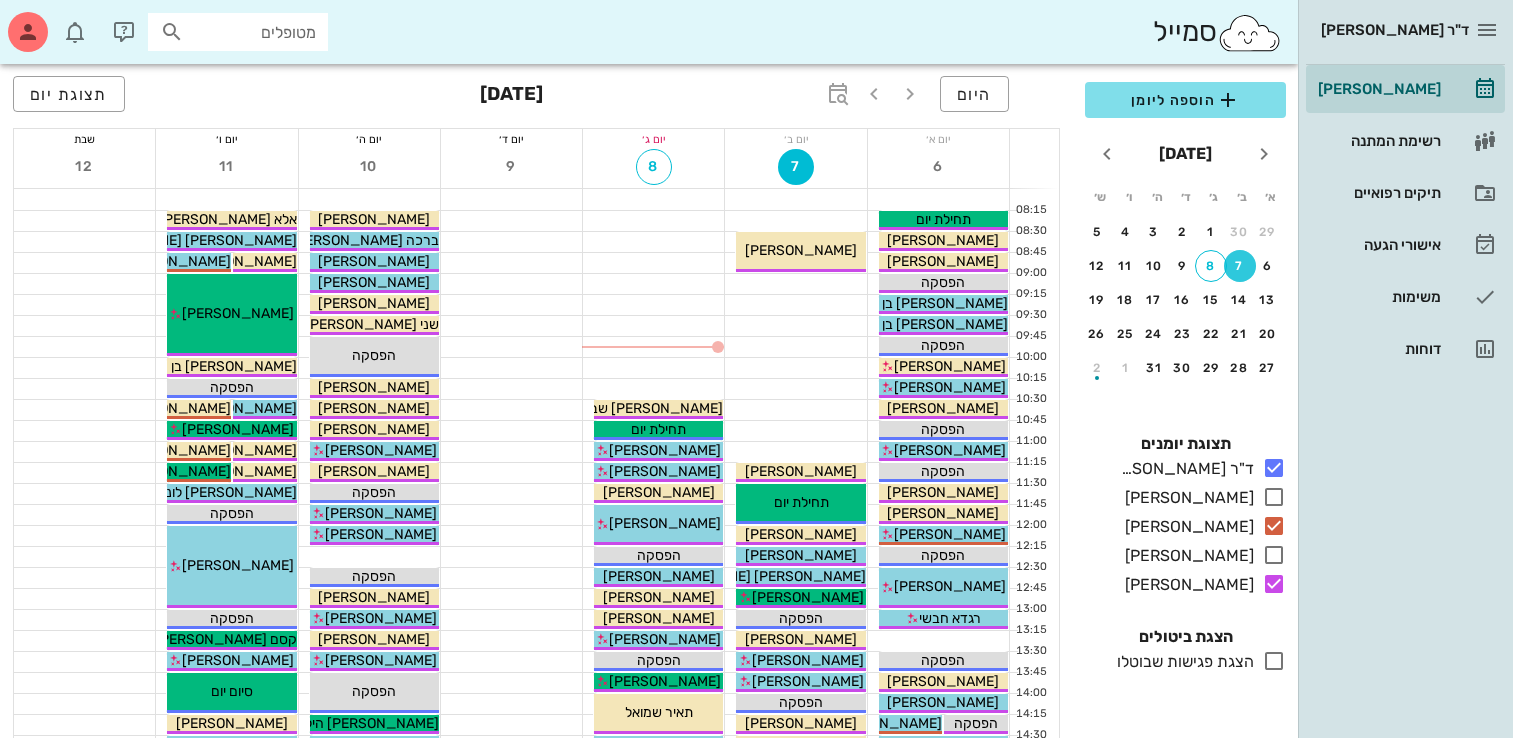 scroll, scrollTop: 0, scrollLeft: 0, axis: both 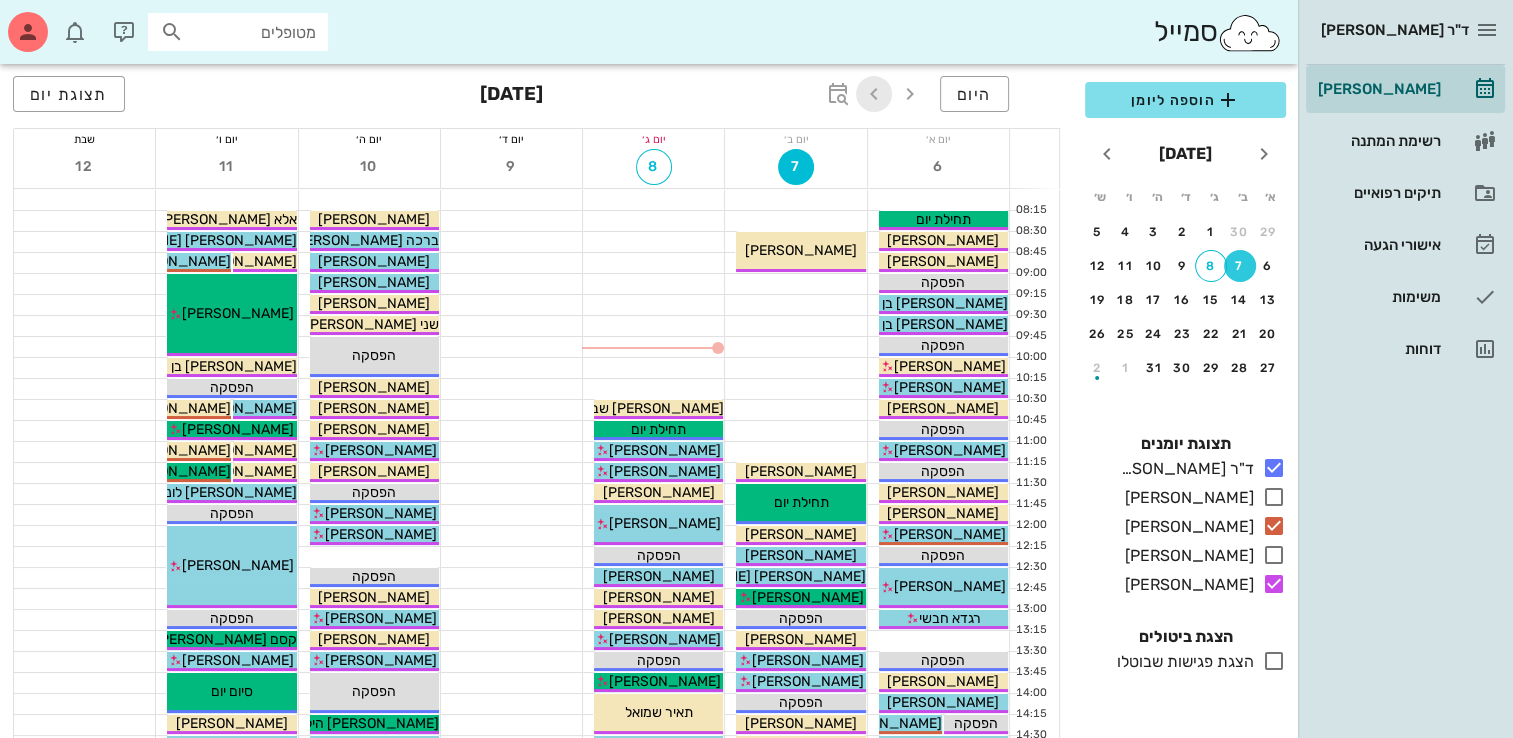 click at bounding box center (874, 94) 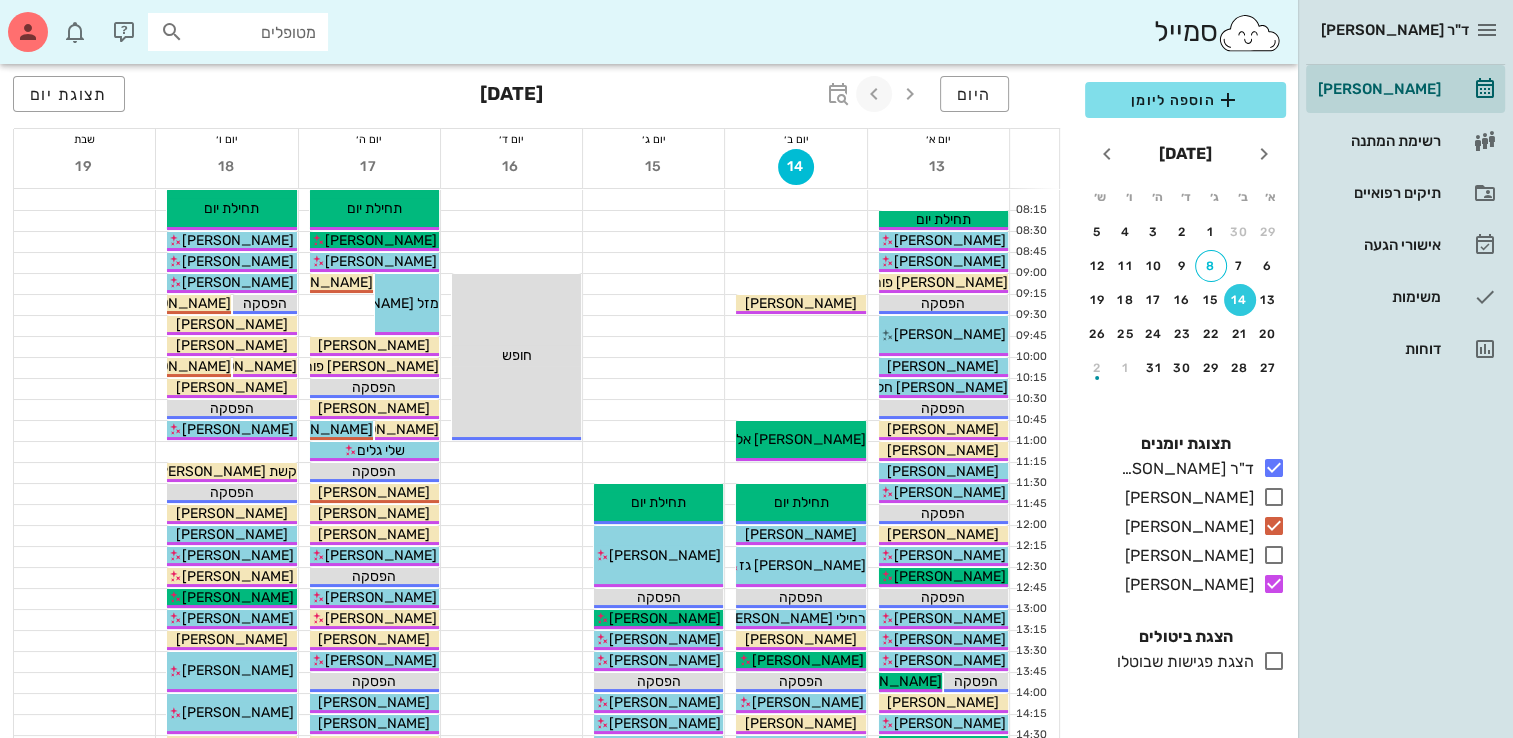 click at bounding box center [874, 94] 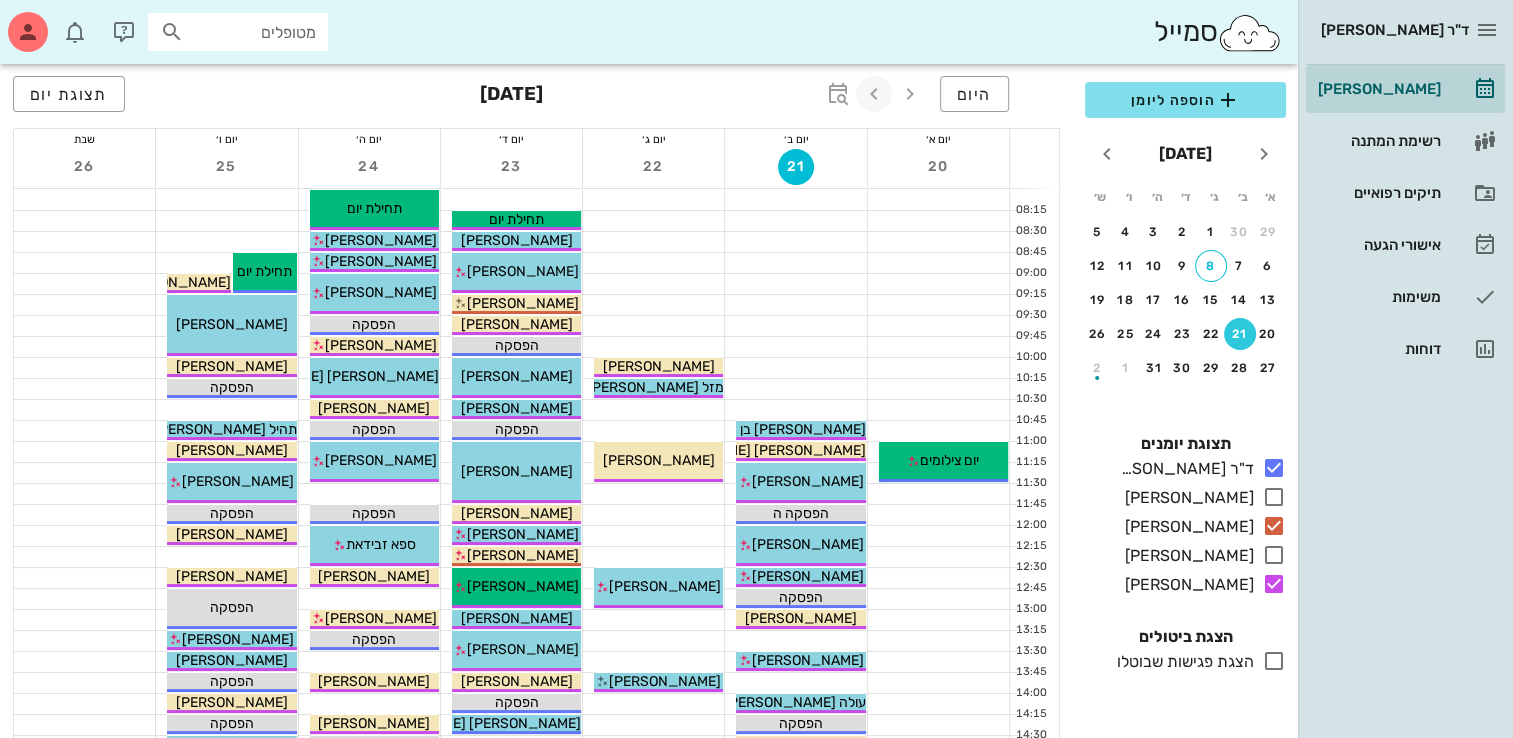 click at bounding box center [874, 94] 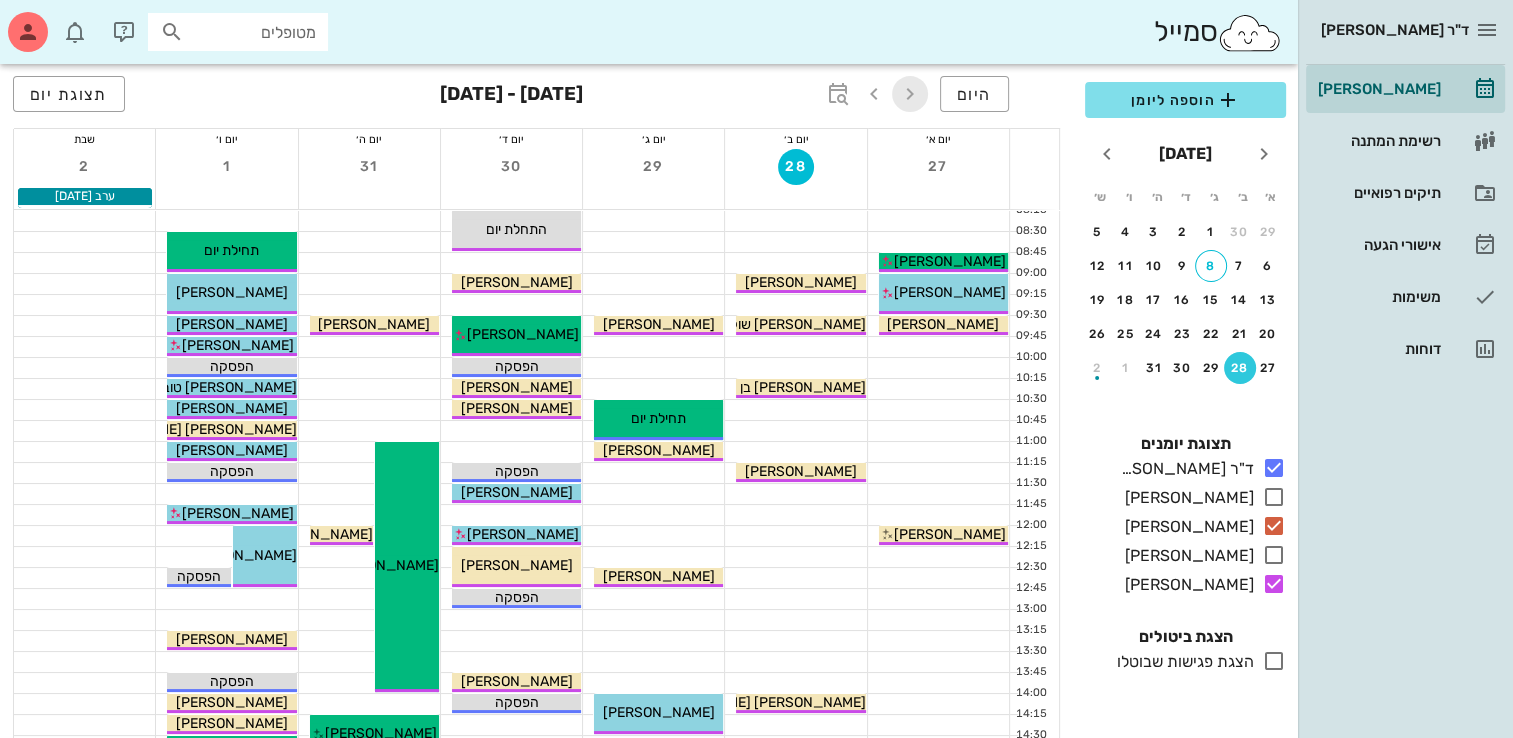 click at bounding box center [910, 94] 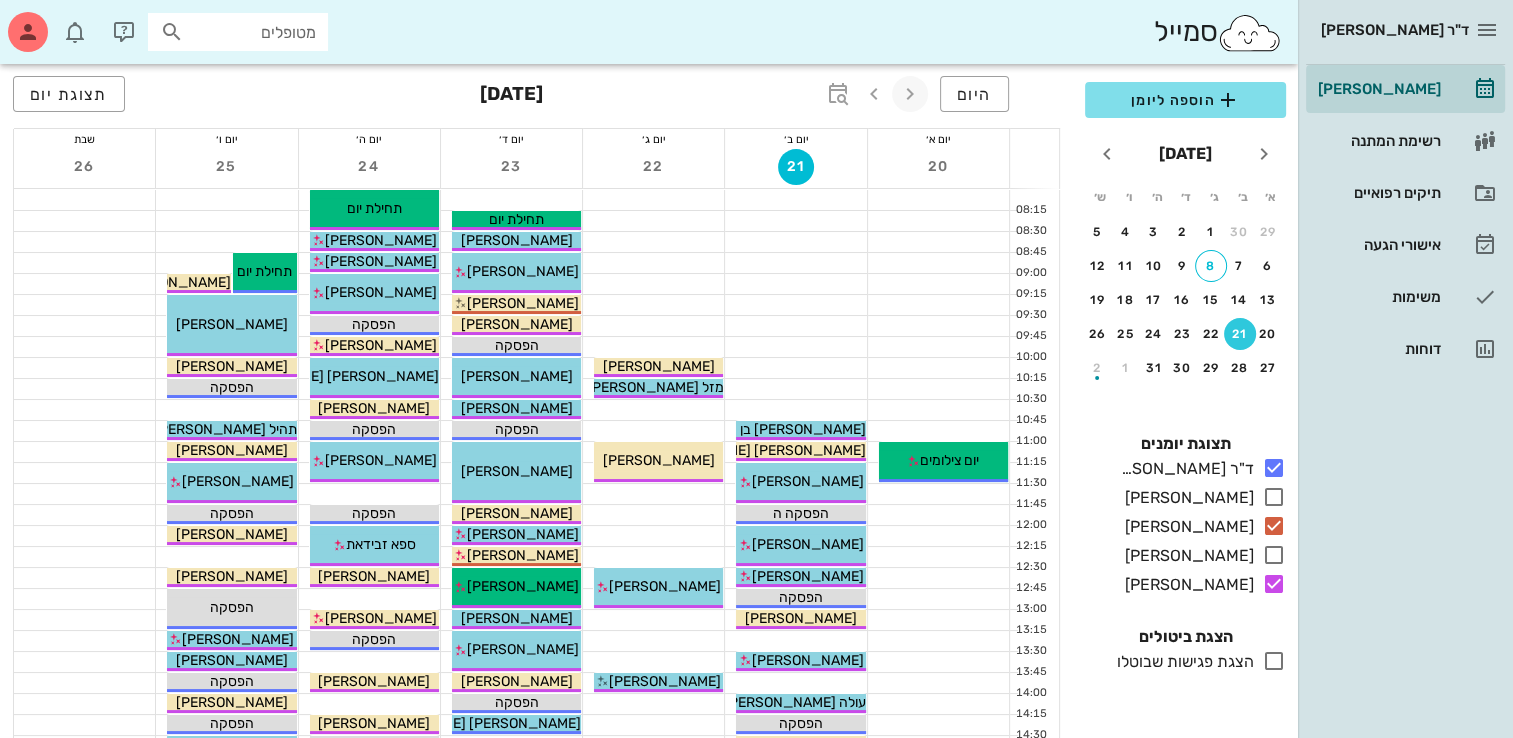 click at bounding box center [910, 94] 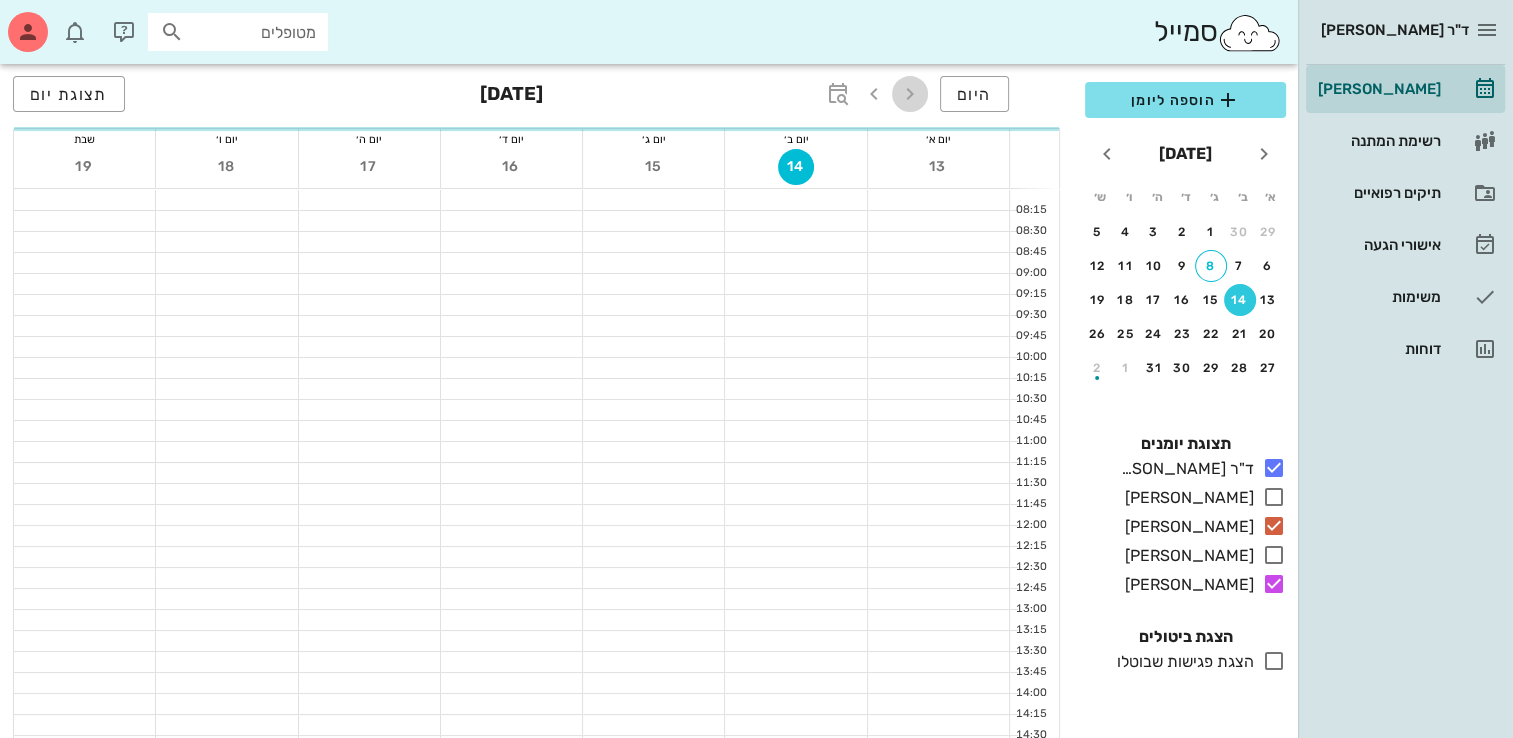 click at bounding box center (910, 94) 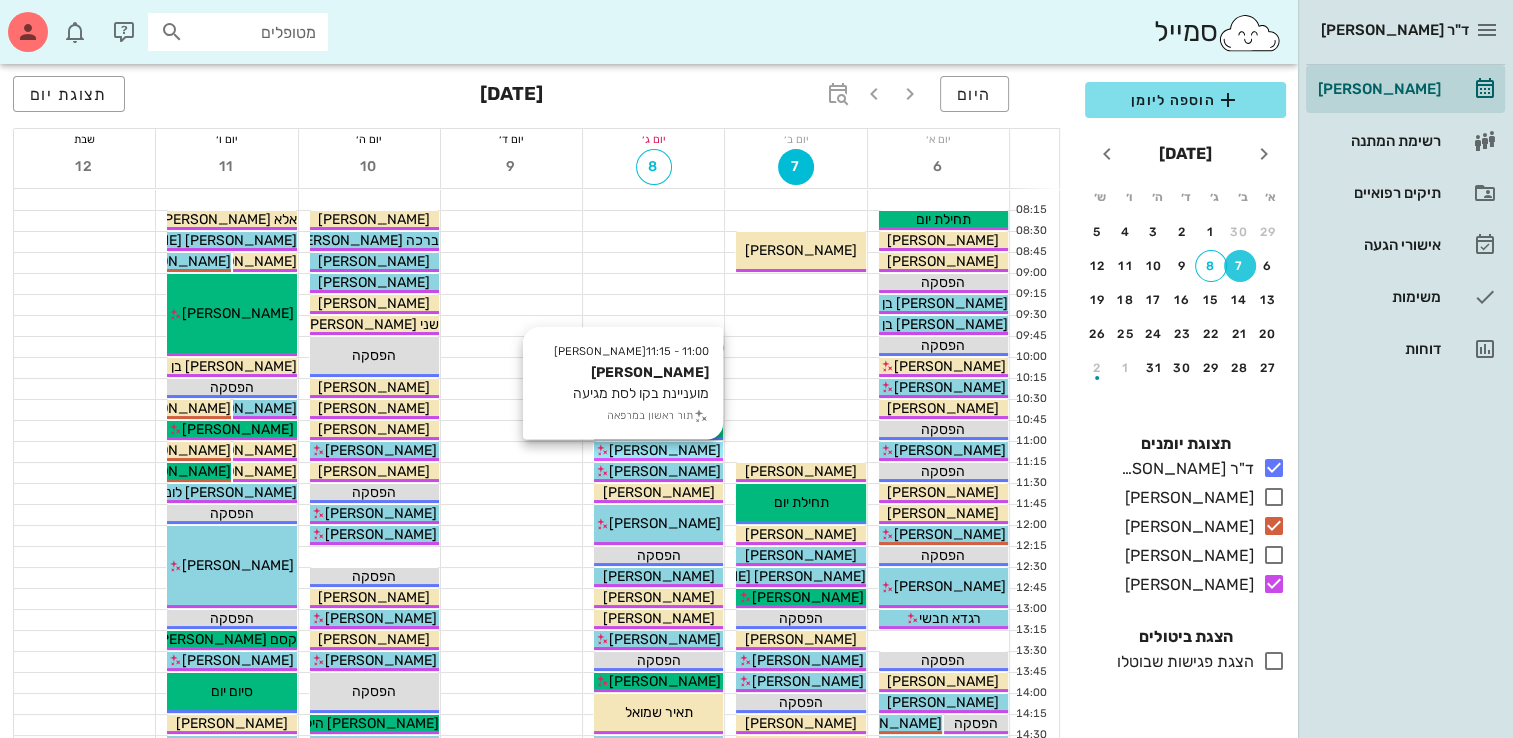 click on "[PERSON_NAME]" at bounding box center [665, 450] 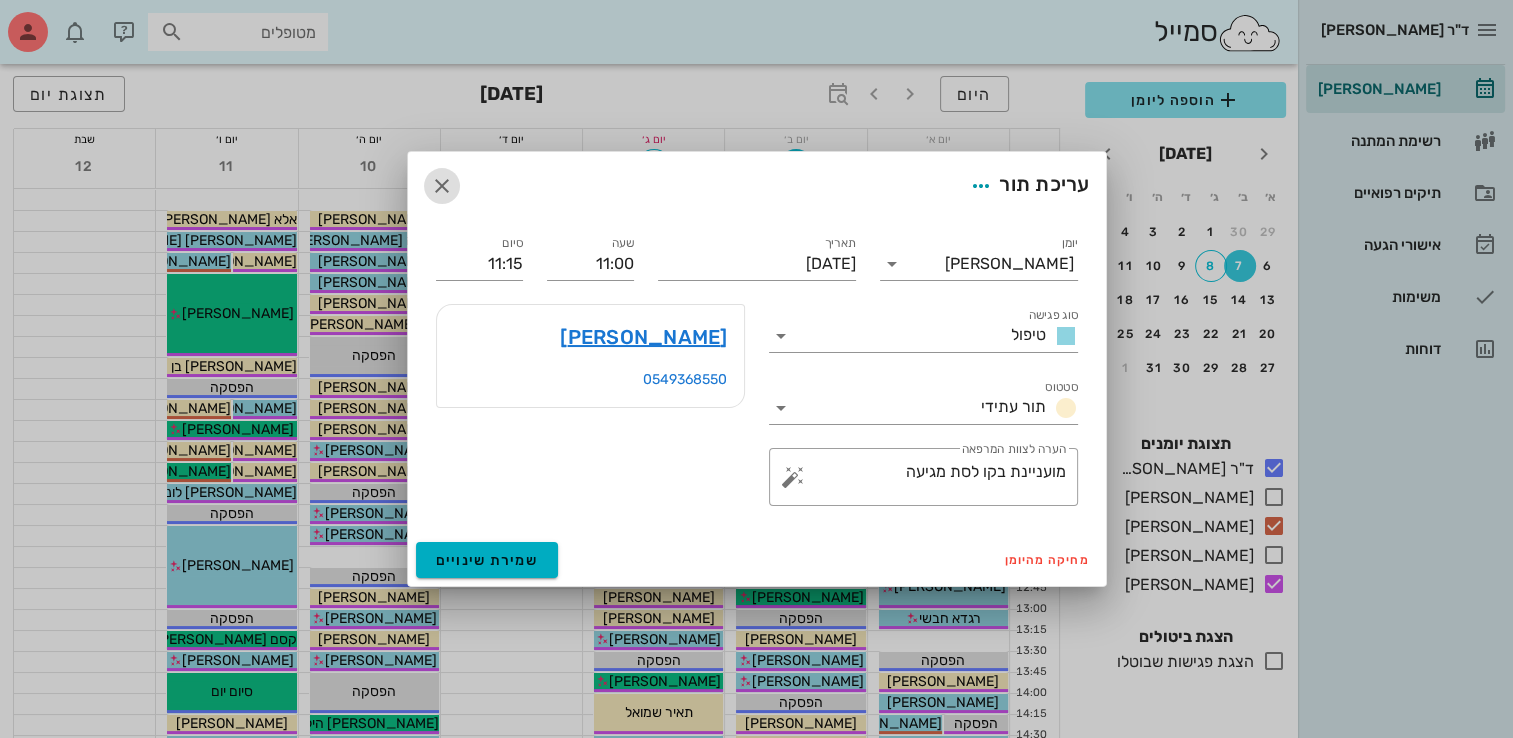 click at bounding box center (442, 186) 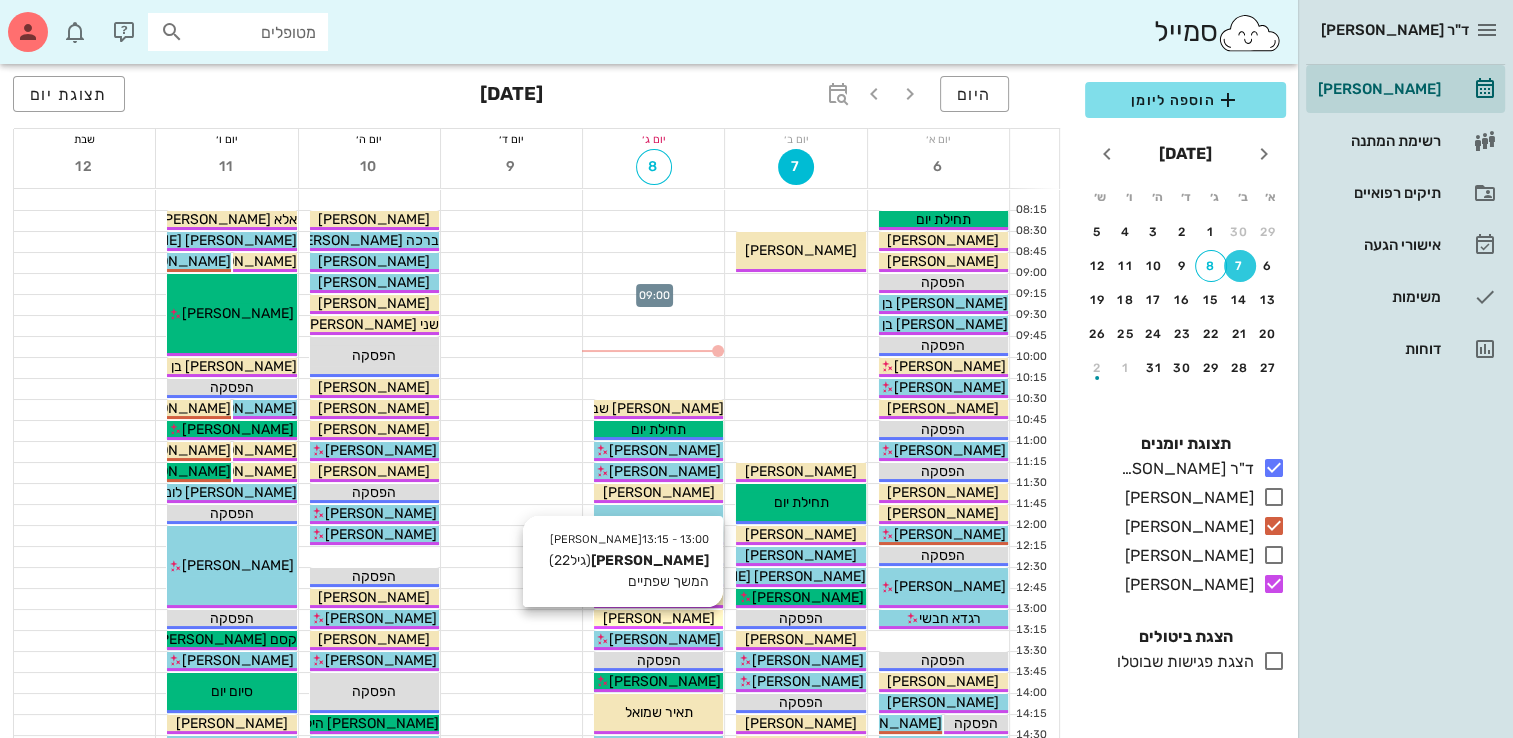click on "[PERSON_NAME]" at bounding box center (659, 618) 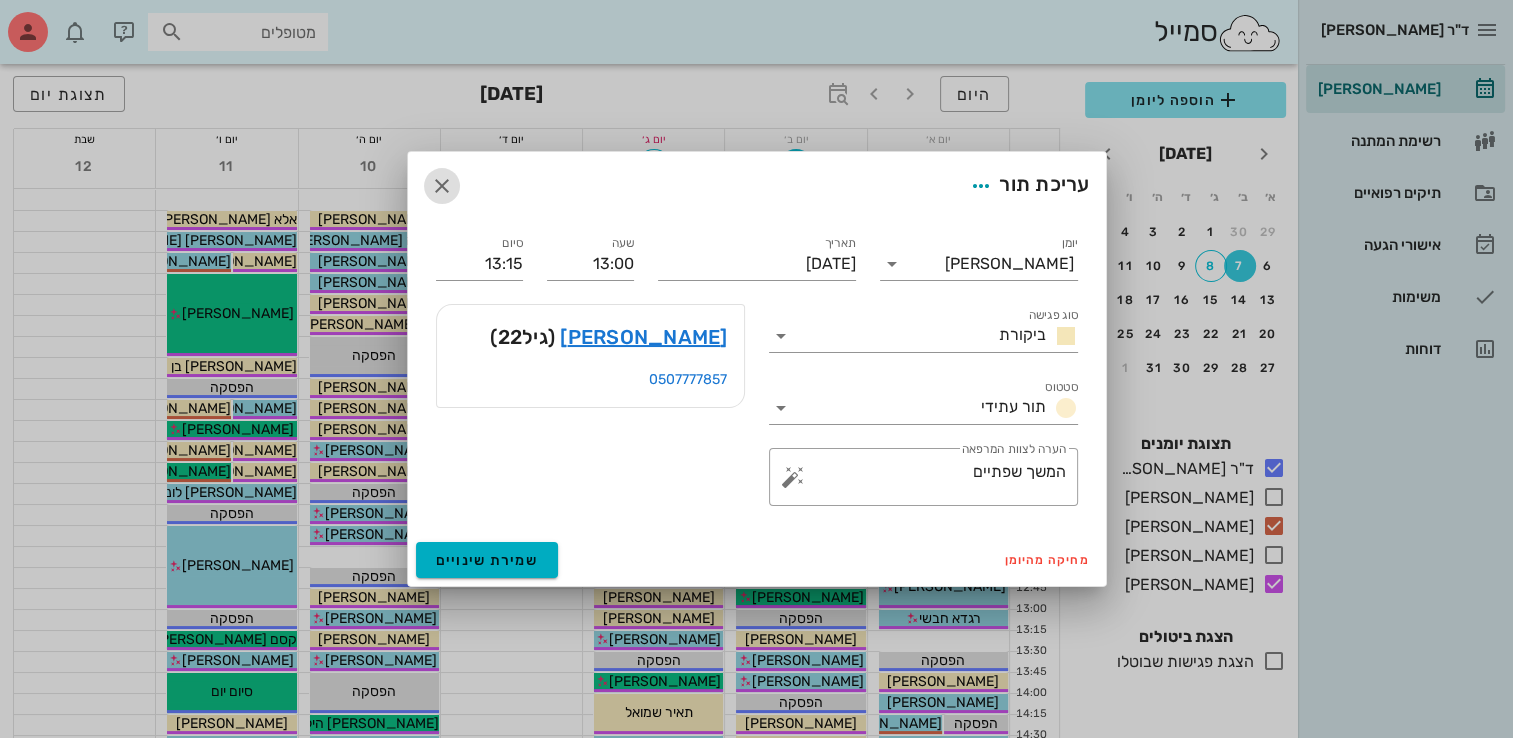 click at bounding box center [442, 186] 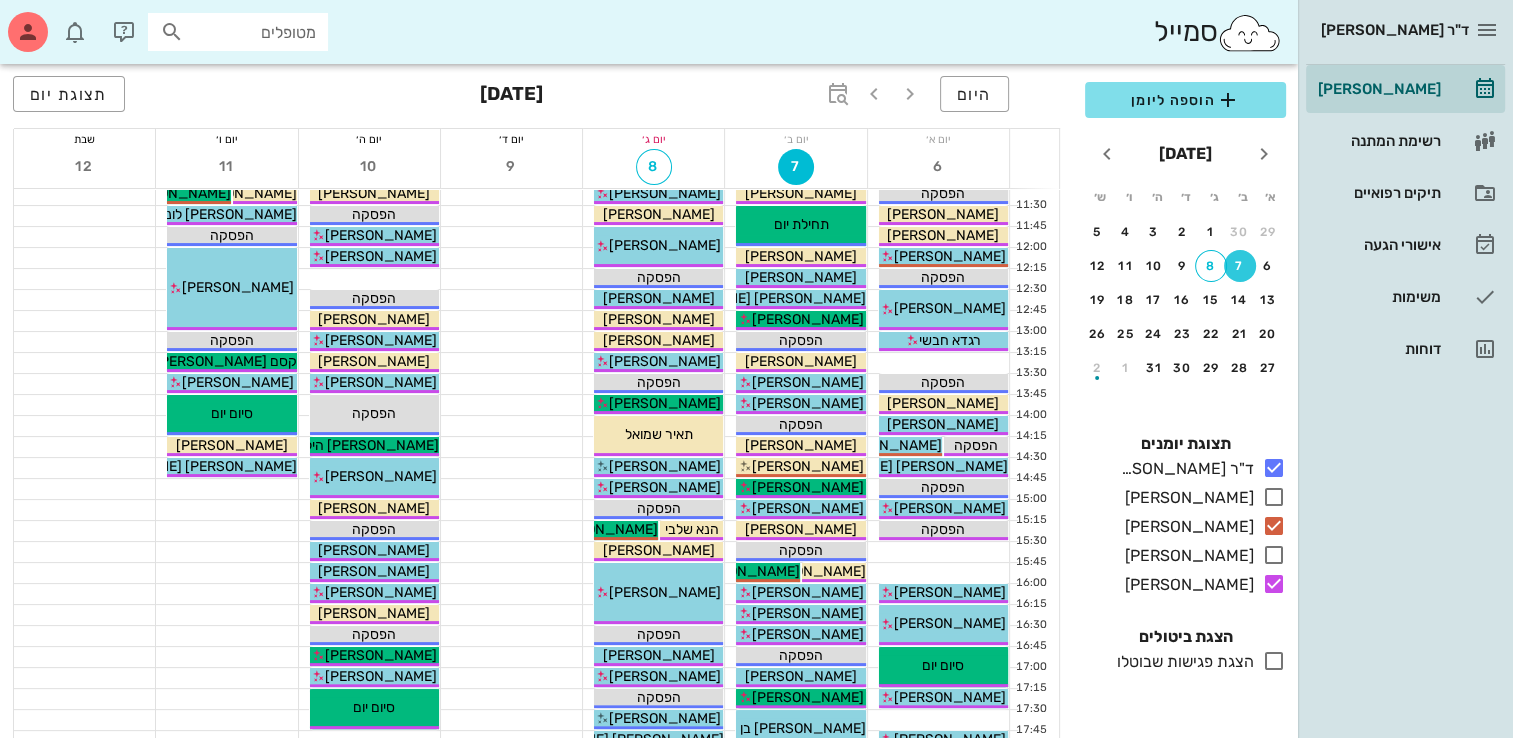 scroll, scrollTop: 284, scrollLeft: 0, axis: vertical 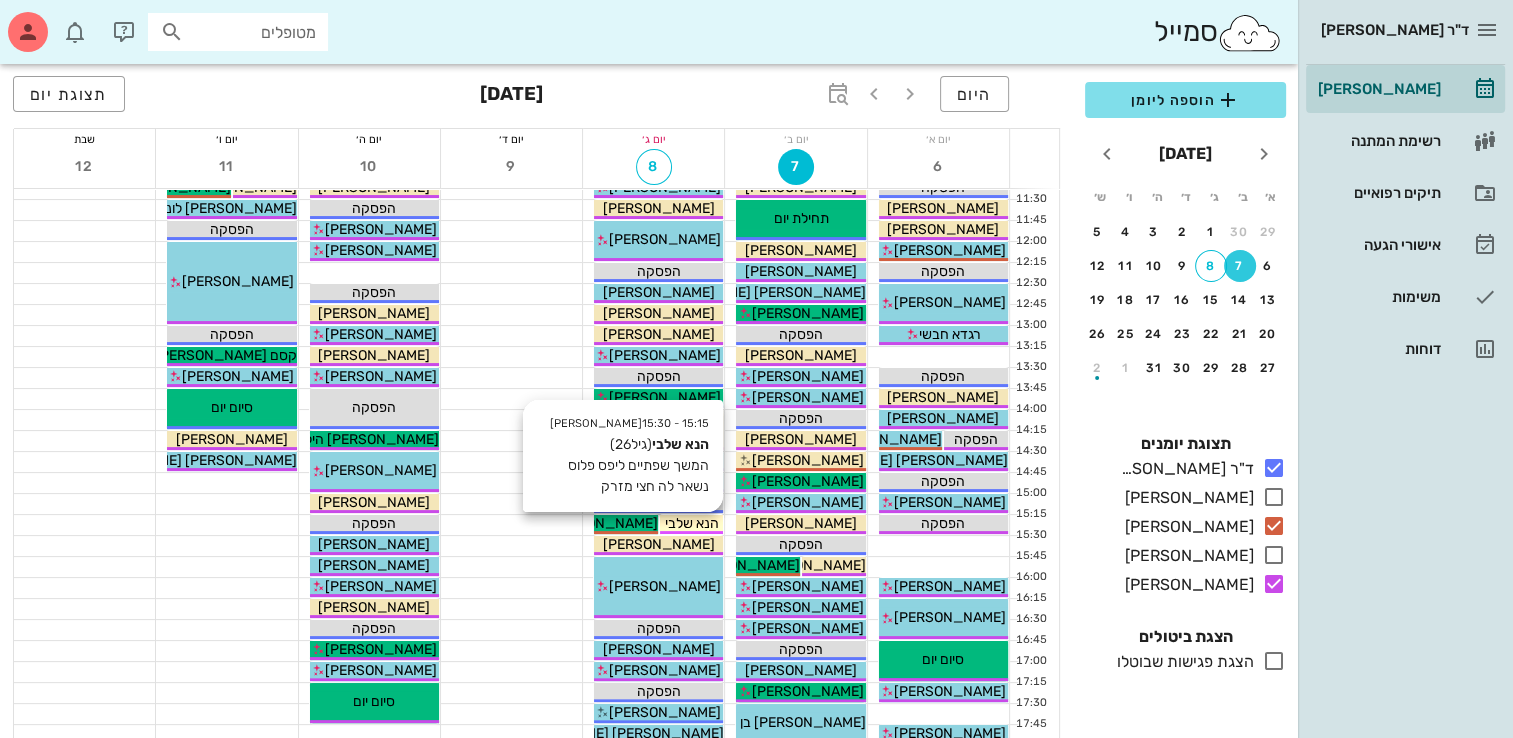 click on "הנא שלבי" at bounding box center [692, 523] 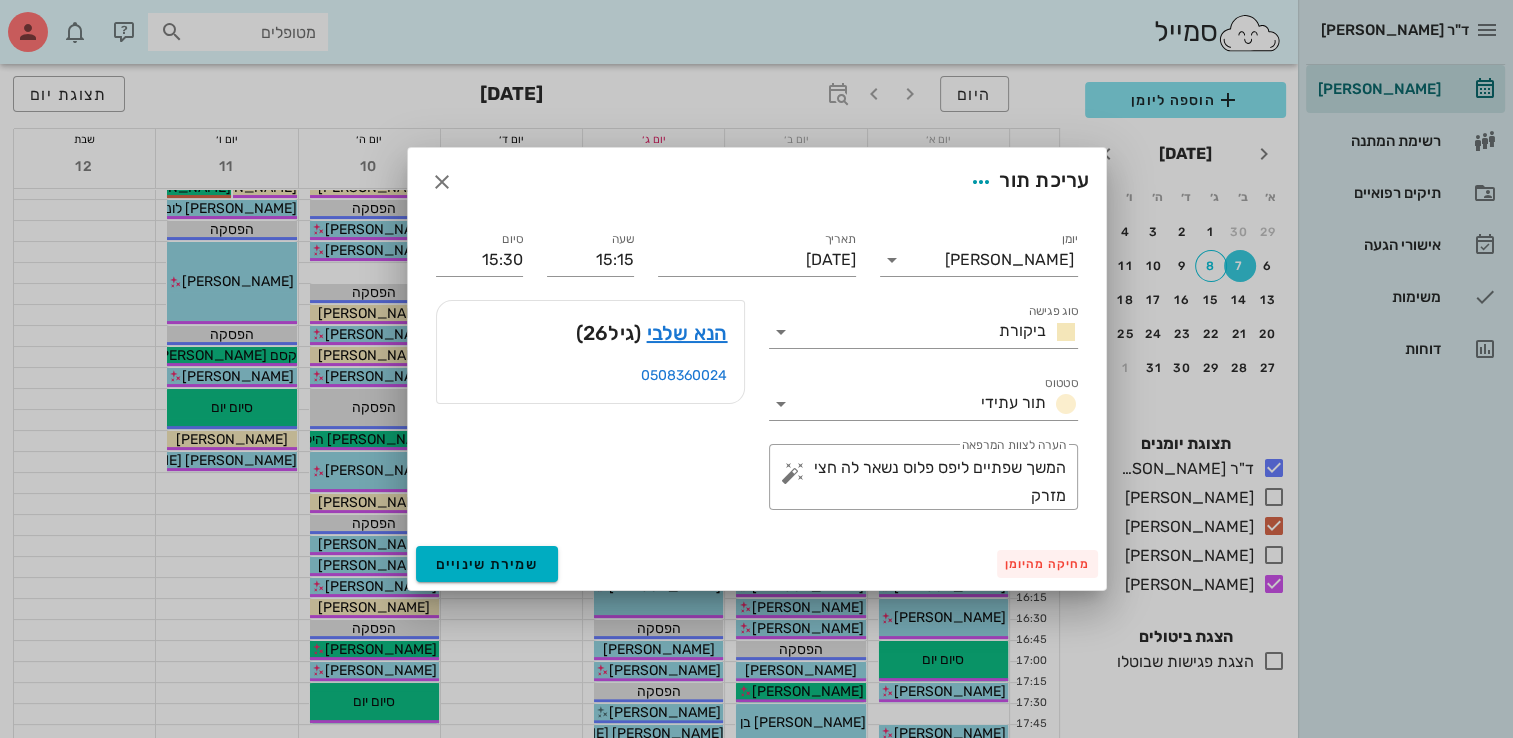 click on "מחיקה מהיומן" at bounding box center [1047, 564] 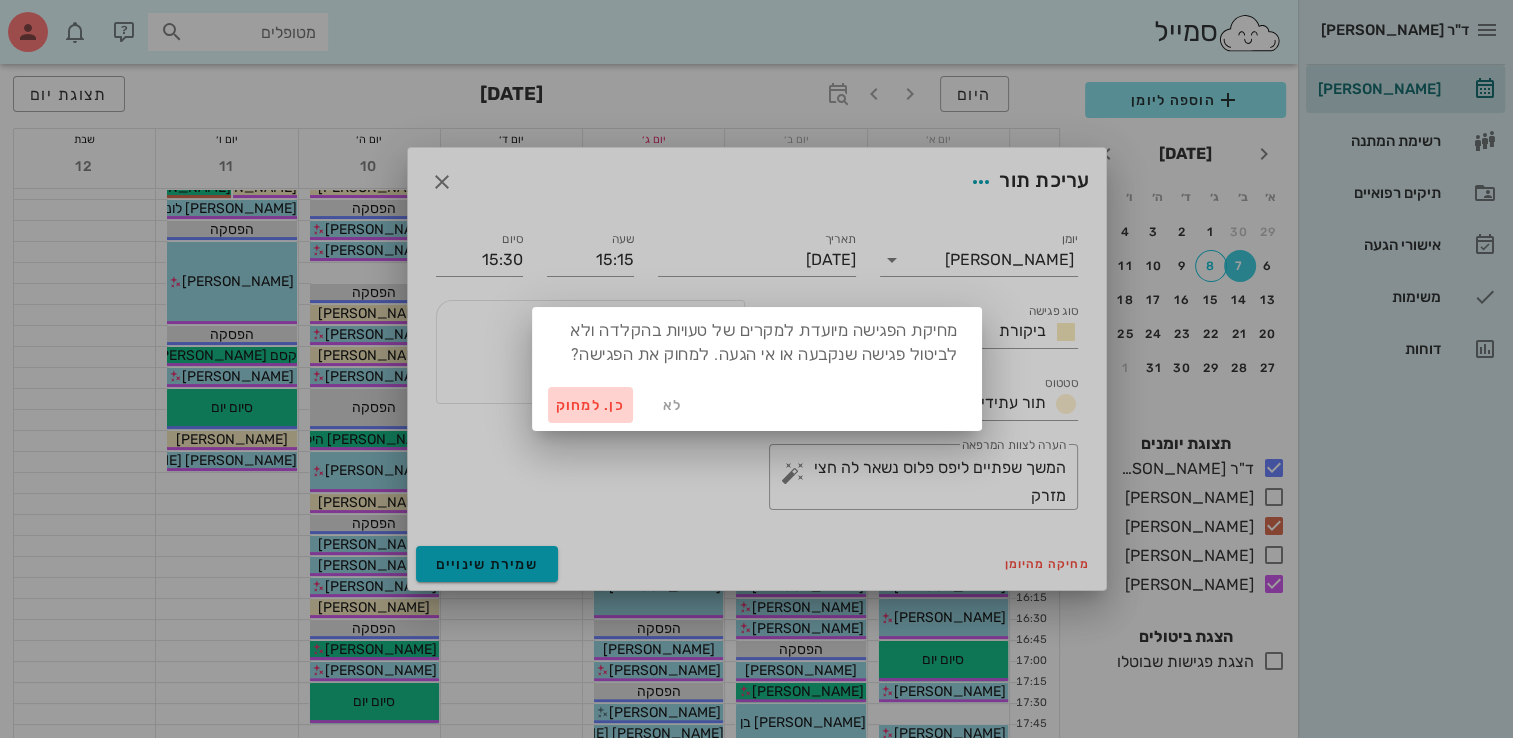 click on "כן. למחוק" at bounding box center [591, 405] 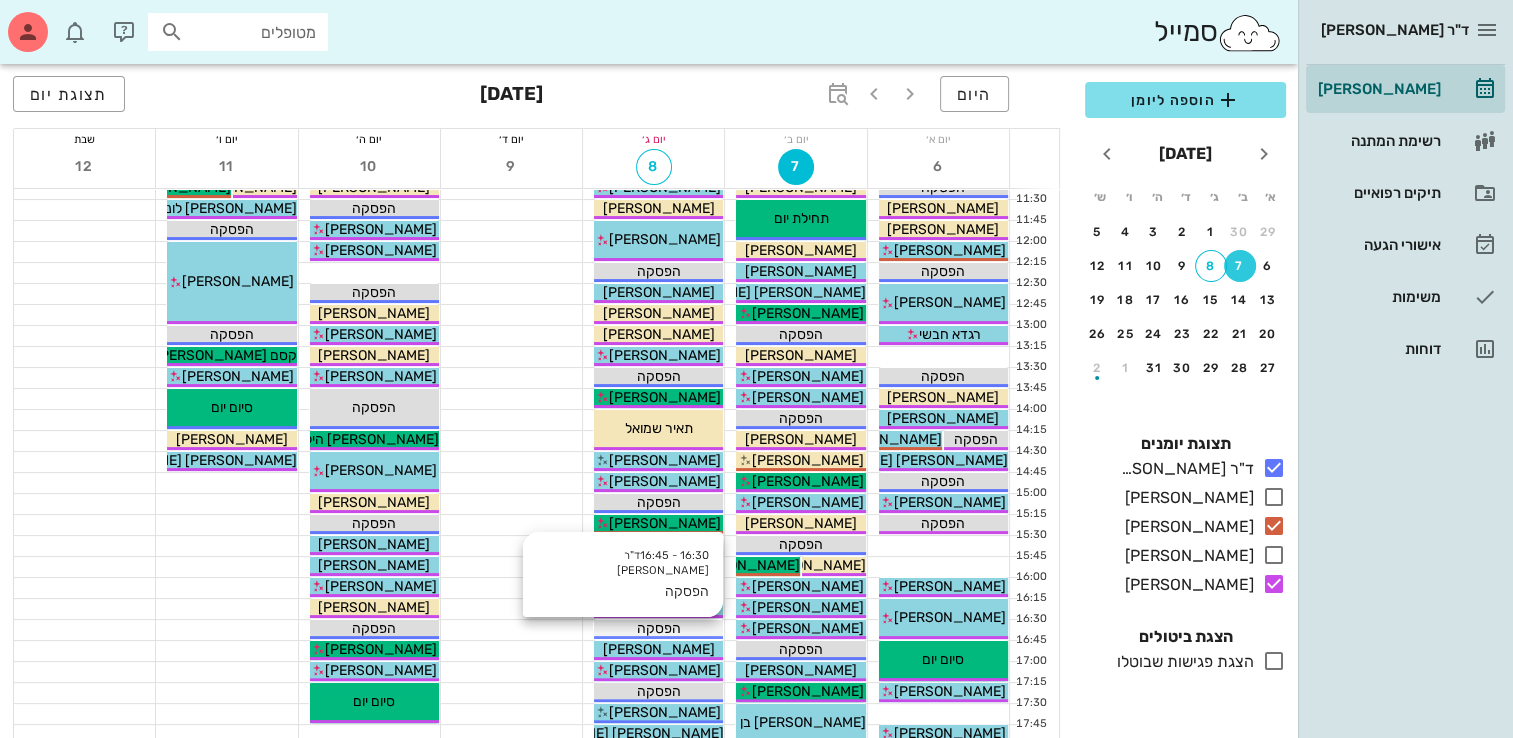 click on "הפסקה" at bounding box center (659, 628) 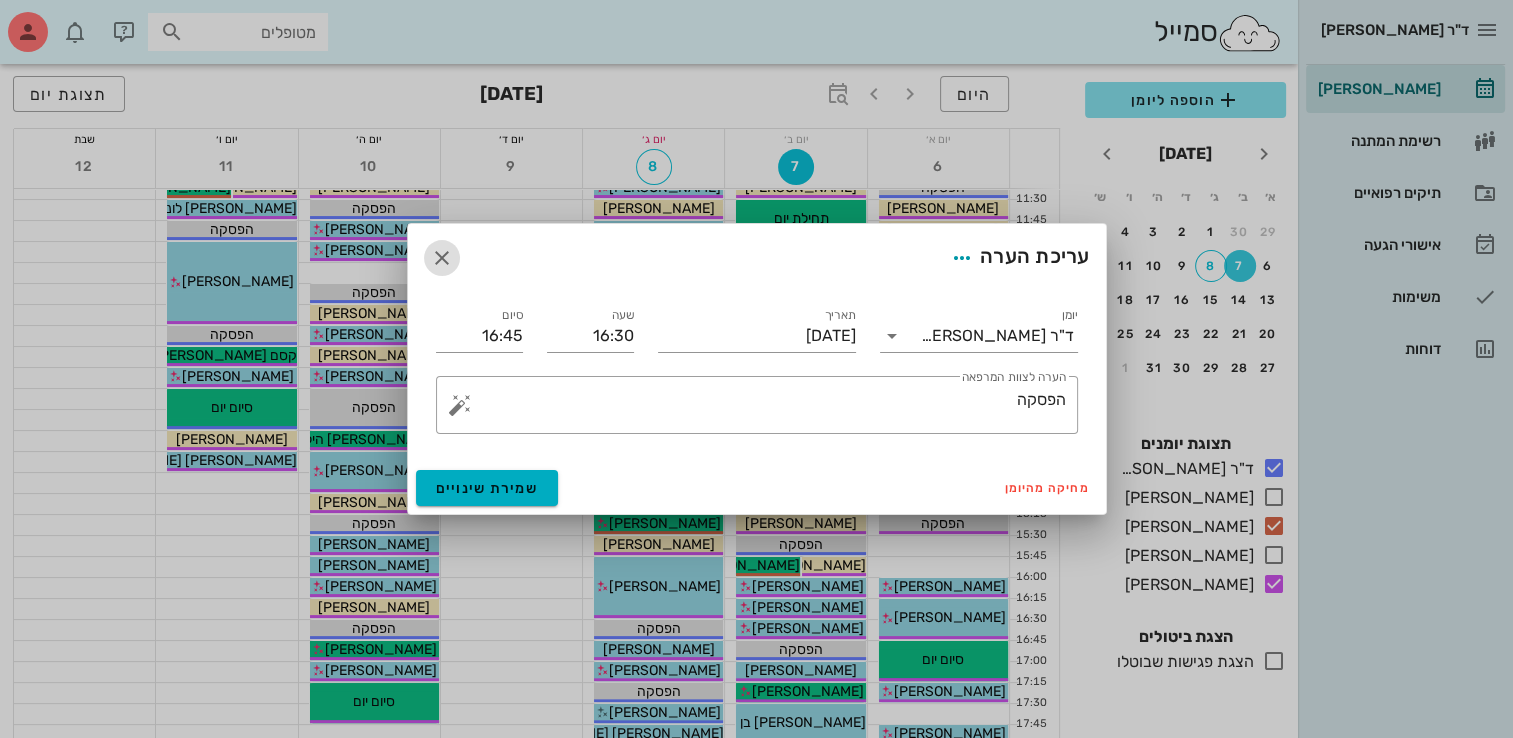 click at bounding box center [442, 258] 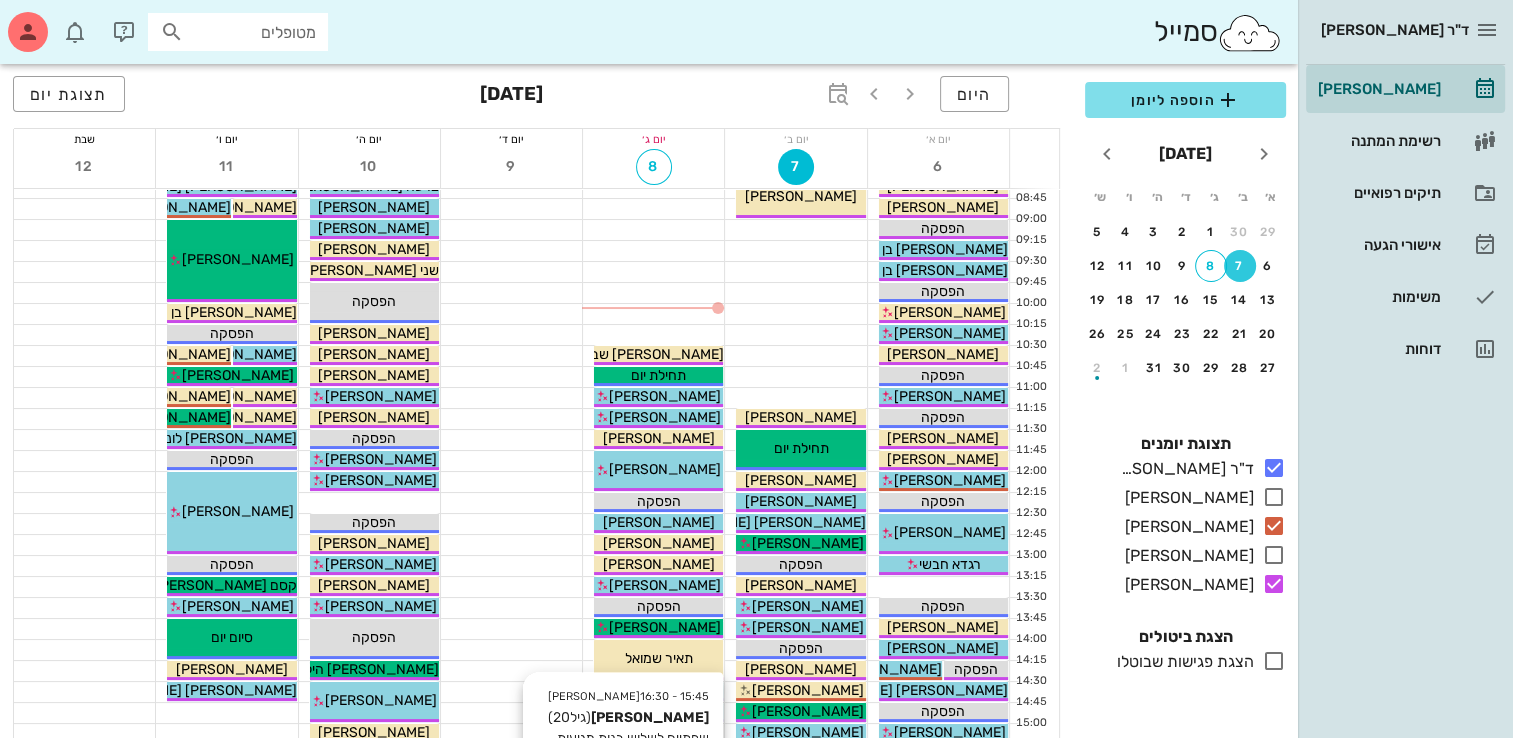 scroll, scrollTop: 0, scrollLeft: 0, axis: both 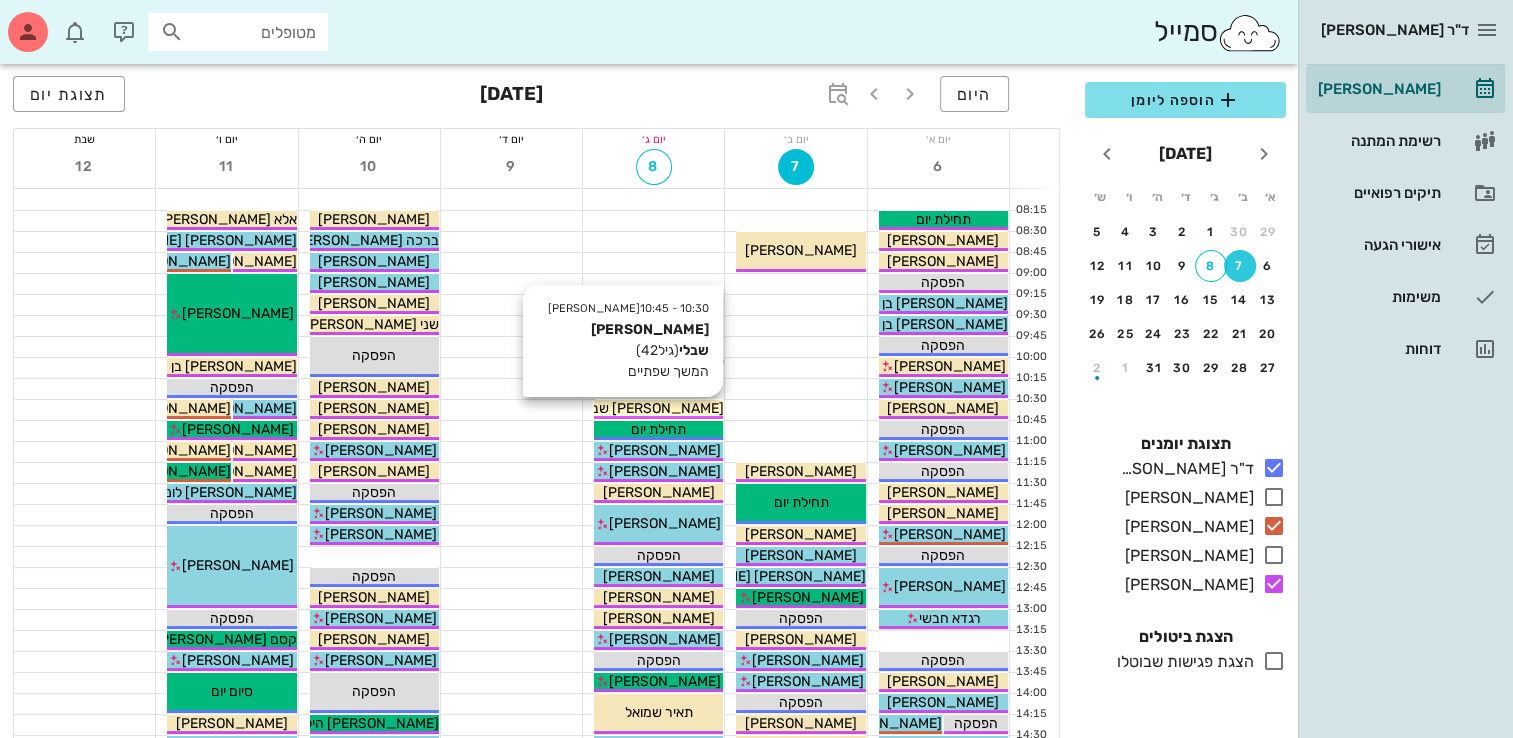 click on "[PERSON_NAME] שבלי" at bounding box center (651, 408) 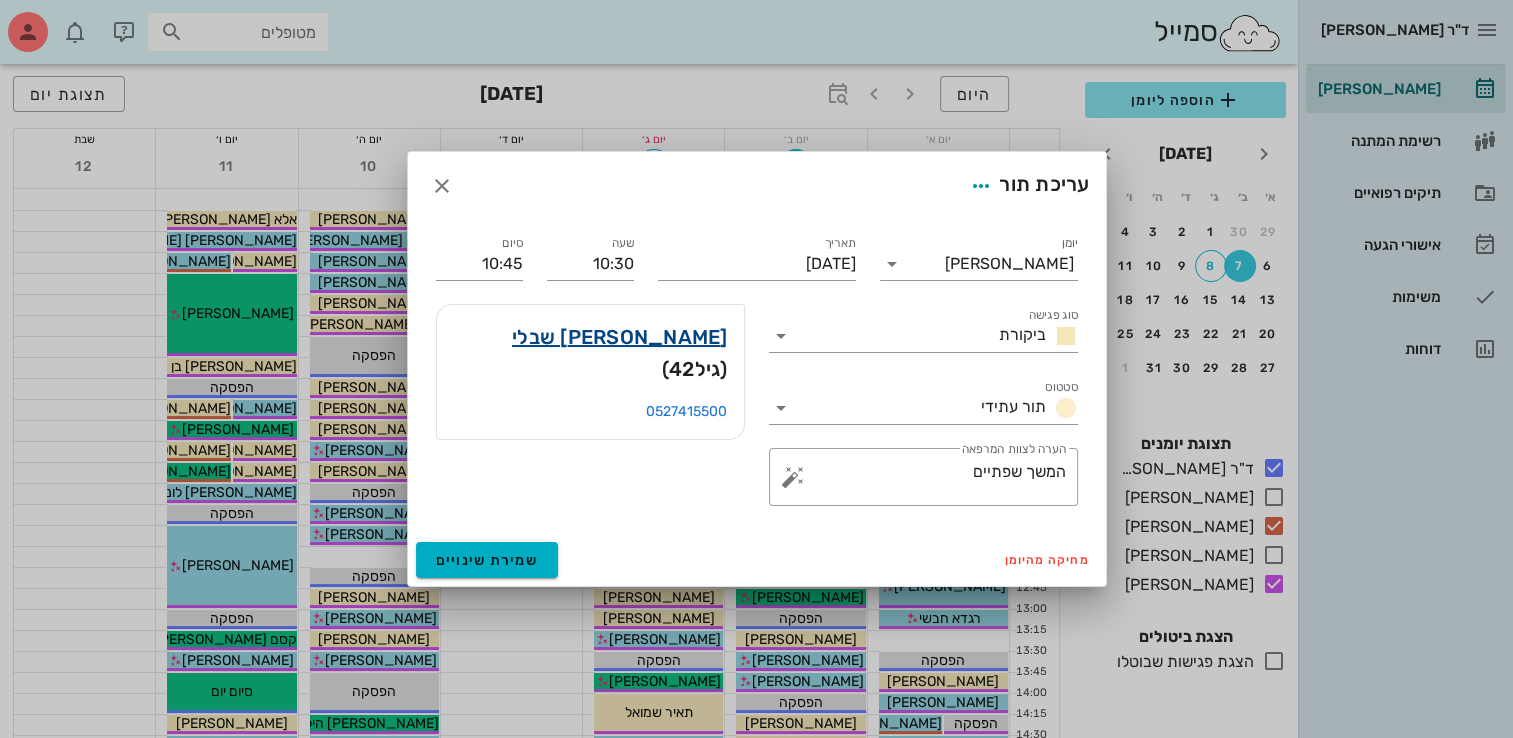click on "[PERSON_NAME]
שבלי" at bounding box center [620, 337] 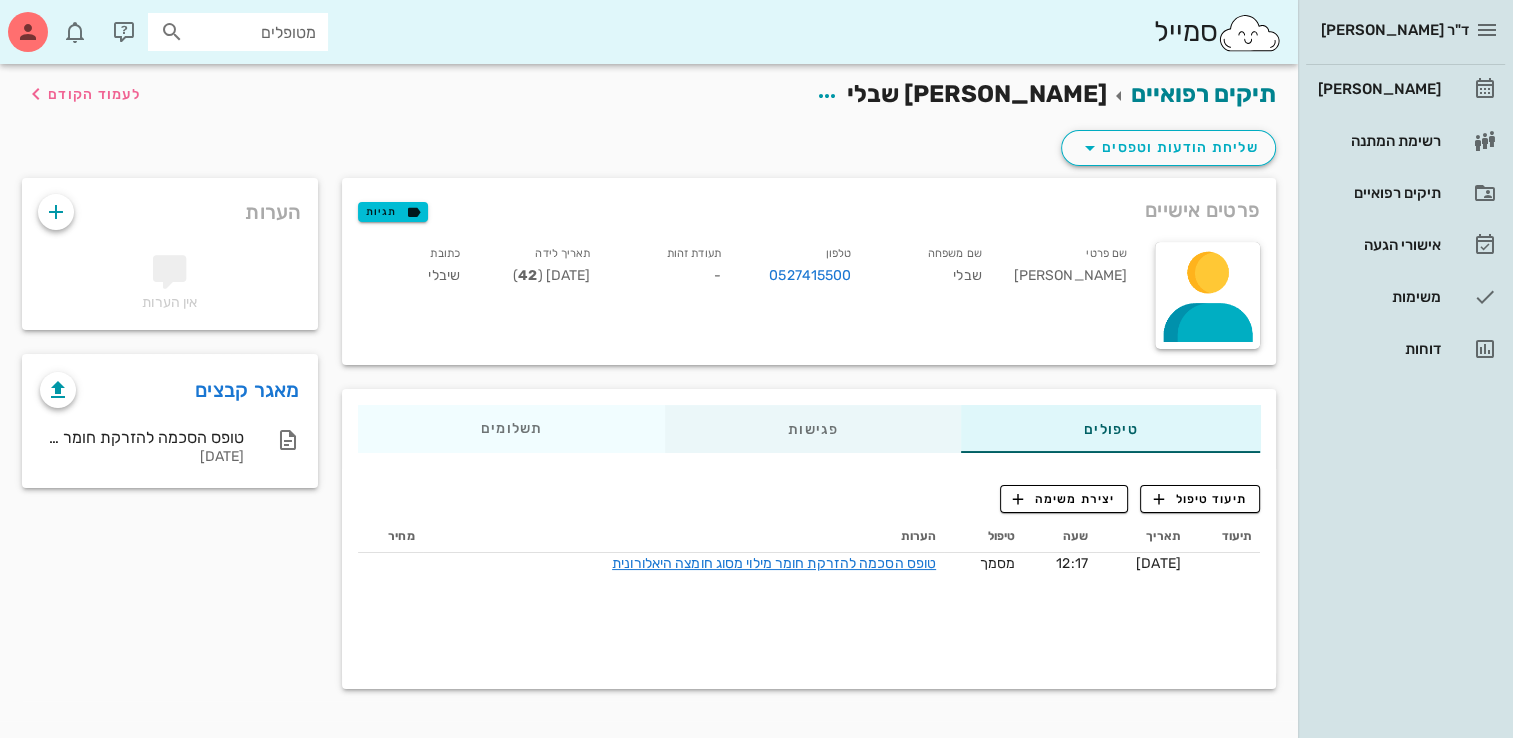 click on "פגישות" at bounding box center [813, 429] 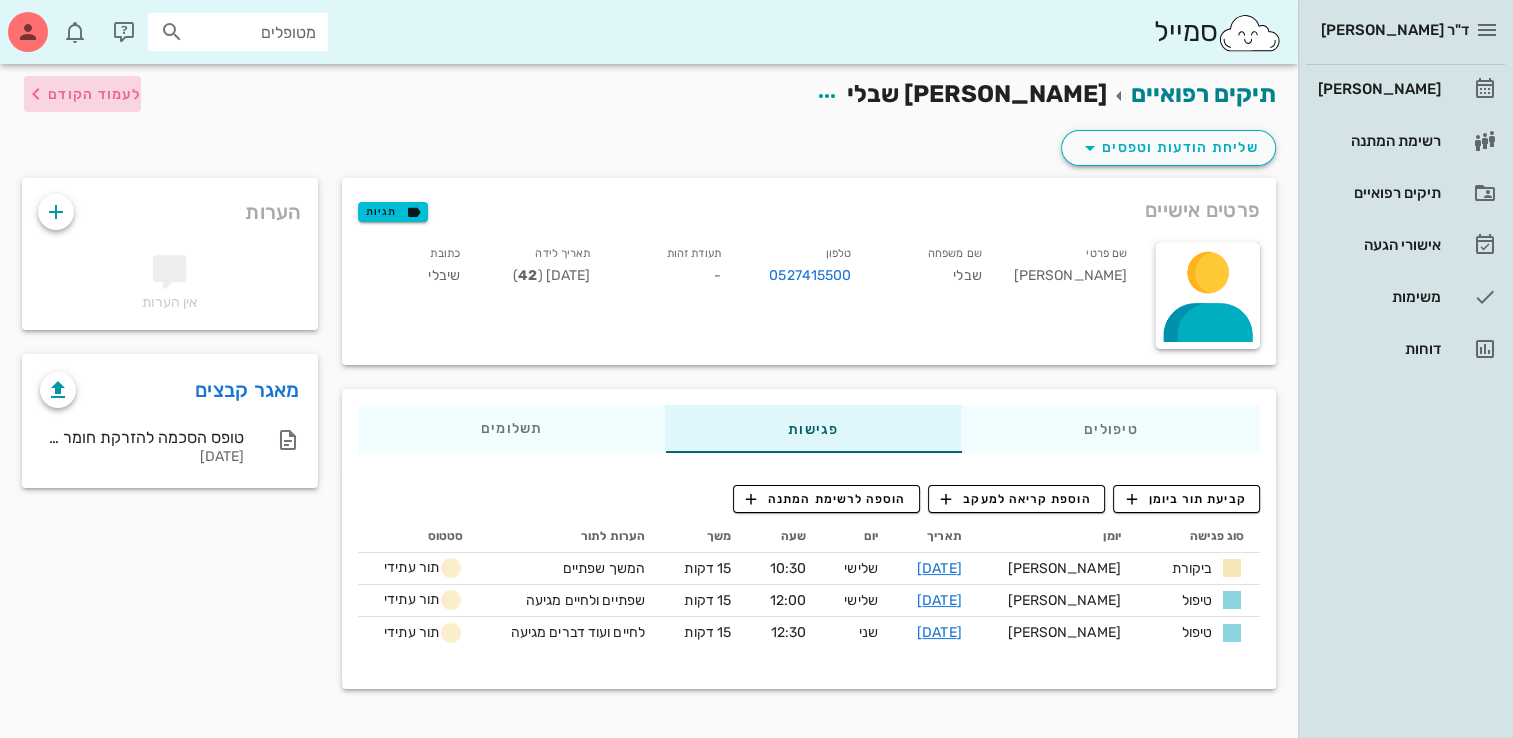 click on "לעמוד הקודם" at bounding box center (94, 94) 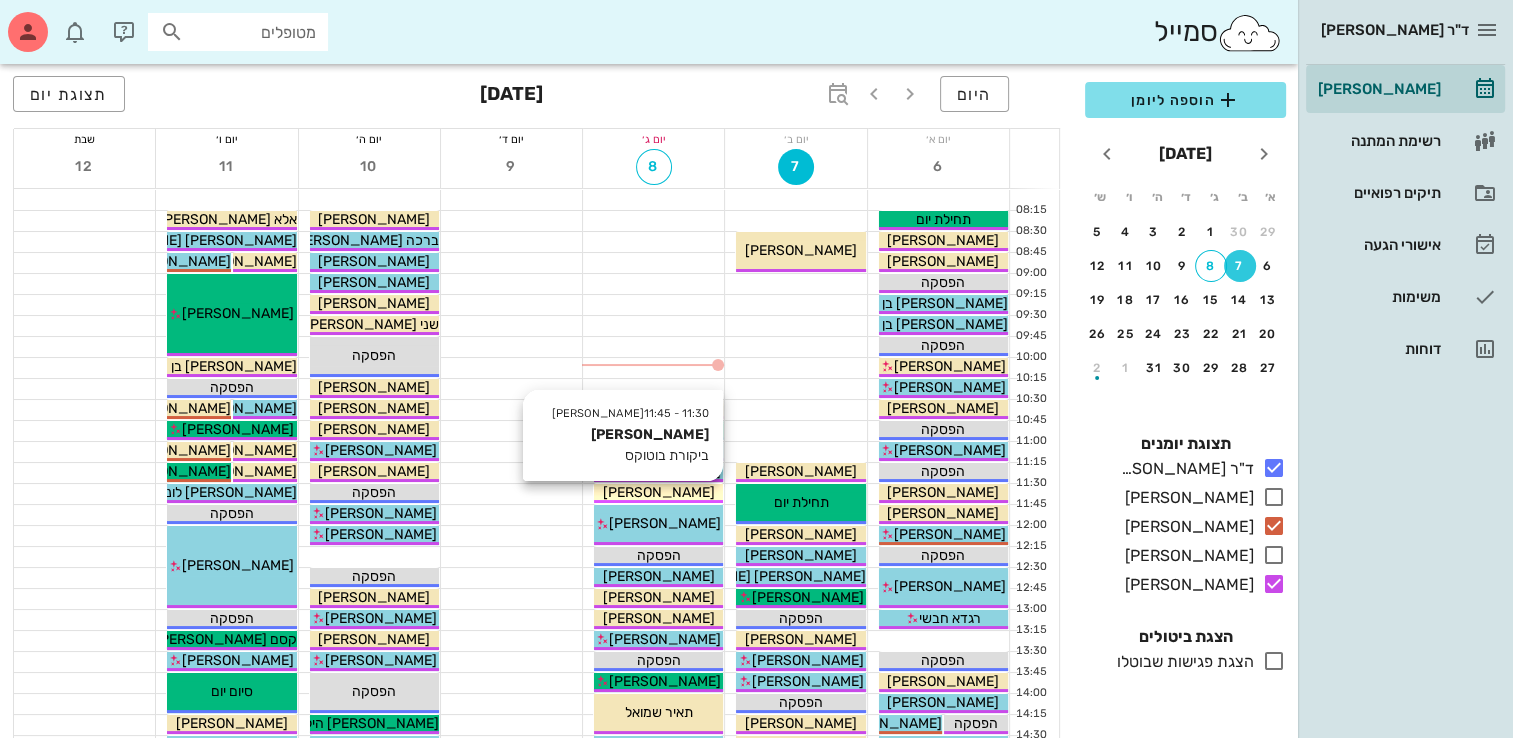 click on "11:30
- 11:45
[PERSON_NAME]
[PERSON_NAME]
ביקורת בוטוקס
[PERSON_NAME]" at bounding box center [658, 493] 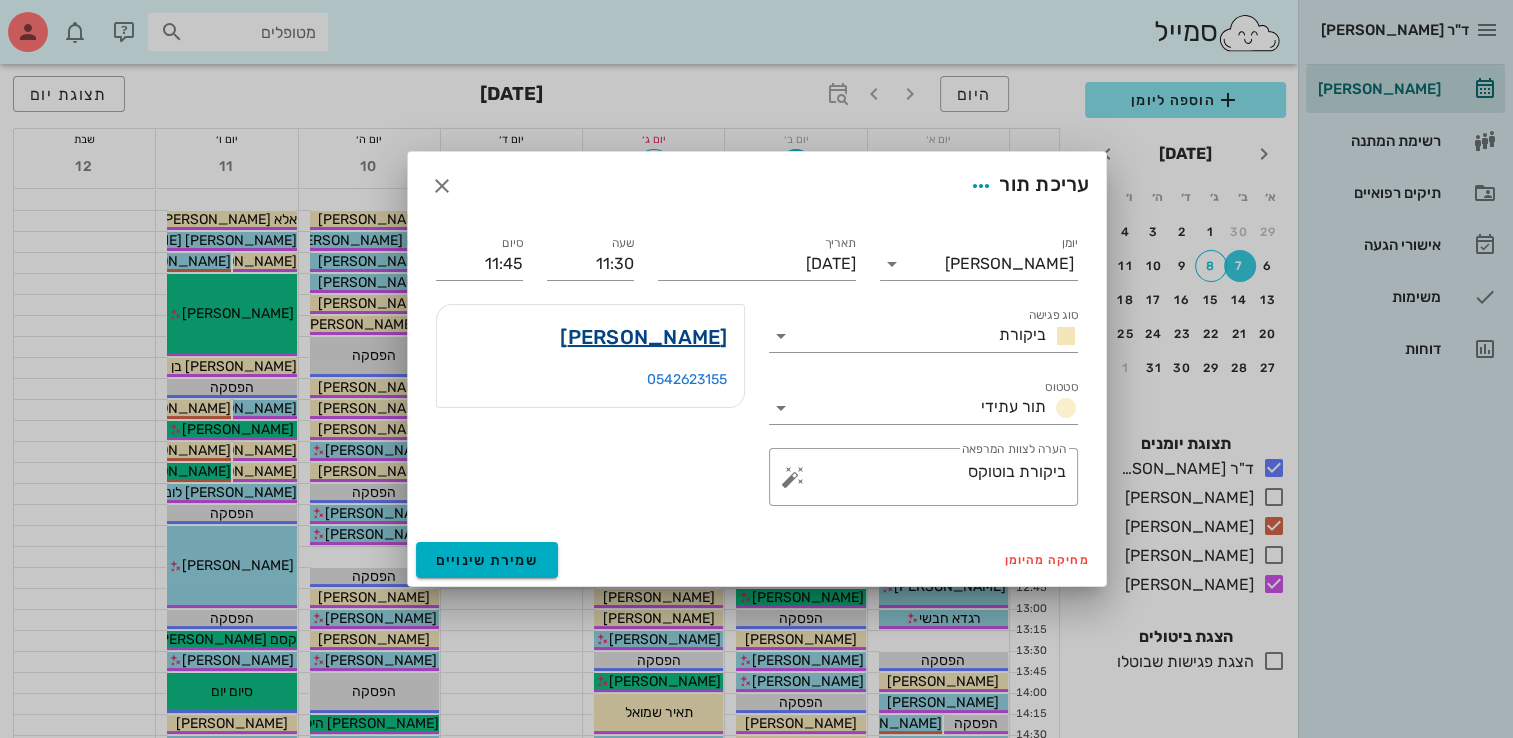 click on "[PERSON_NAME]" at bounding box center (643, 337) 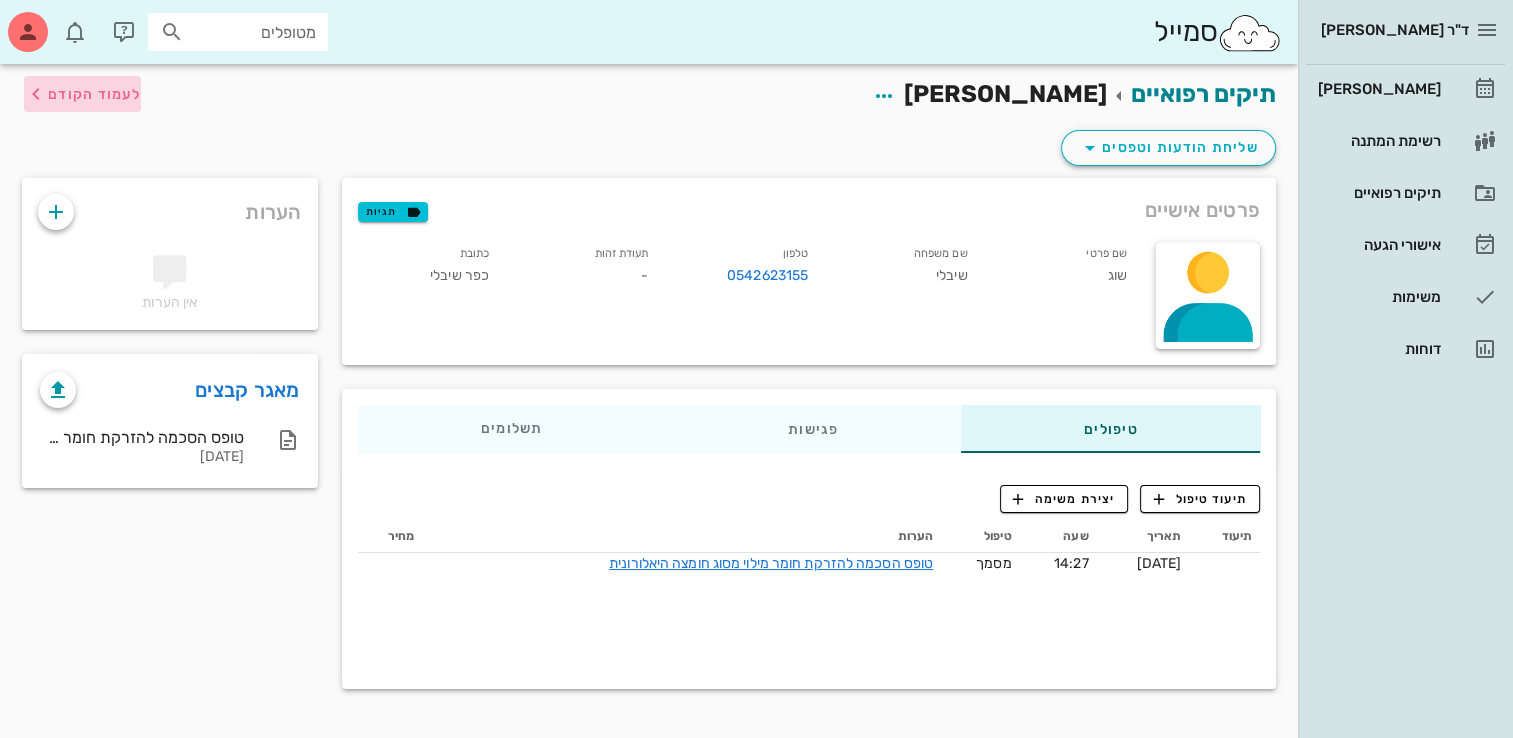 click on "לעמוד הקודם" at bounding box center (94, 94) 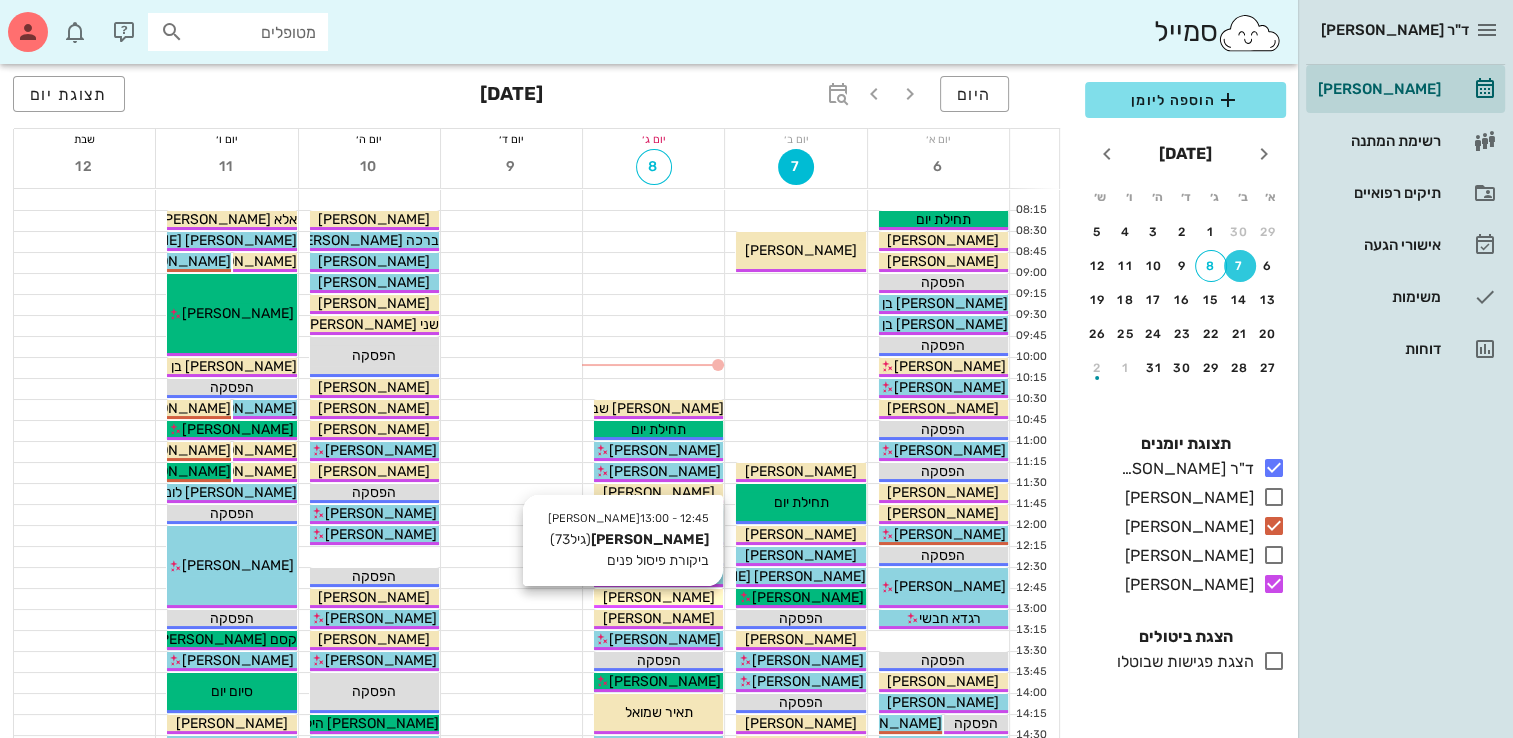 click on "[PERSON_NAME]" at bounding box center [659, 597] 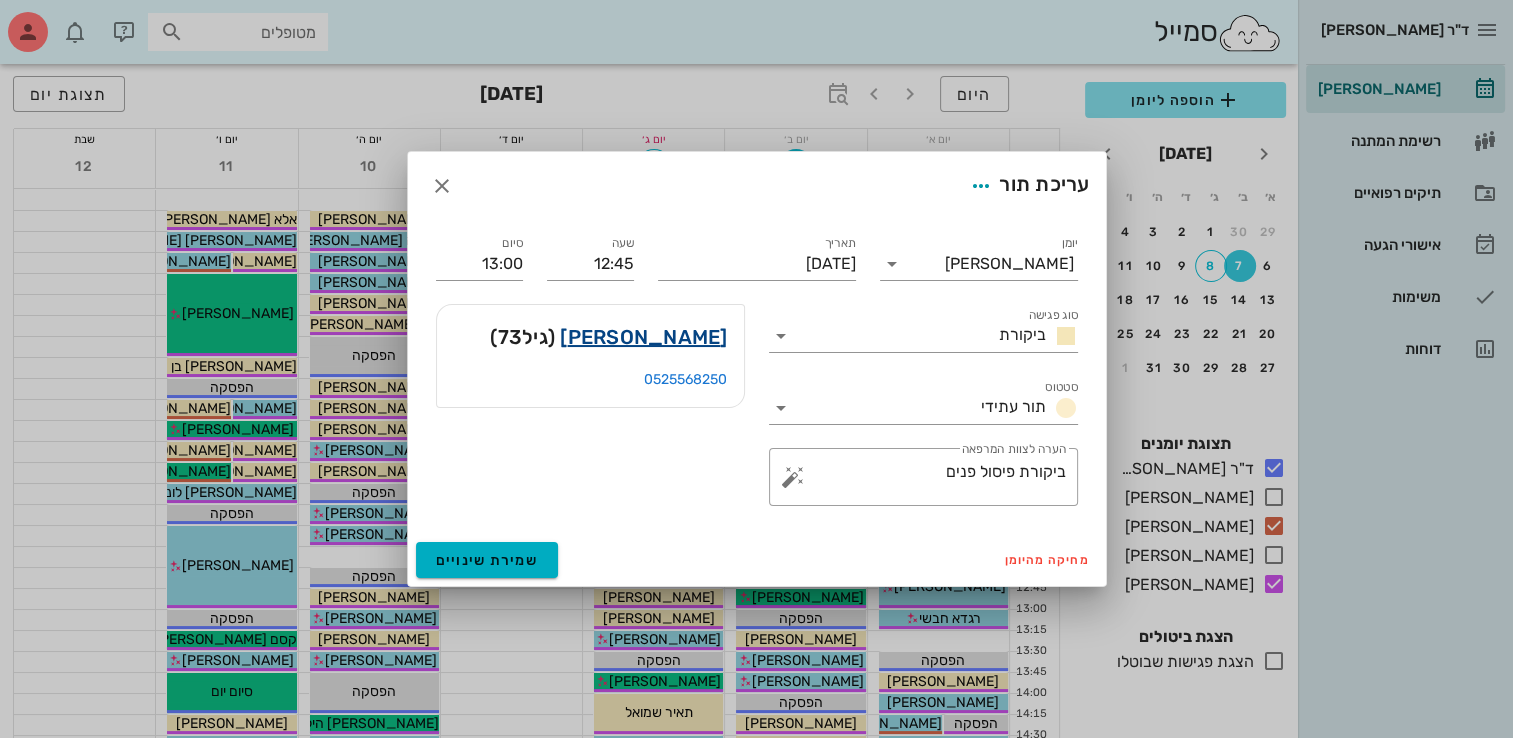 click on "[PERSON_NAME]" at bounding box center [643, 337] 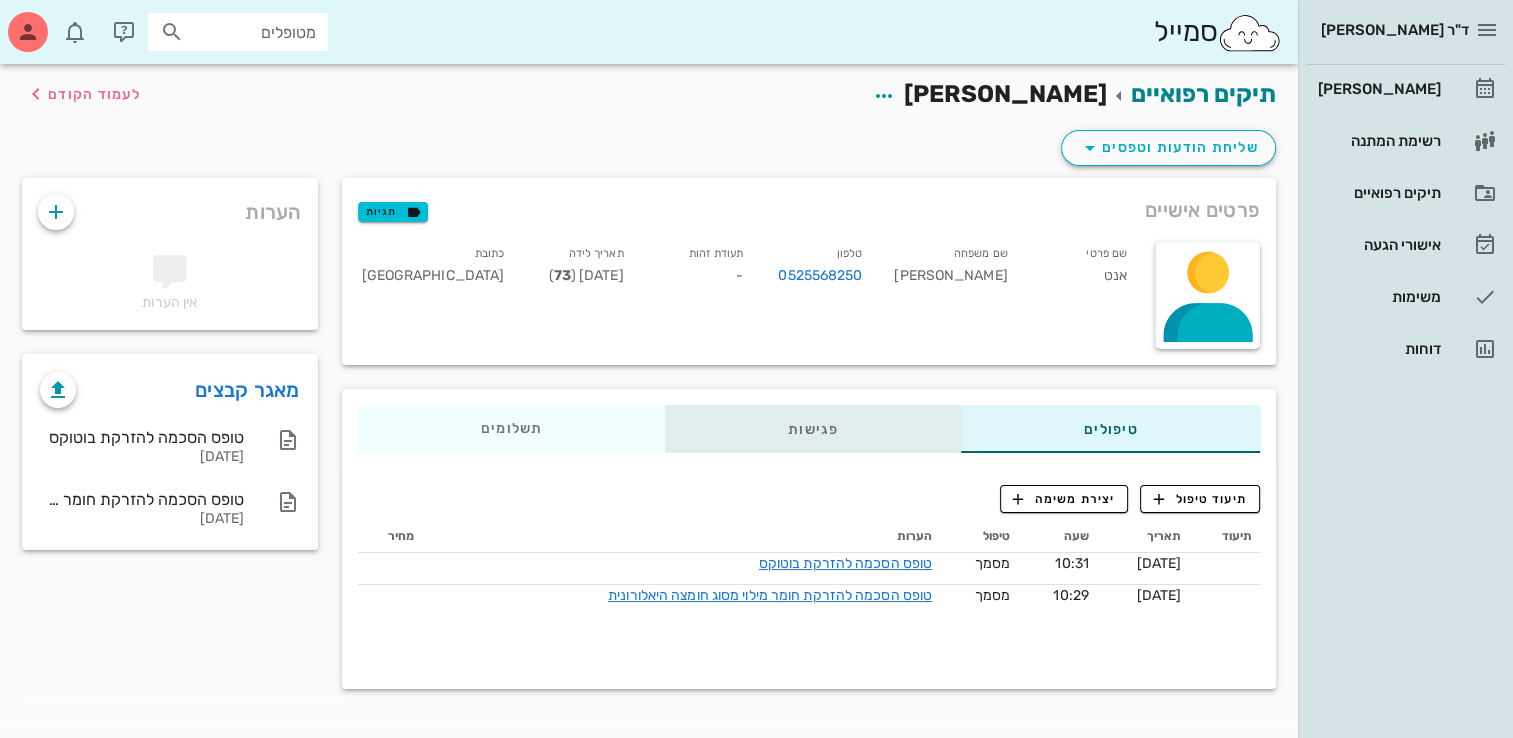 click on "פגישות" at bounding box center (813, 429) 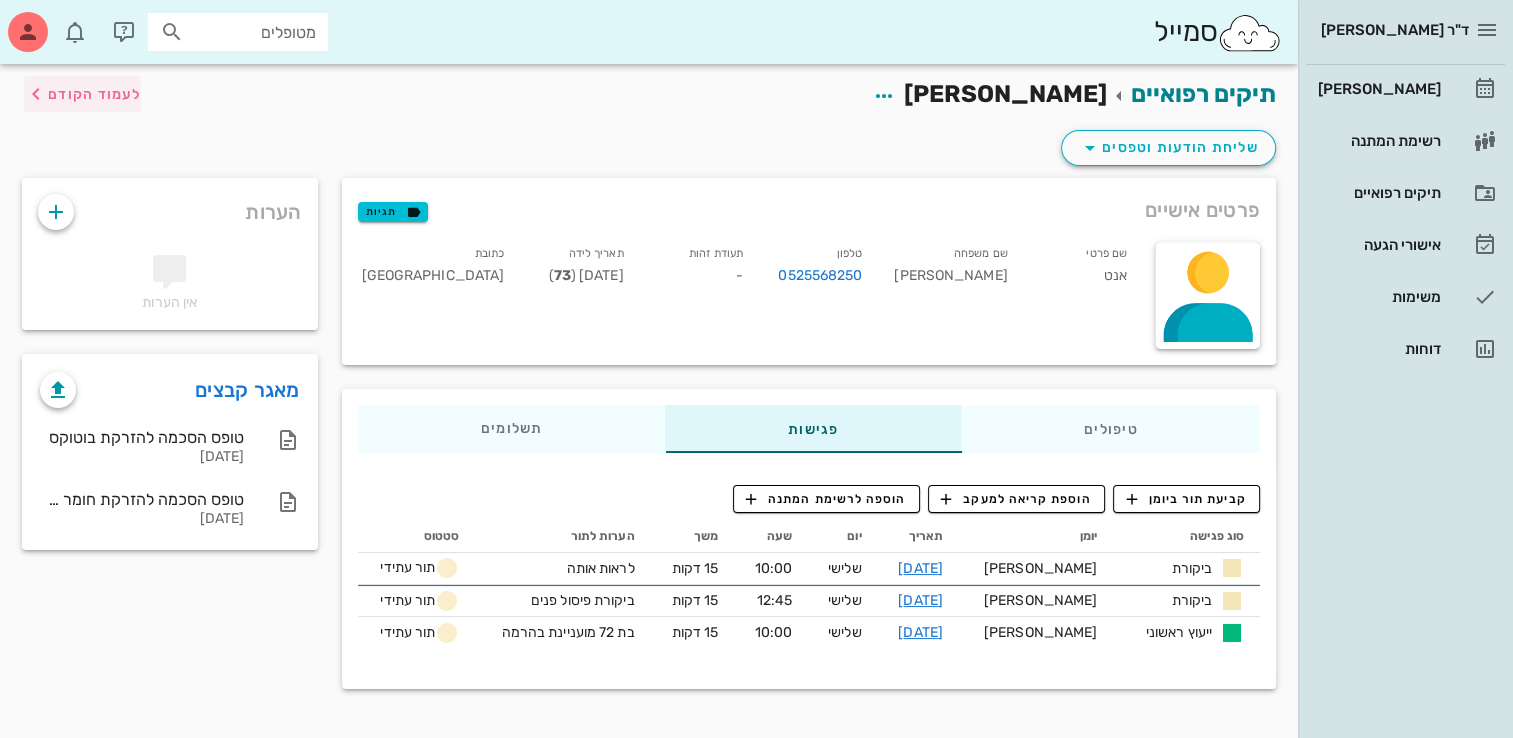 click on "לעמוד הקודם" at bounding box center [94, 94] 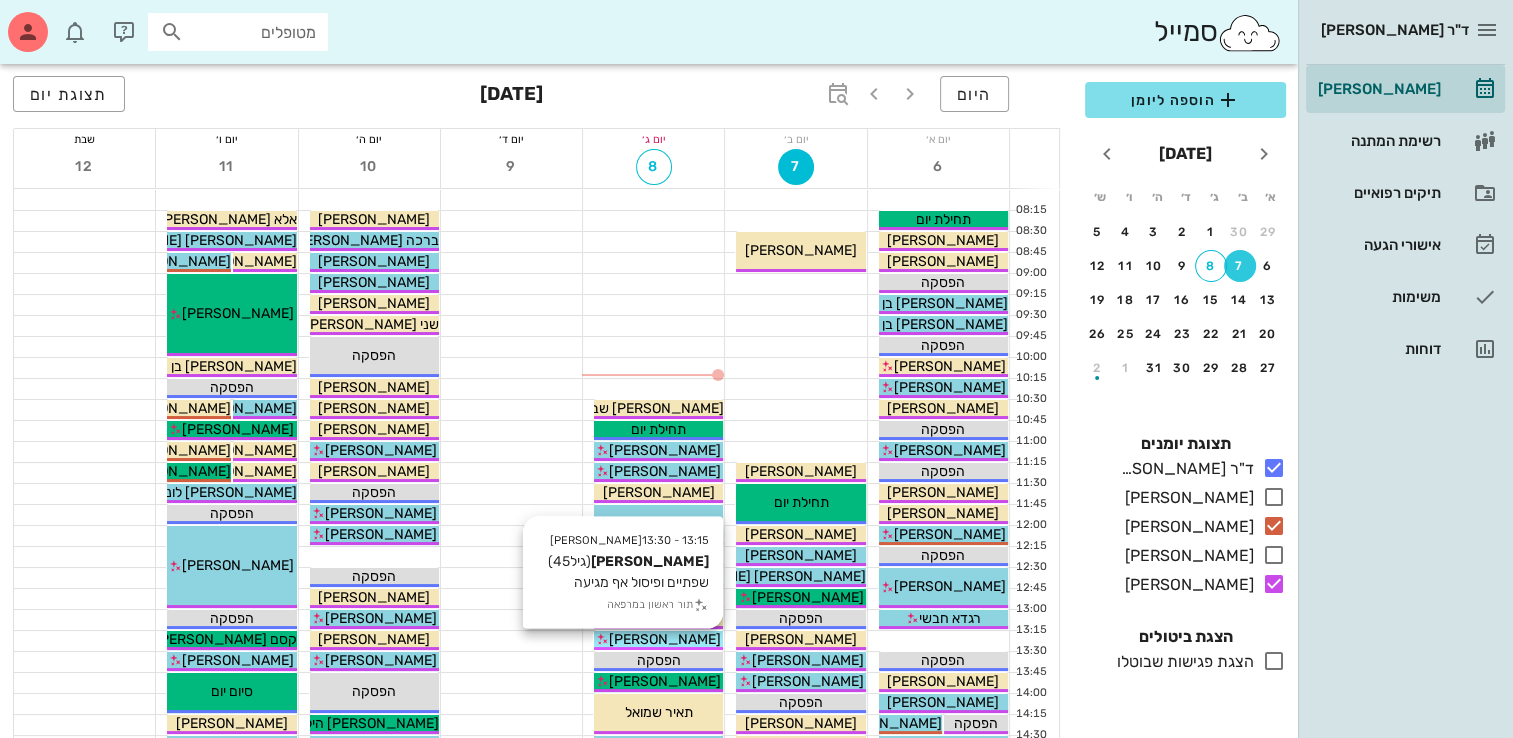 click on "[PERSON_NAME]" at bounding box center (658, 639) 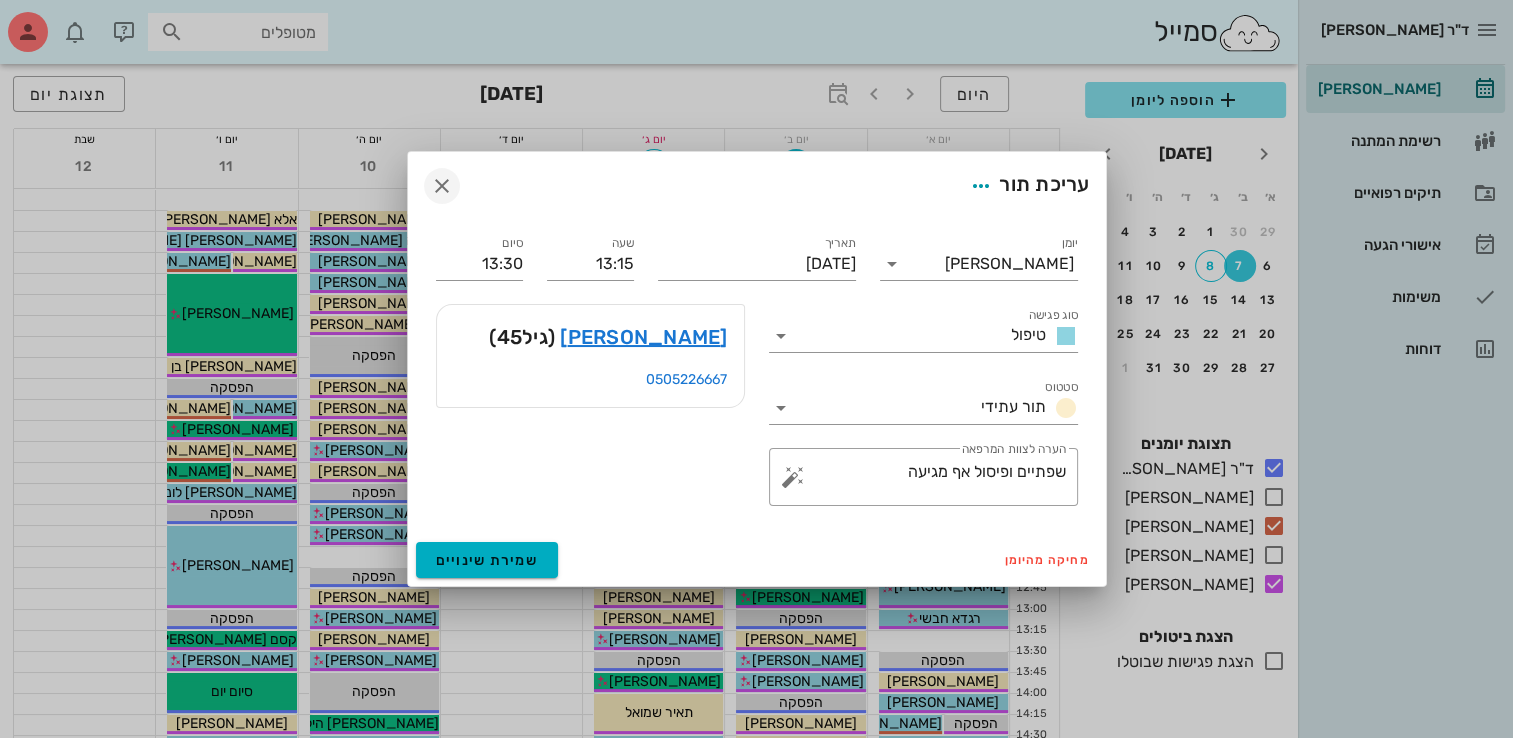 click at bounding box center (442, 186) 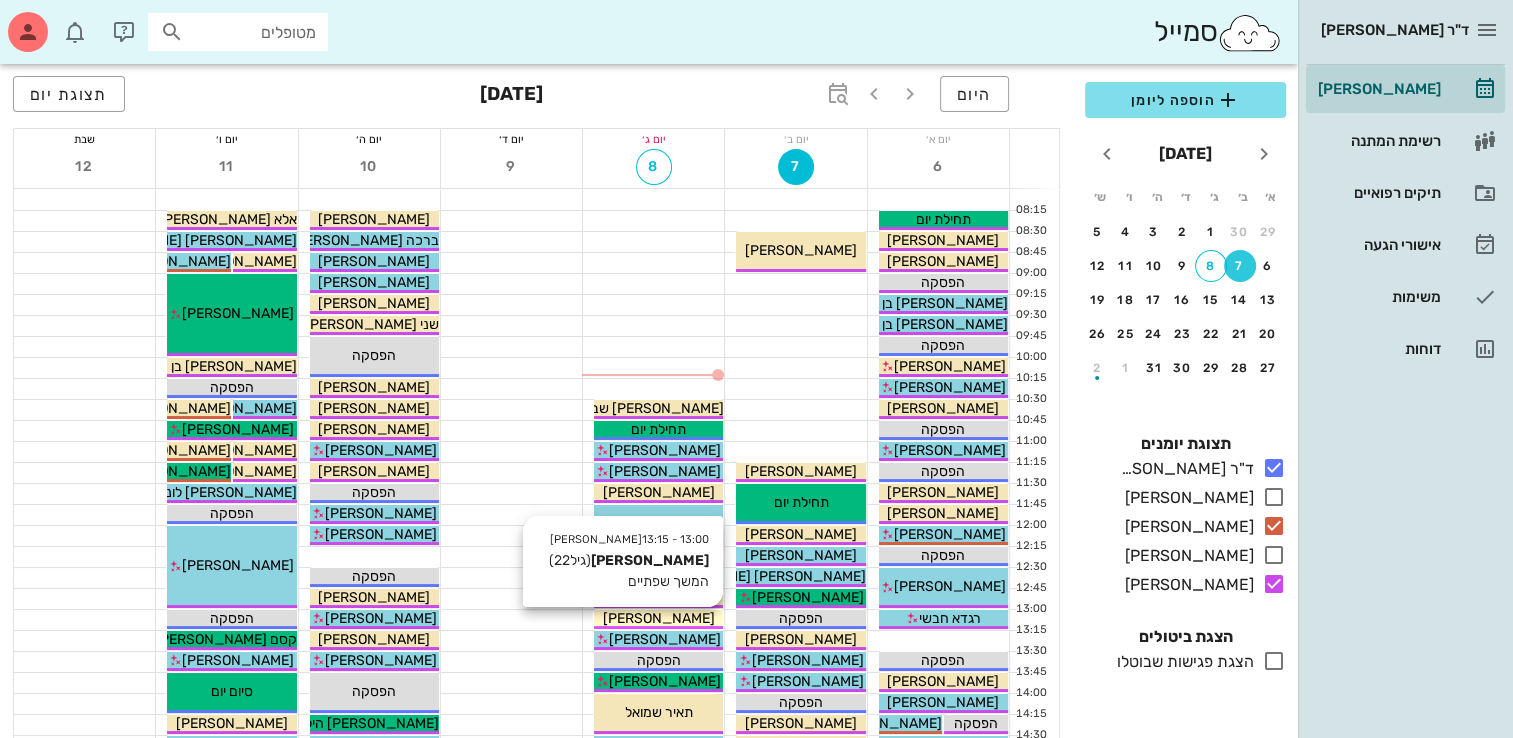 click on "[PERSON_NAME]" at bounding box center (659, 618) 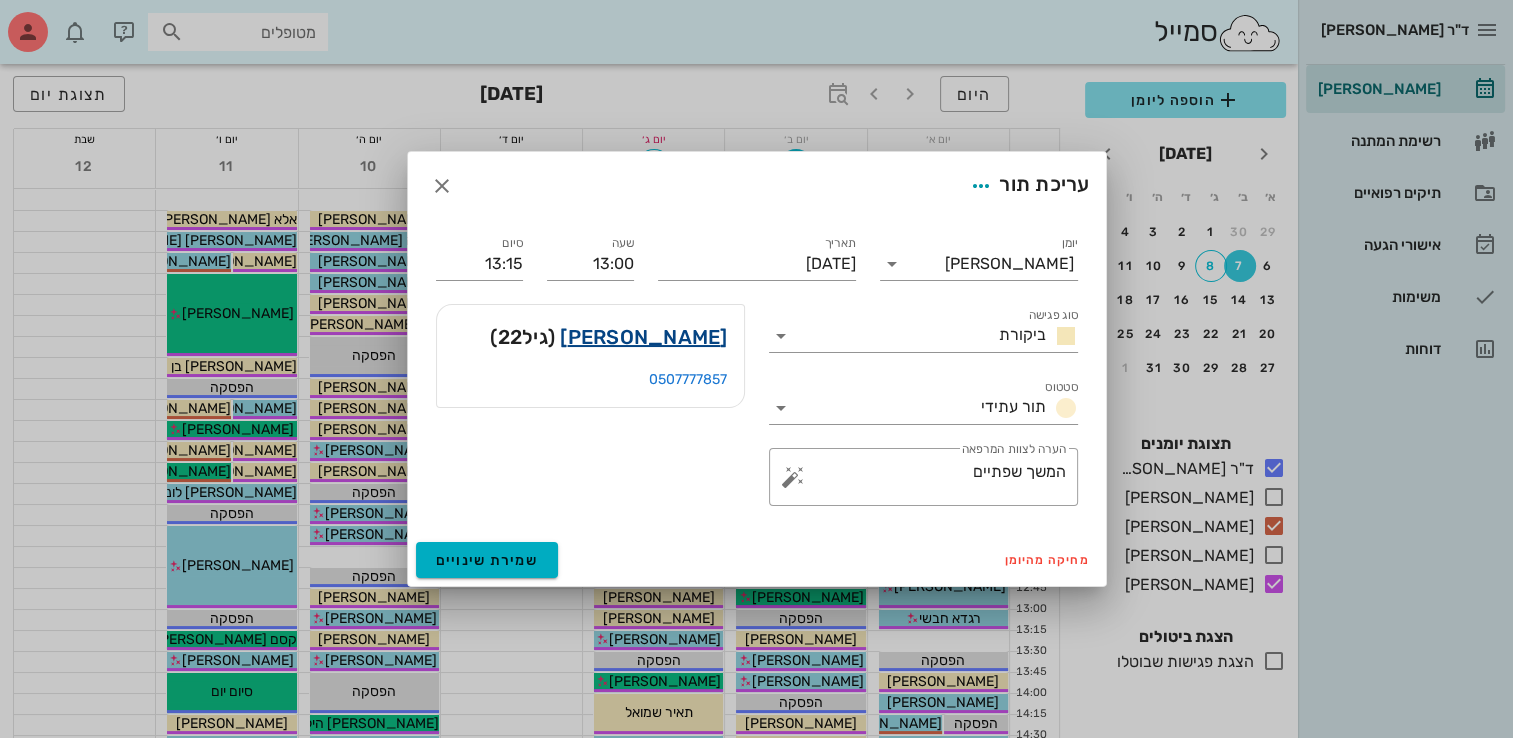 click on "[PERSON_NAME]" at bounding box center (643, 337) 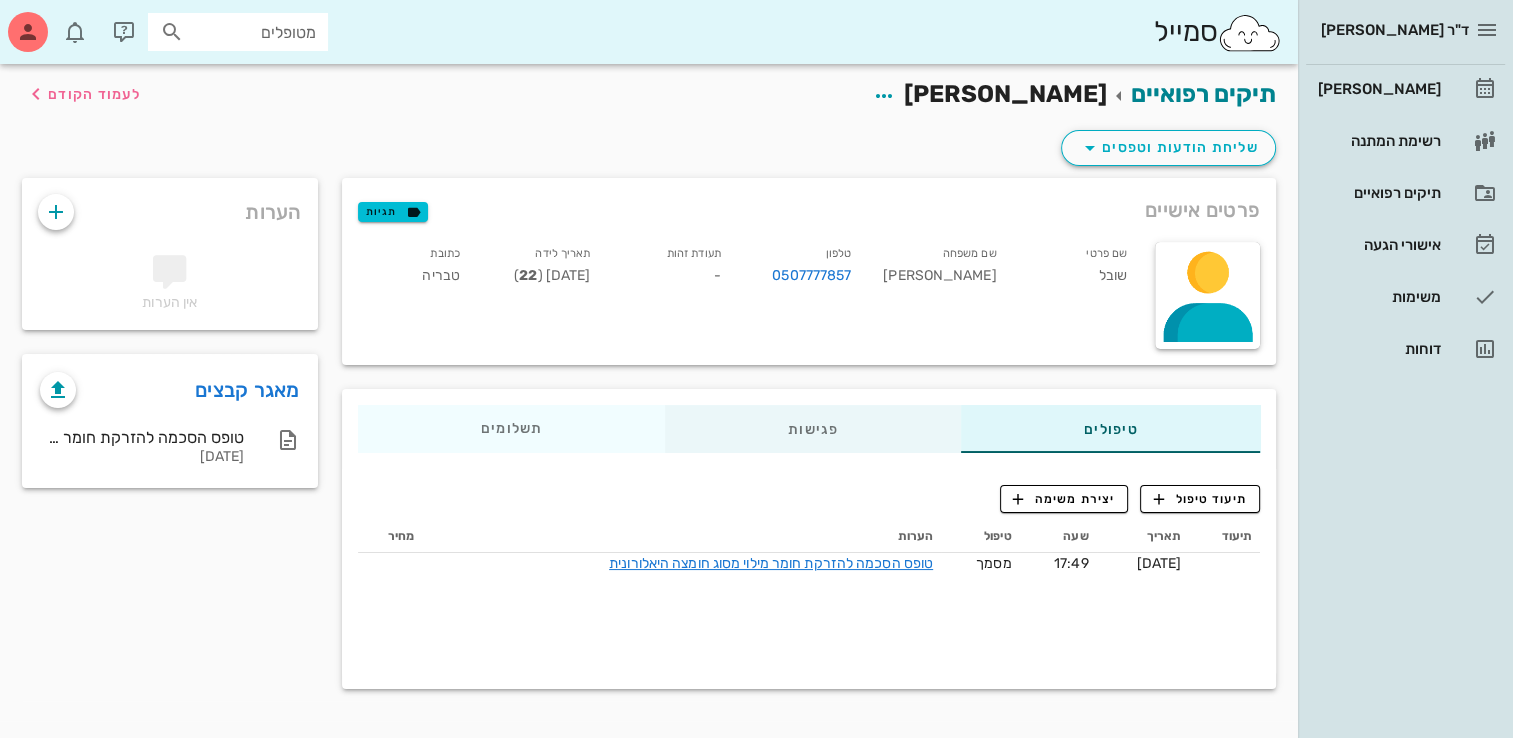 click on "פגישות" at bounding box center (813, 429) 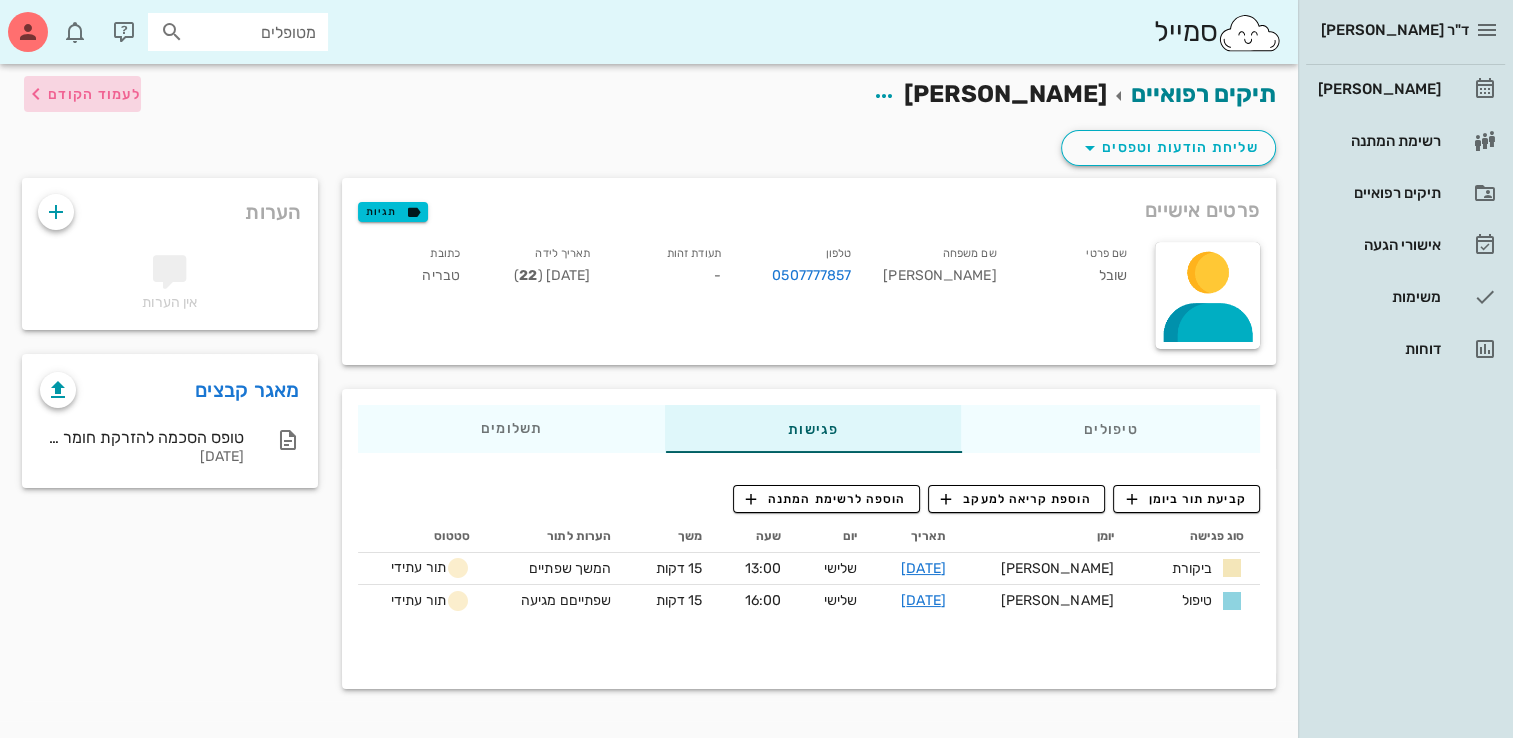 click on "לעמוד הקודם" at bounding box center (94, 94) 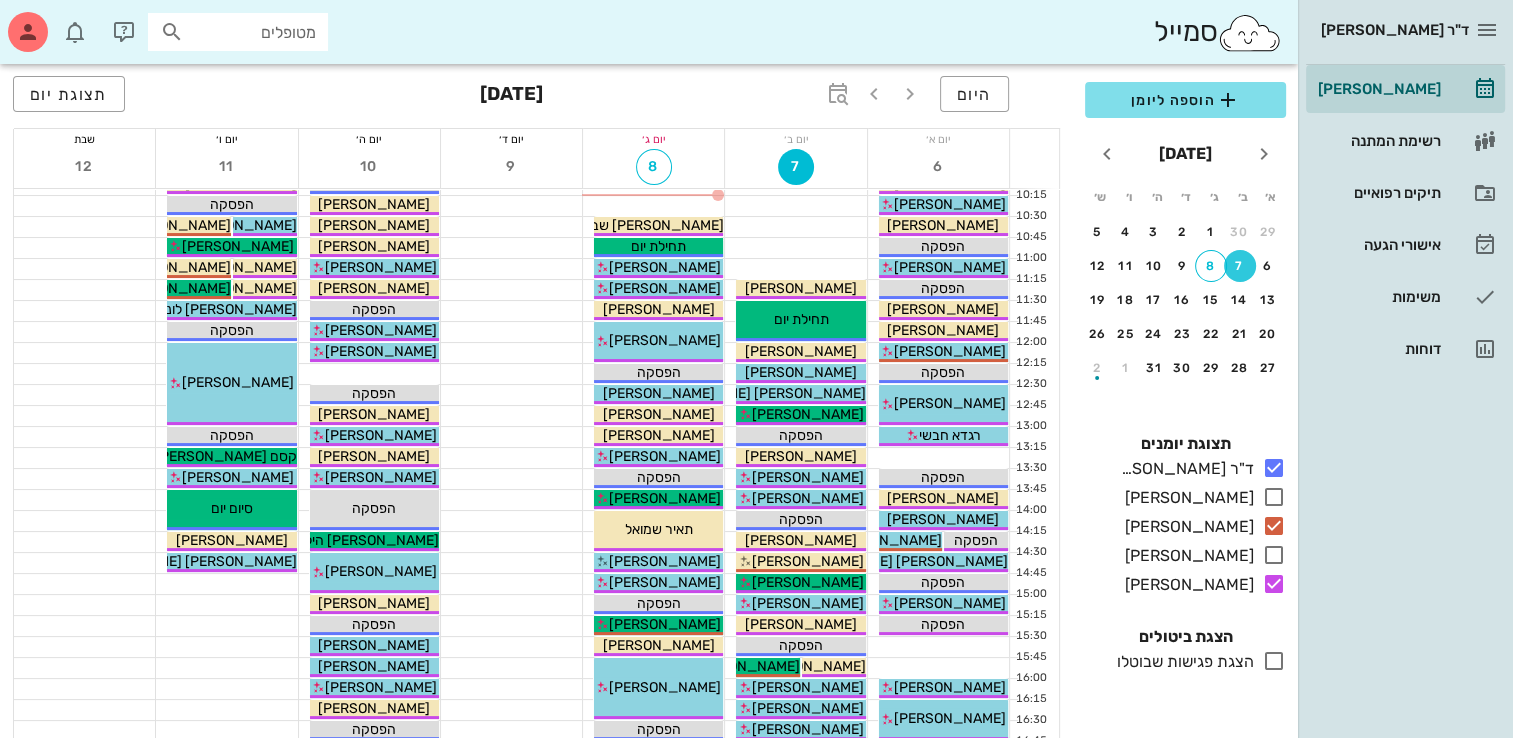 scroll, scrollTop: 184, scrollLeft: 0, axis: vertical 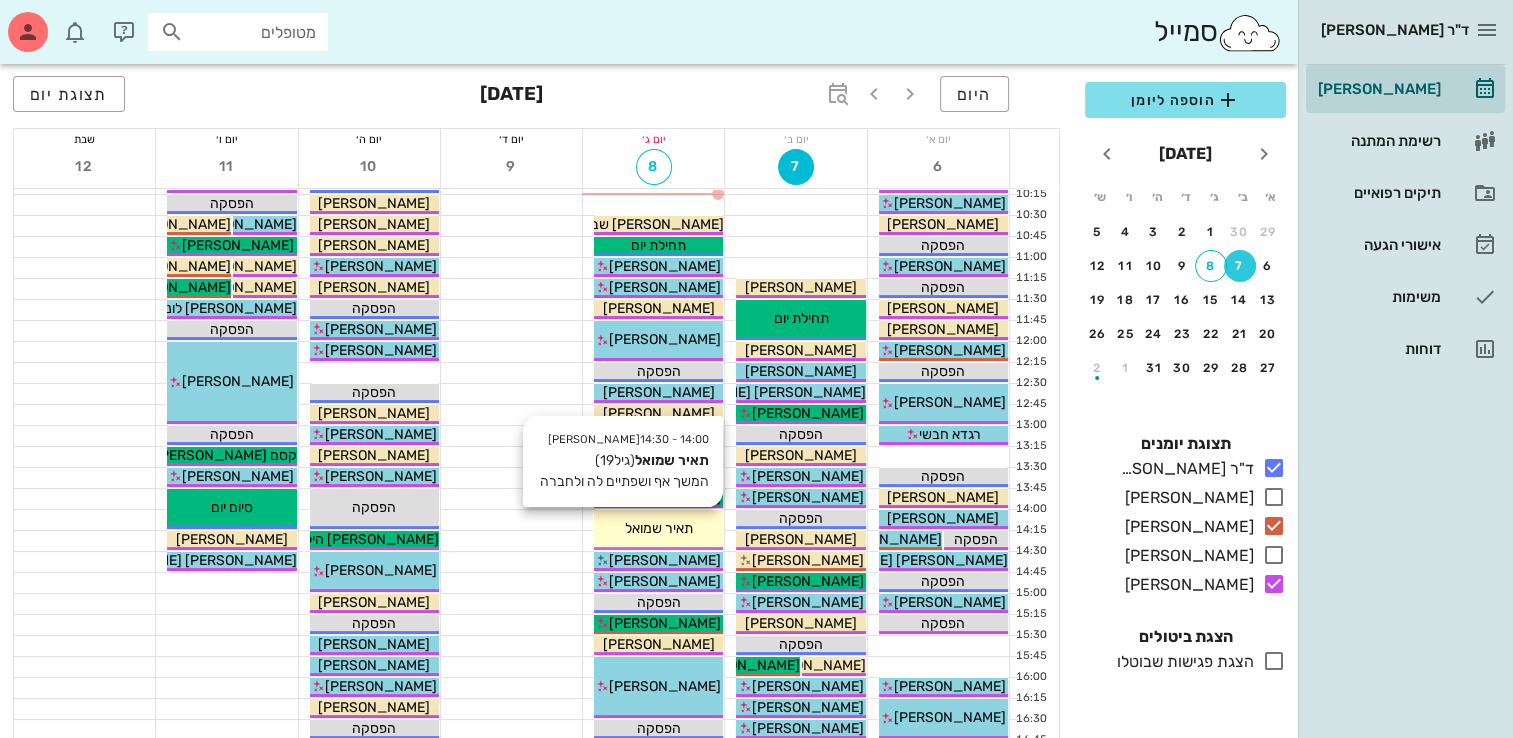 click on "תאיר שמואל" at bounding box center [659, 528] 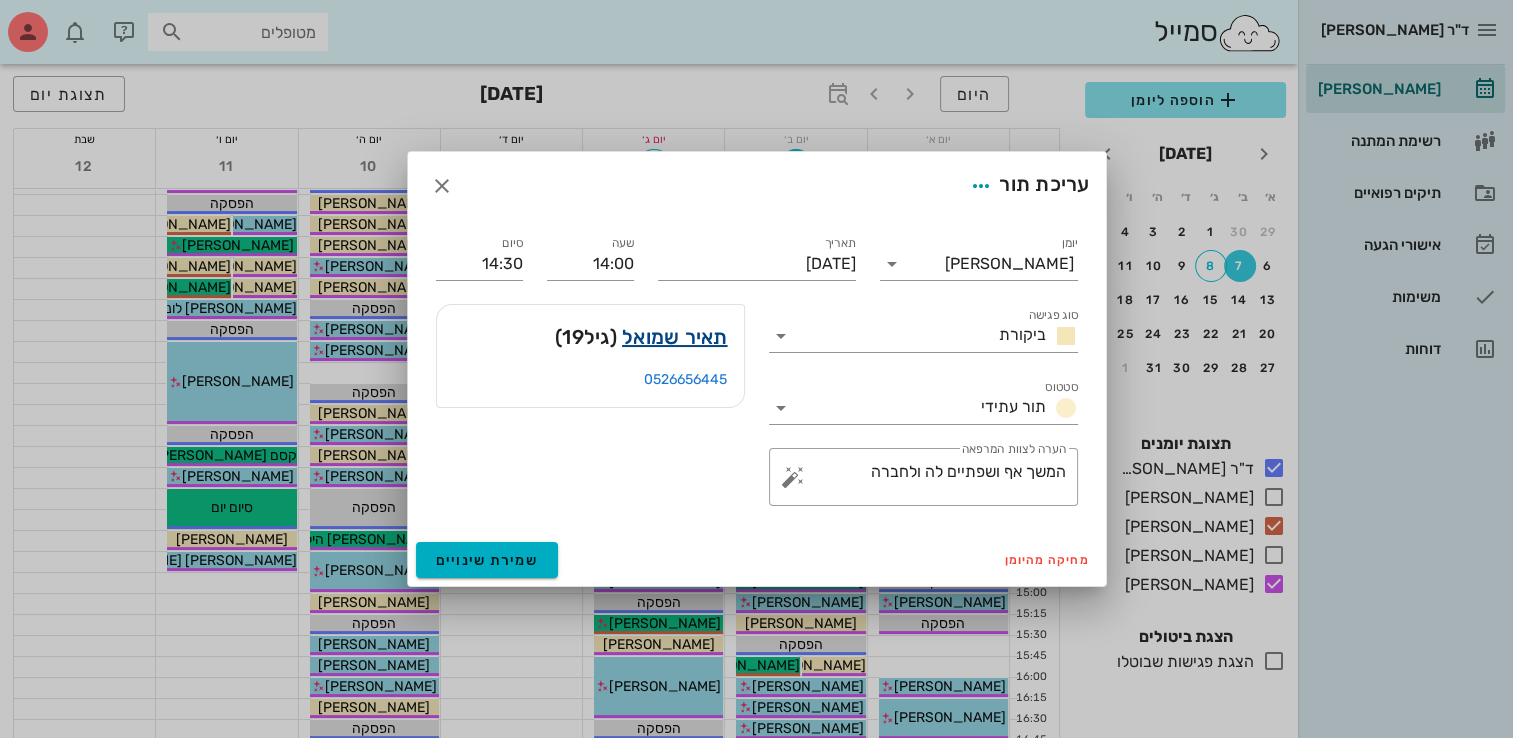 click on "תאיר
שמואל" at bounding box center [675, 337] 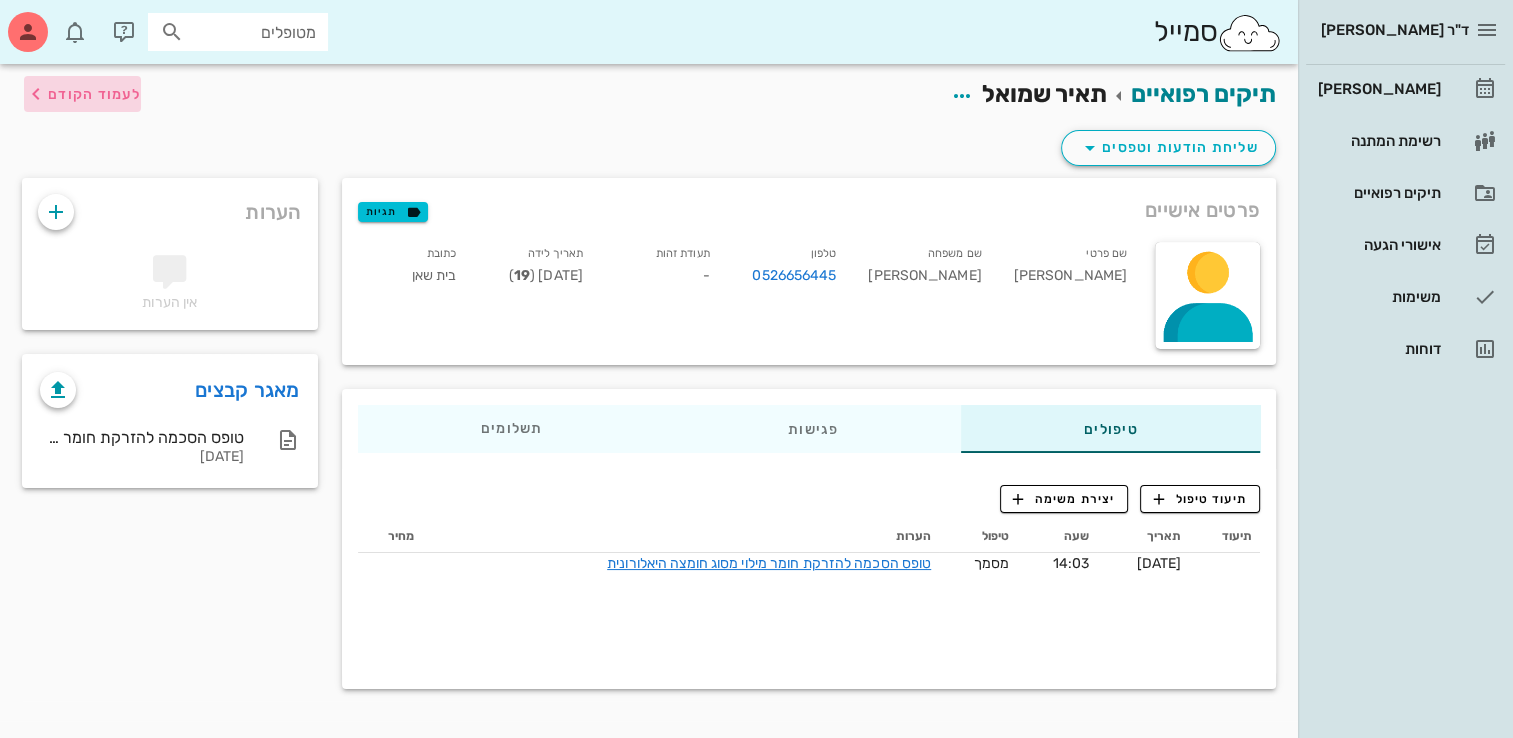 click on "לעמוד הקודם" at bounding box center [94, 94] 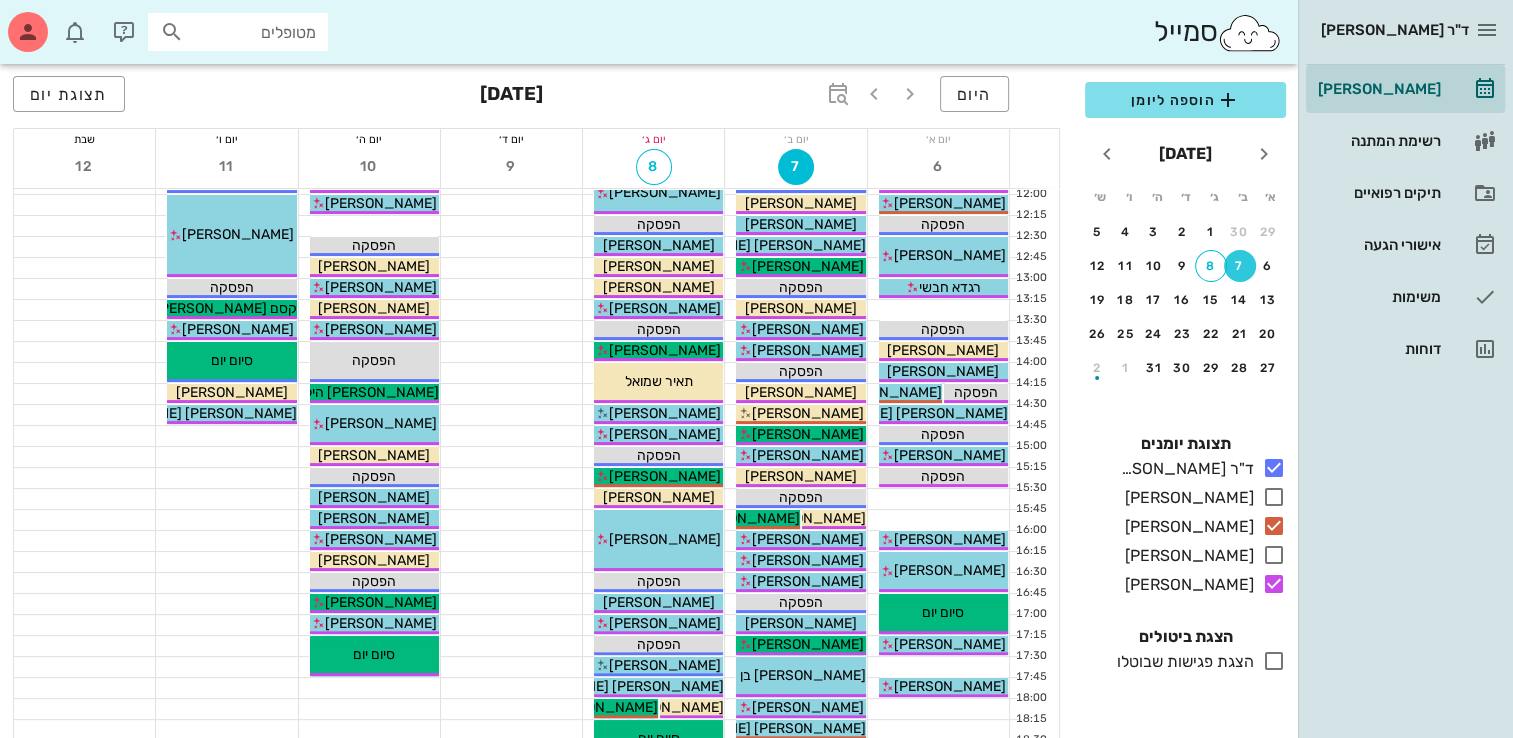 scroll, scrollTop: 340, scrollLeft: 0, axis: vertical 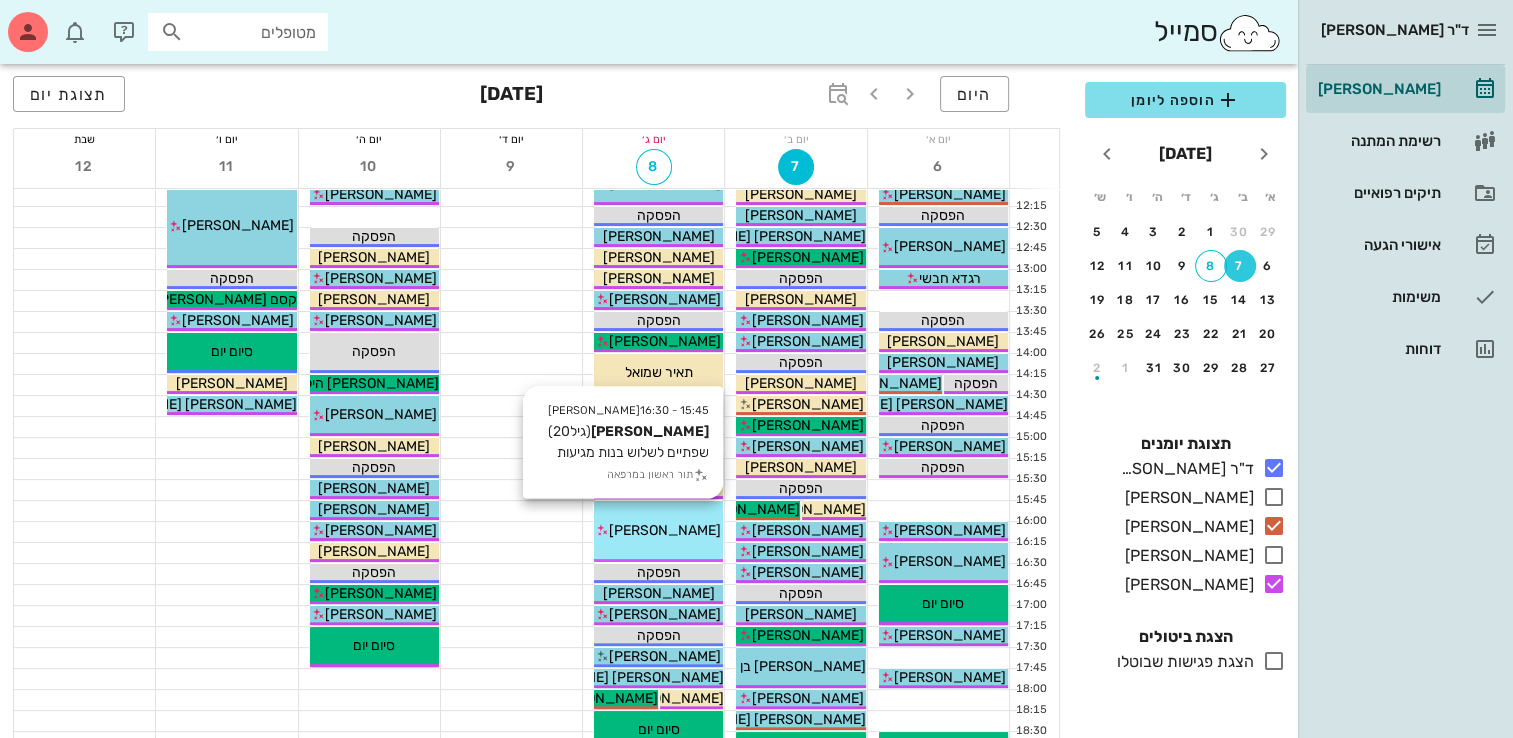 click on "15:45
- 16:30
[PERSON_NAME]
[PERSON_NAME]
(גיל
20 )
שפתיים  לשלוש בנות מגיעות
תור ראשון במרפאה
[PERSON_NAME]" at bounding box center (658, 531) 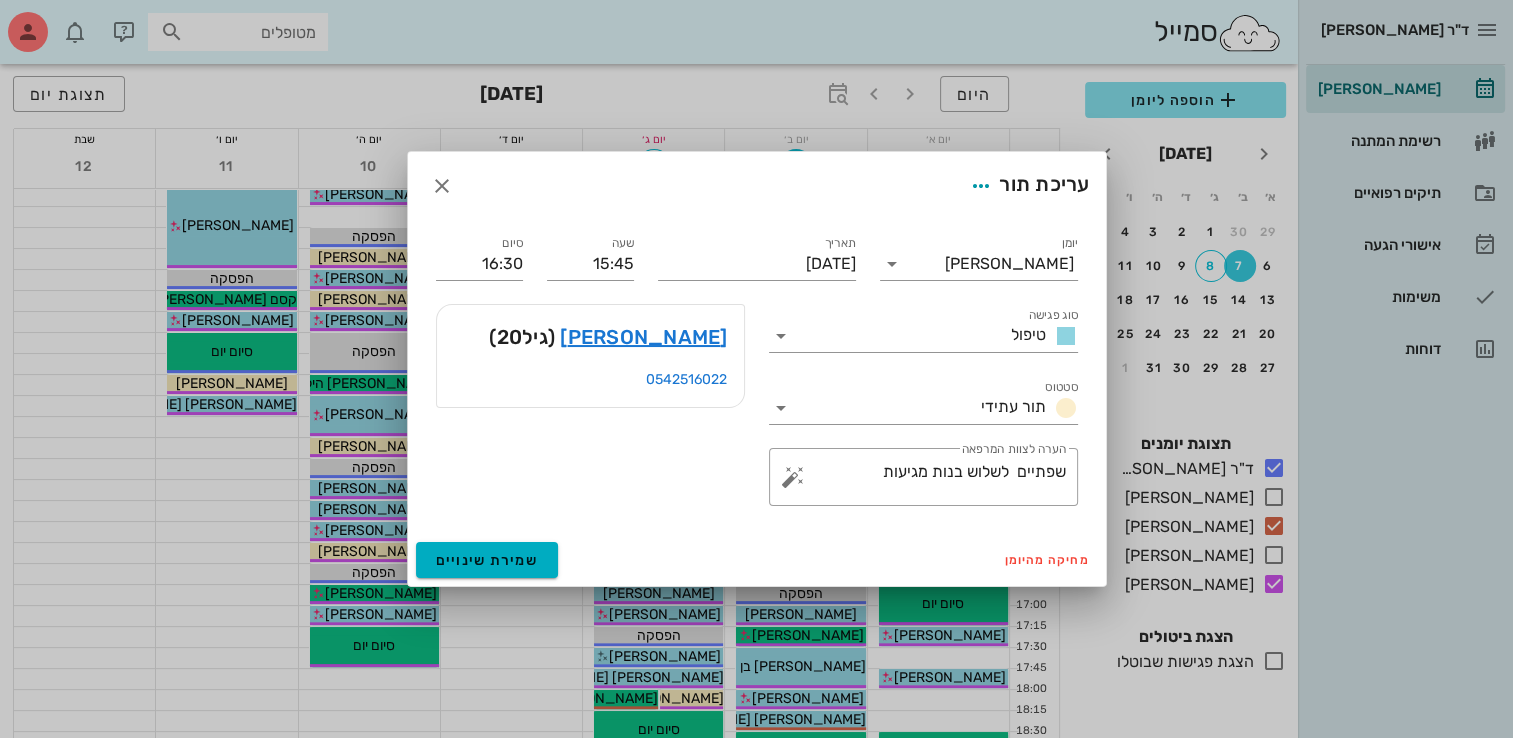 click at bounding box center (756, 369) 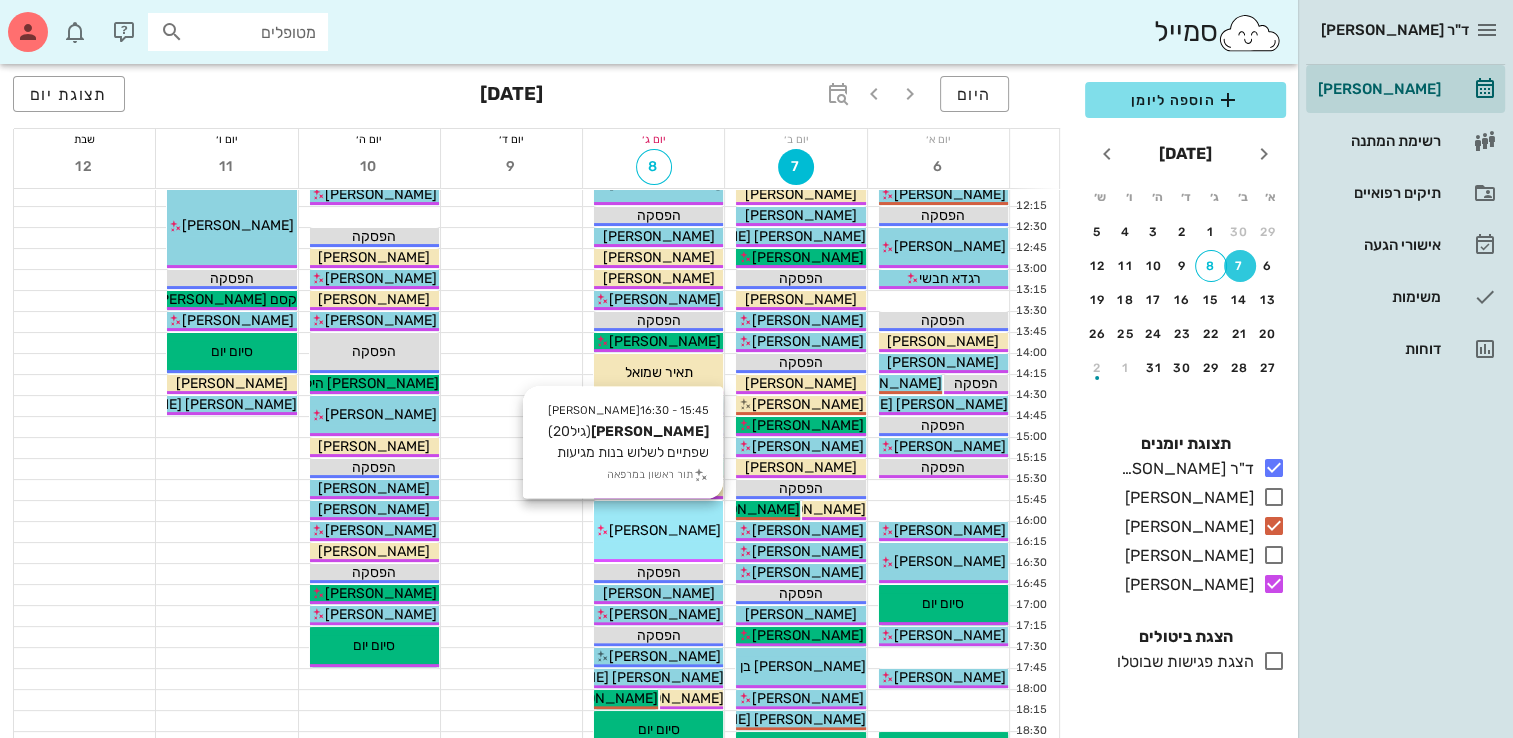 click on "15:45
- 16:30
[PERSON_NAME]
[PERSON_NAME]
(גיל
20 )
שפתיים  לשלוש בנות מגיעות
תור ראשון במרפאה
[PERSON_NAME]" at bounding box center [658, 531] 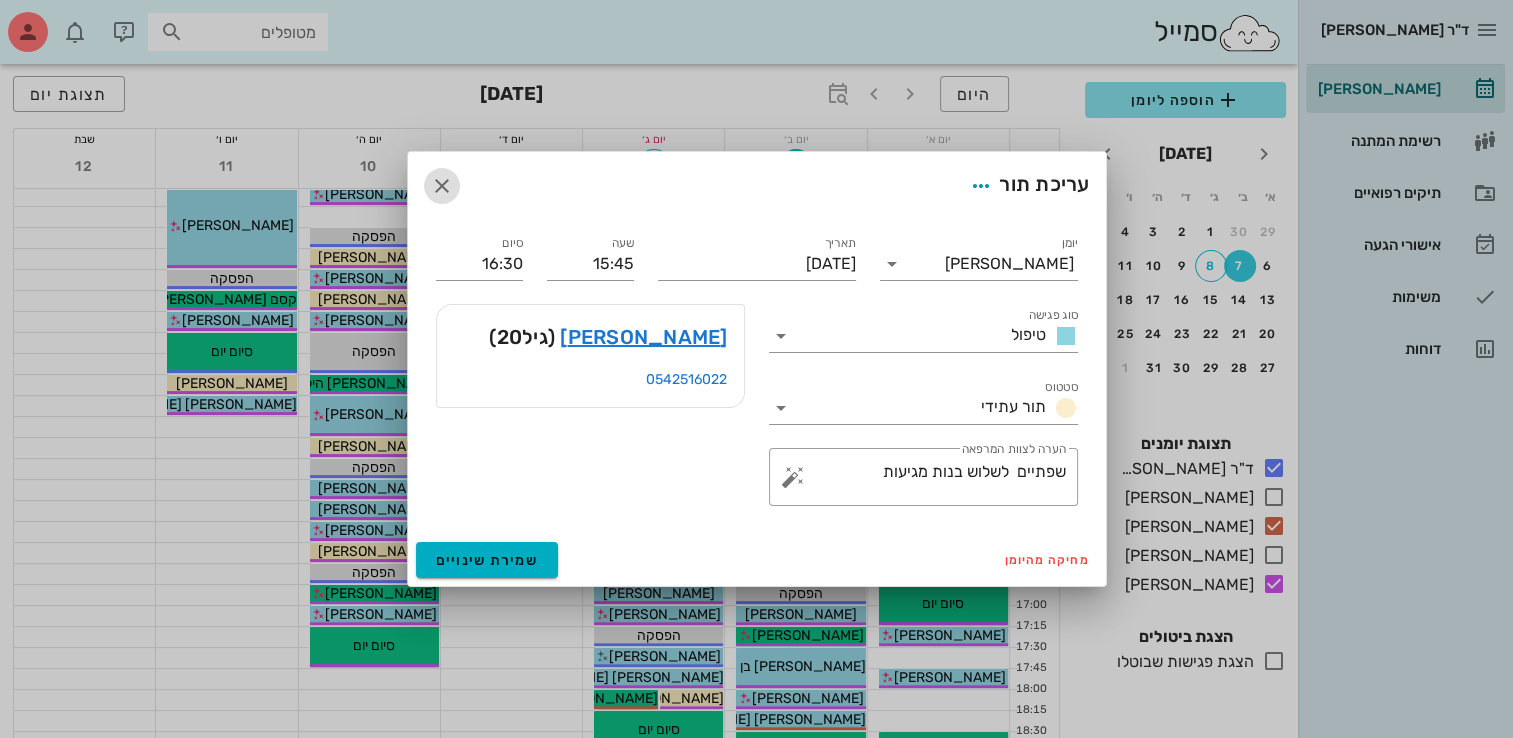 click at bounding box center [442, 186] 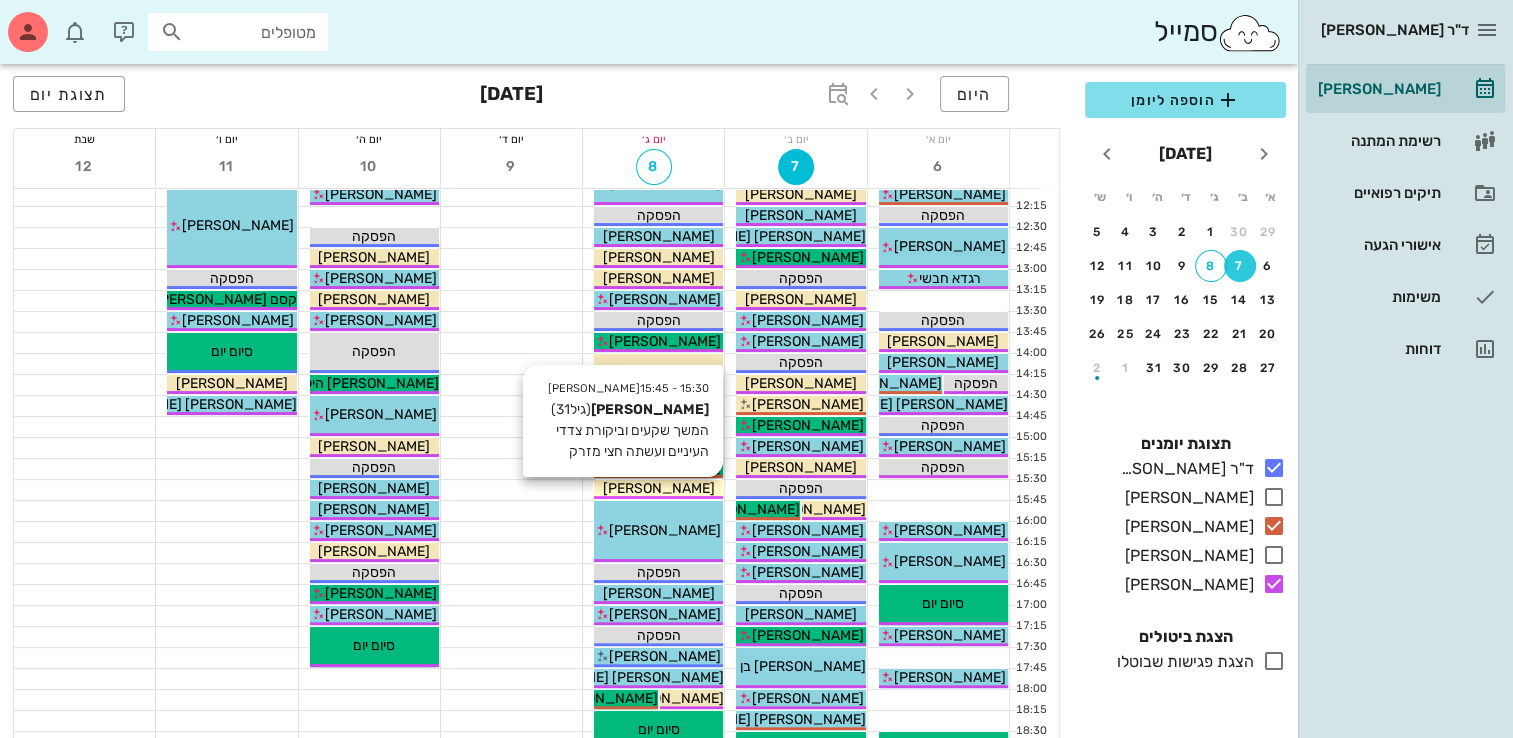 click on "[PERSON_NAME]" at bounding box center [659, 488] 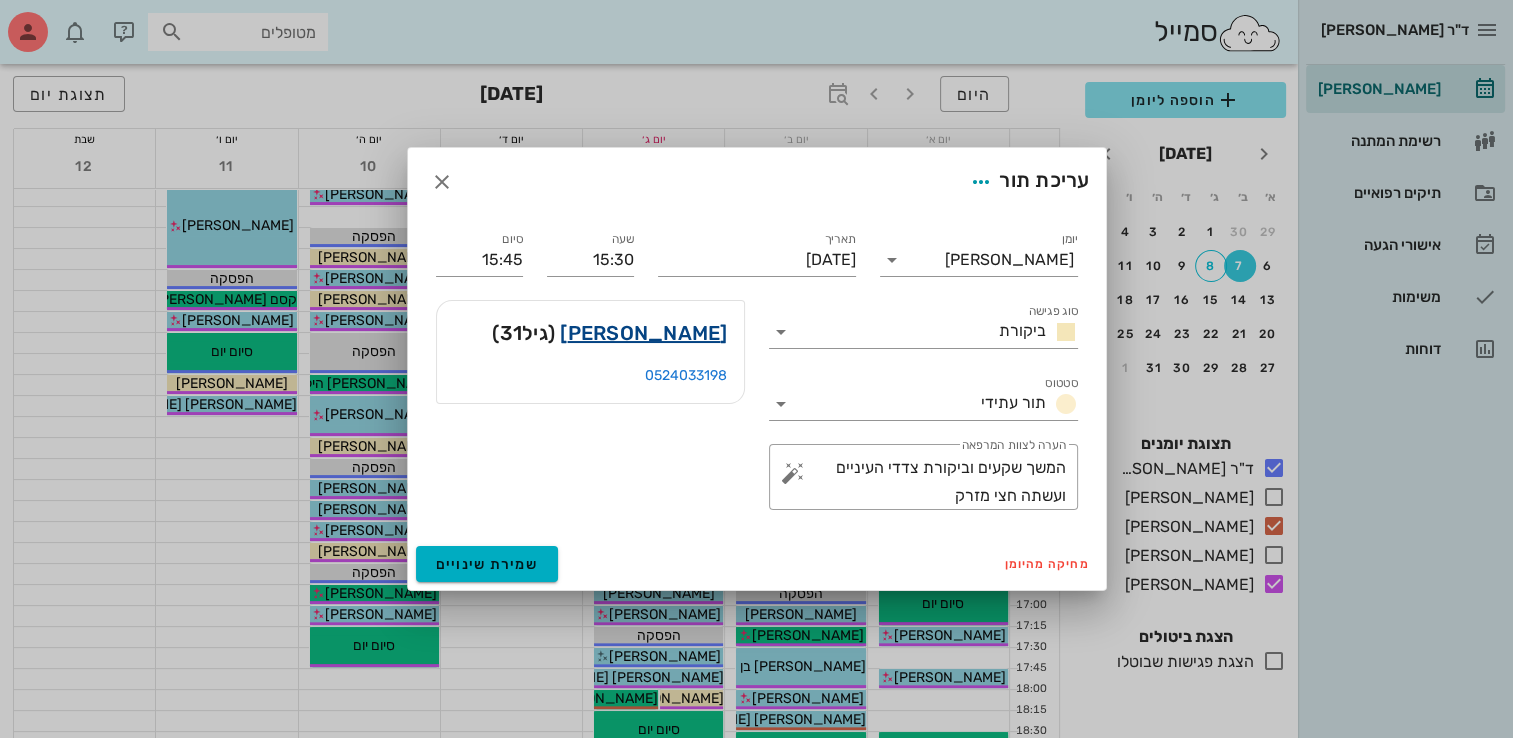 click on "[PERSON_NAME]" at bounding box center [643, 333] 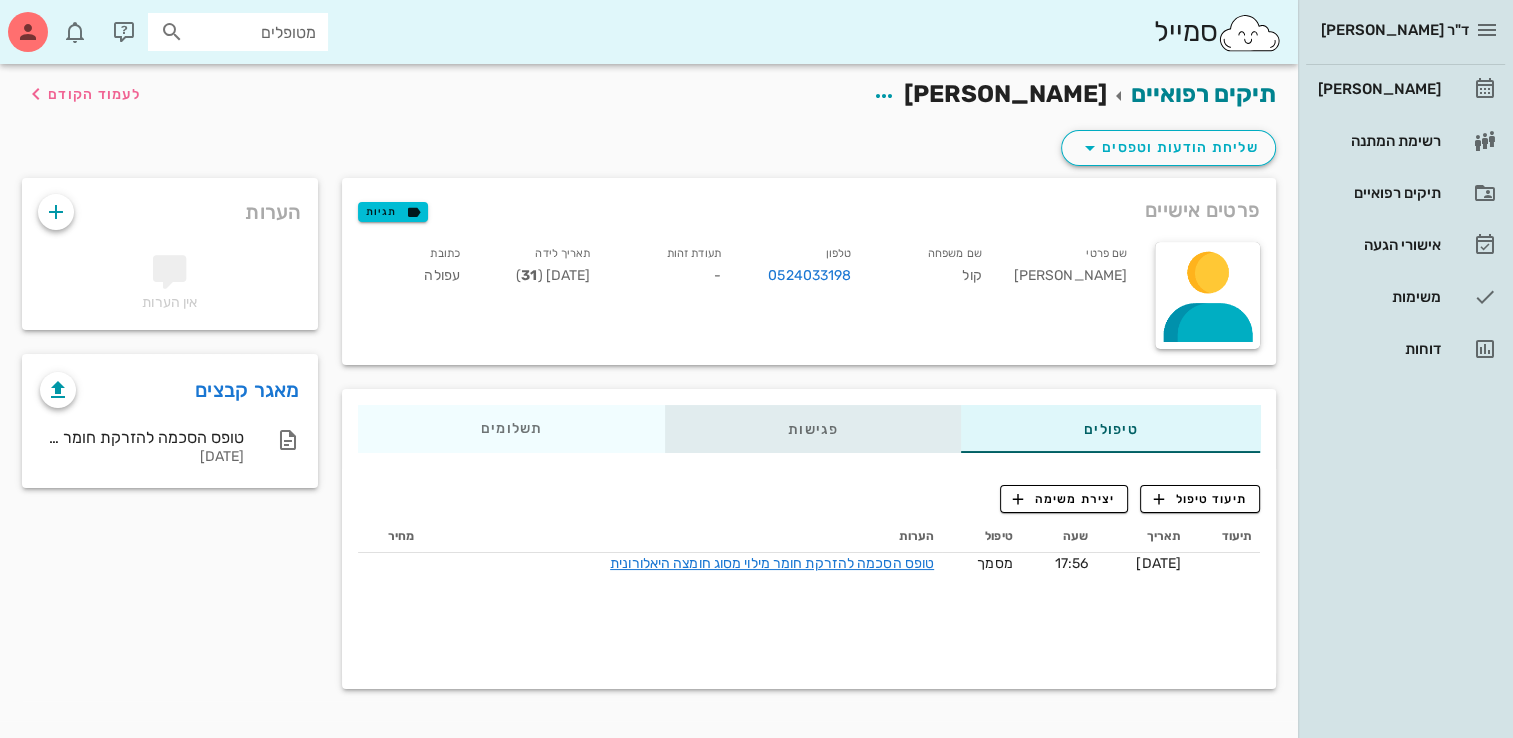 click on "פגישות" at bounding box center [813, 429] 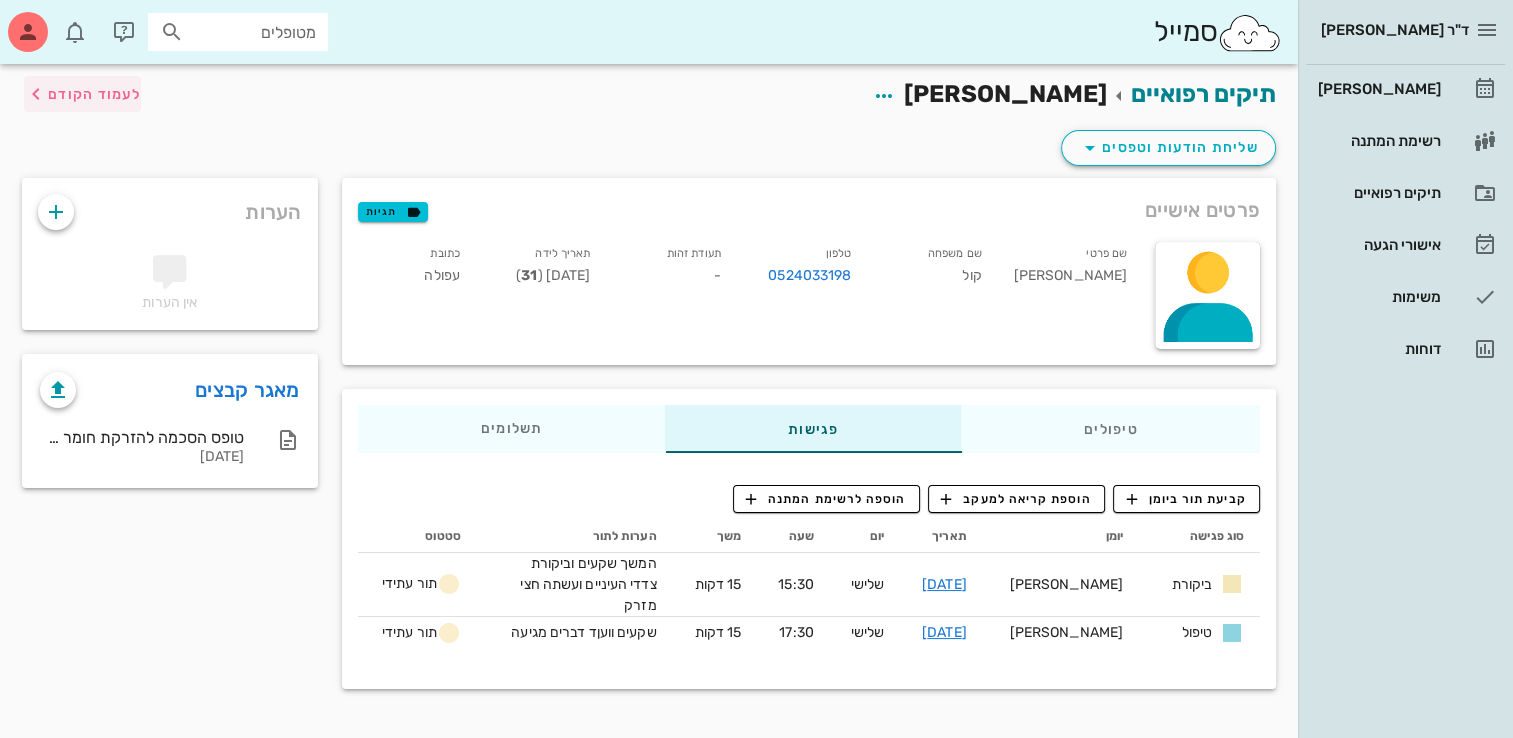 click on "לעמוד הקודם" at bounding box center (94, 94) 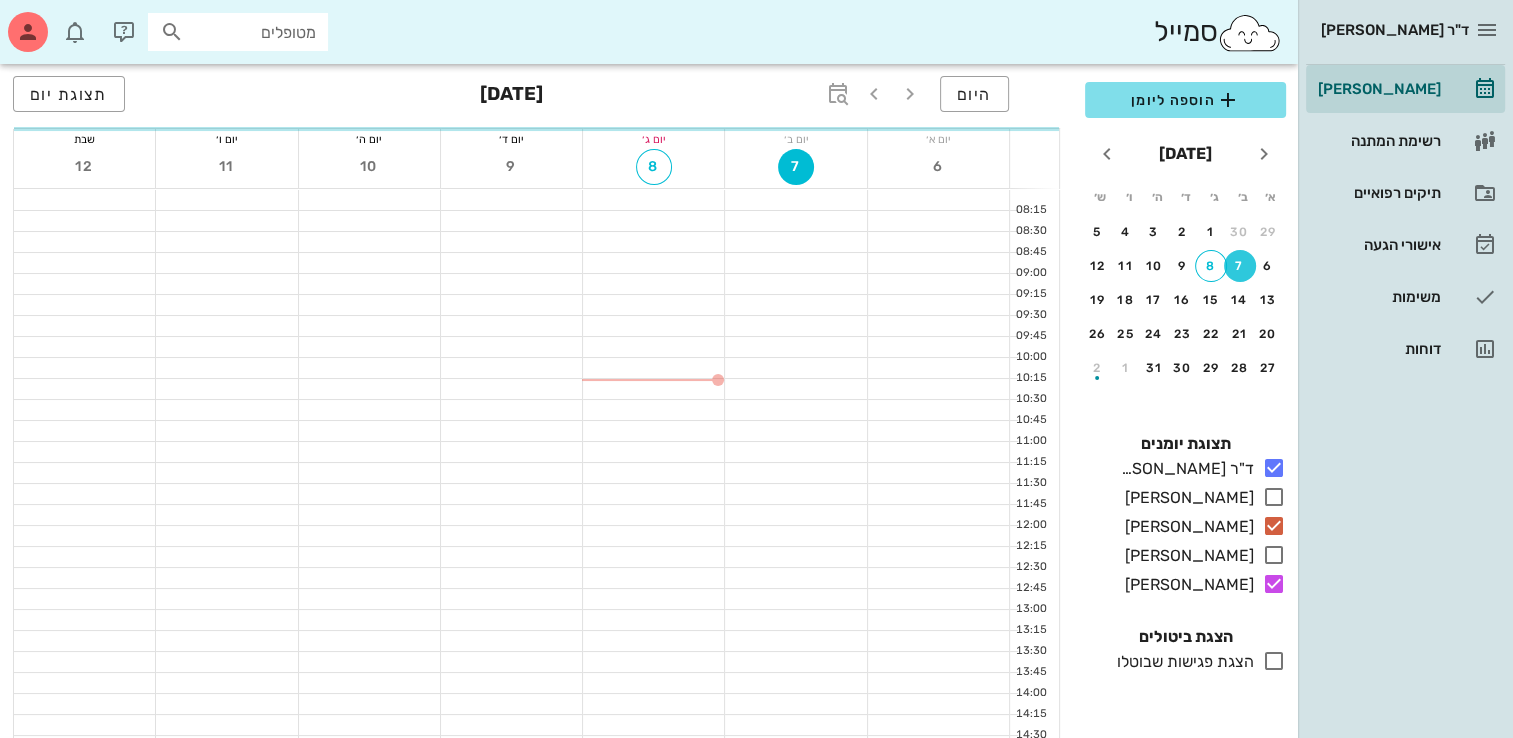 scroll, scrollTop: 340, scrollLeft: 0, axis: vertical 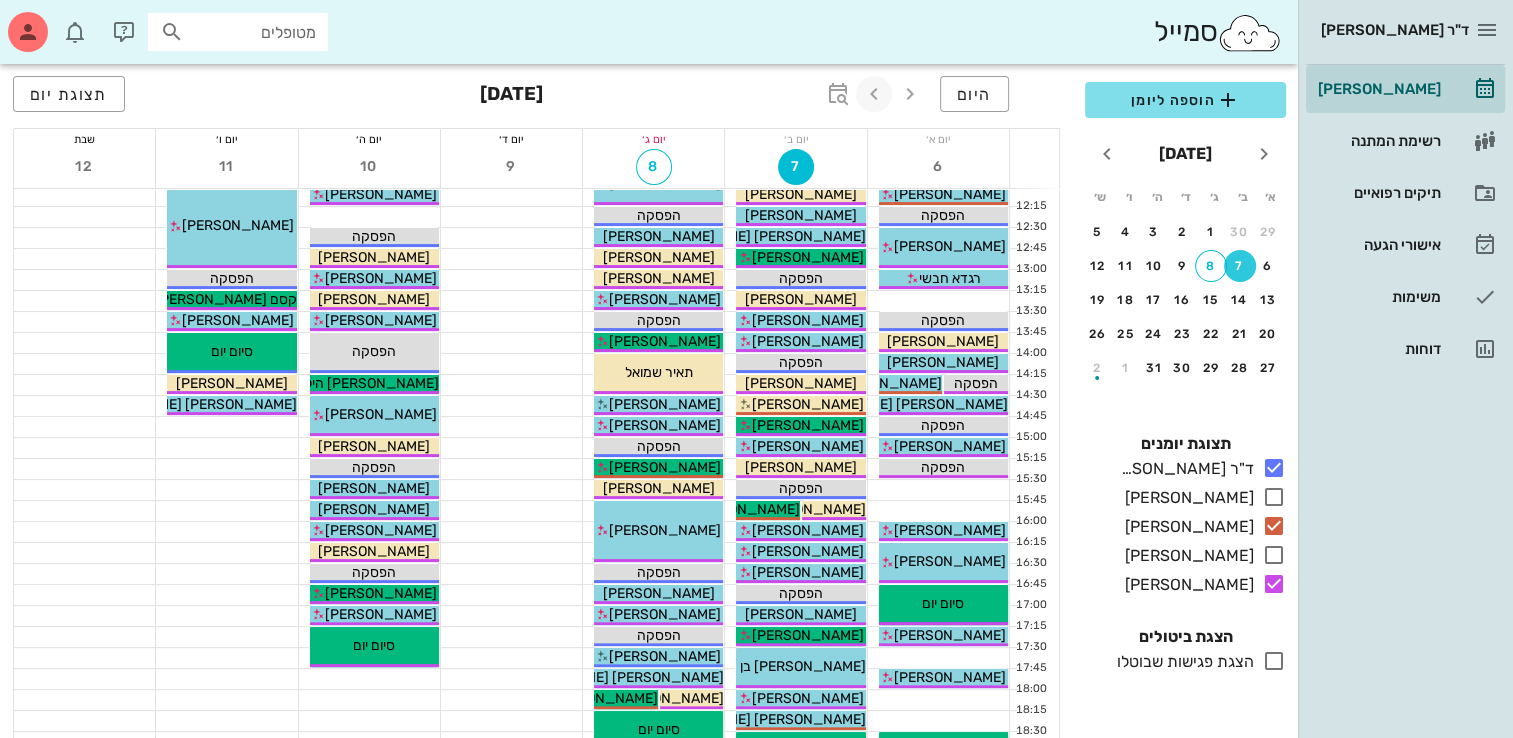 click at bounding box center (874, 94) 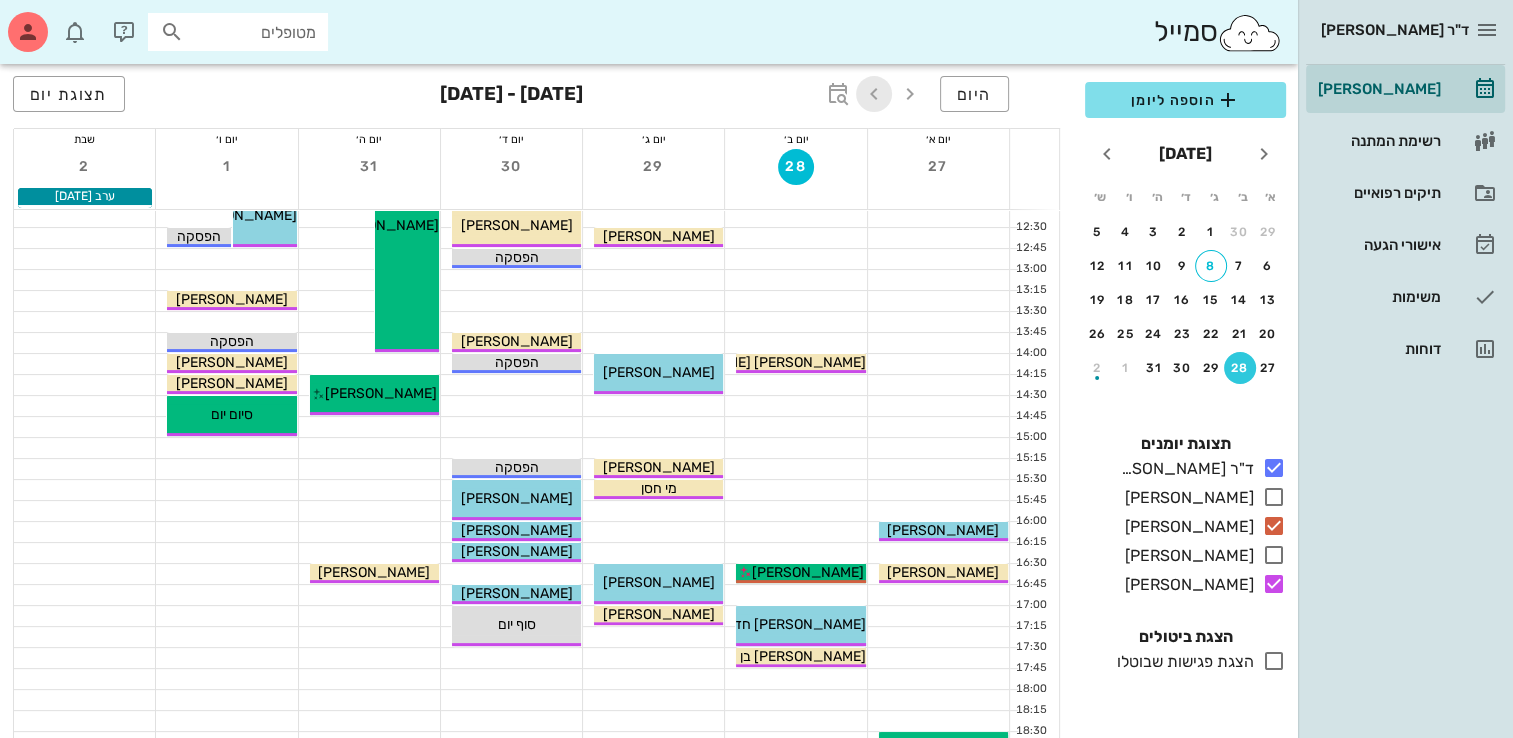 click at bounding box center [874, 94] 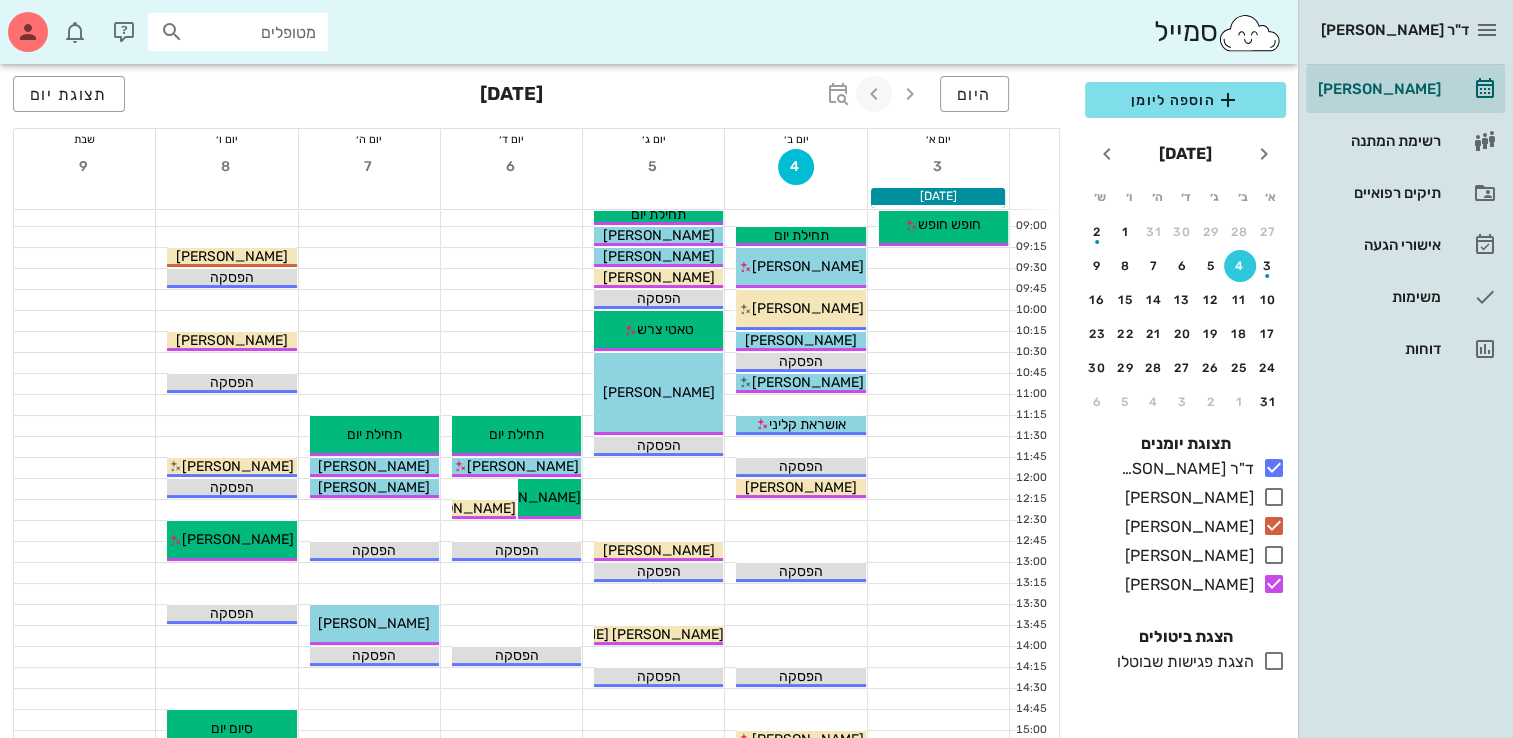scroll, scrollTop: 0, scrollLeft: 0, axis: both 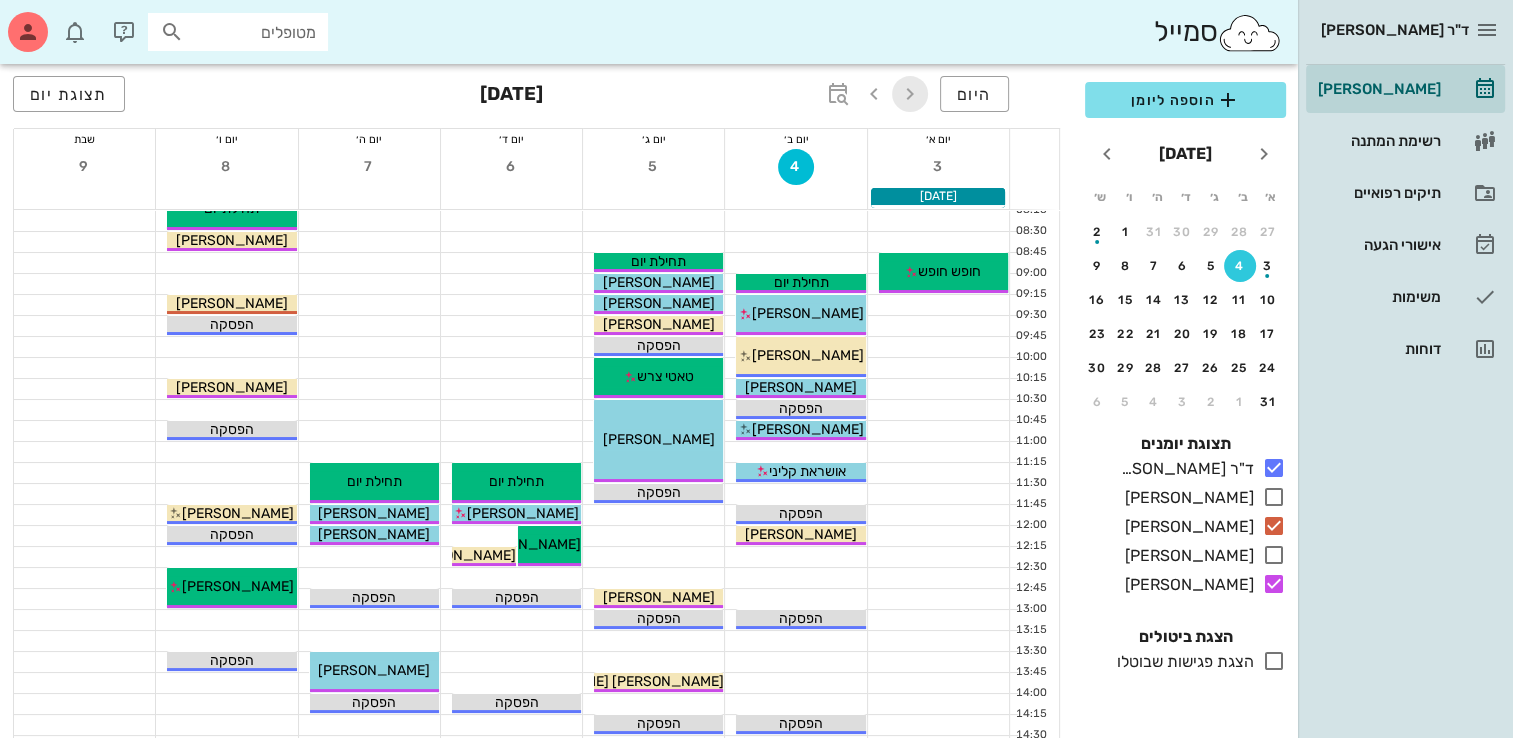 click at bounding box center (910, 94) 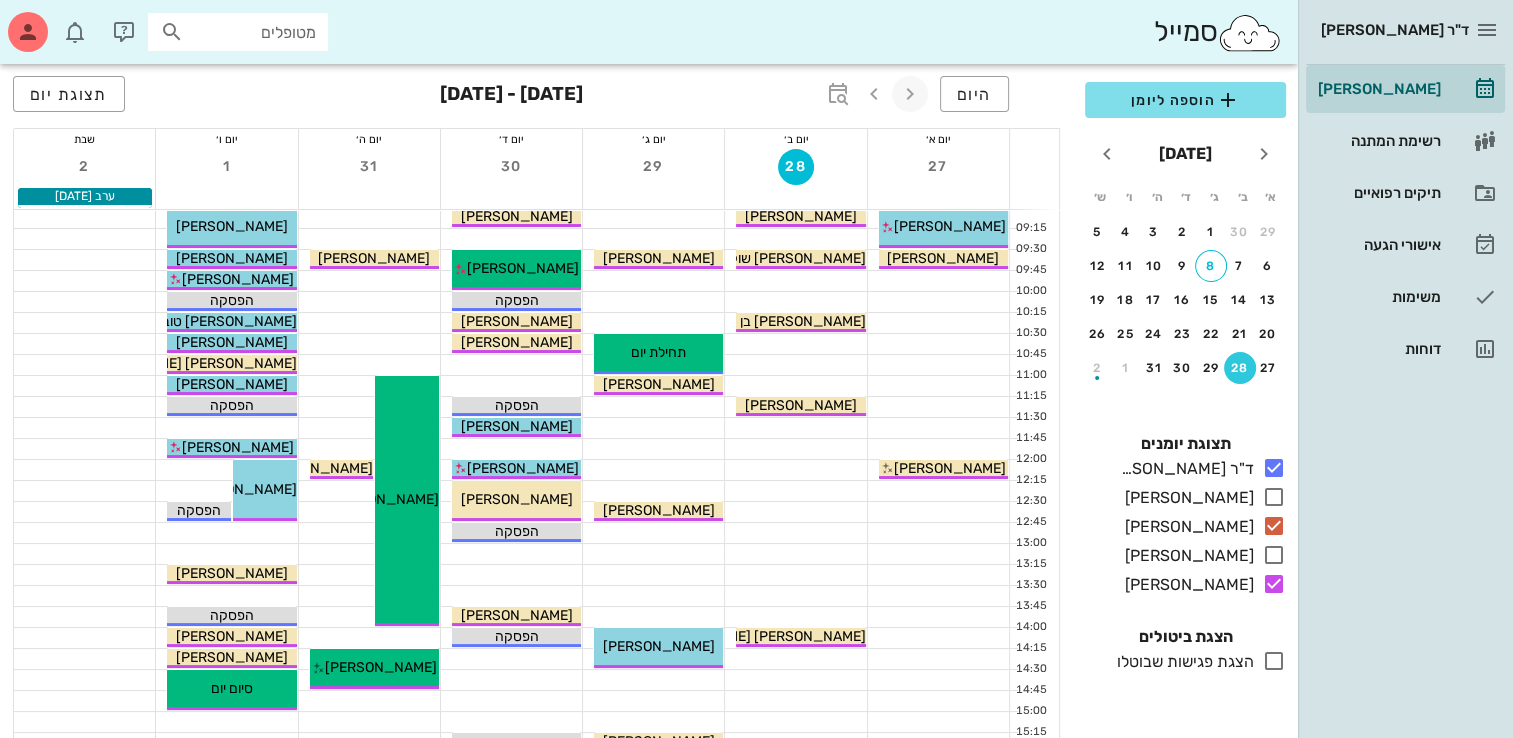 scroll, scrollTop: 64, scrollLeft: 0, axis: vertical 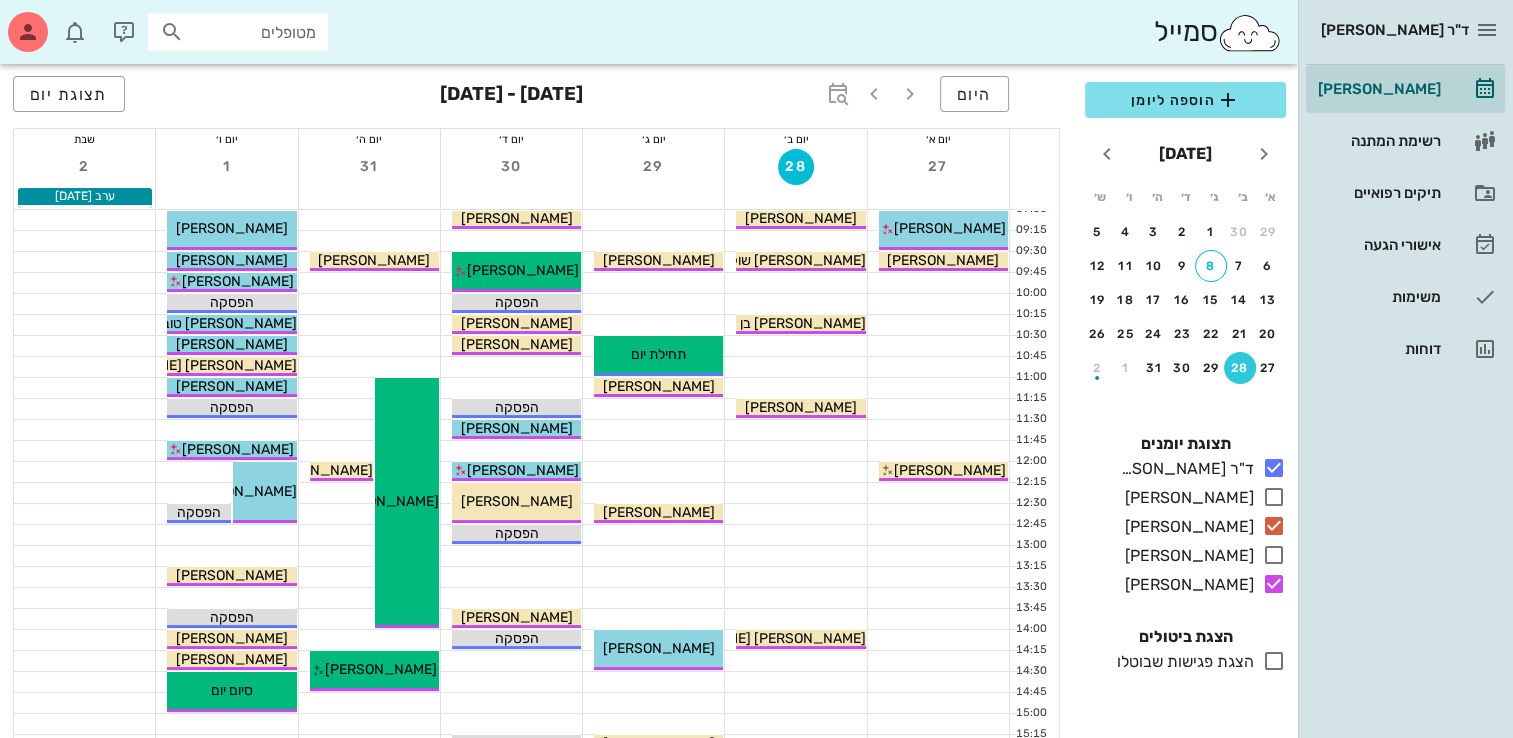 click at bounding box center (511, 556) 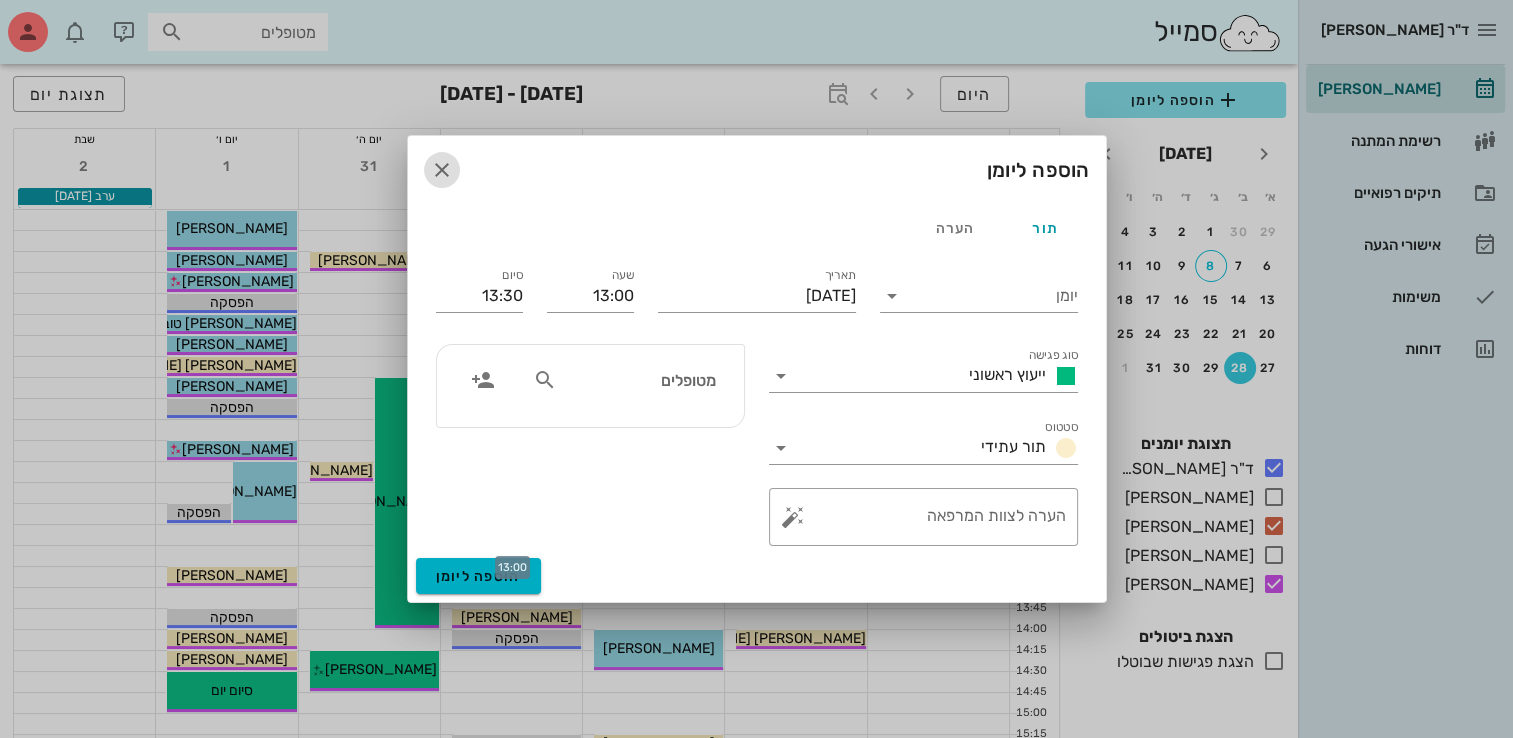 click at bounding box center (442, 170) 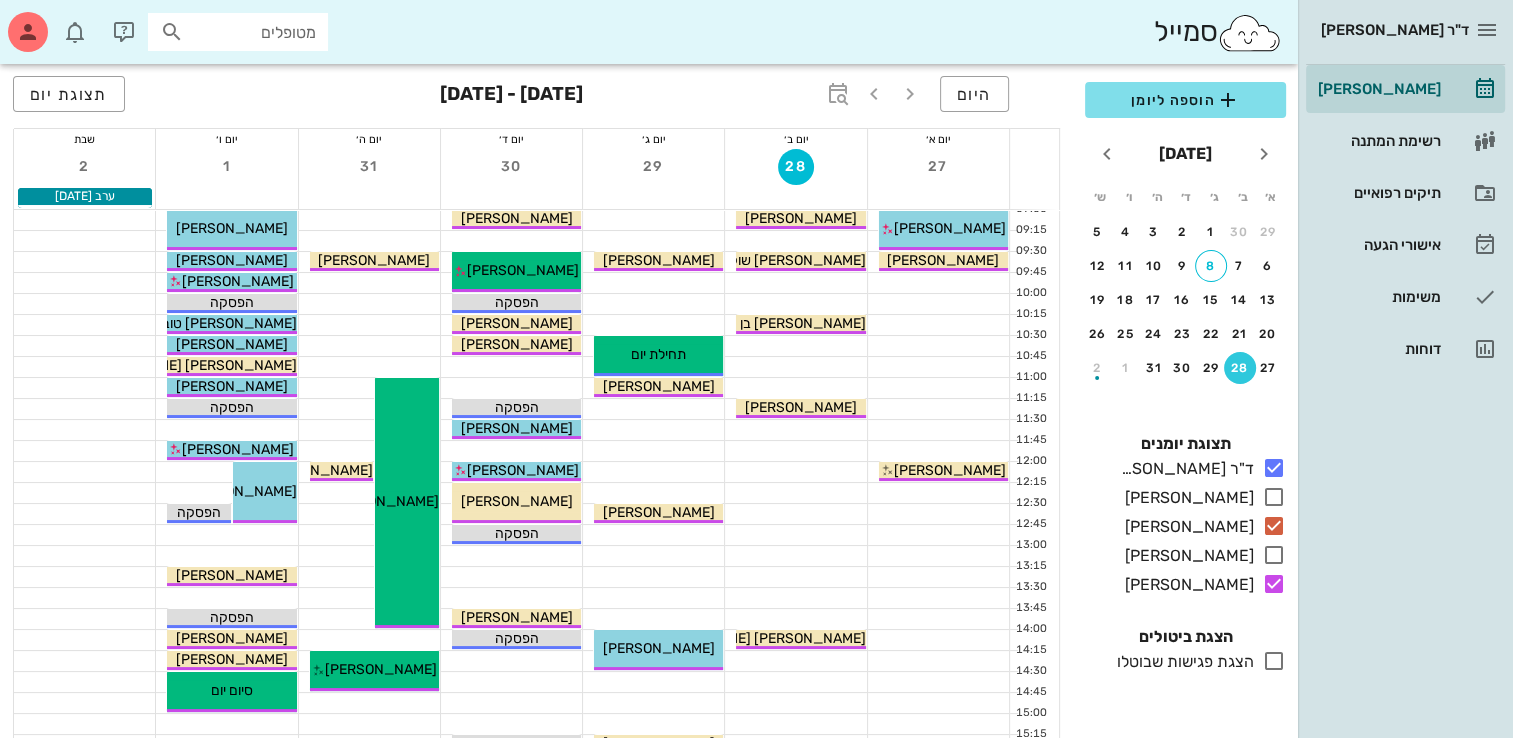 click on "מטופלים" at bounding box center (252, 32) 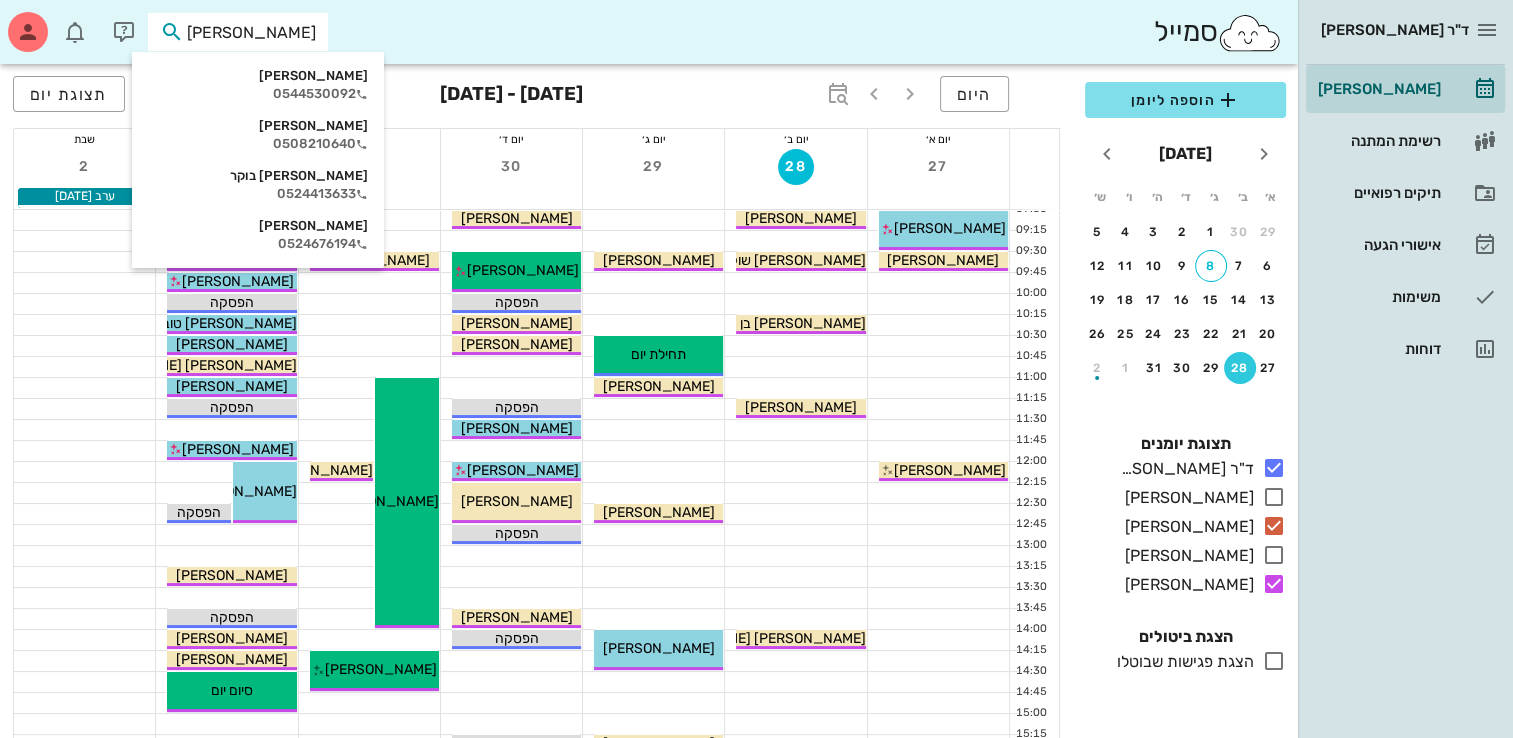 type on "[PERSON_NAME]" 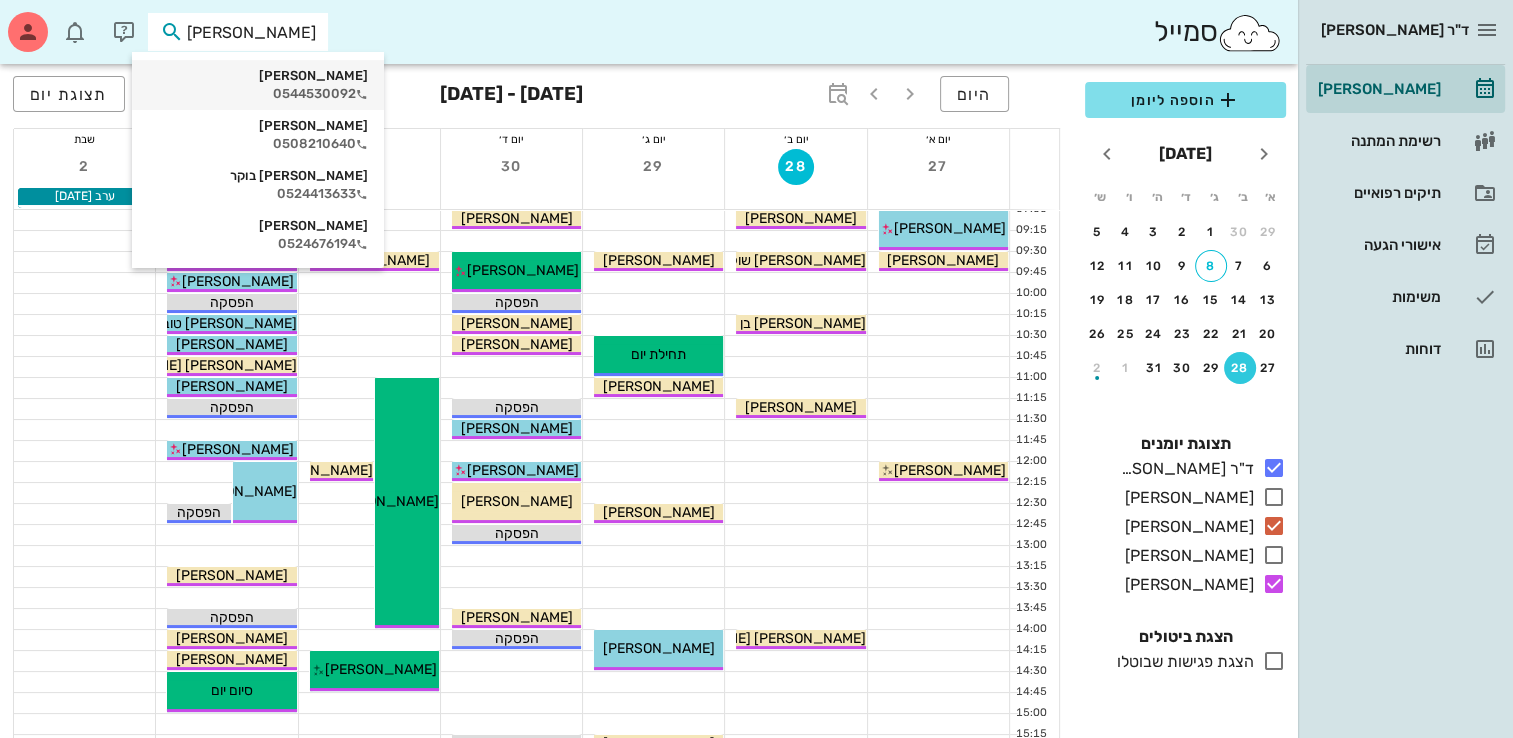 click on "0544530092" at bounding box center [258, 94] 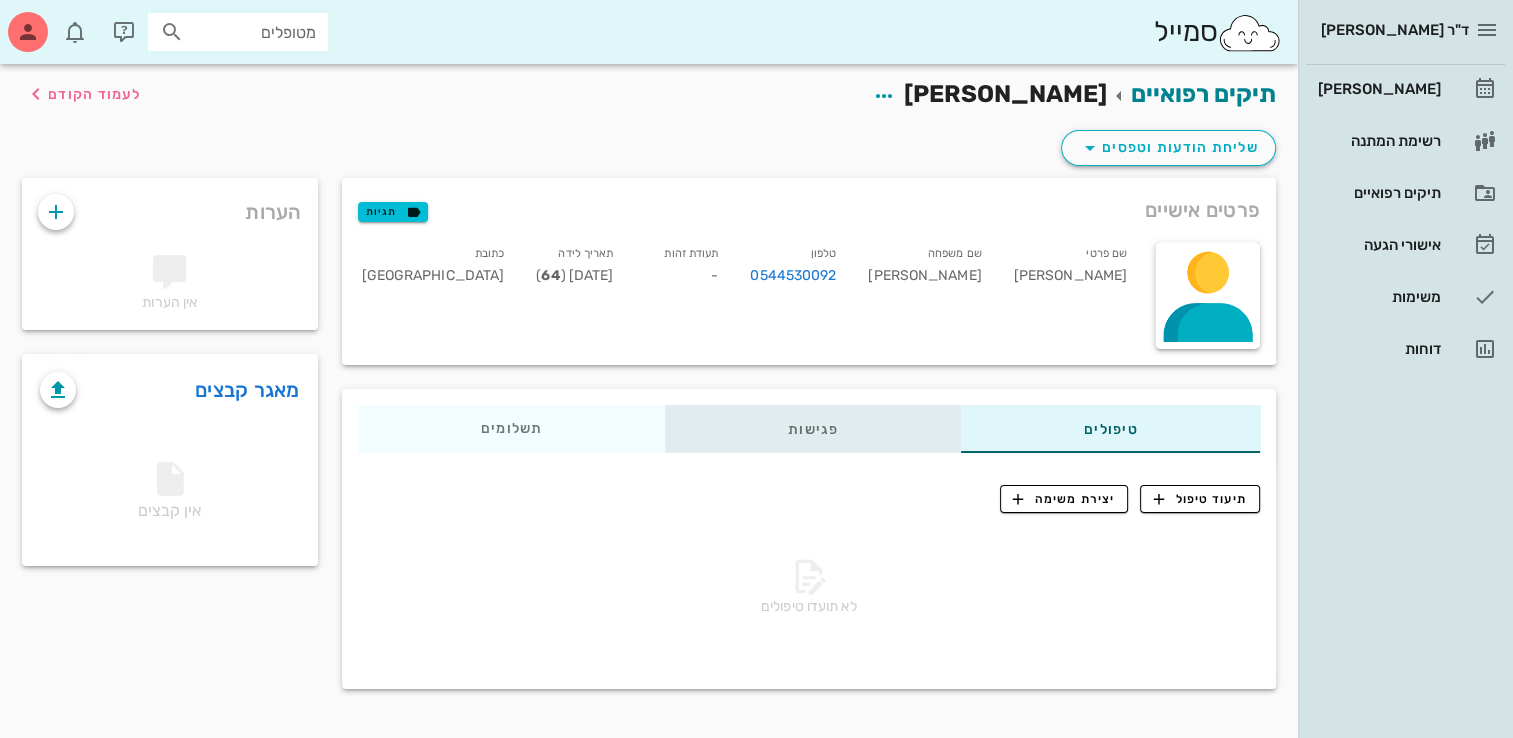 click on "פגישות" at bounding box center [813, 429] 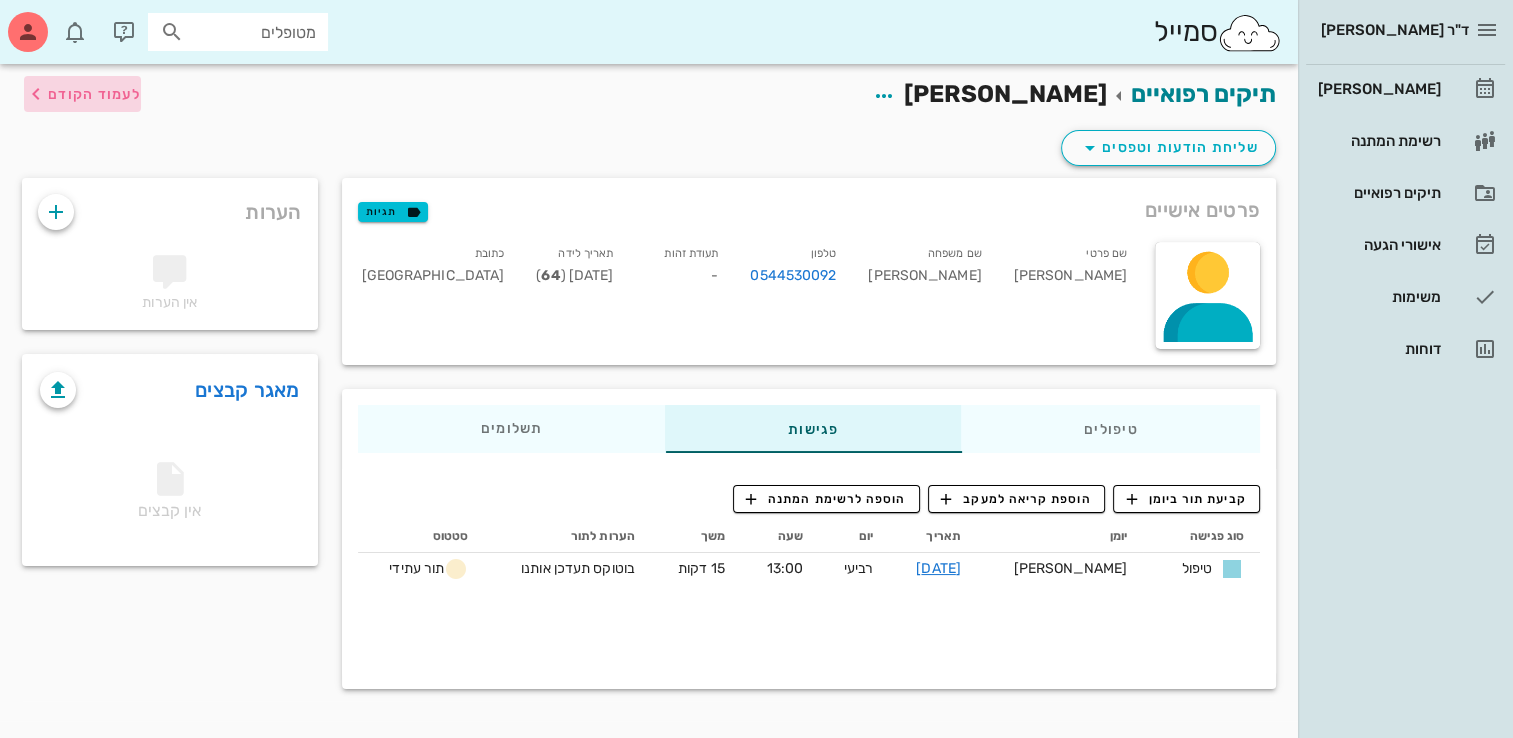 click on "לעמוד הקודם" at bounding box center (94, 94) 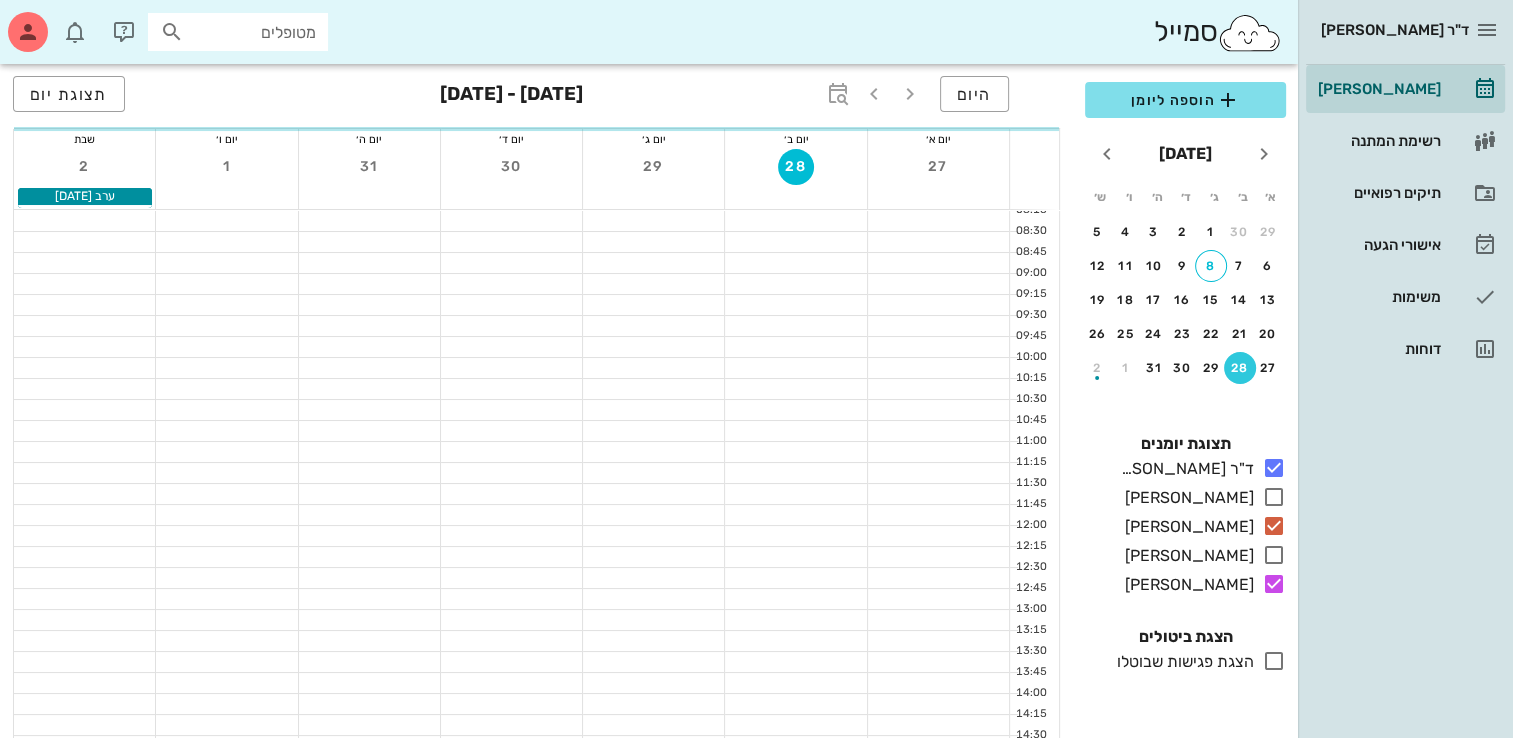scroll, scrollTop: 64, scrollLeft: 0, axis: vertical 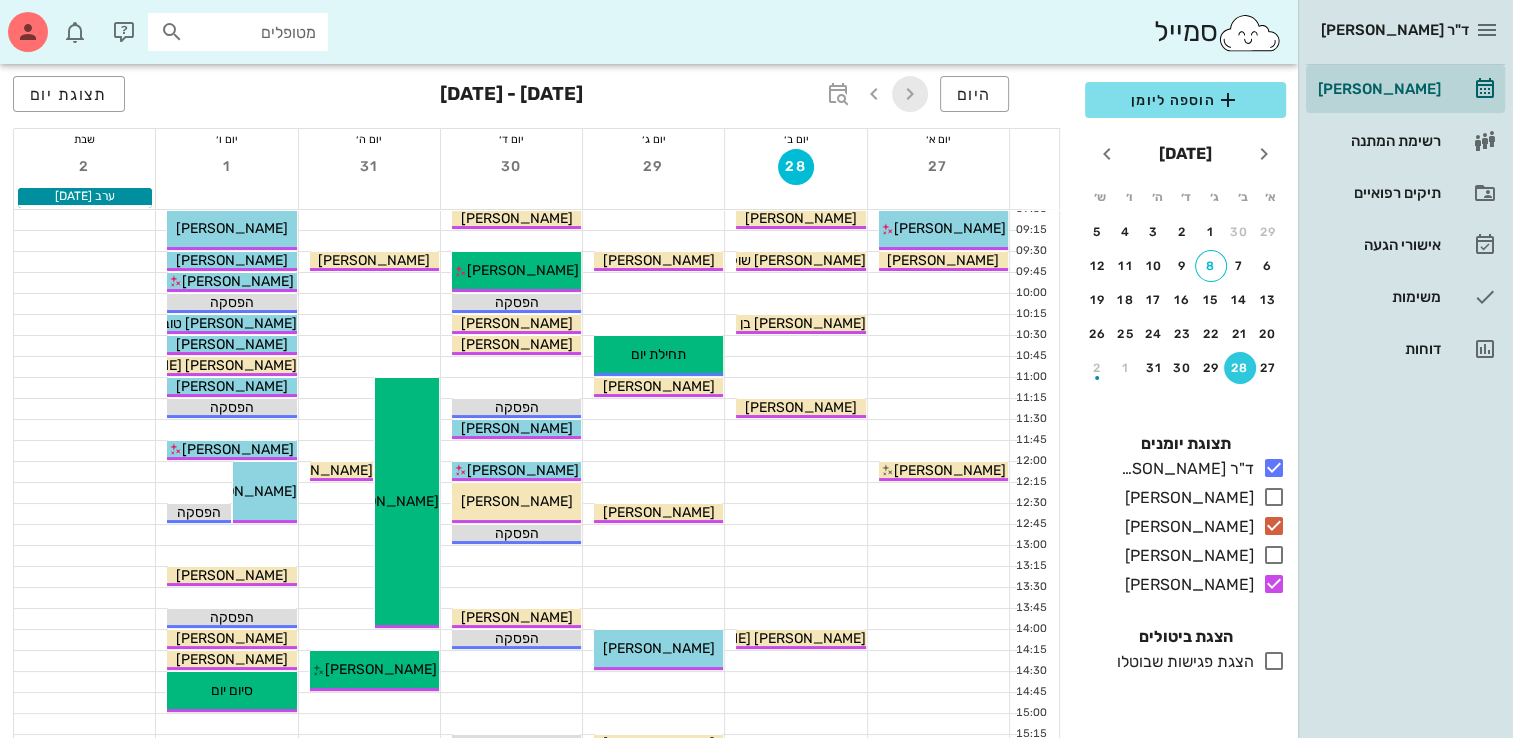 click at bounding box center [910, 94] 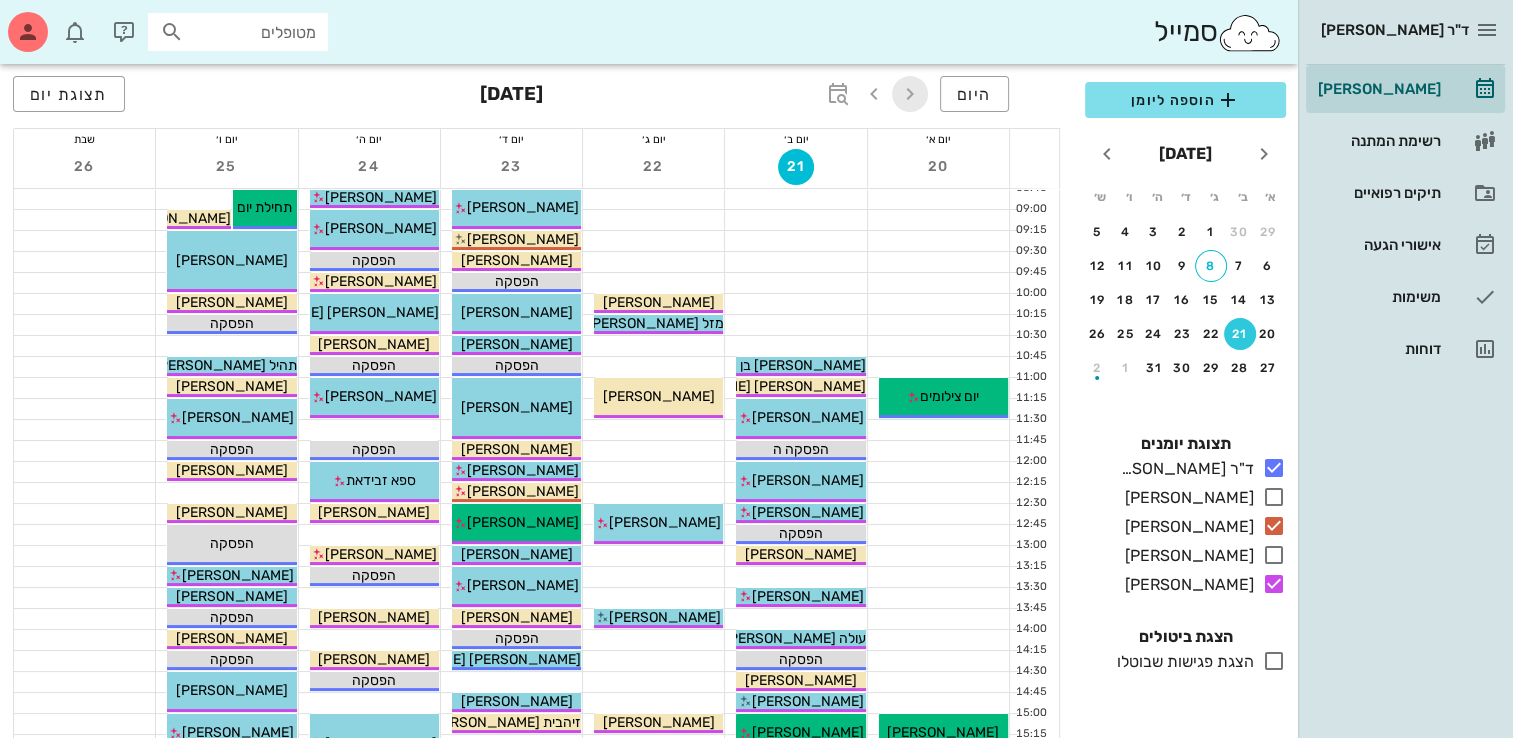 click at bounding box center [910, 94] 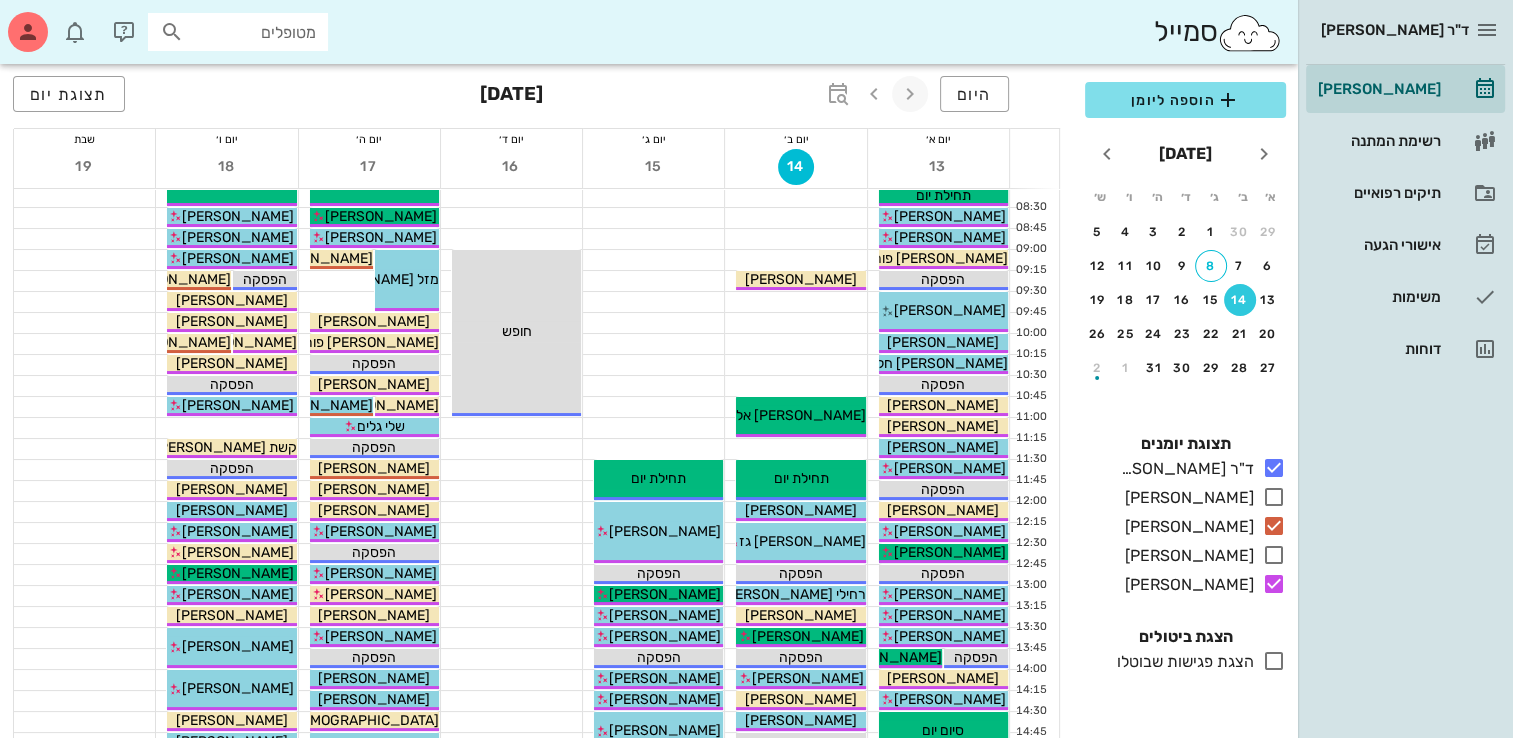 scroll, scrollTop: 0, scrollLeft: 0, axis: both 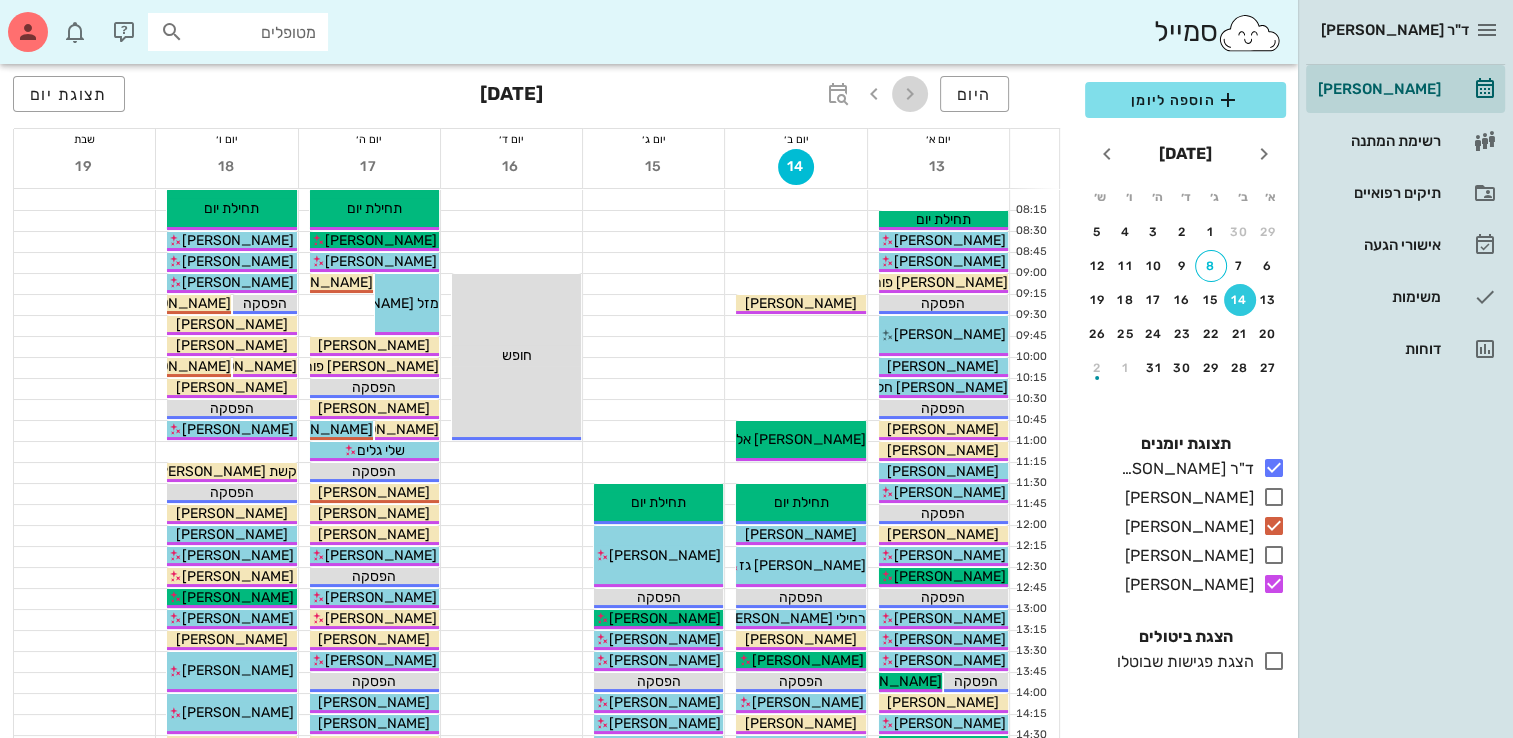 click at bounding box center (910, 94) 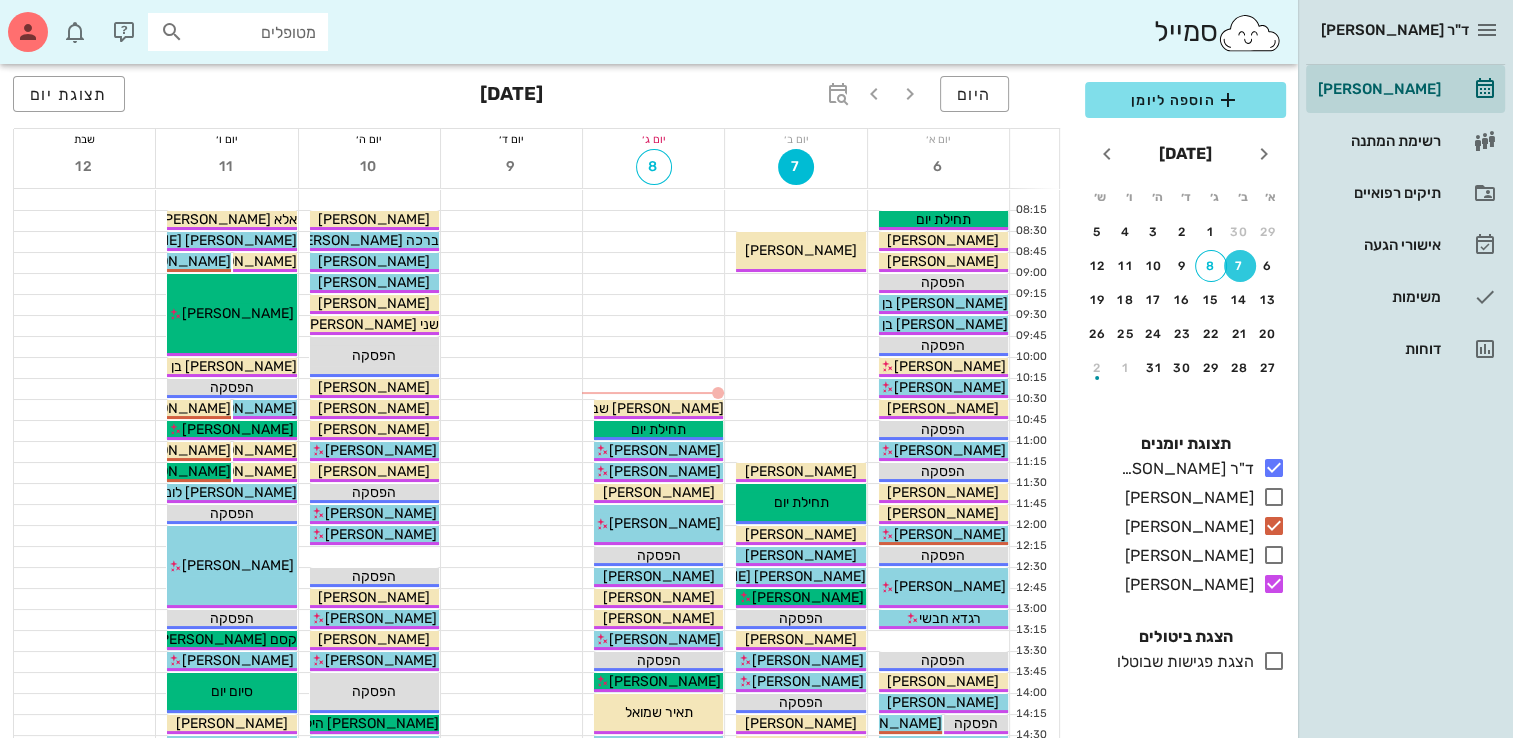 click at bounding box center [369, 557] 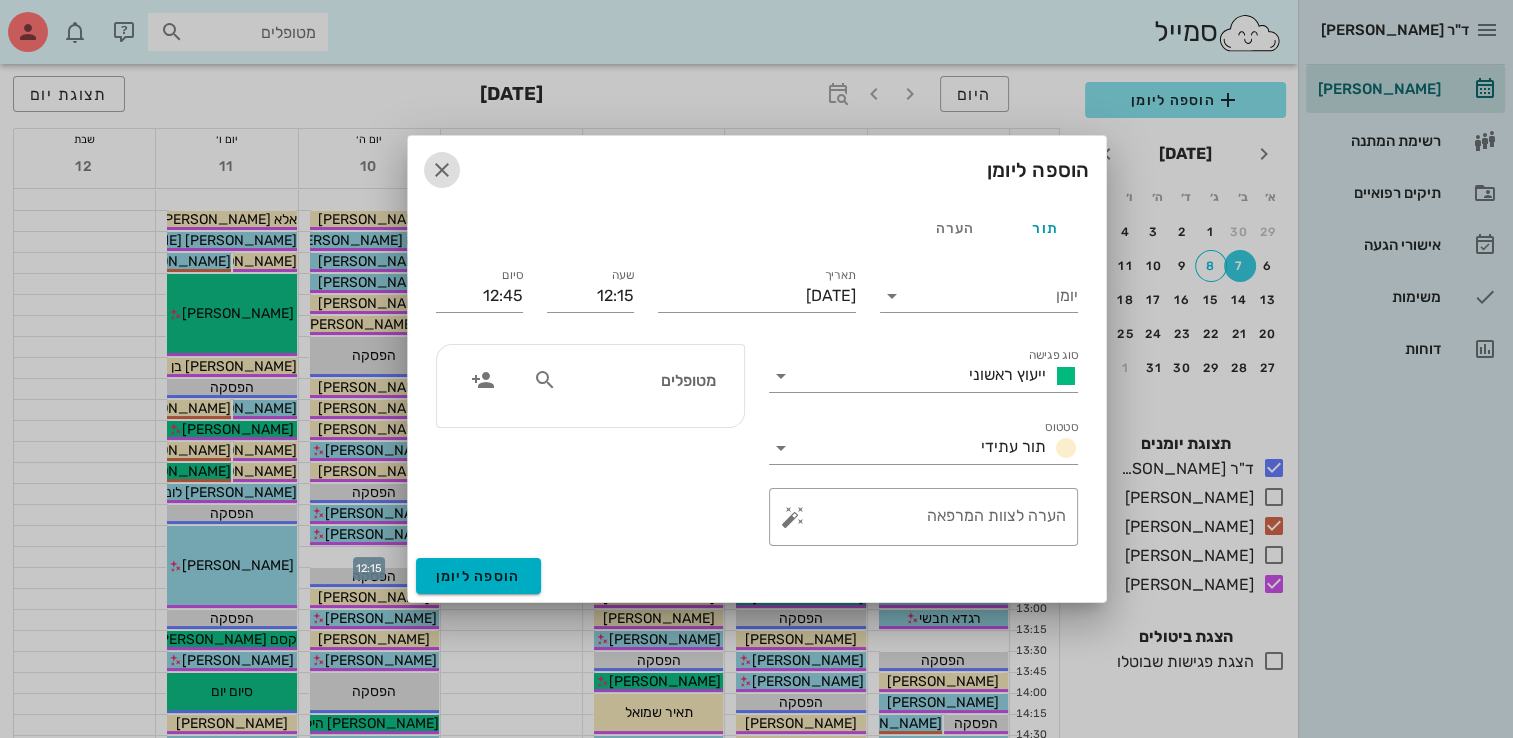 click at bounding box center (442, 170) 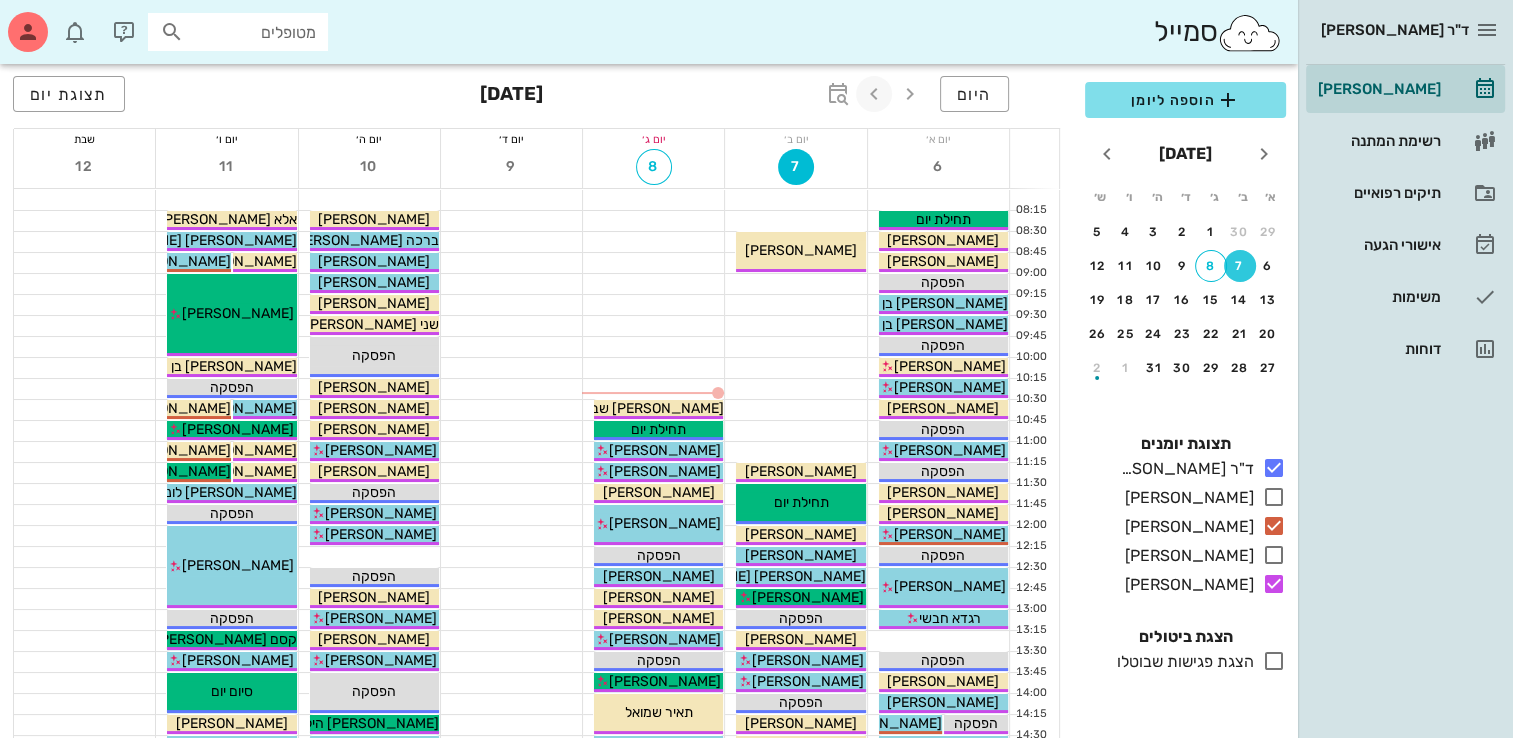 click at bounding box center [874, 94] 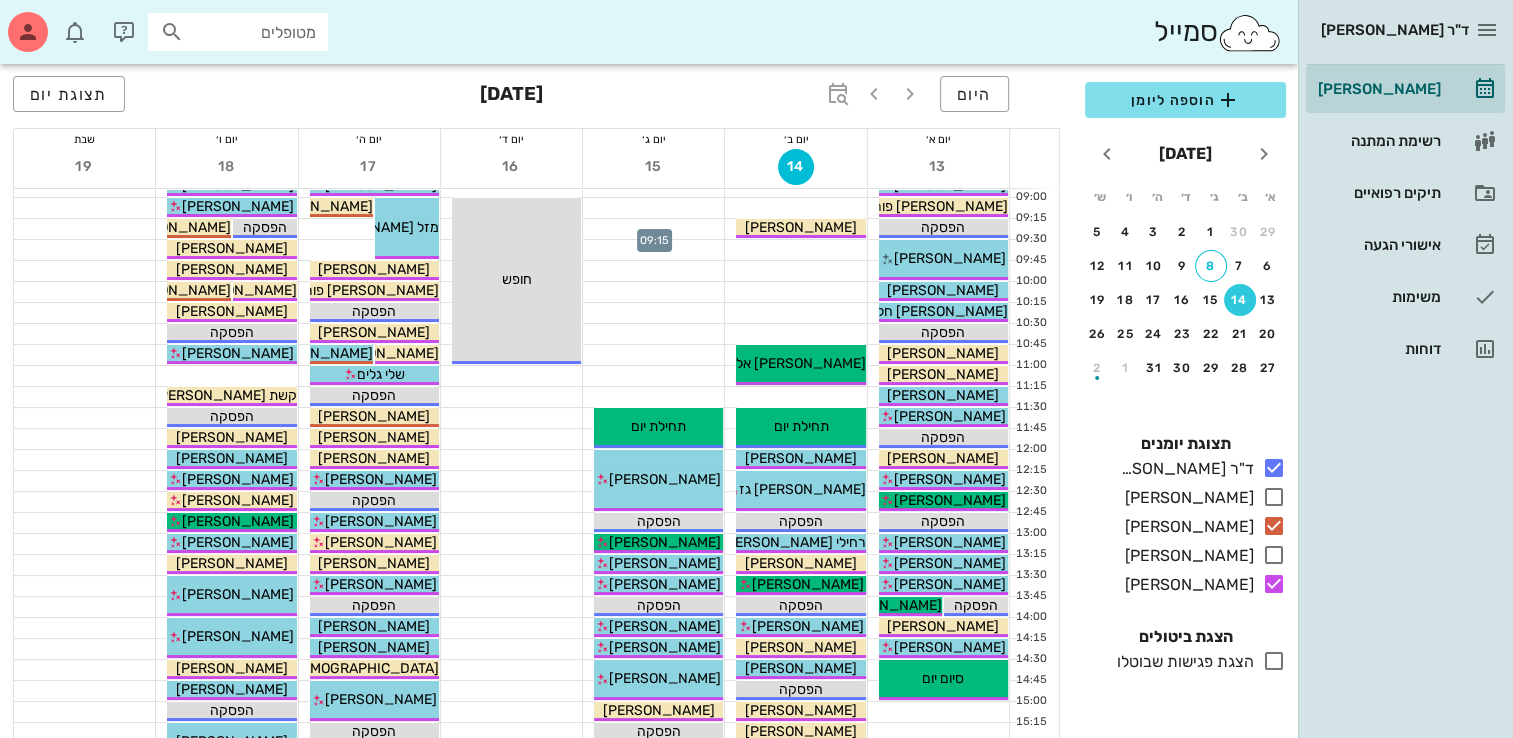 scroll, scrollTop: 58, scrollLeft: 0, axis: vertical 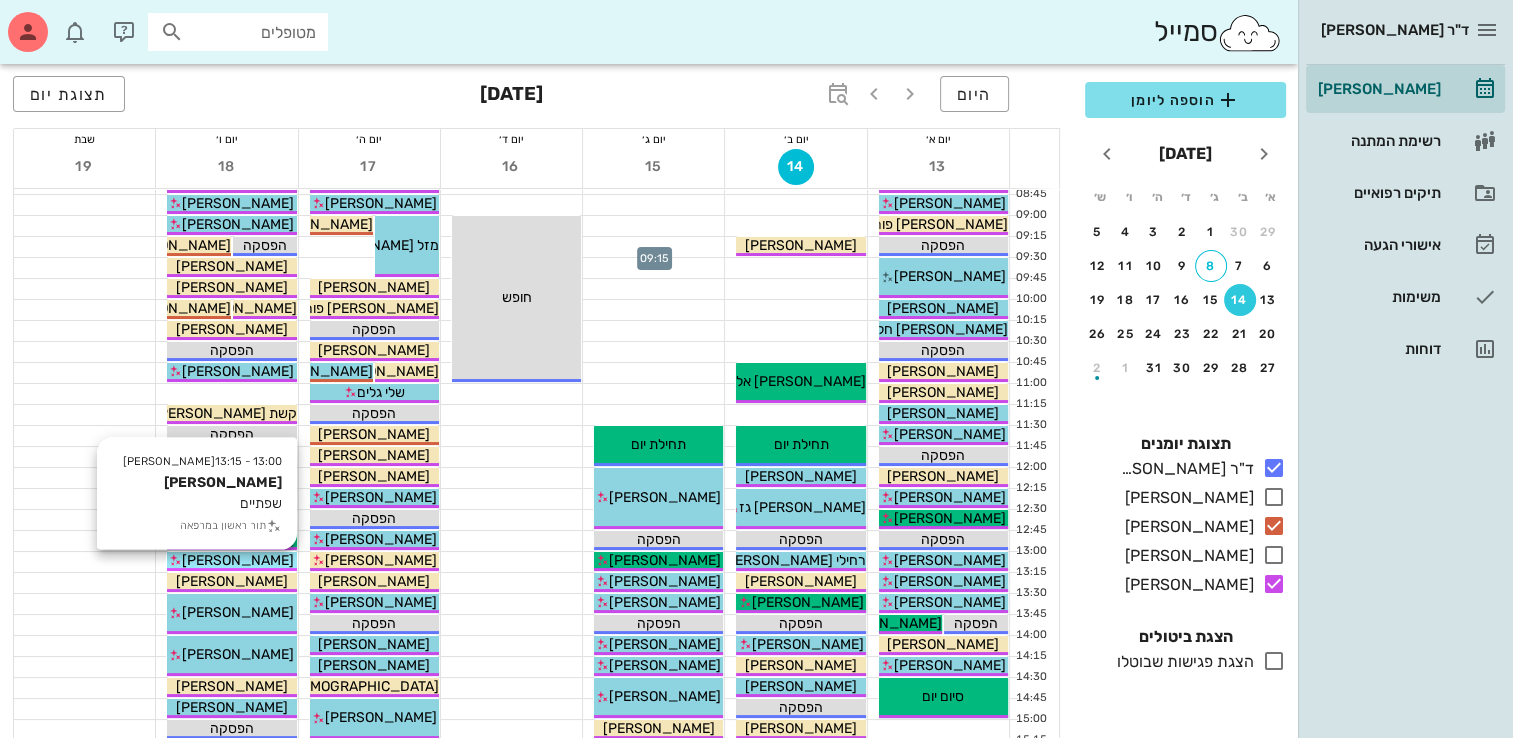 click on "[PERSON_NAME]" at bounding box center [238, 560] 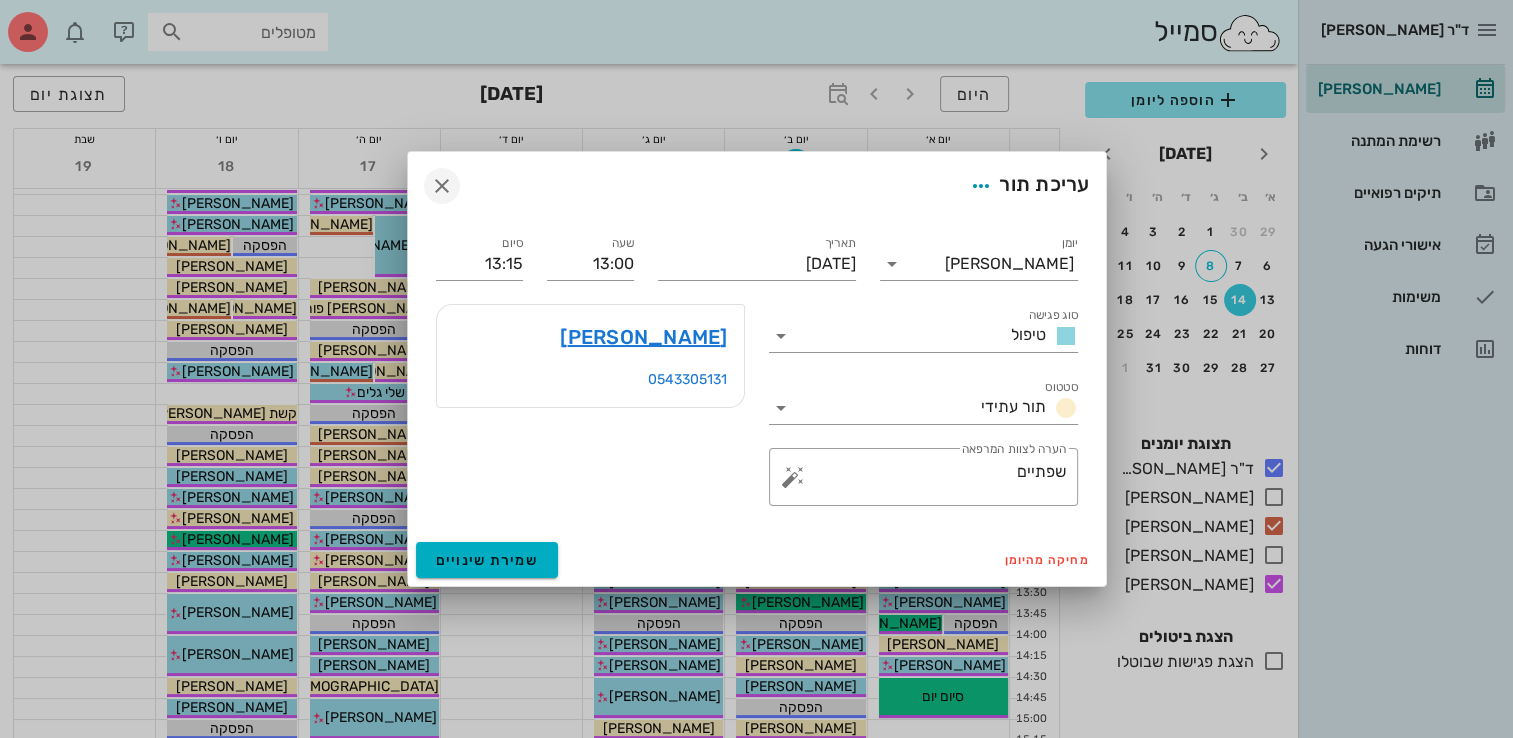 click at bounding box center [442, 186] 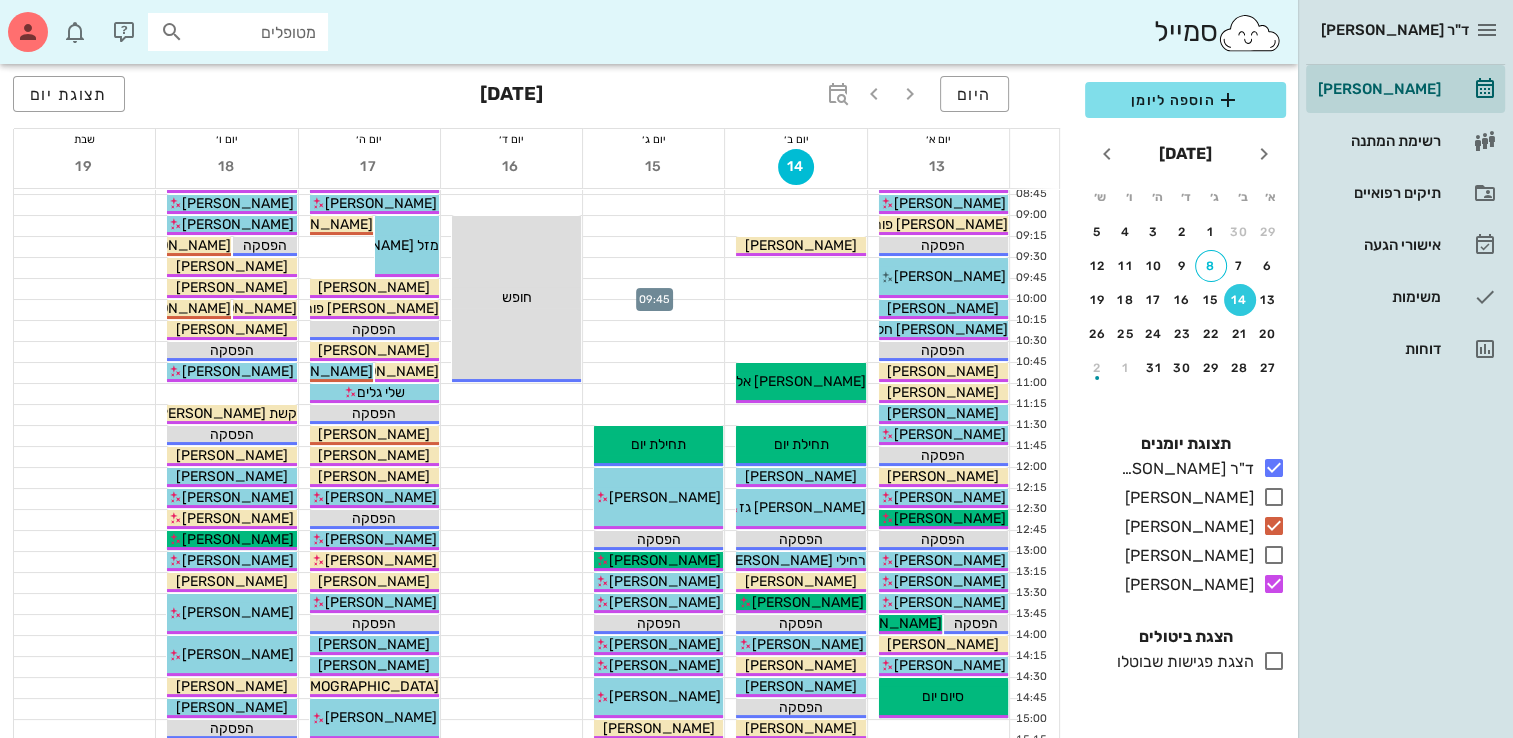 click at bounding box center (226, 394) 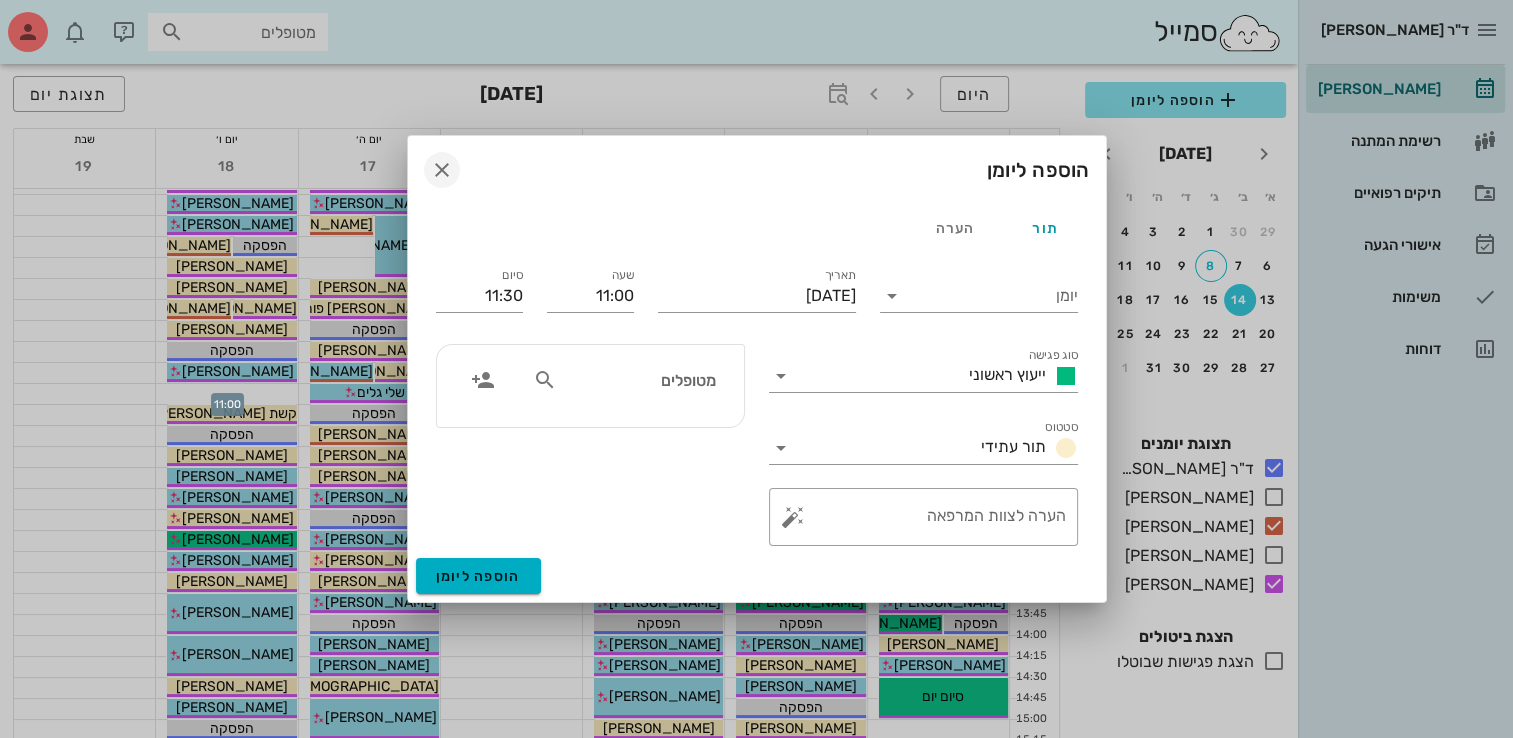 click at bounding box center (442, 170) 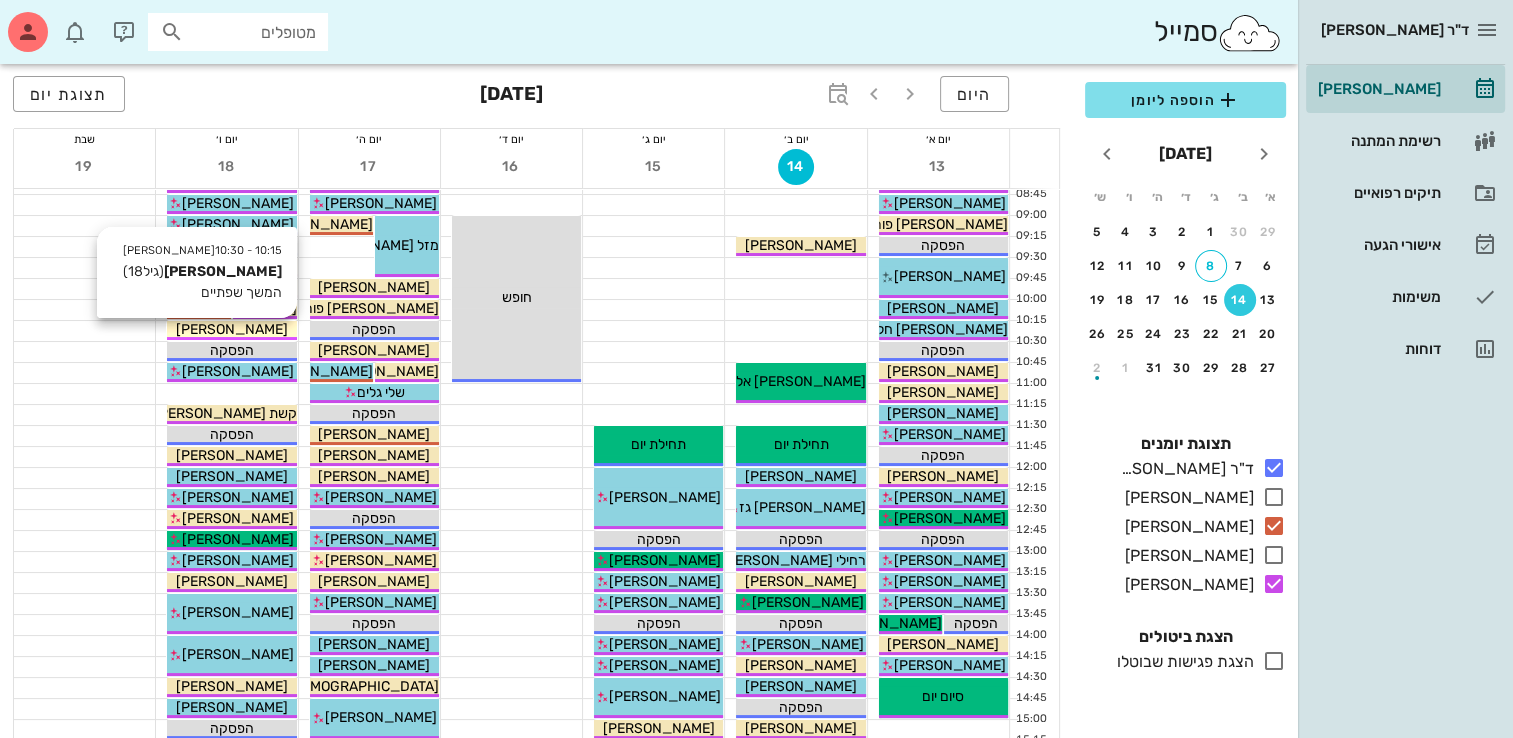click on "10:15
- 10:30
[PERSON_NAME]
[PERSON_NAME]
(גיל
18 )
המשך שפתיים
[PERSON_NAME]" at bounding box center [231, 330] 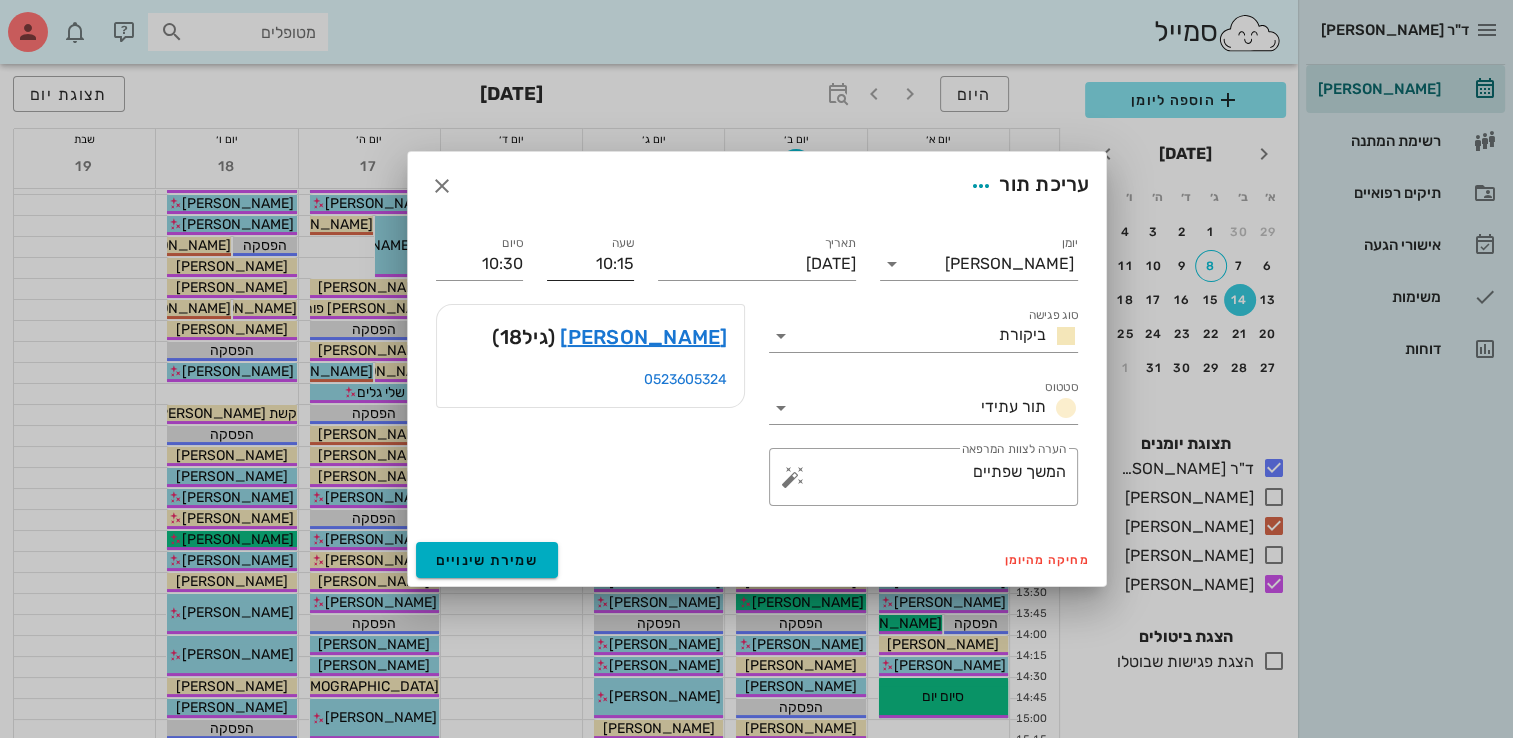 click on "10:15" at bounding box center (590, 264) 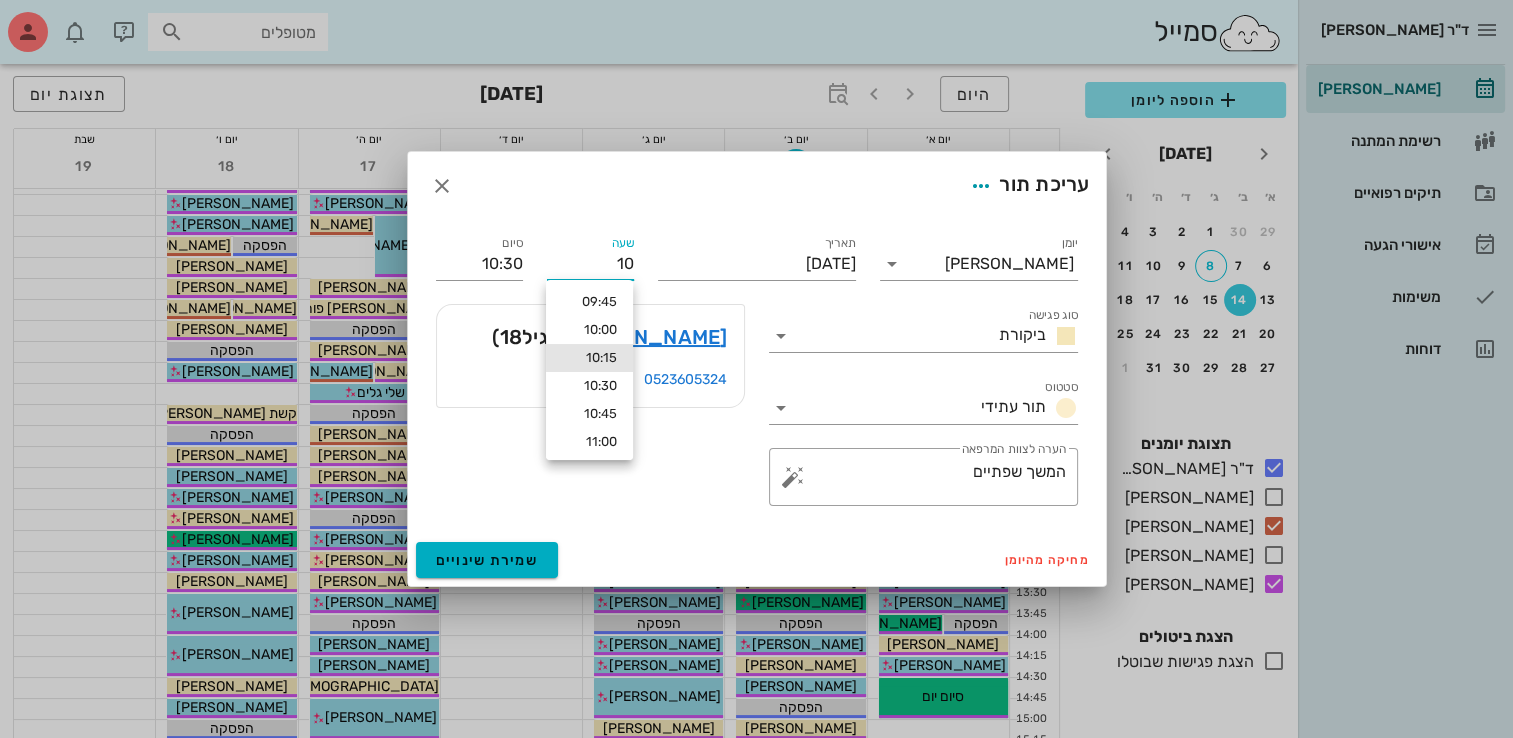 type on "1" 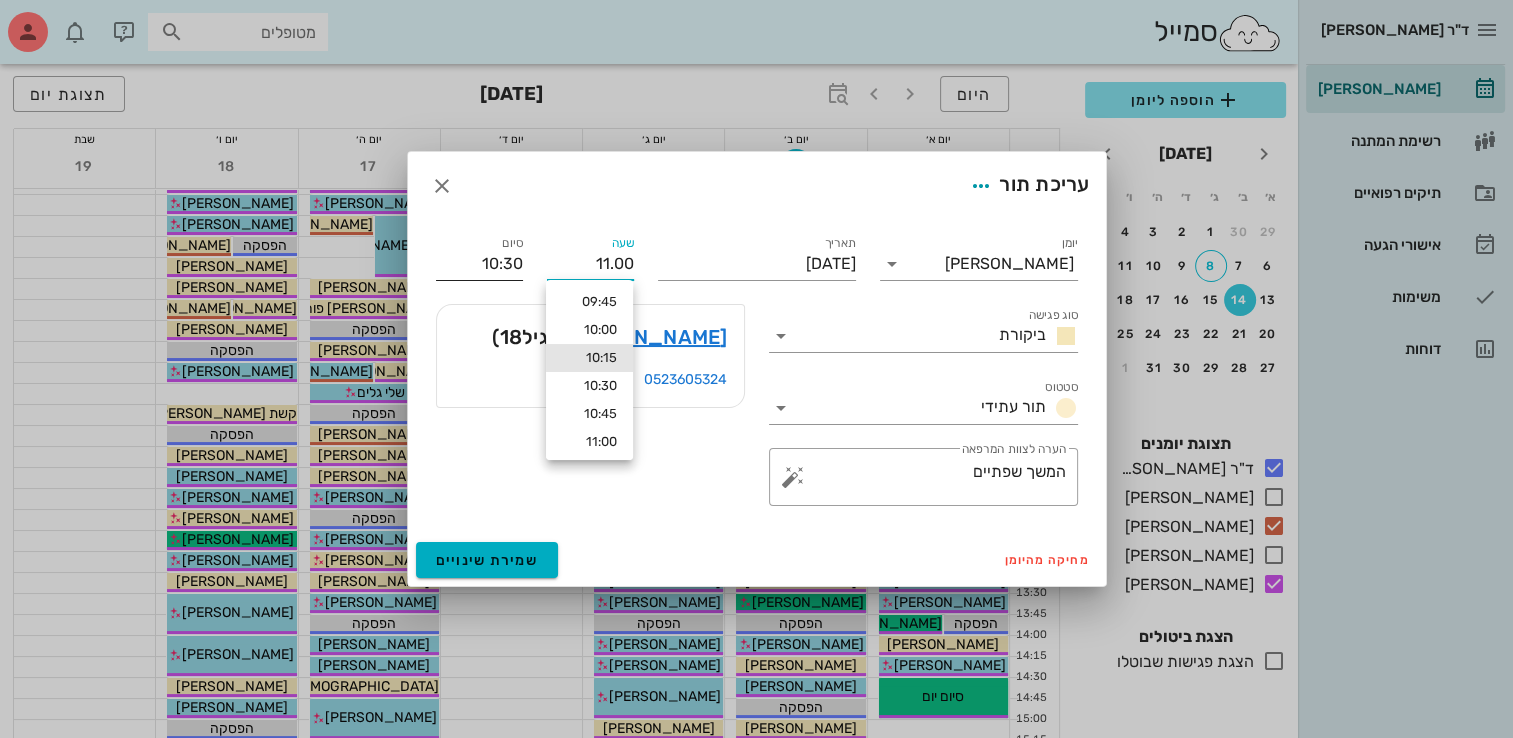 click on "10:30" at bounding box center (479, 264) 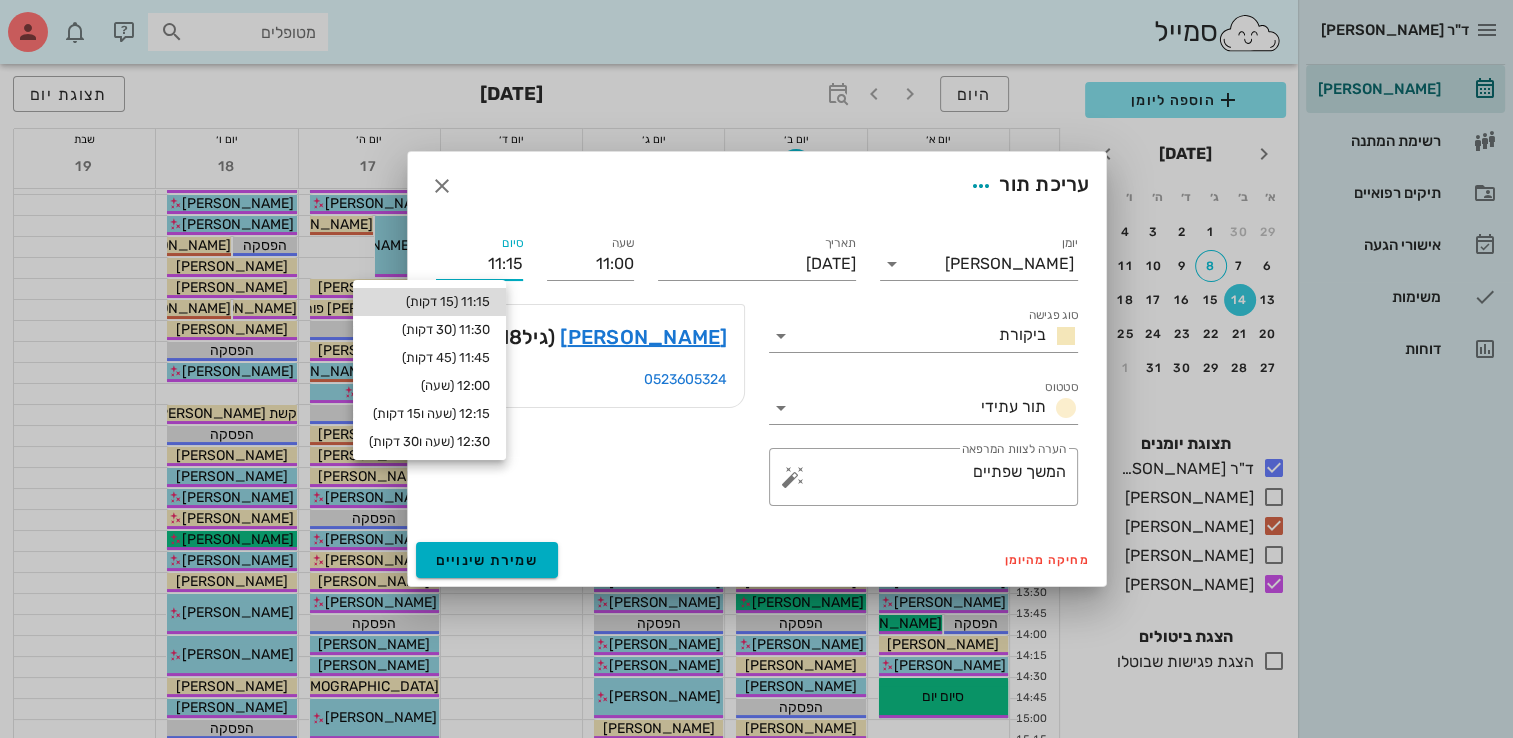 click on "11:15 (15 דקות)" at bounding box center (429, 302) 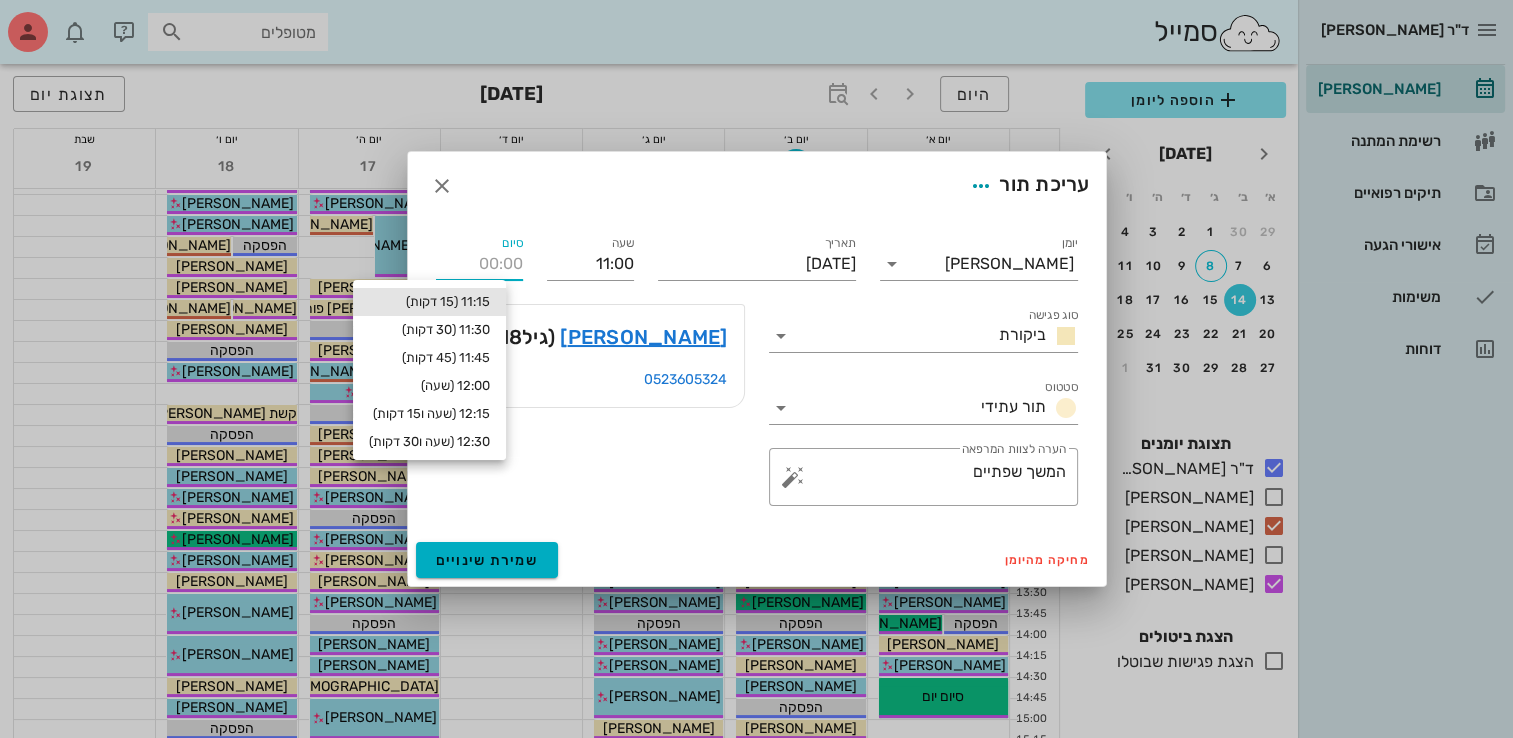 type on "11:15" 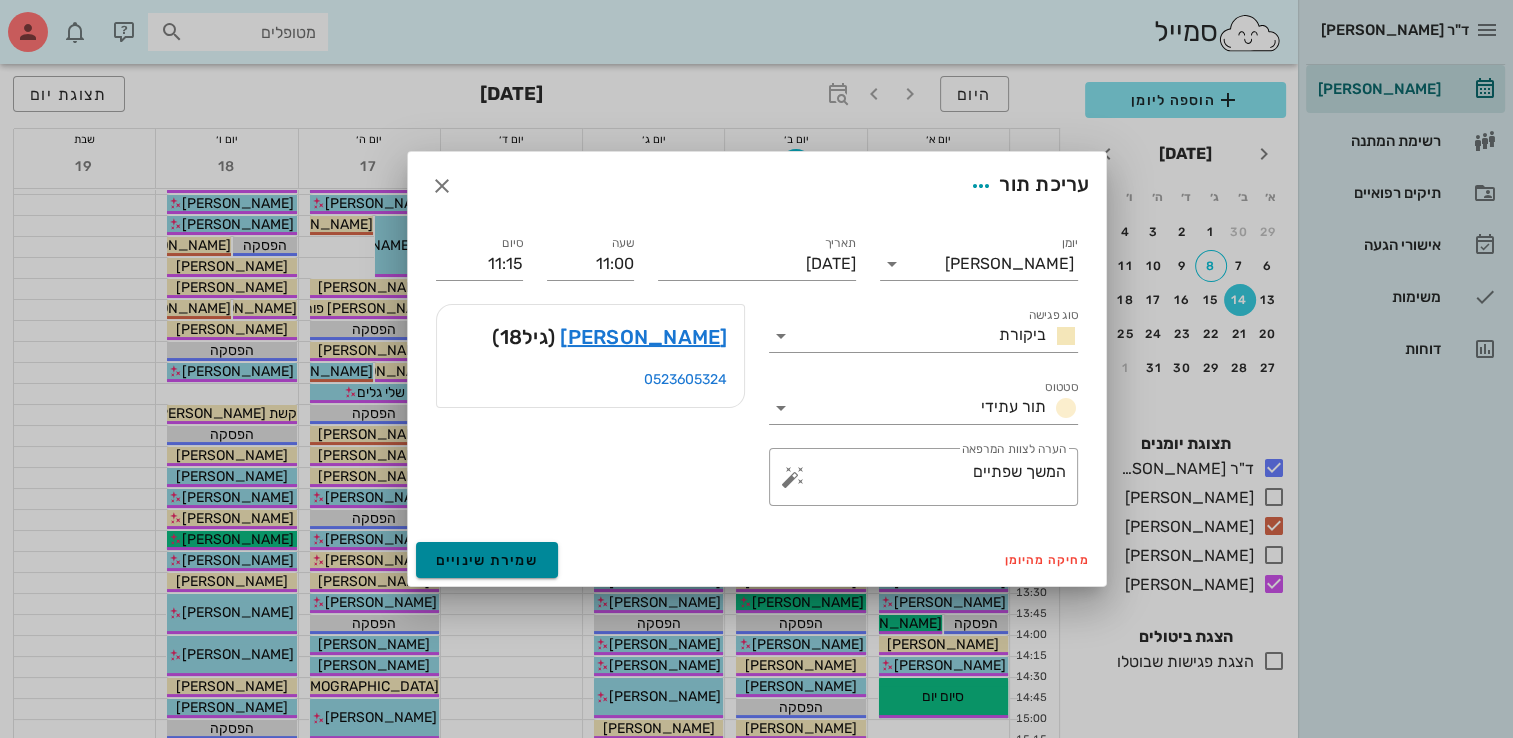 click on "שמירת שינויים" at bounding box center [487, 560] 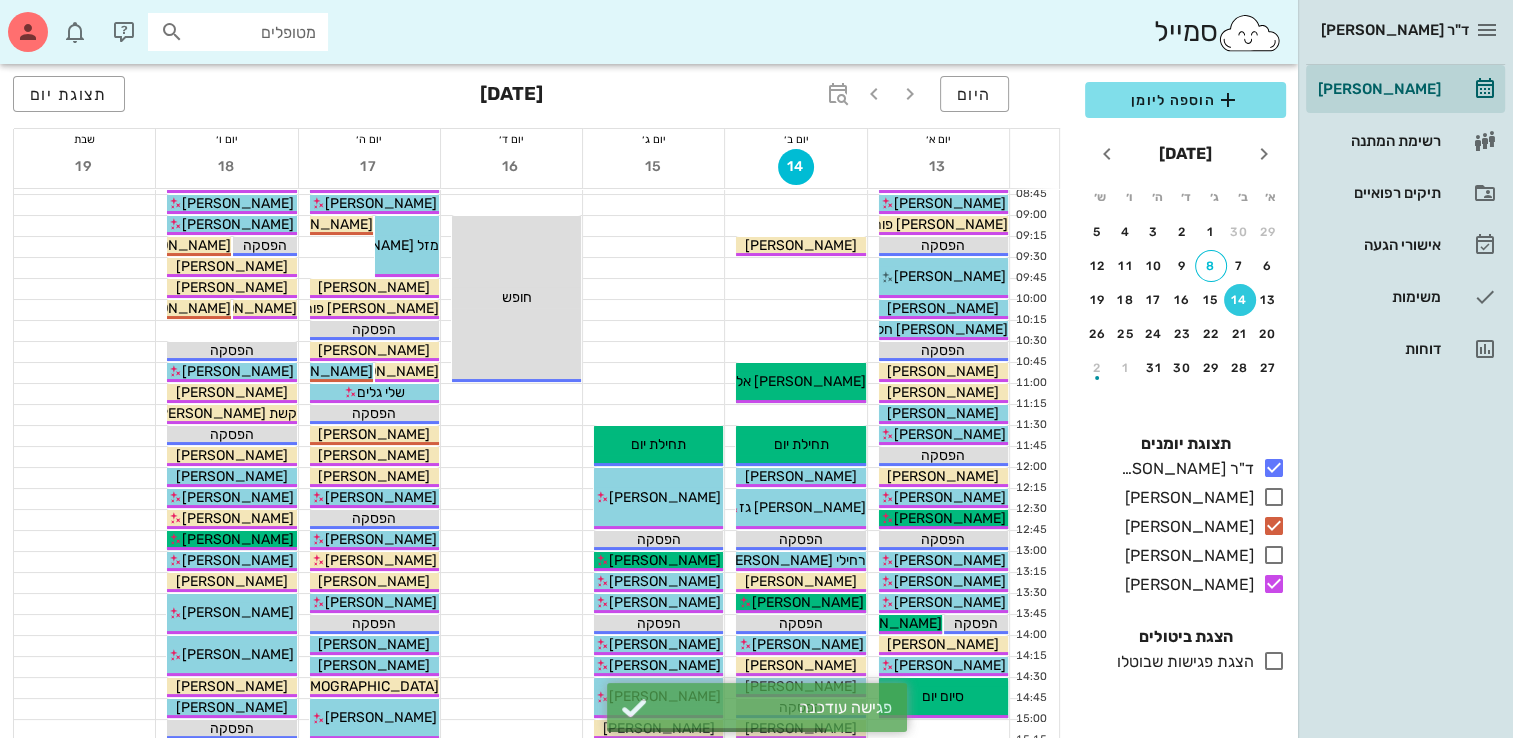 click at bounding box center (226, 331) 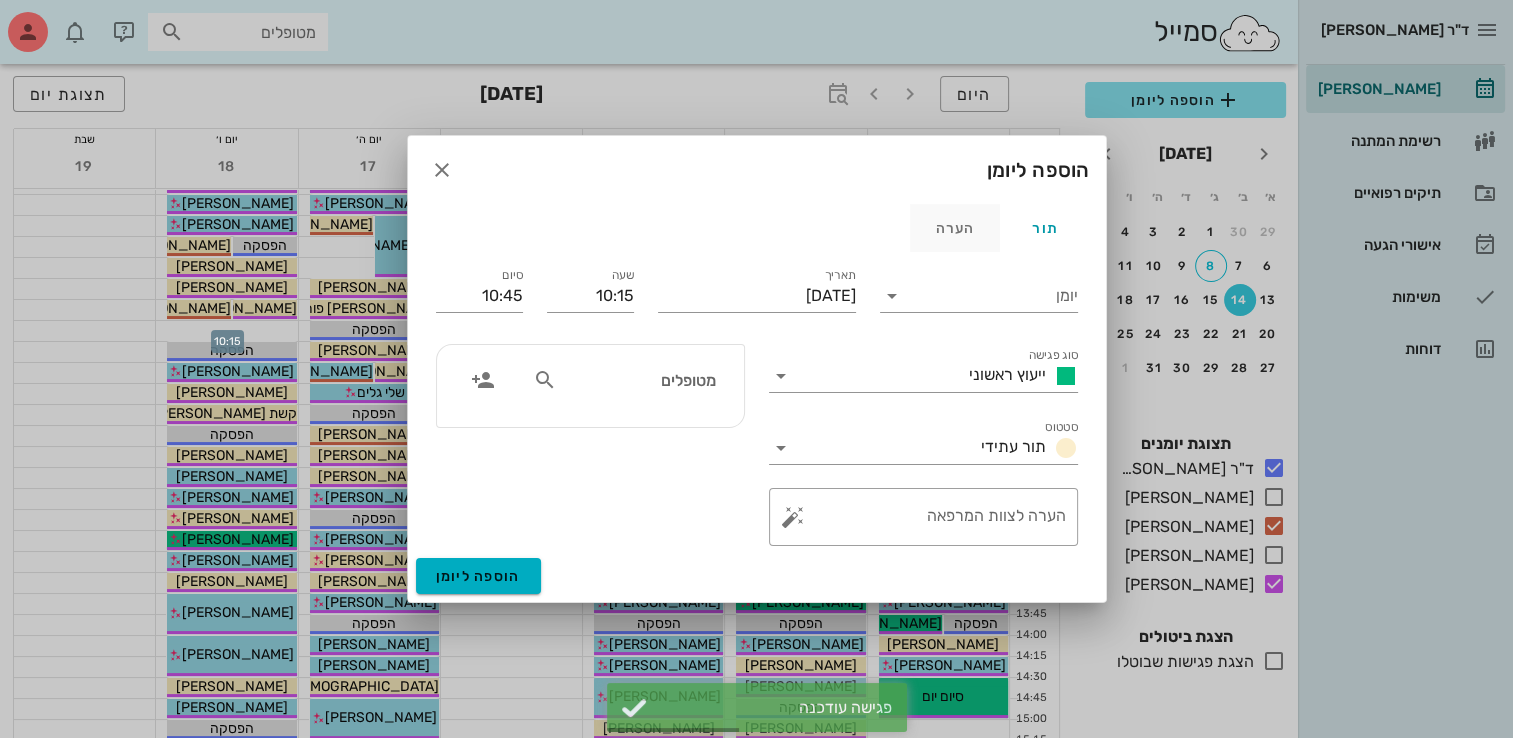 click on "הערה" at bounding box center (955, 228) 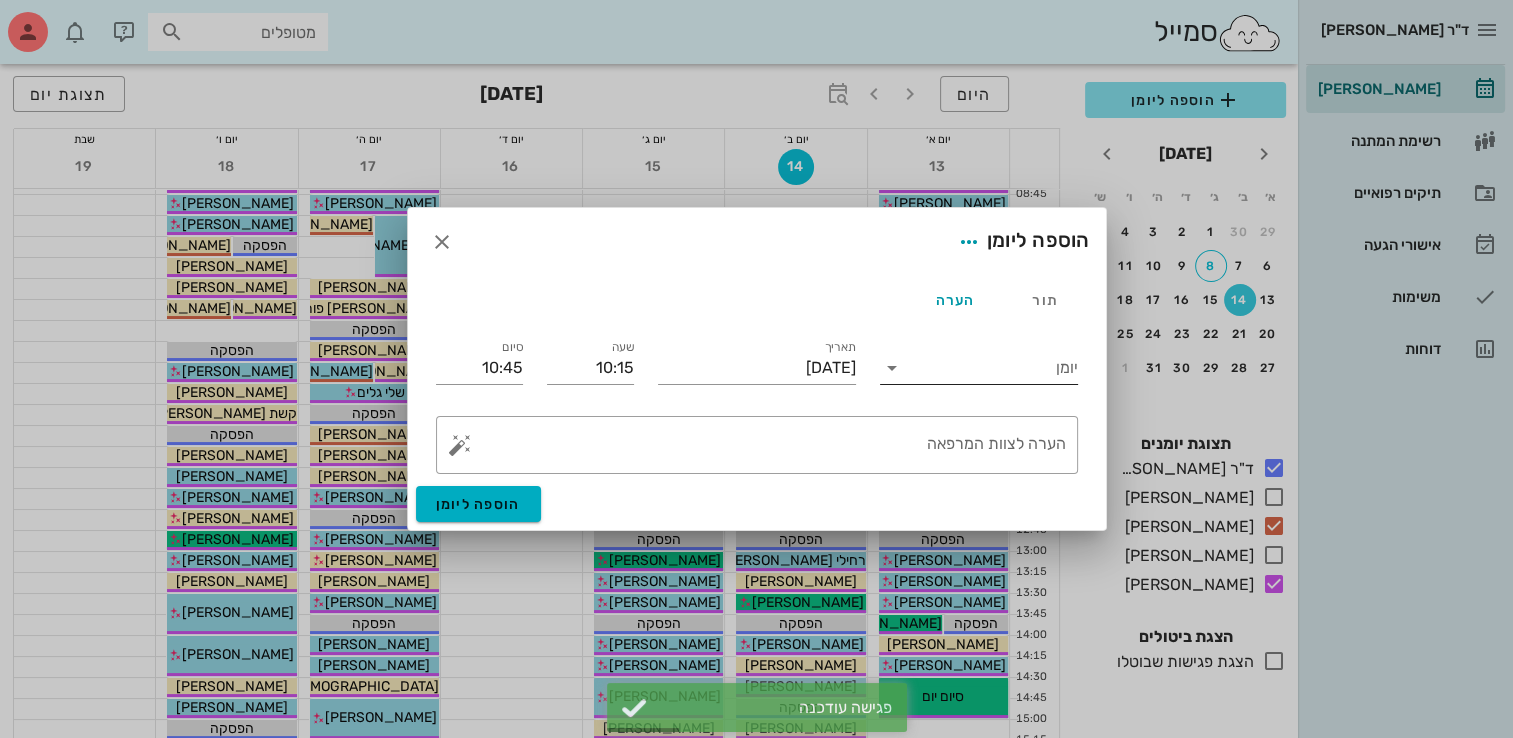 click on "יומן" at bounding box center [993, 368] 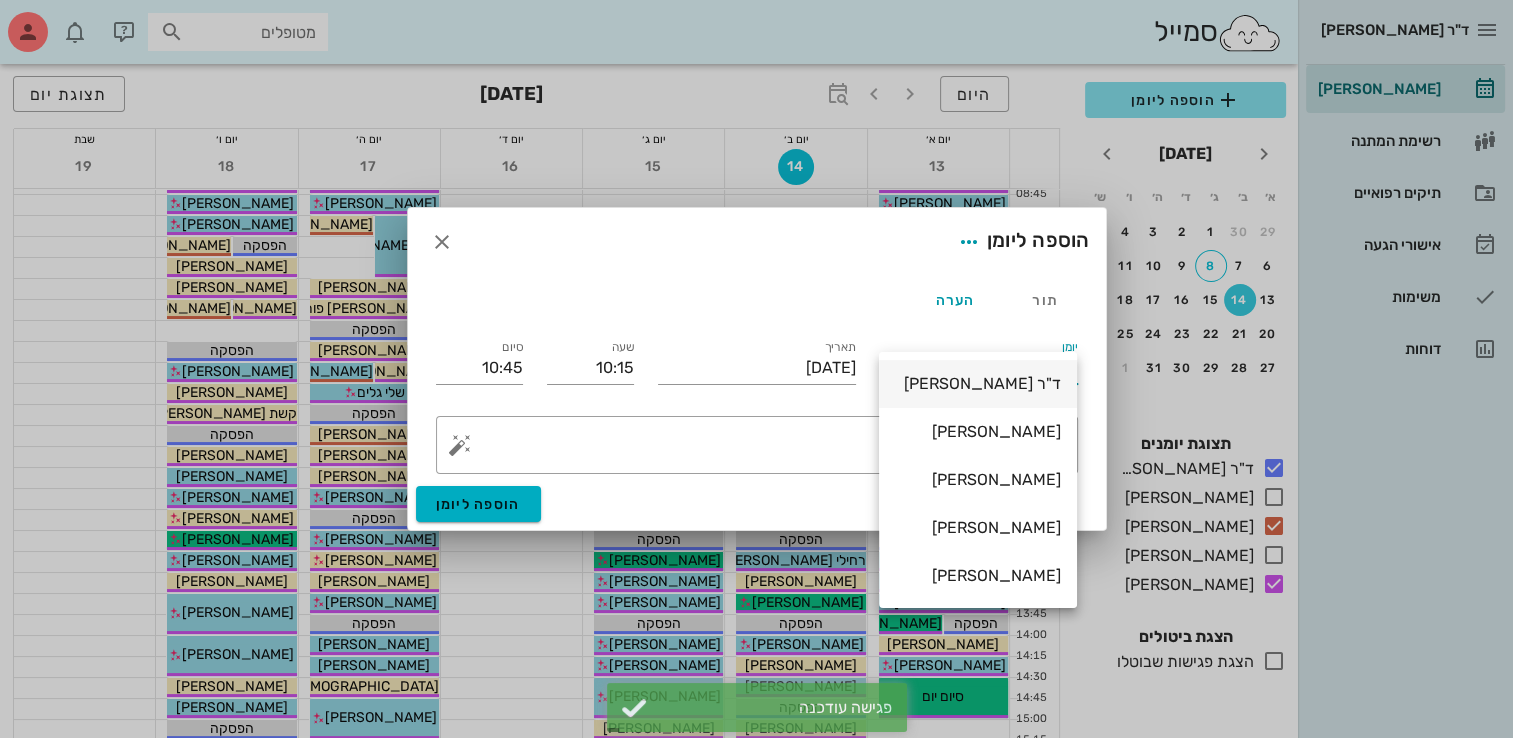 click on "ד"ר [PERSON_NAME]" at bounding box center [978, 383] 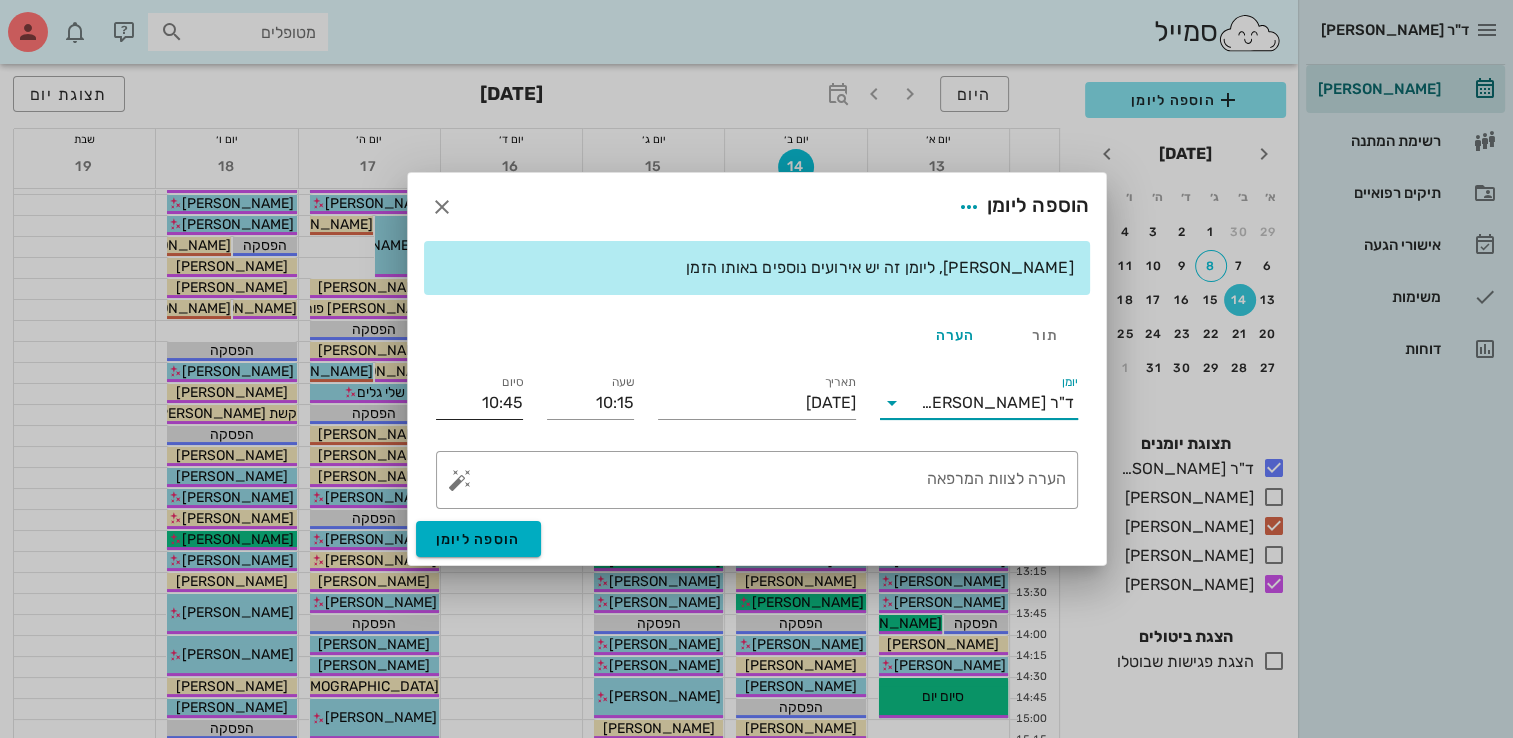 click on "10:45" at bounding box center (479, 403) 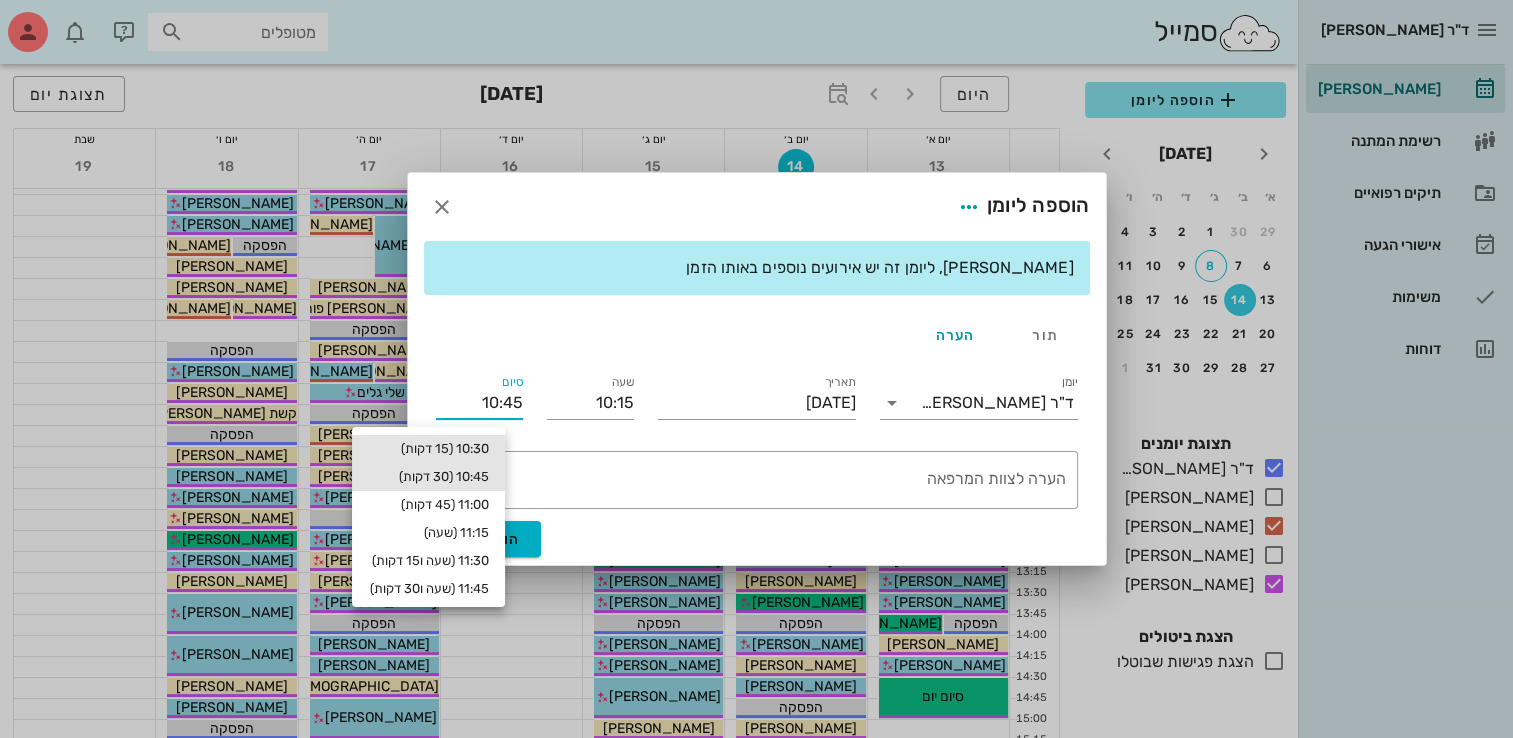 click on "10:30 (15 דקות)" at bounding box center [428, 449] 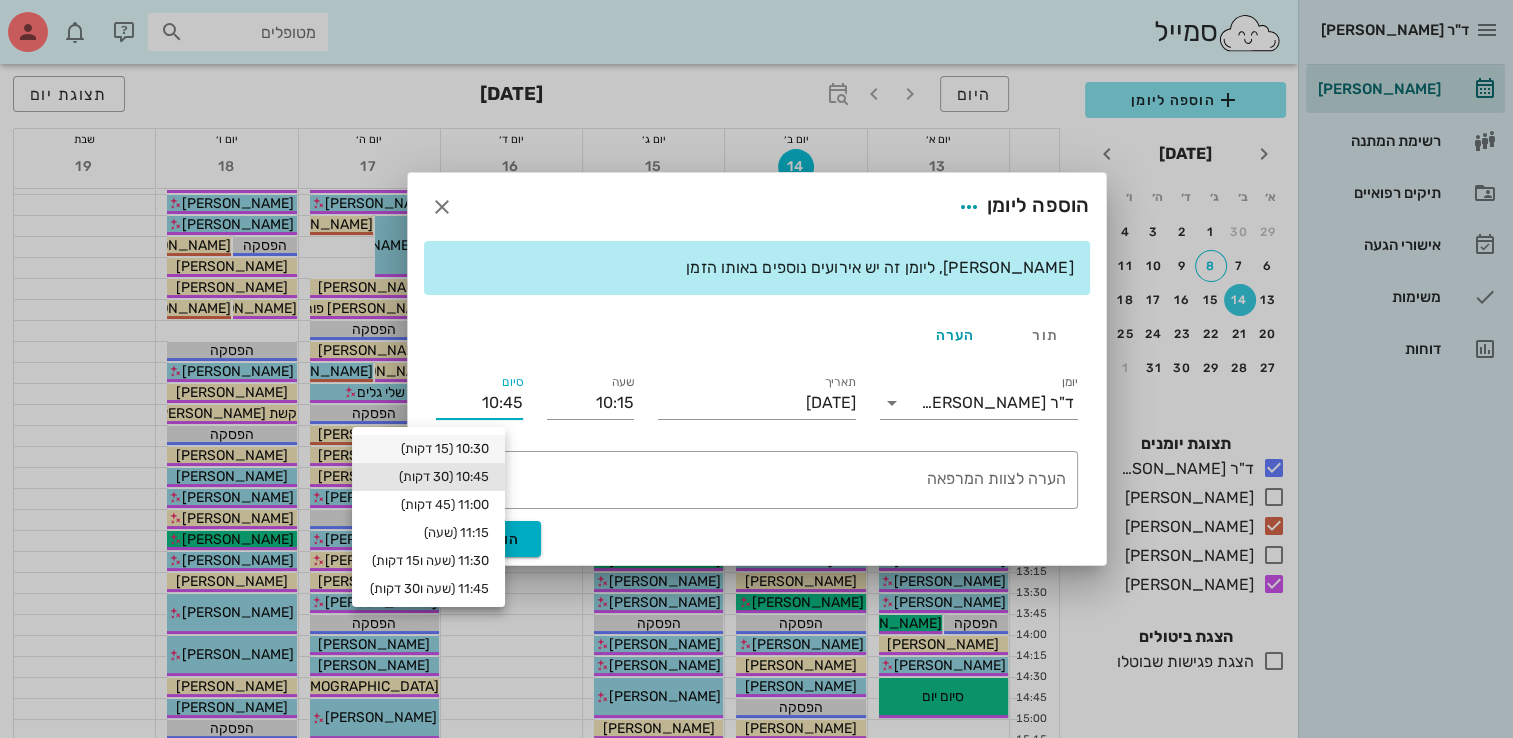 type on "10:30" 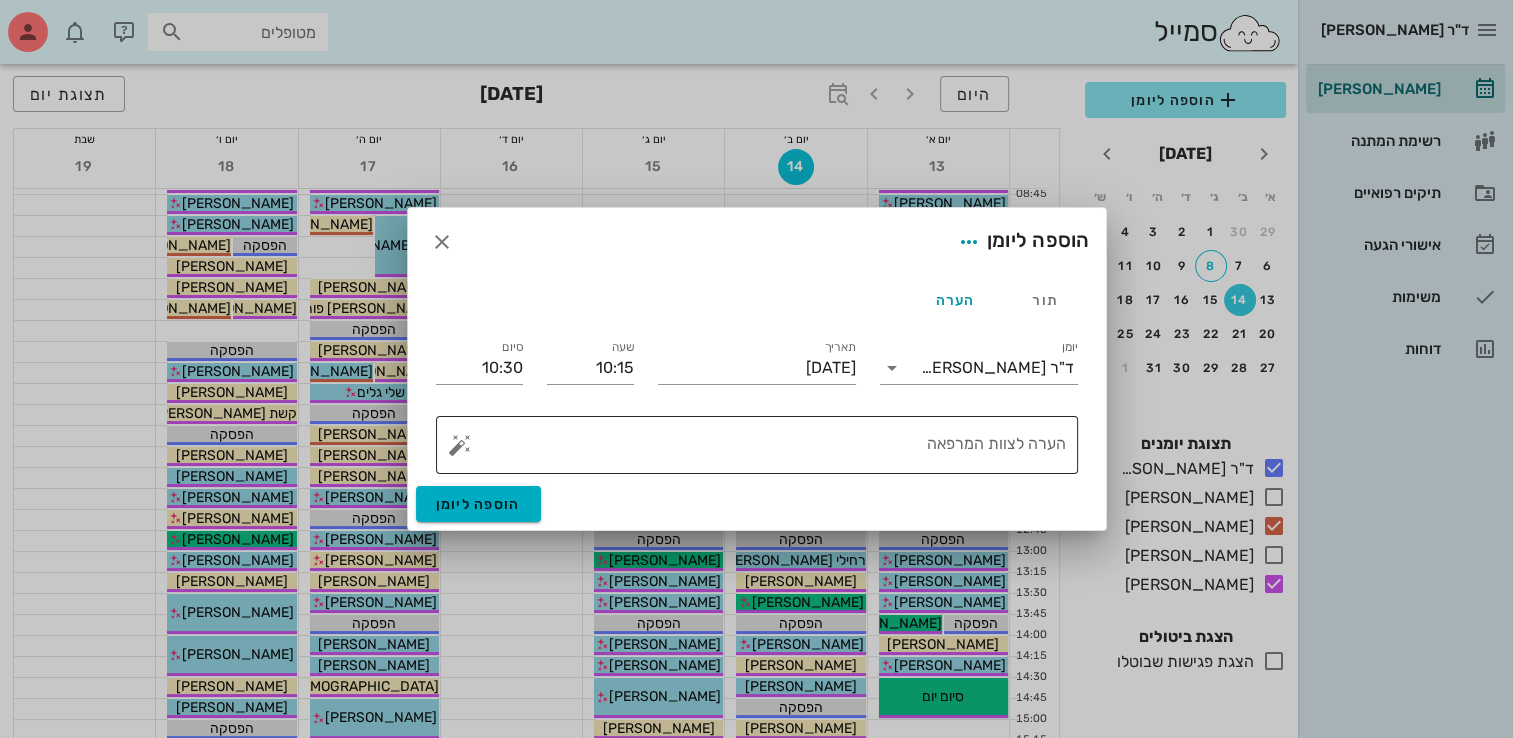 click on "הערה לצוות המרפאה" at bounding box center (765, 450) 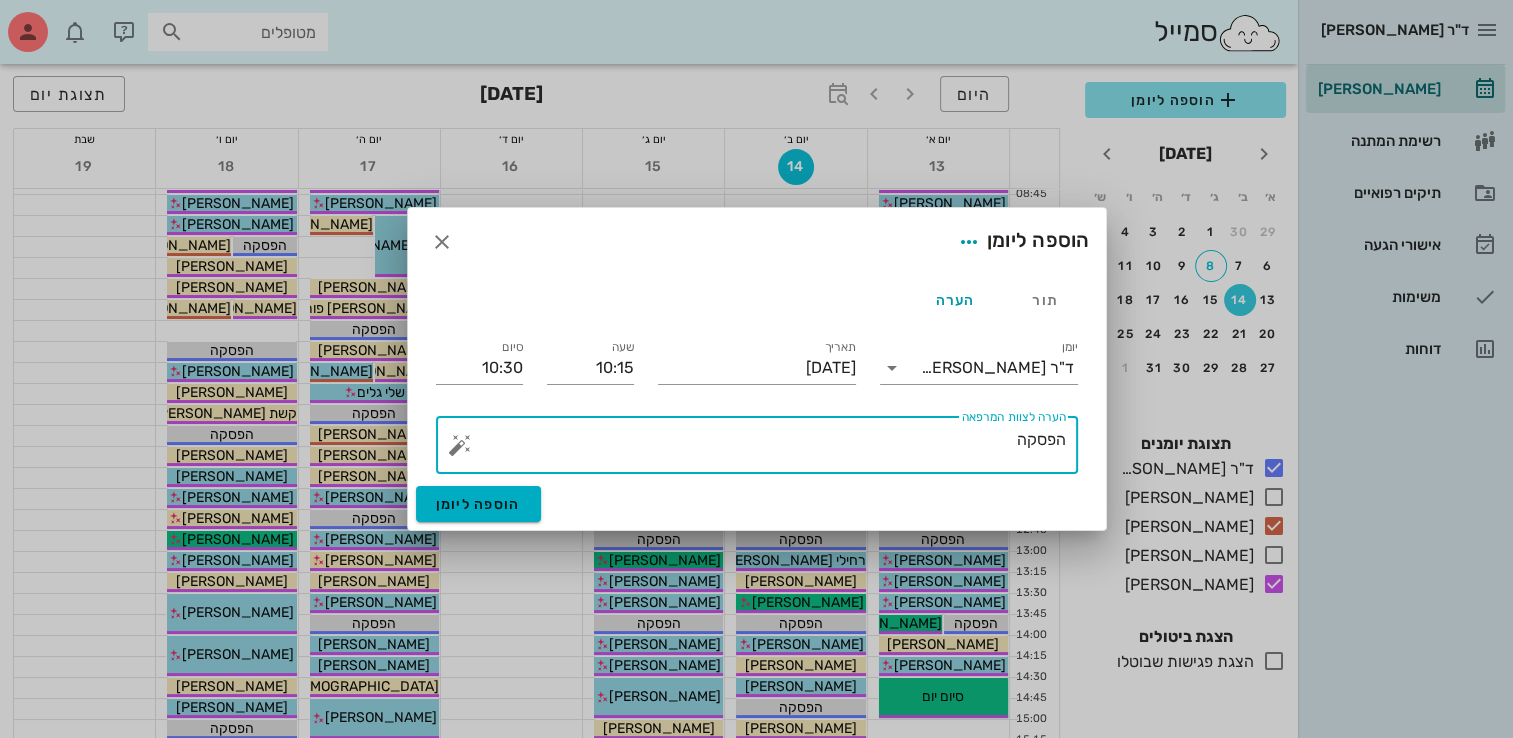 type on "הפסקה" 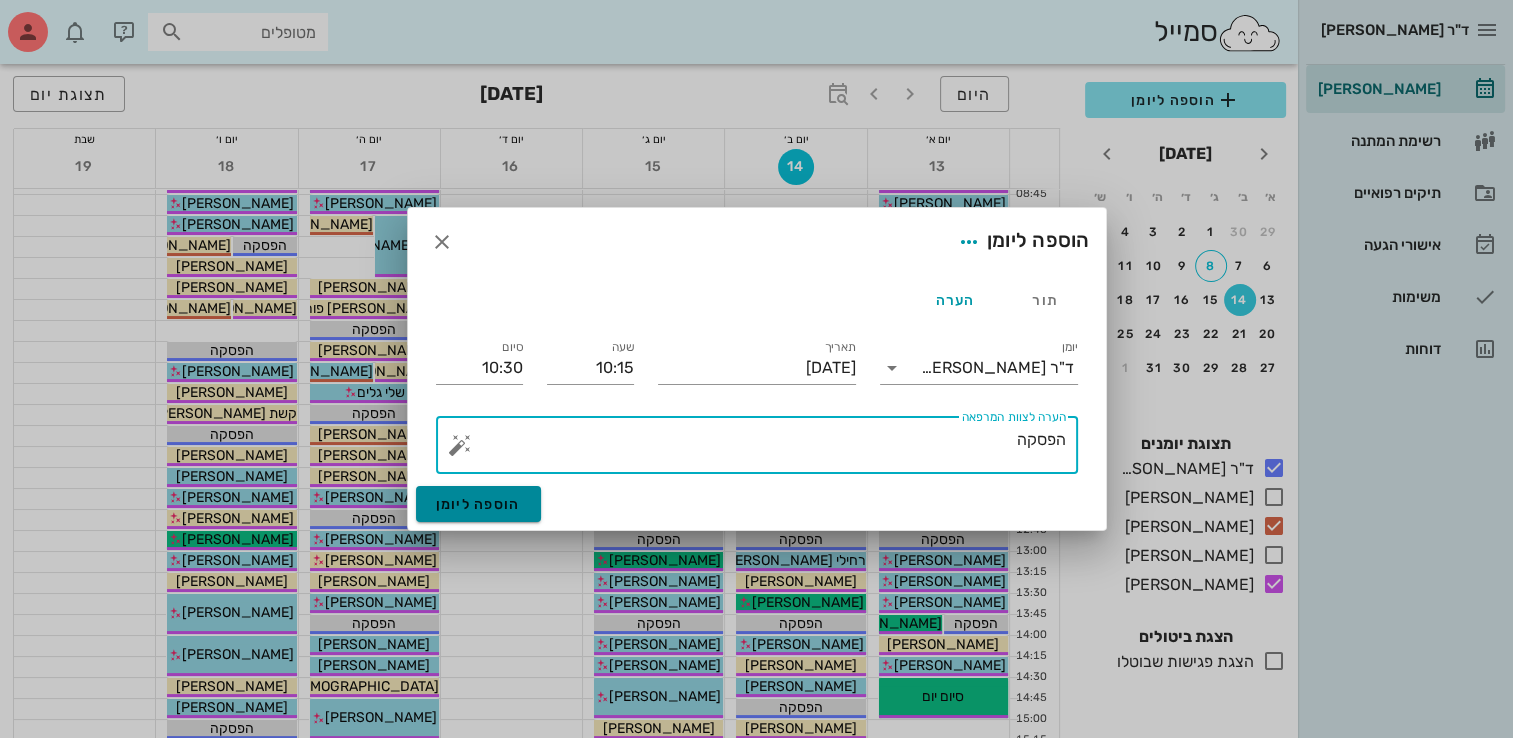 click on "הוספה ליומן" at bounding box center [478, 504] 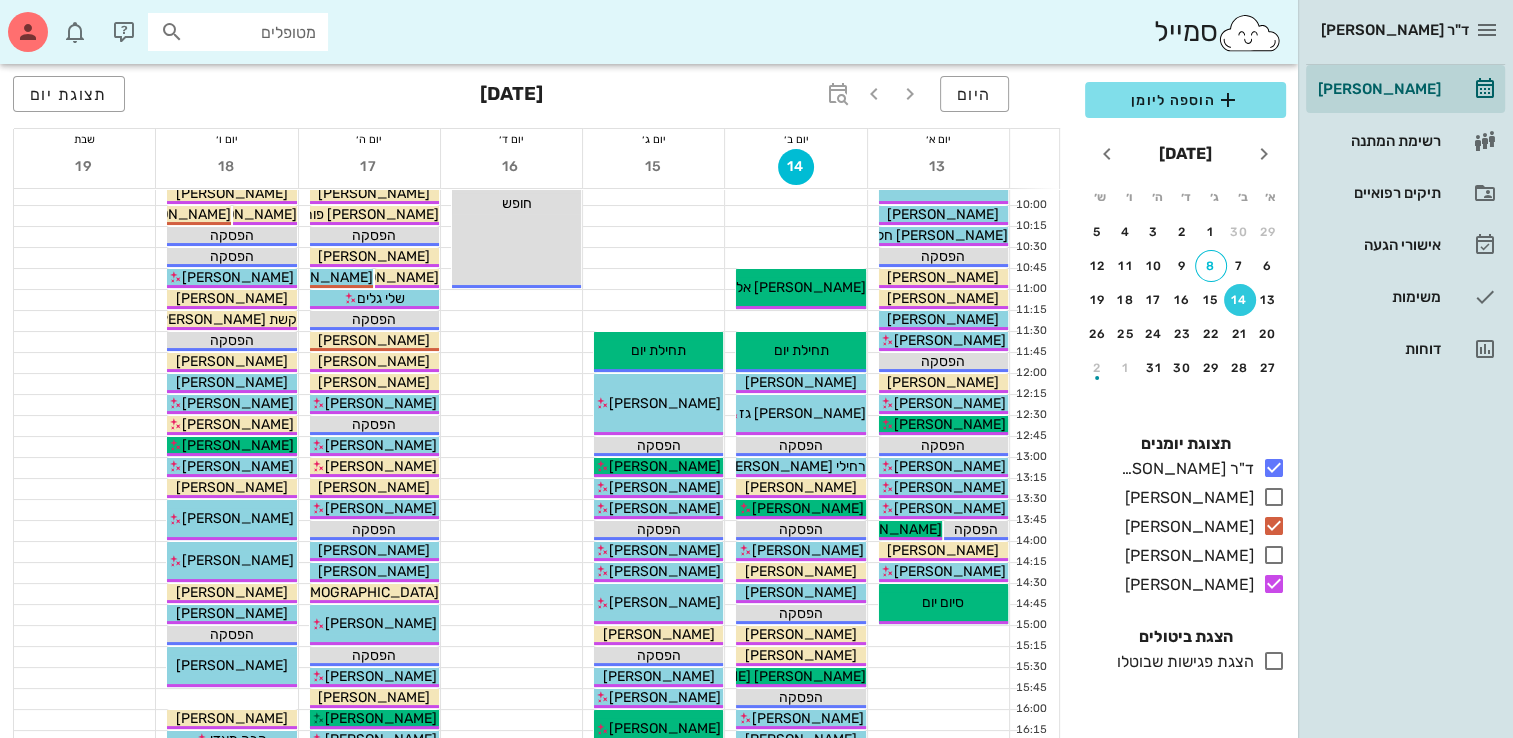 scroll, scrollTop: 160, scrollLeft: 0, axis: vertical 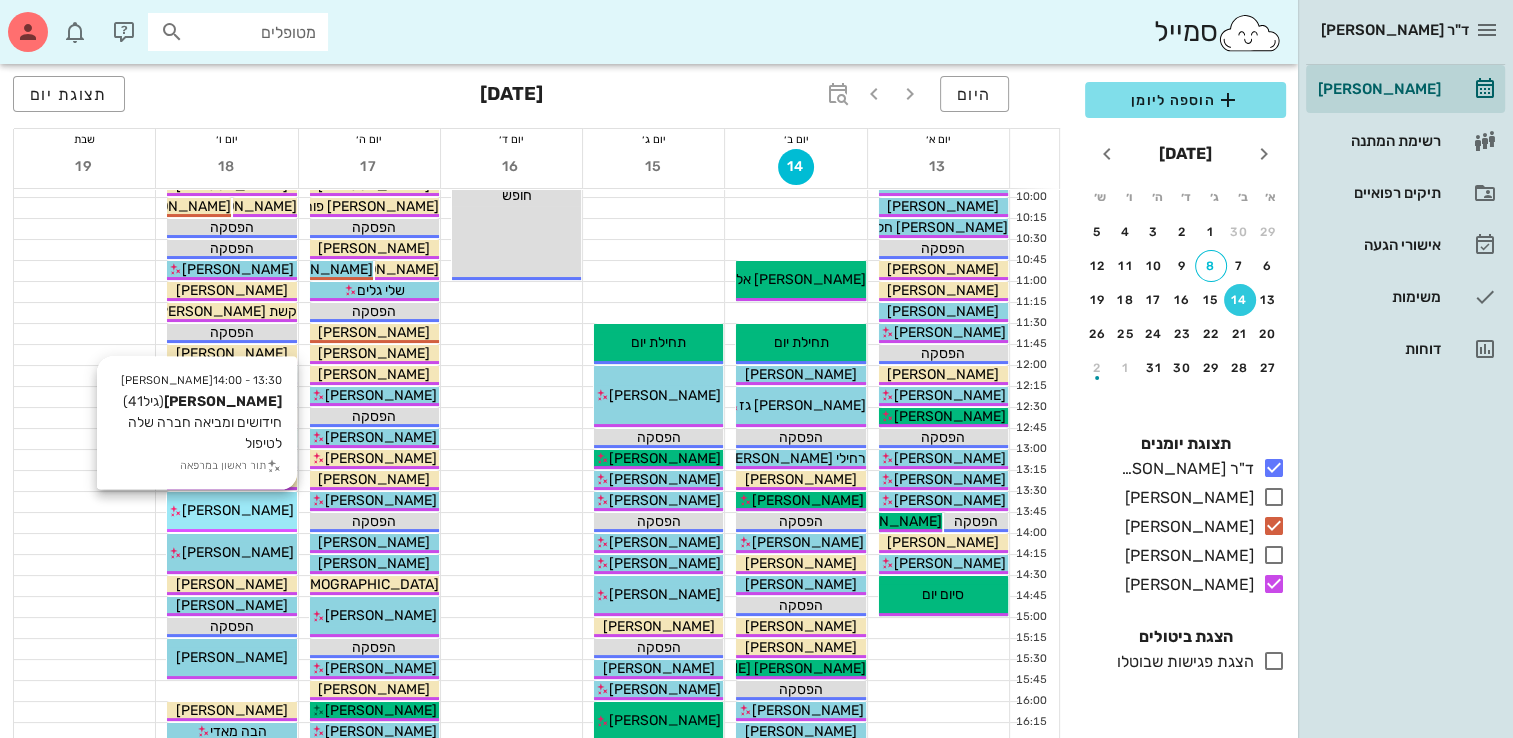 click on "[PERSON_NAME]" at bounding box center (238, 510) 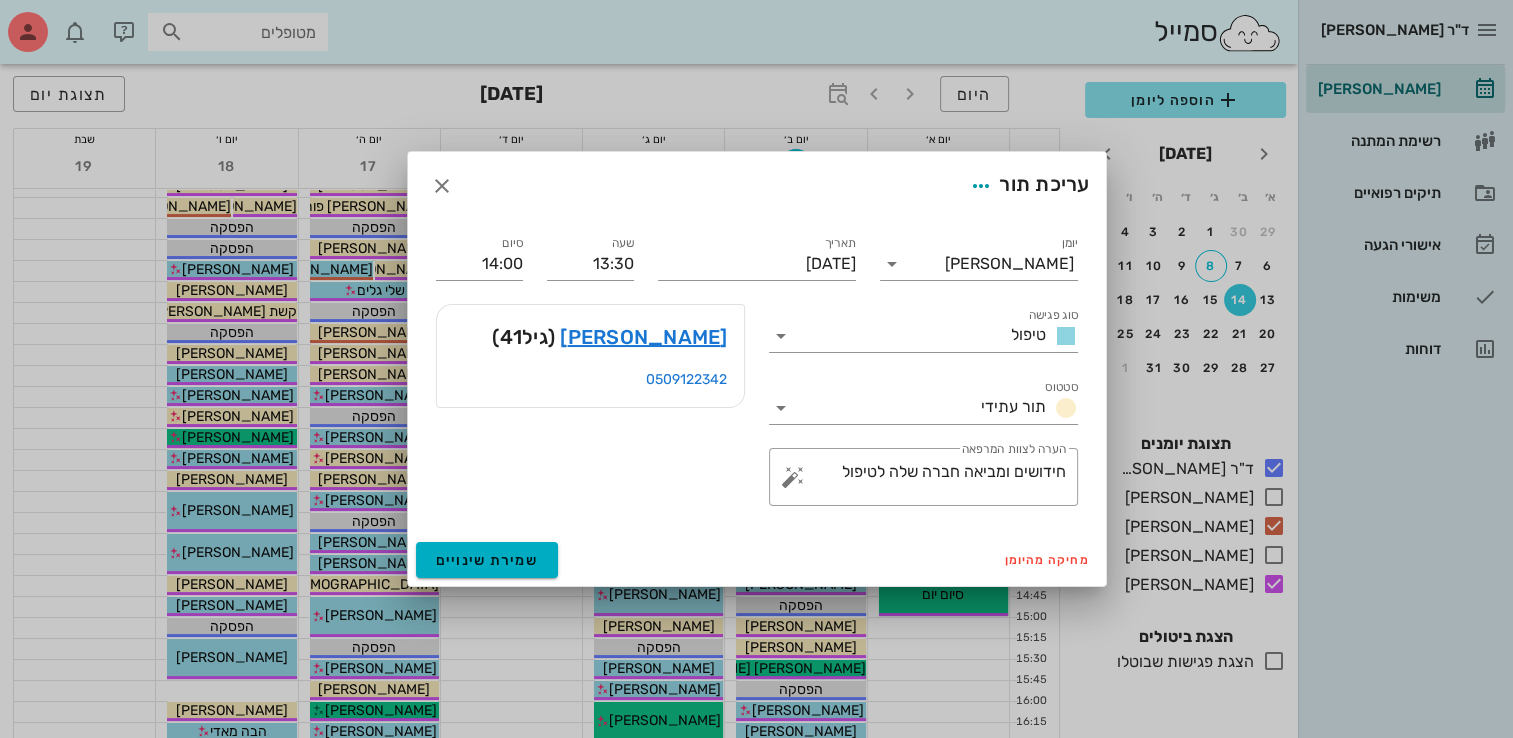click on "עריכת תור" at bounding box center (757, 186) 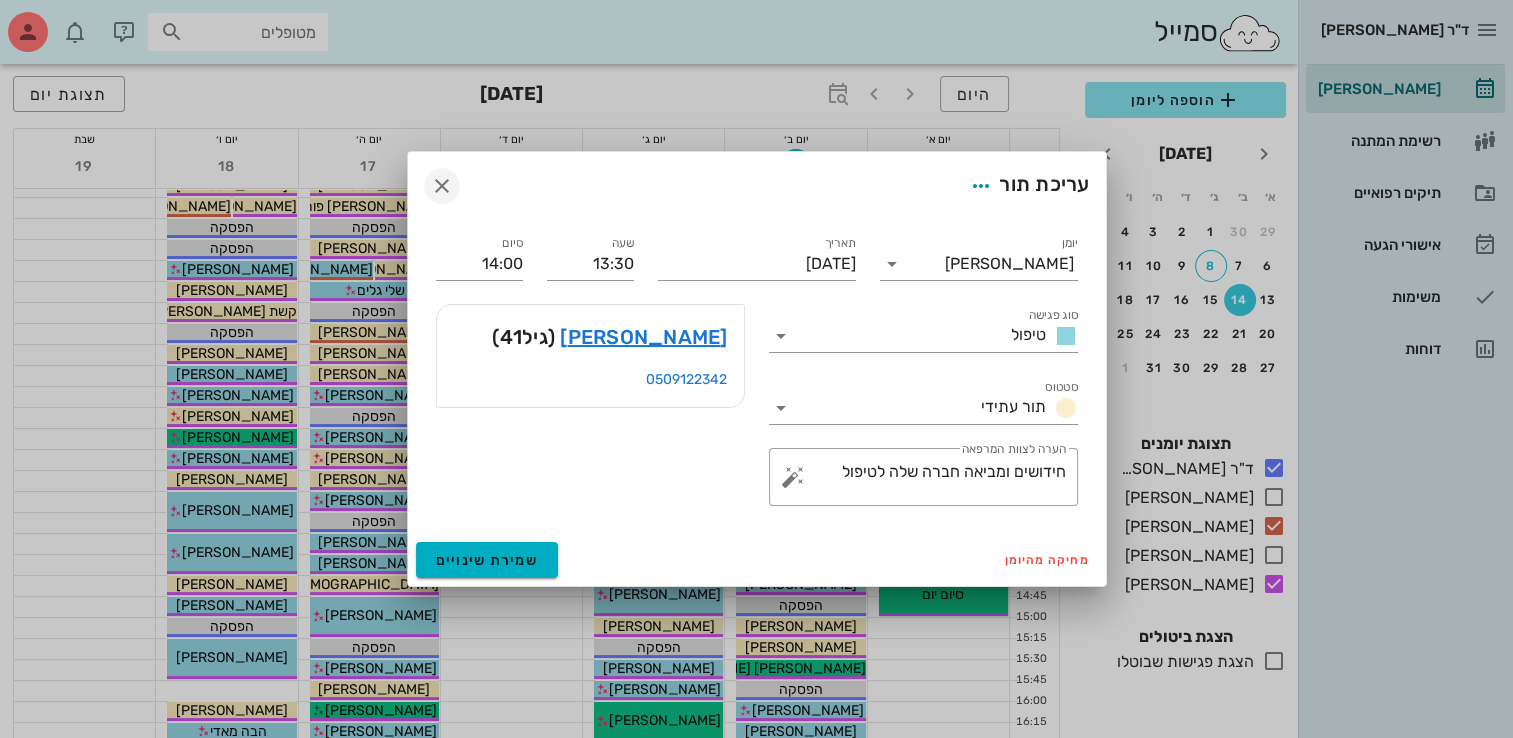 click at bounding box center [442, 186] 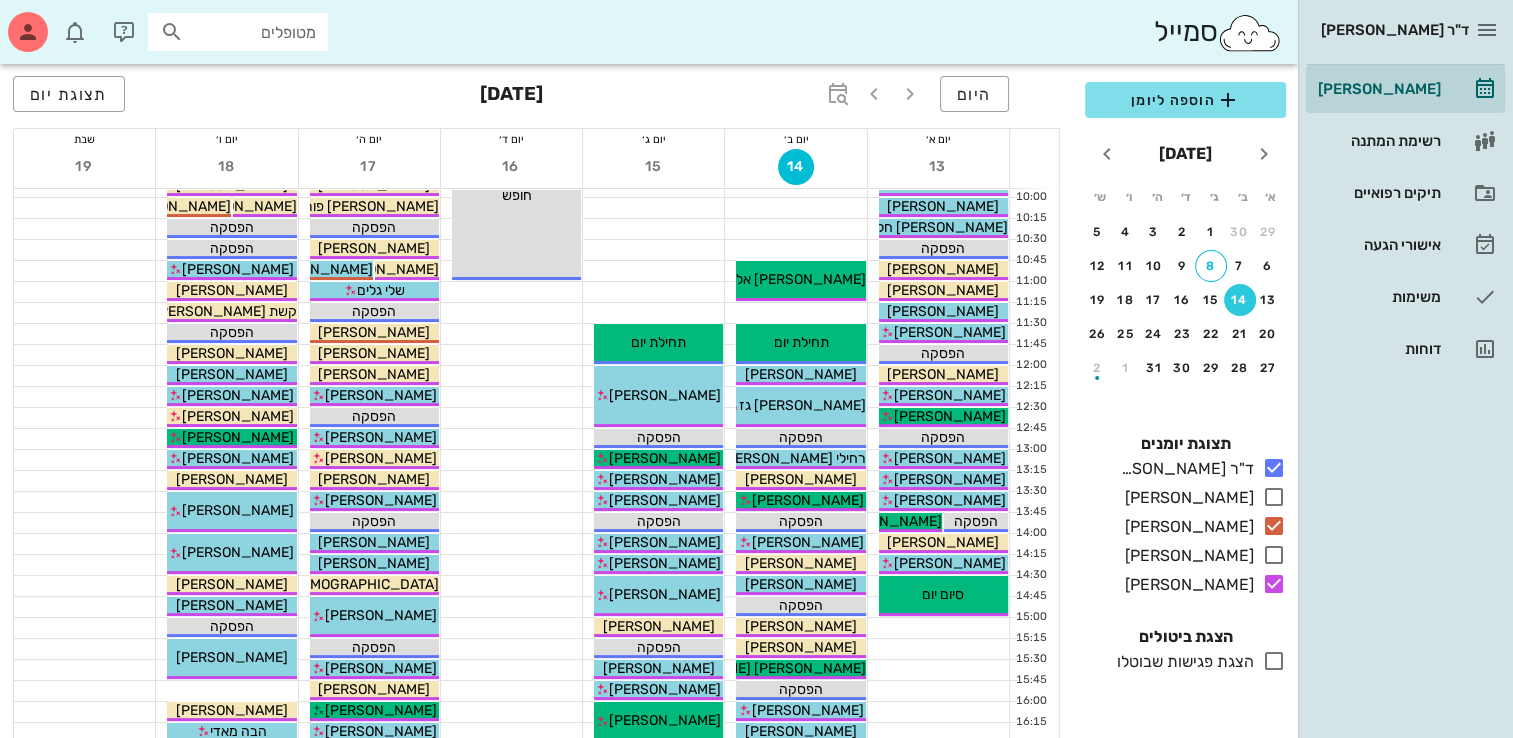 click on "[PERSON_NAME]" at bounding box center [231, 552] 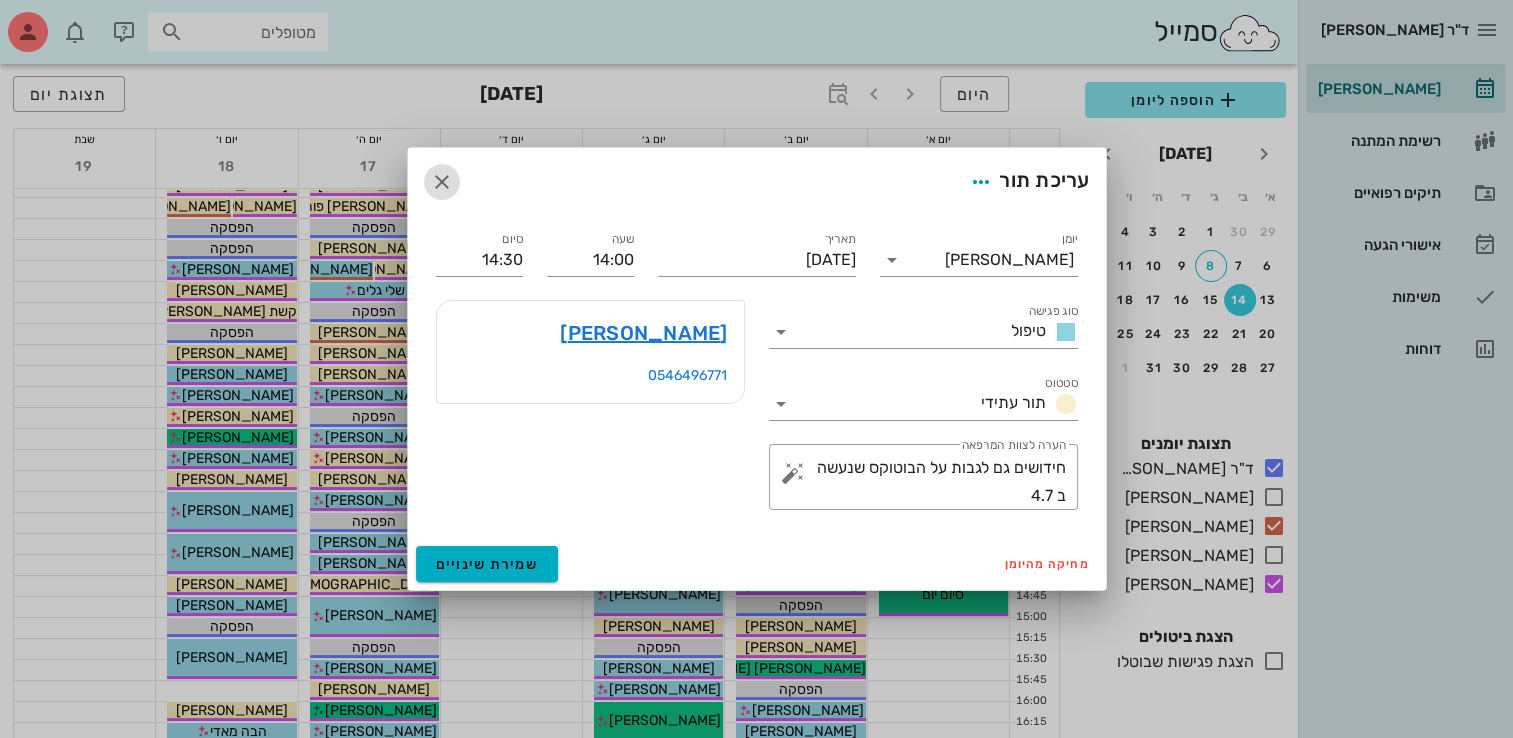 click at bounding box center (442, 182) 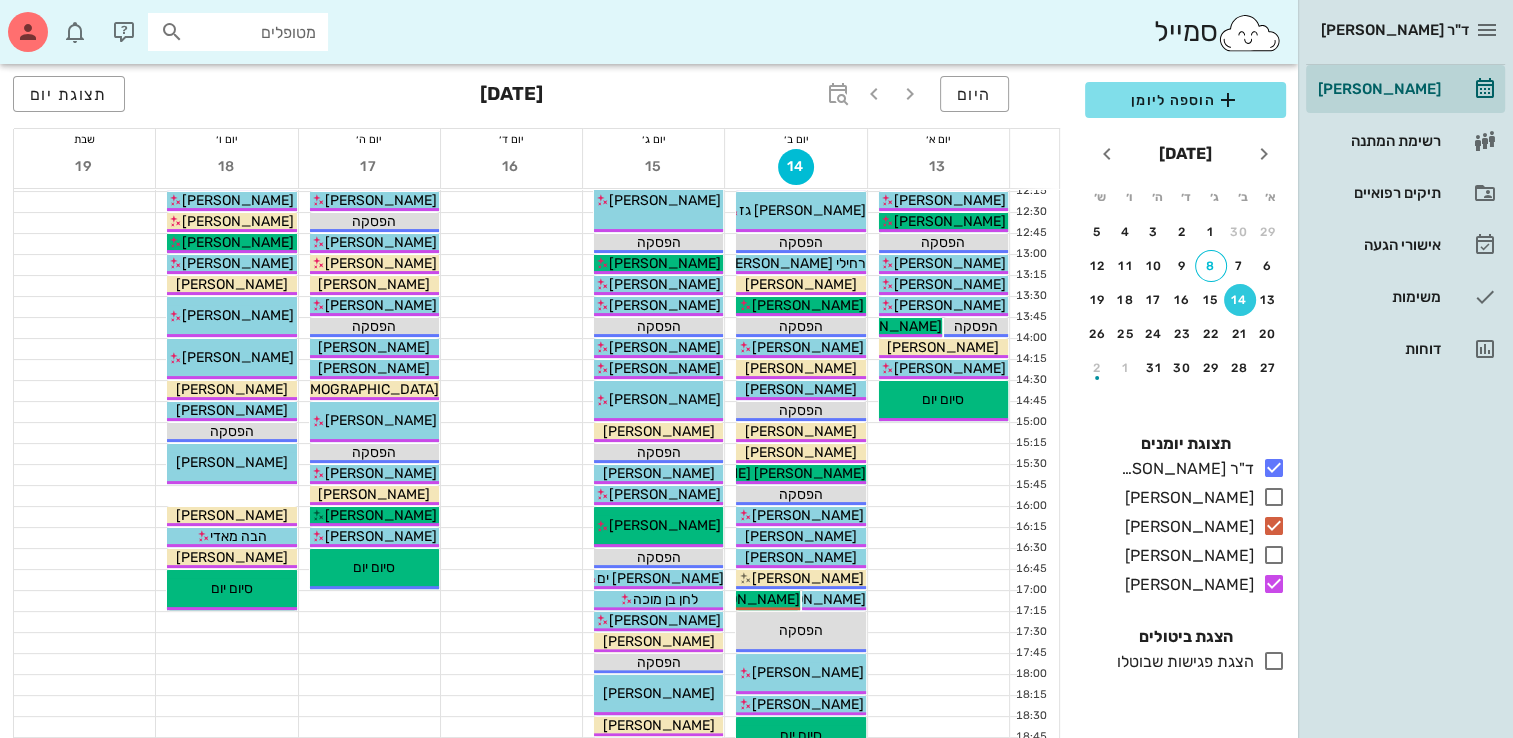 scroll, scrollTop: 356, scrollLeft: 0, axis: vertical 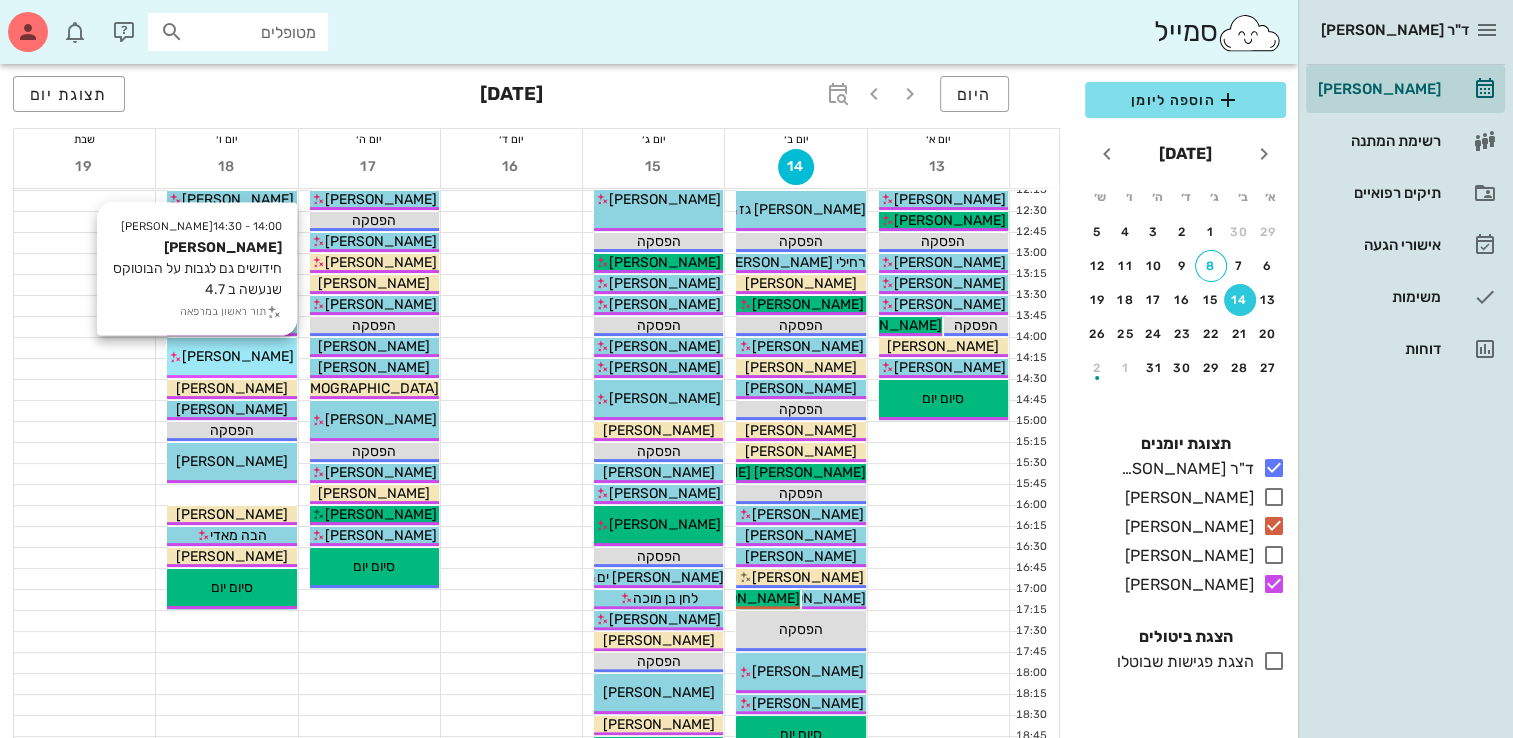click on "[PERSON_NAME]" at bounding box center (238, 356) 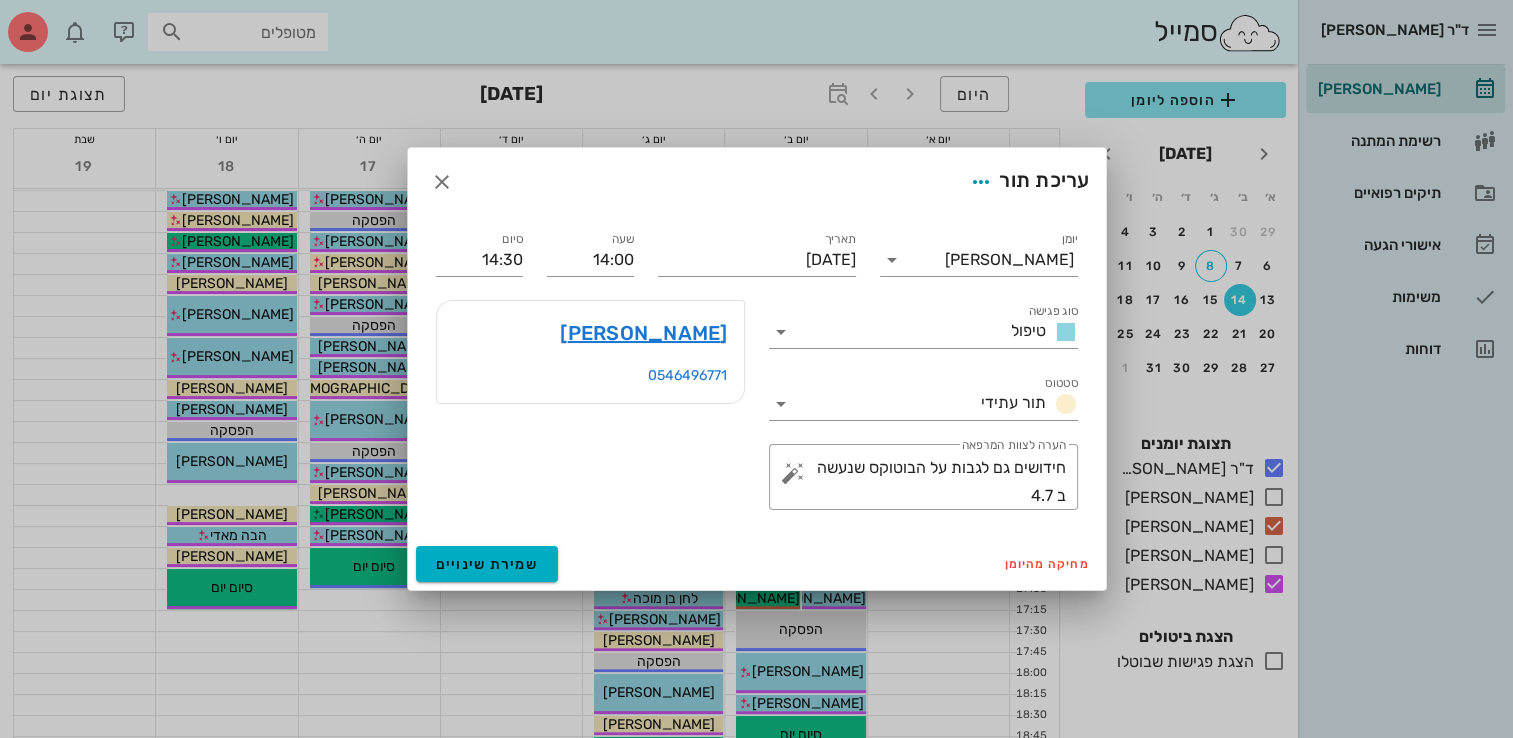 click at bounding box center (756, 369) 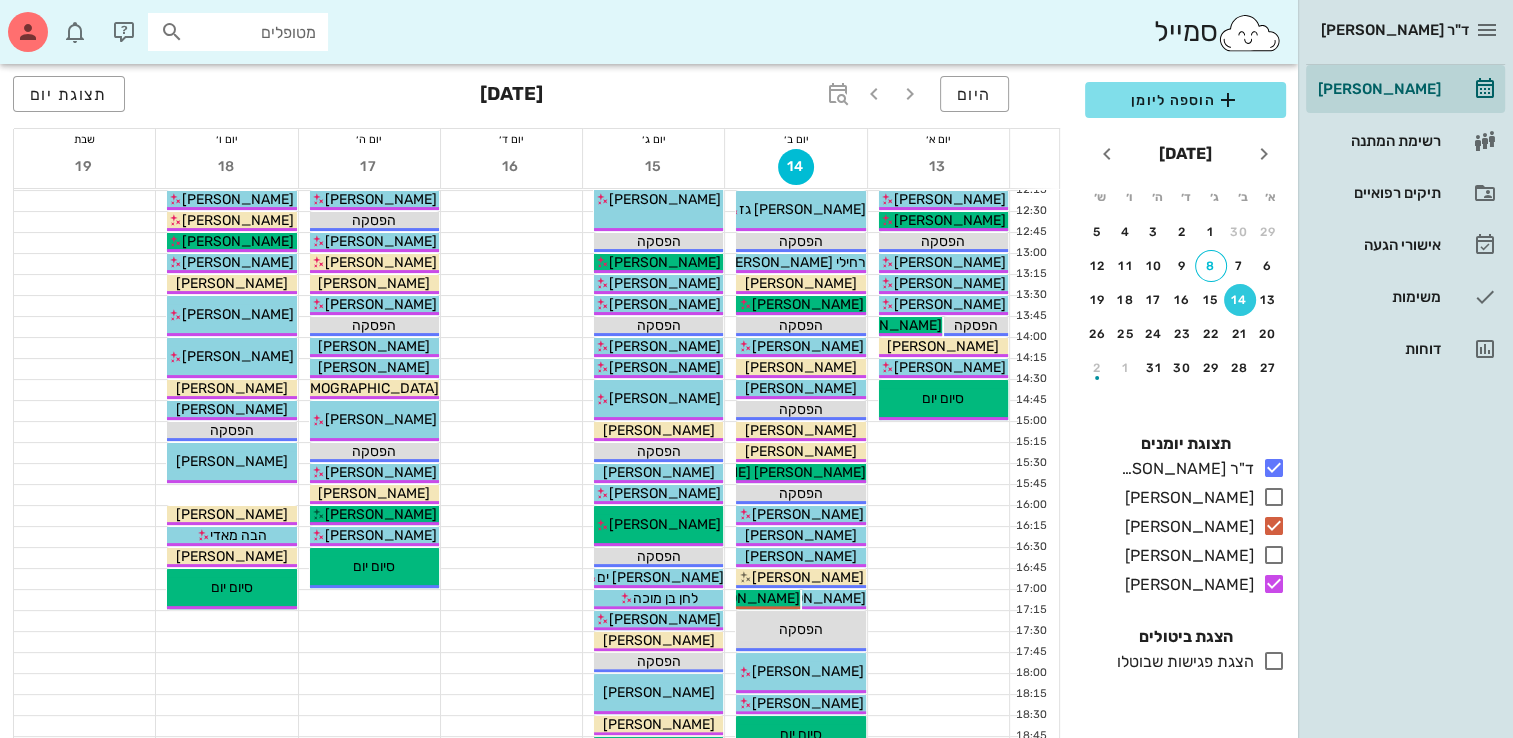 click at bounding box center (226, 495) 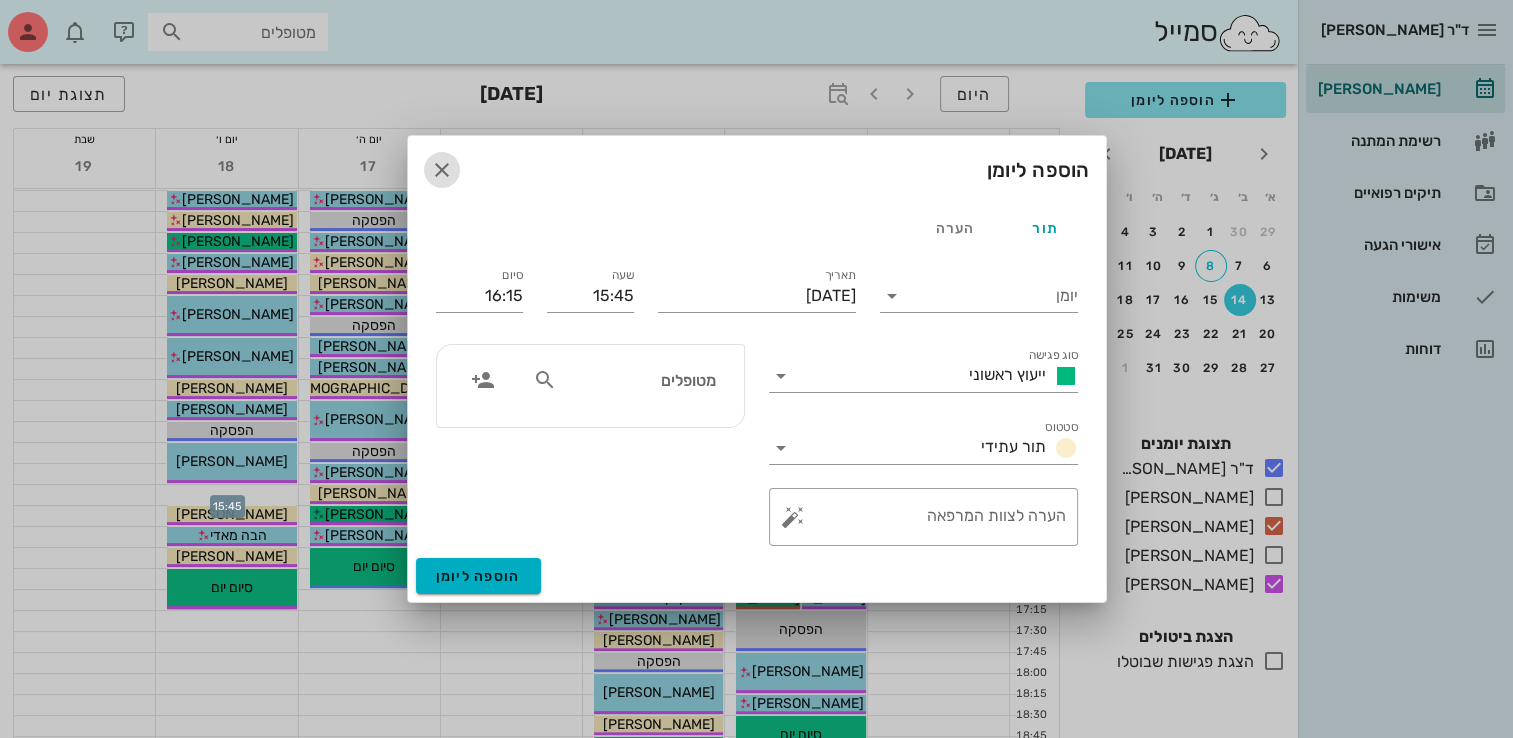 click at bounding box center [442, 170] 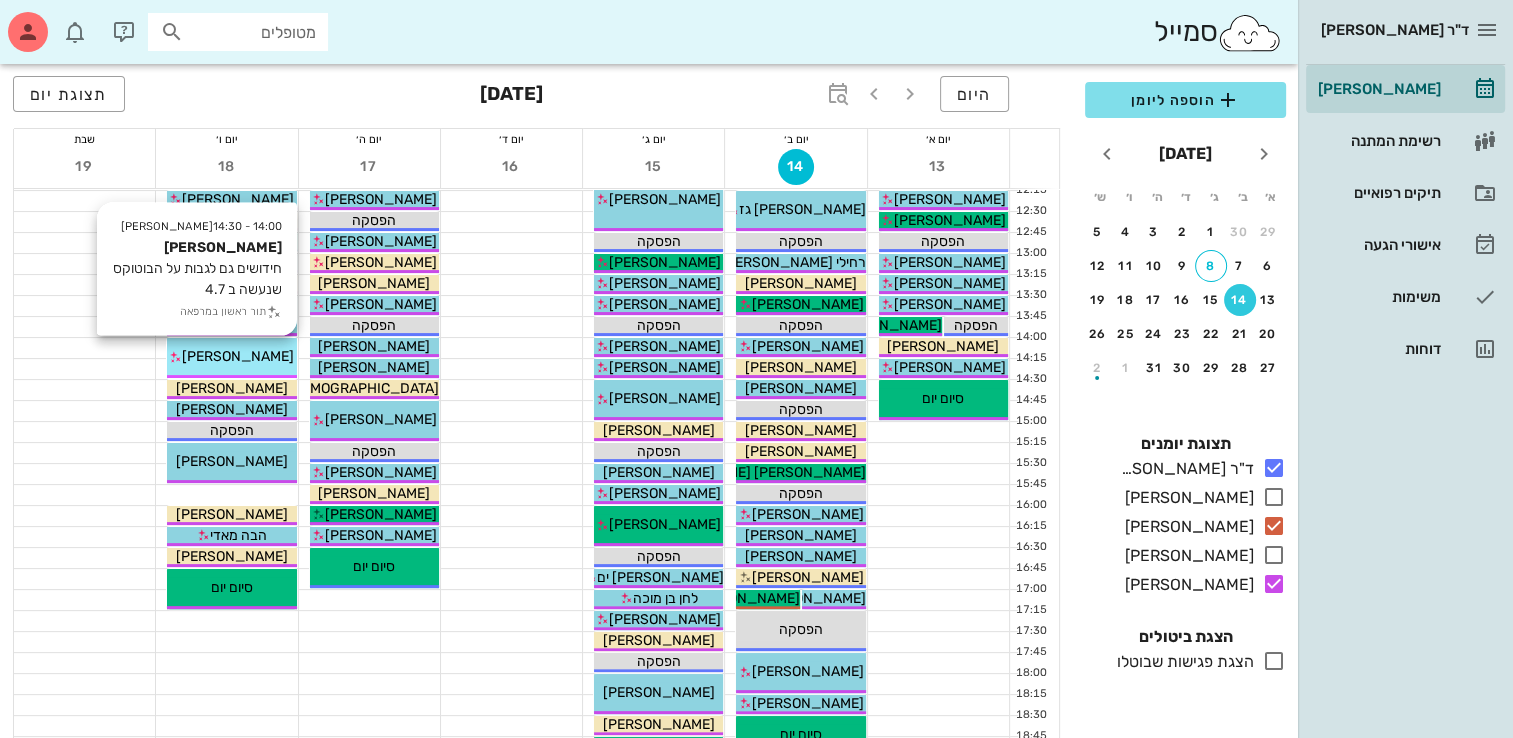 click on "[PERSON_NAME]" at bounding box center [238, 356] 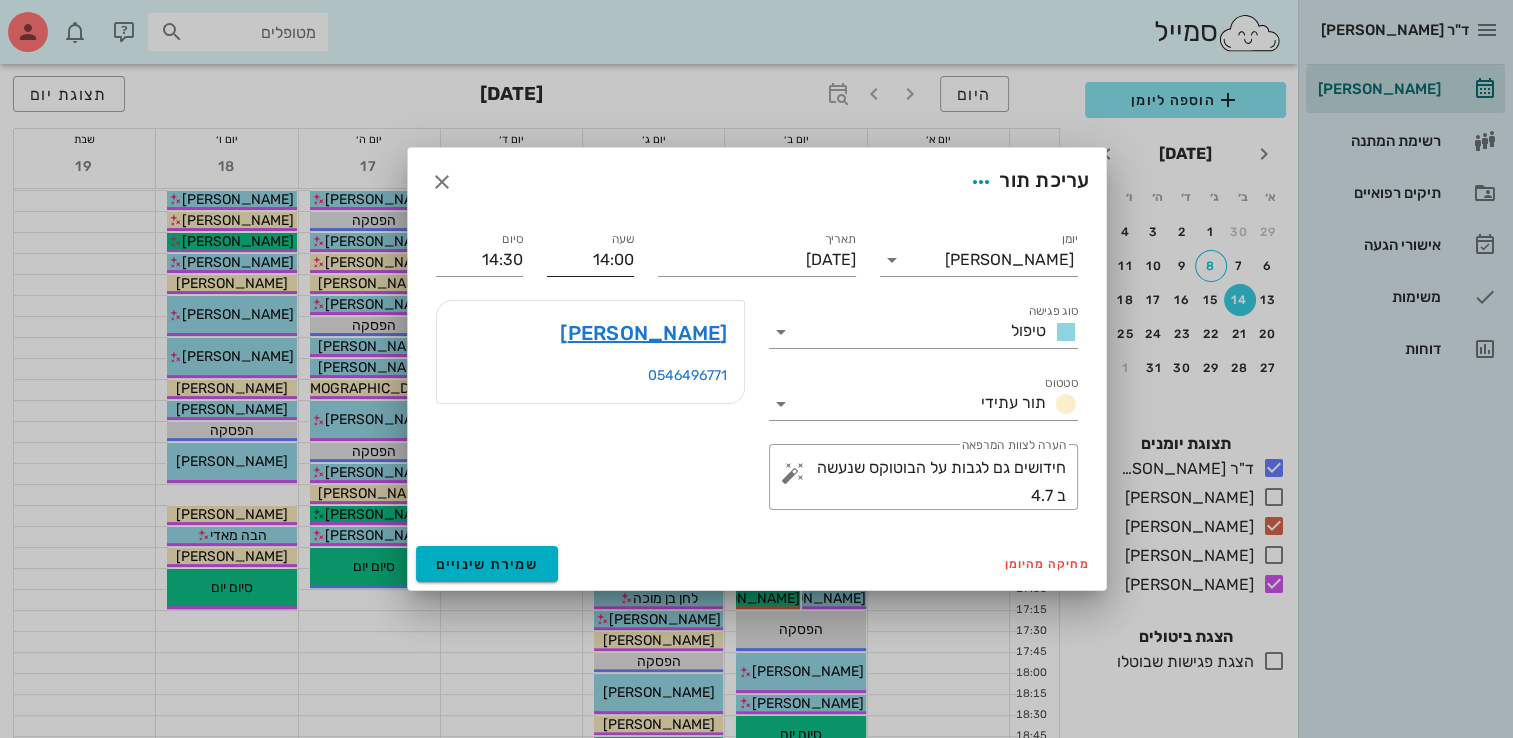 click on "14:00" at bounding box center [590, 260] 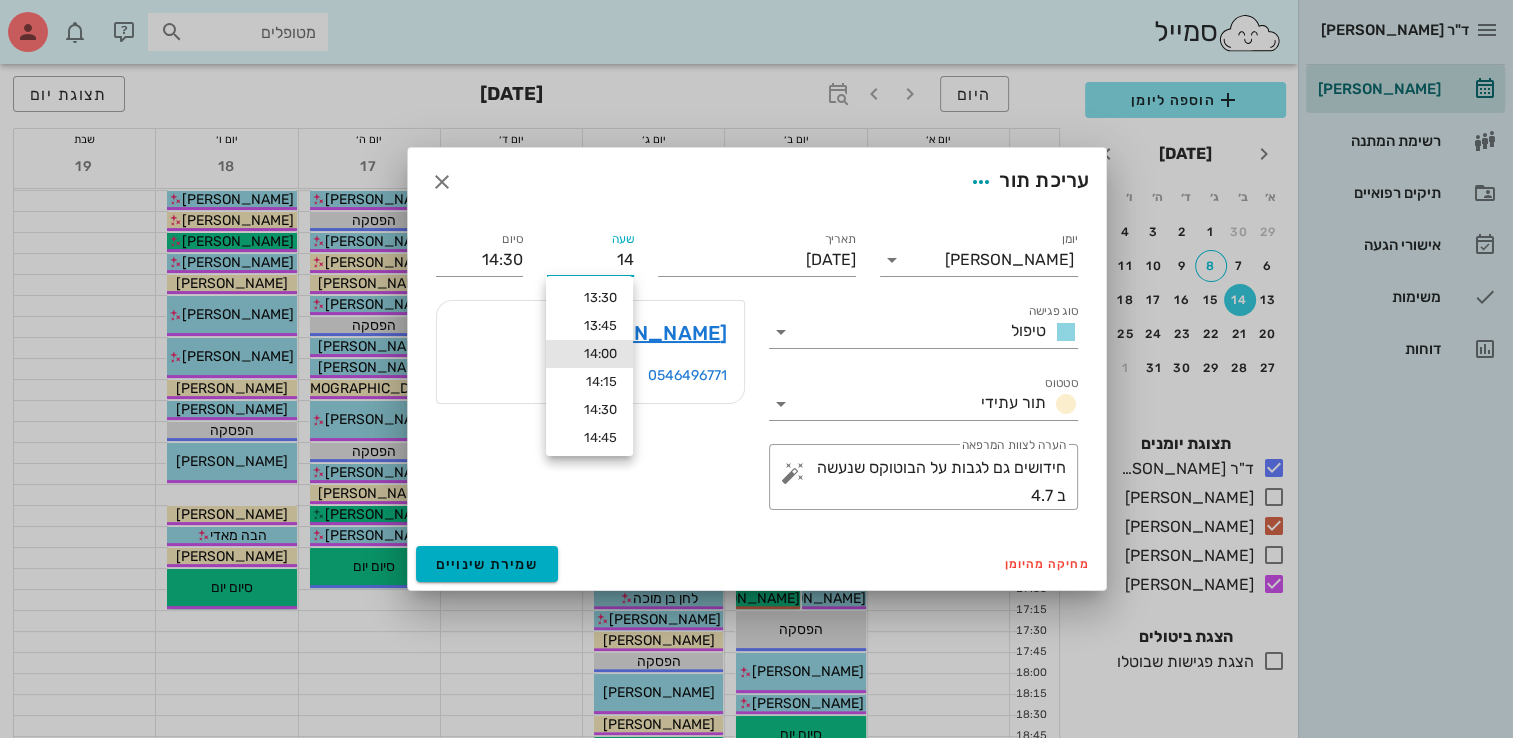 type on "1" 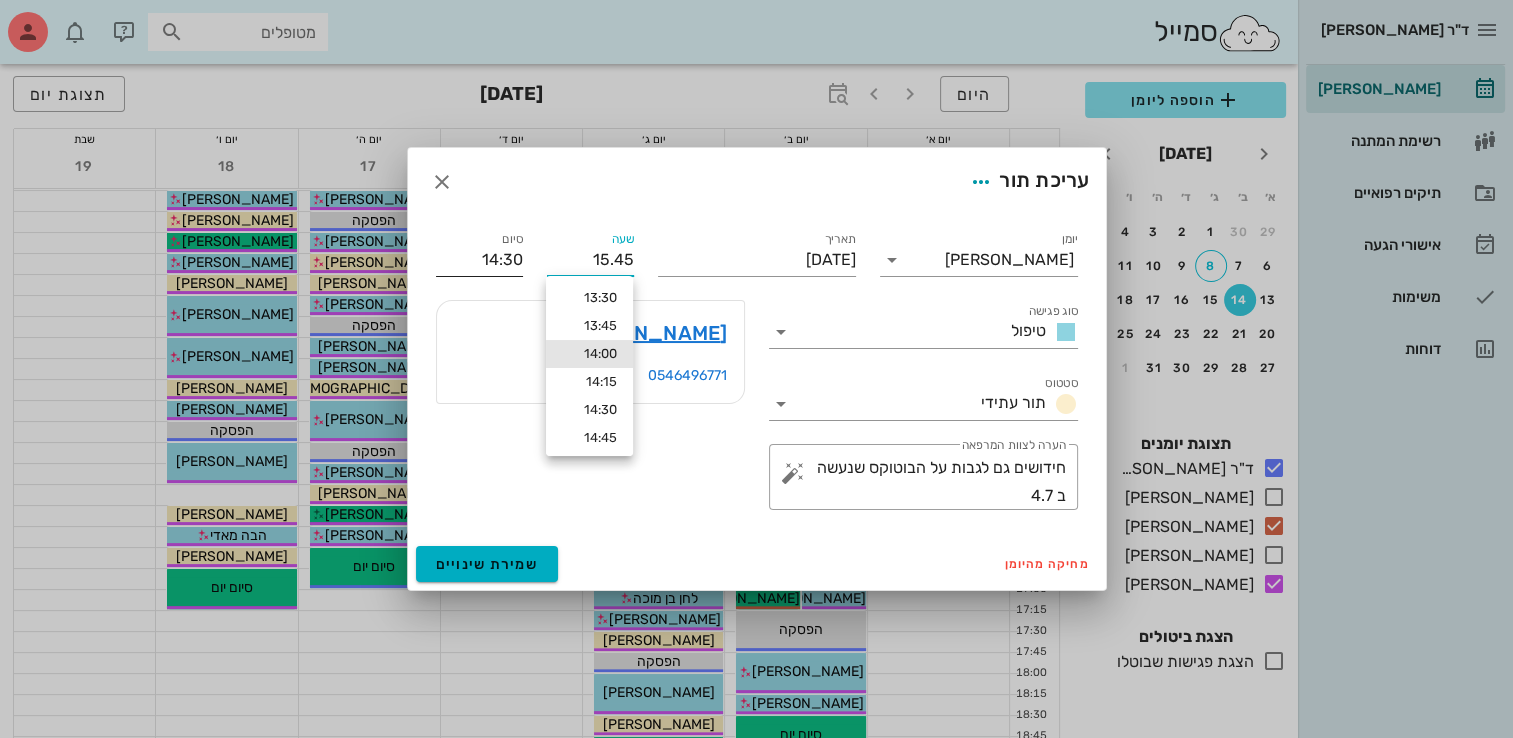 click on "סיום 14:30" at bounding box center [479, 252] 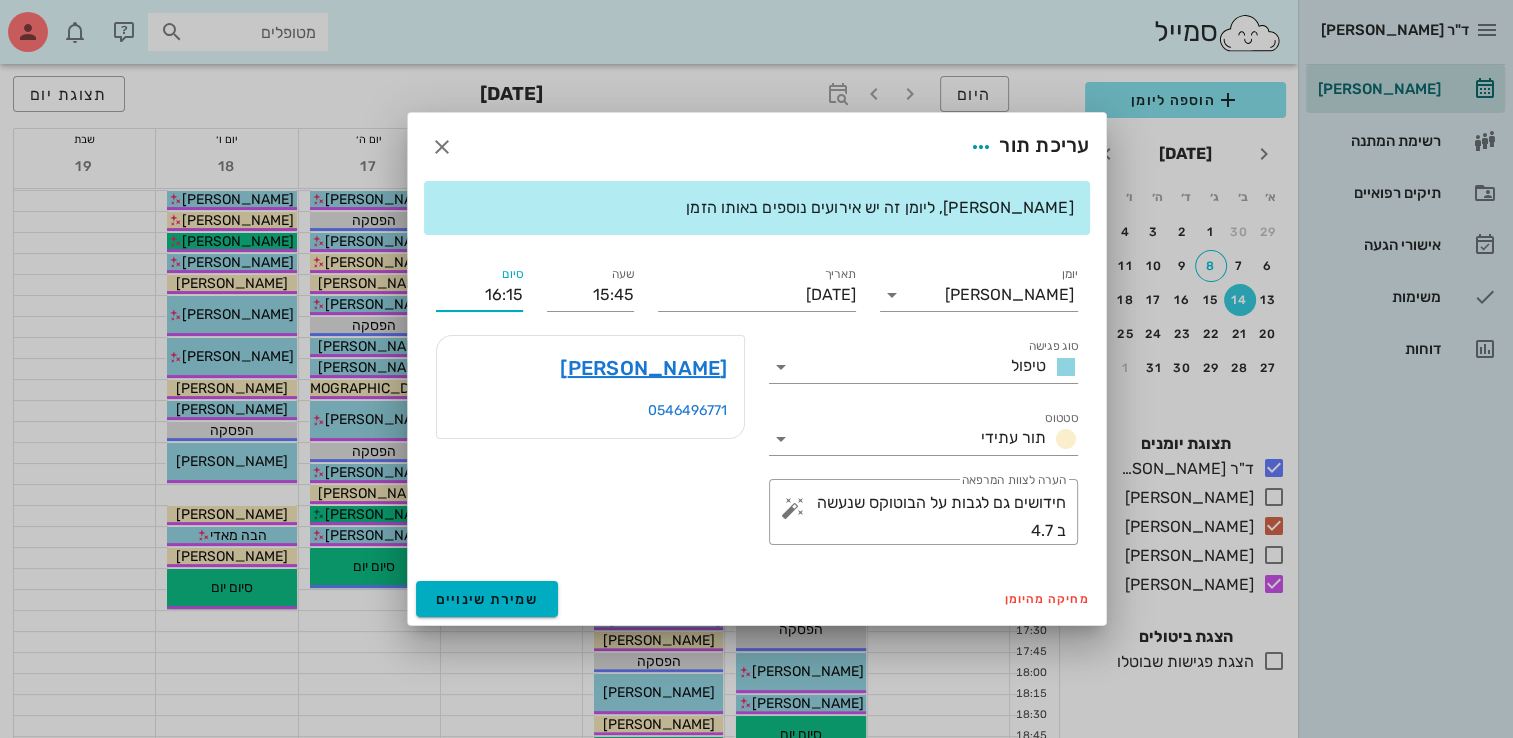 click on "16:15" at bounding box center (479, 295) 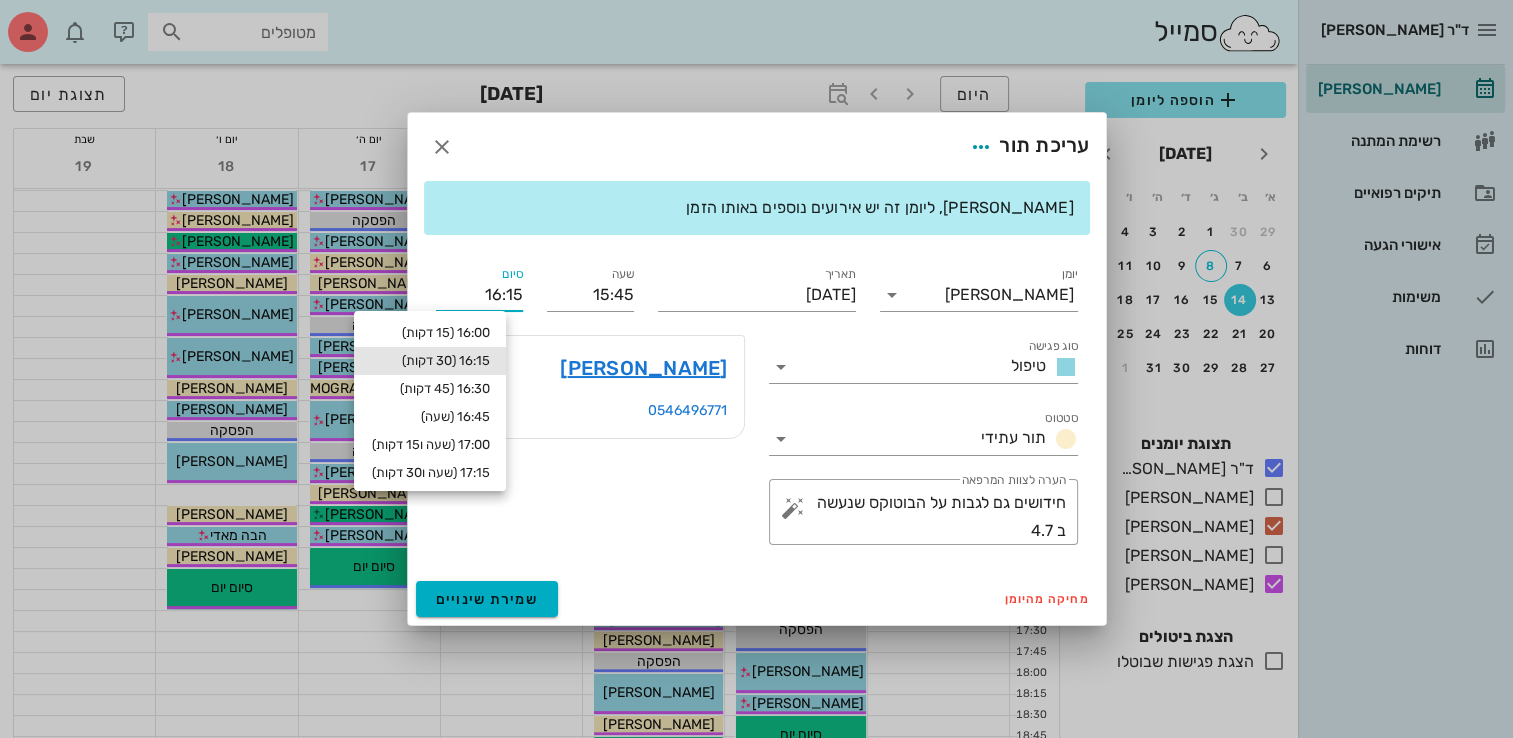 click on "16:15" at bounding box center [479, 295] 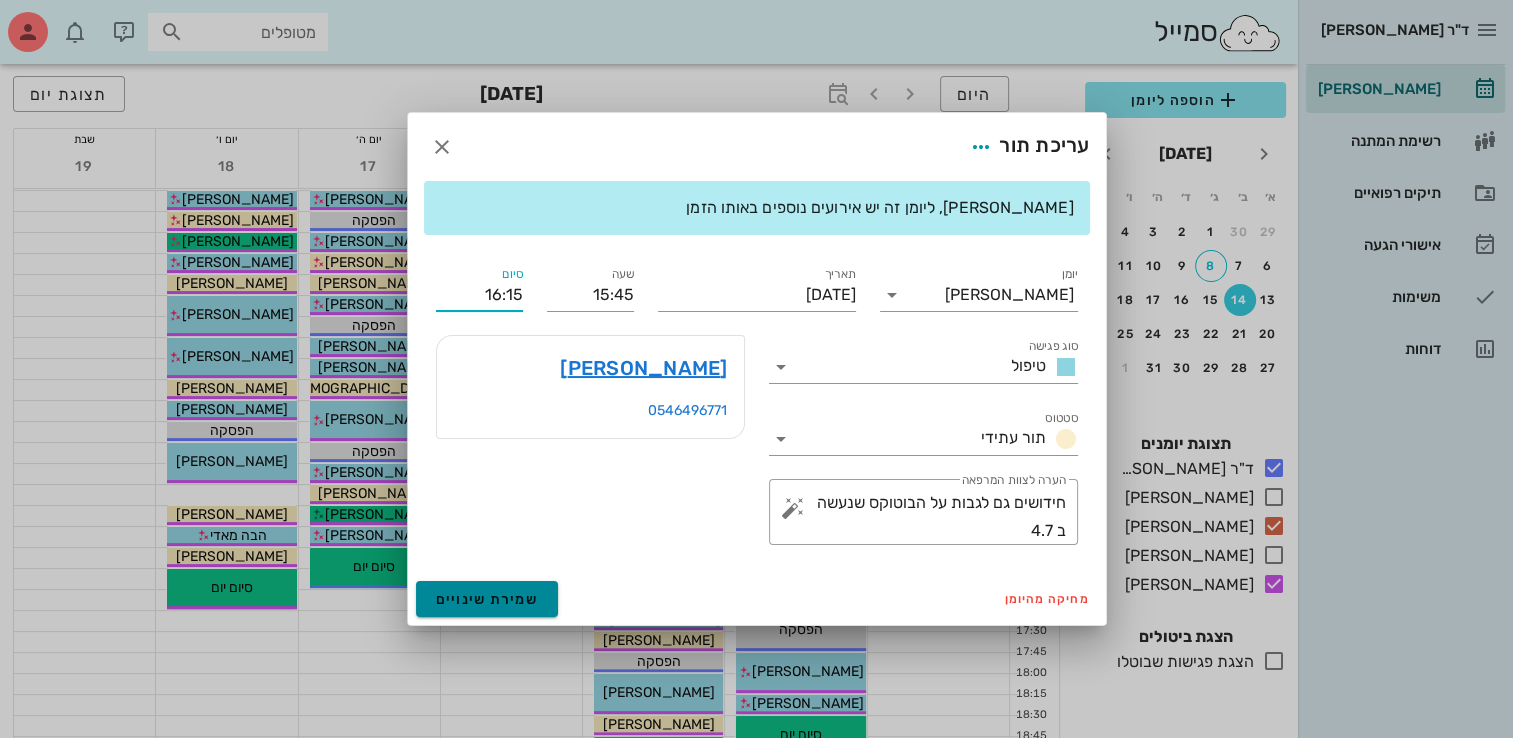 click on "שמירת שינויים" at bounding box center (487, 599) 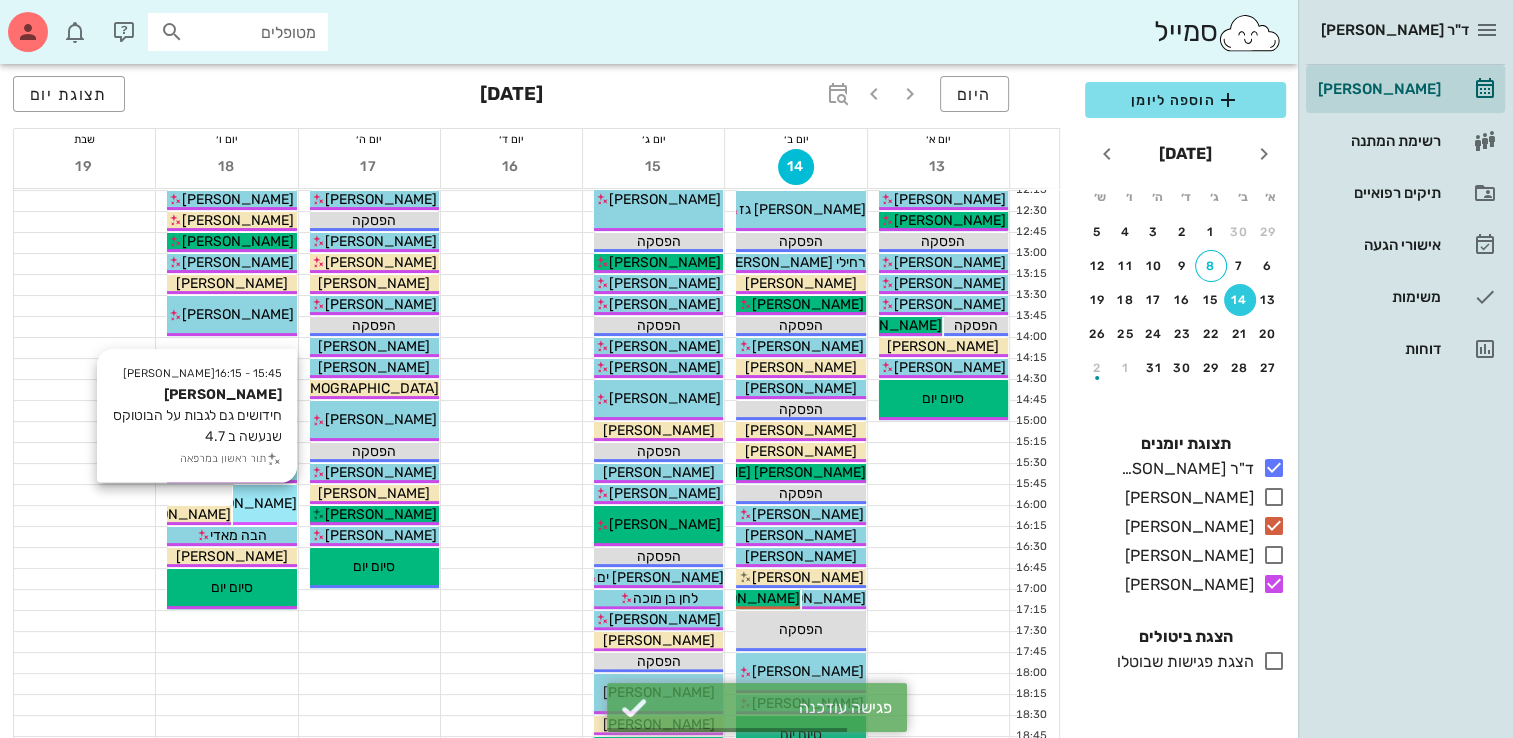 click on "[PERSON_NAME]" at bounding box center (241, 503) 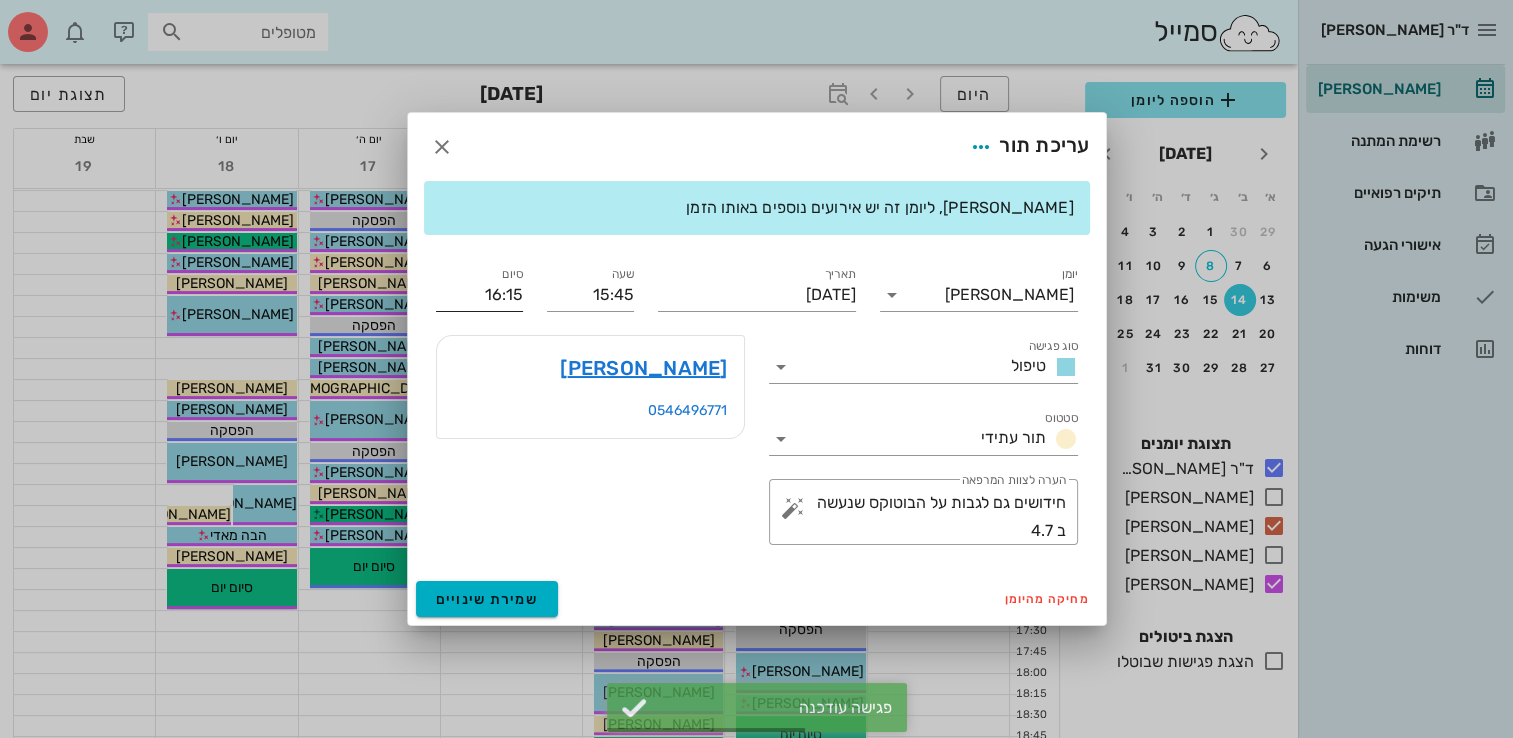 click on "16:15" at bounding box center (479, 295) 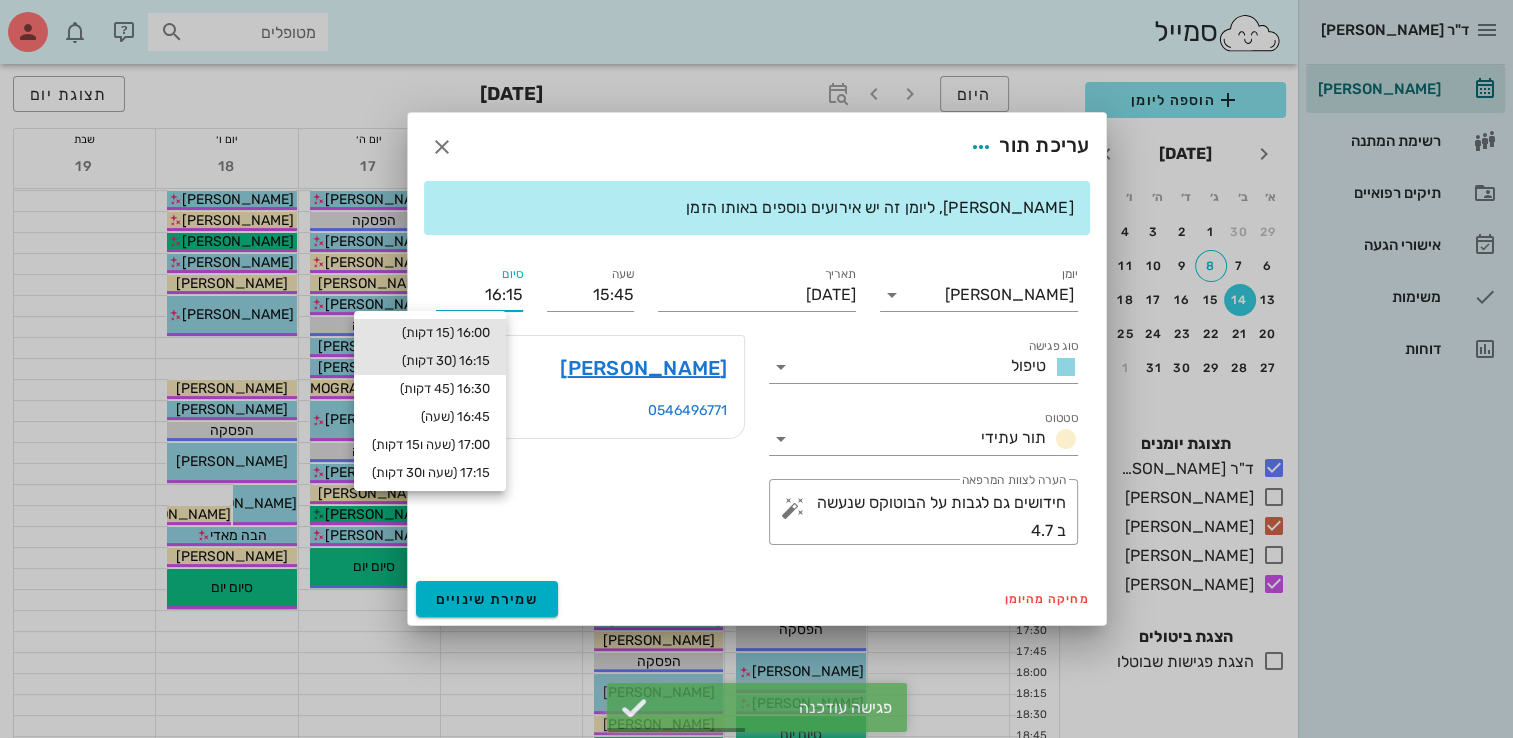 click on "16:00 (15 דקות)" at bounding box center [430, 333] 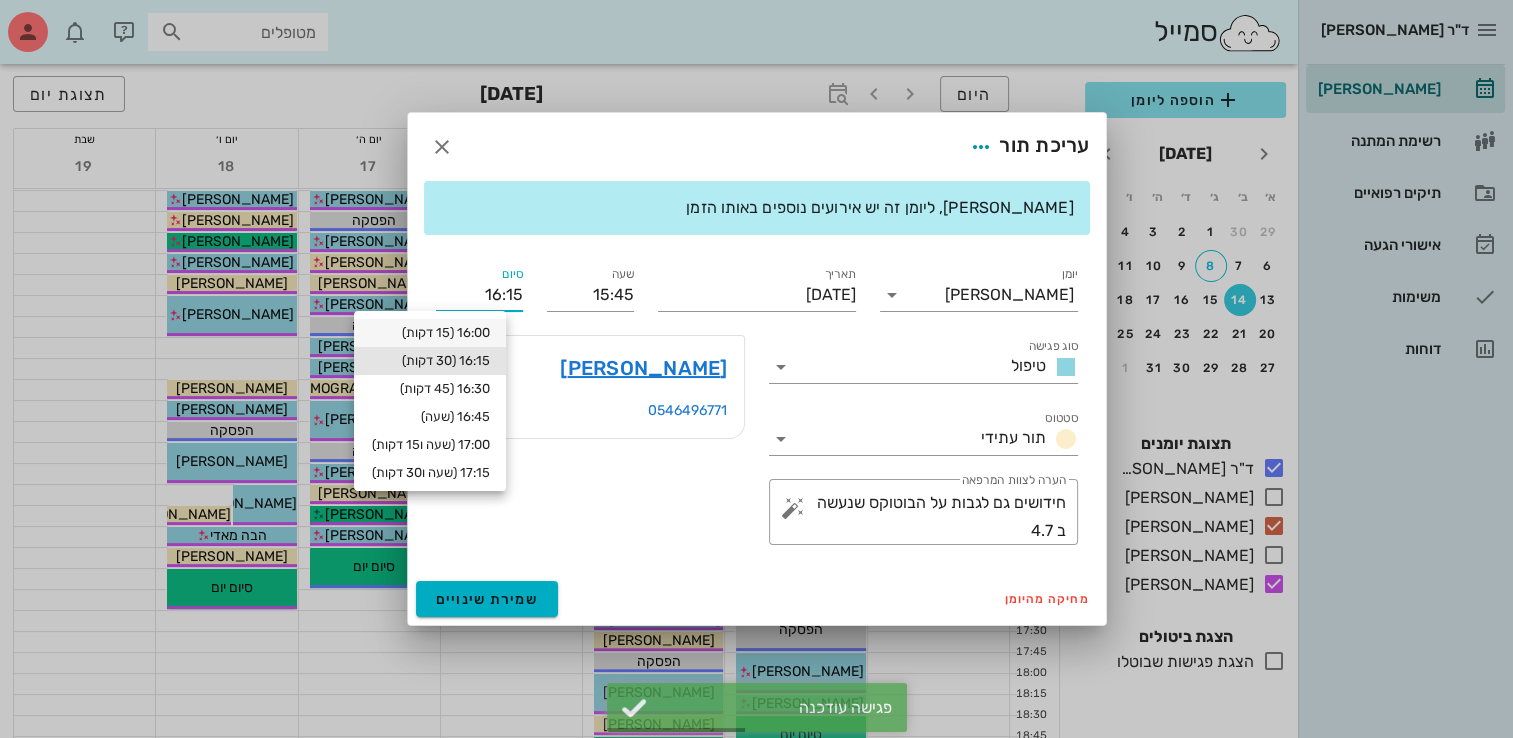 type on "16:00" 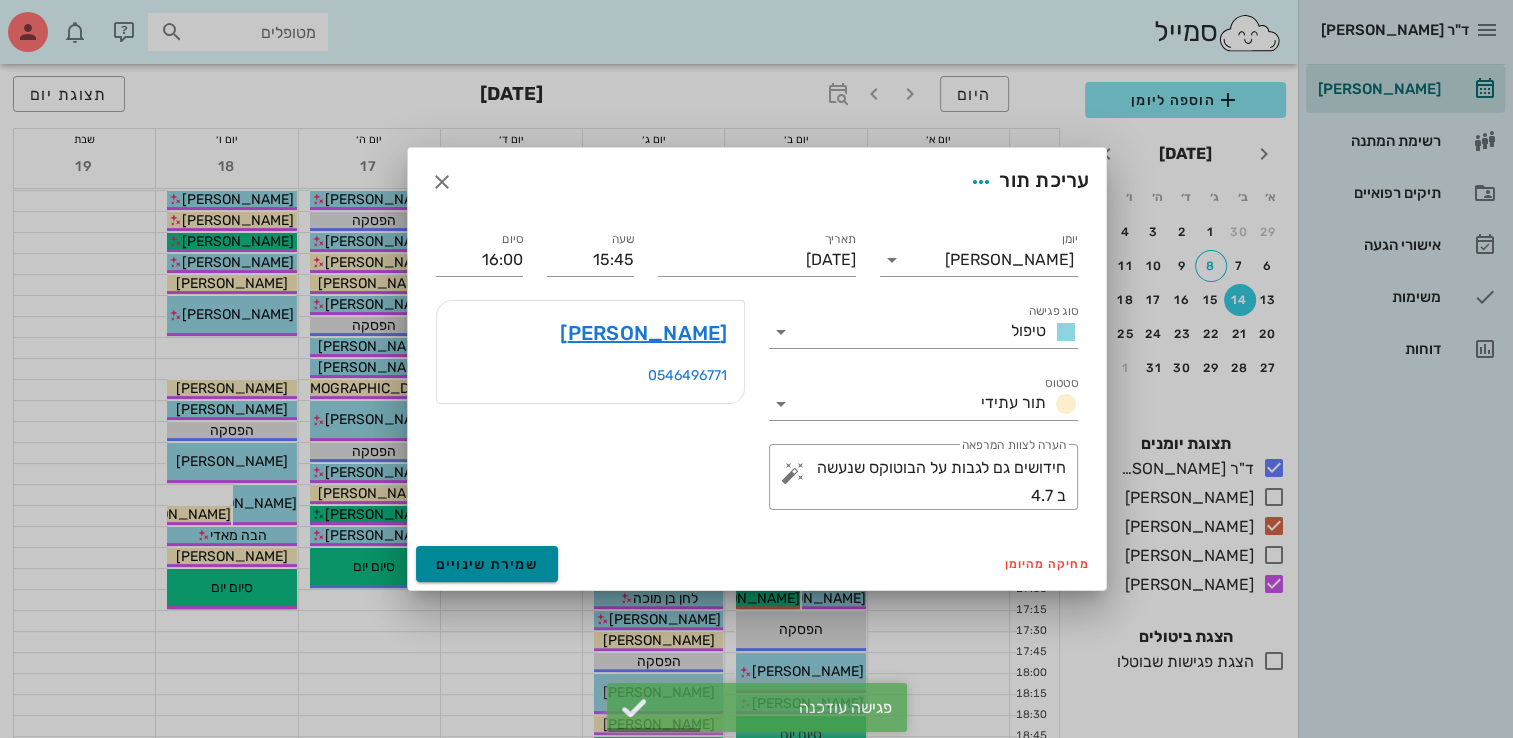 click on "שמירת שינויים" at bounding box center (487, 564) 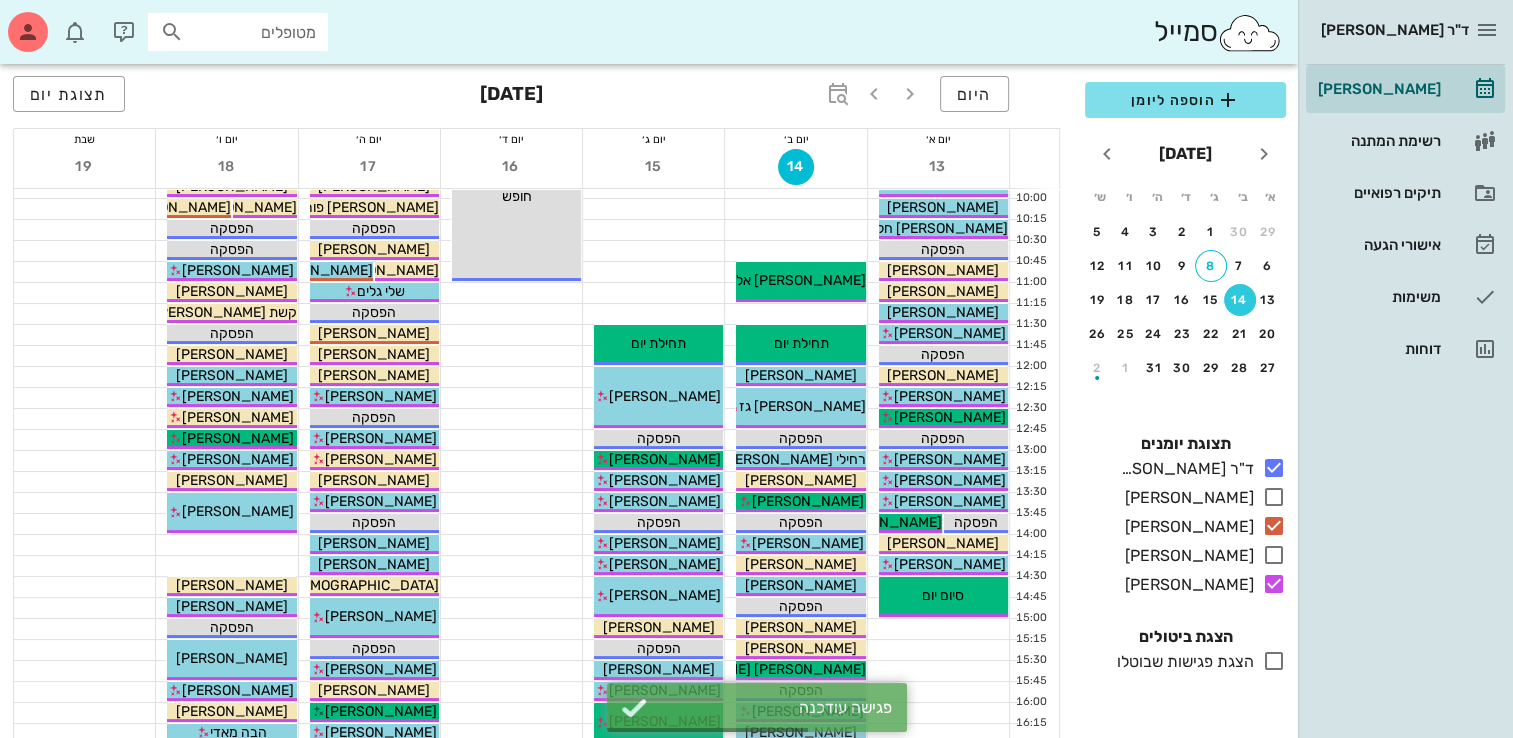 scroll, scrollTop: 147, scrollLeft: 0, axis: vertical 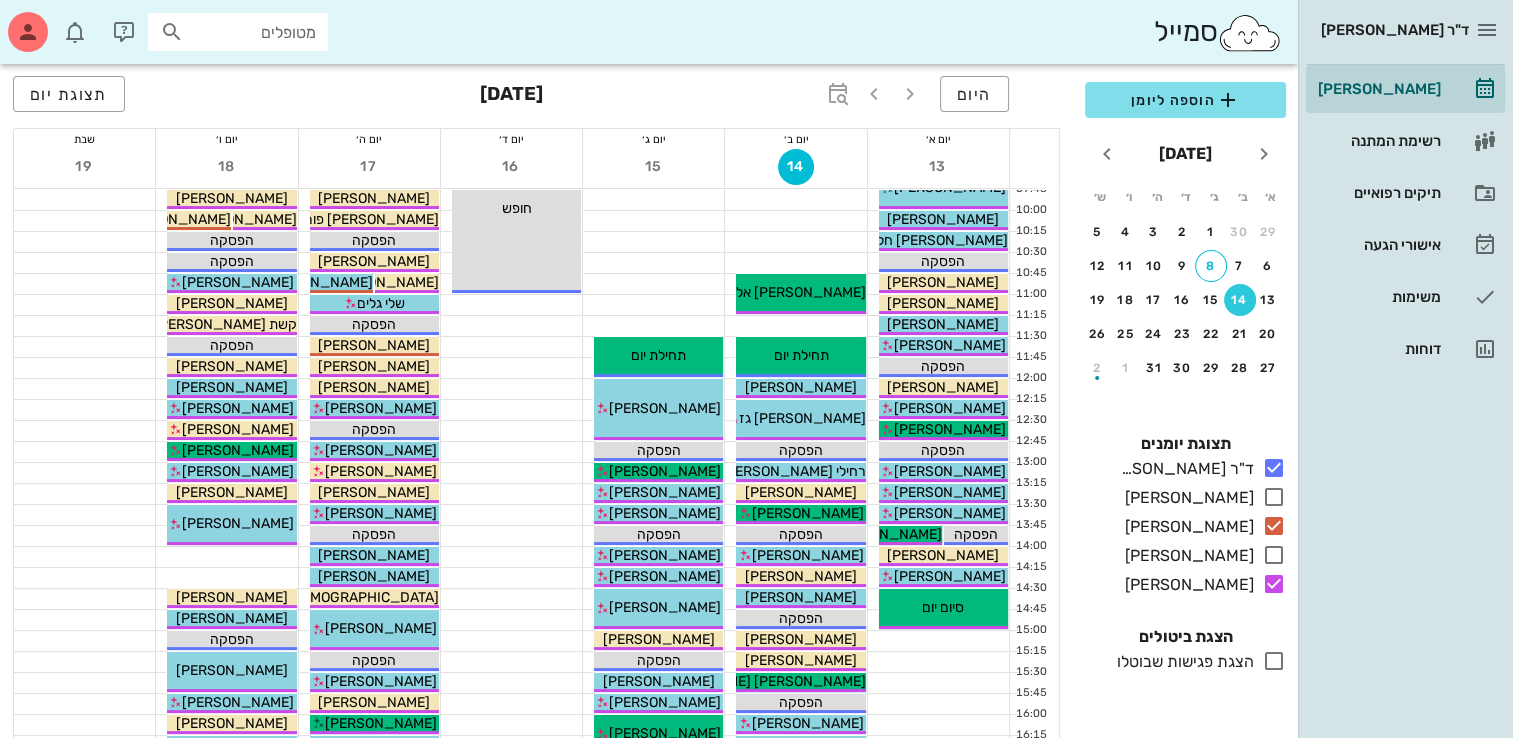 click at bounding box center (226, 557) 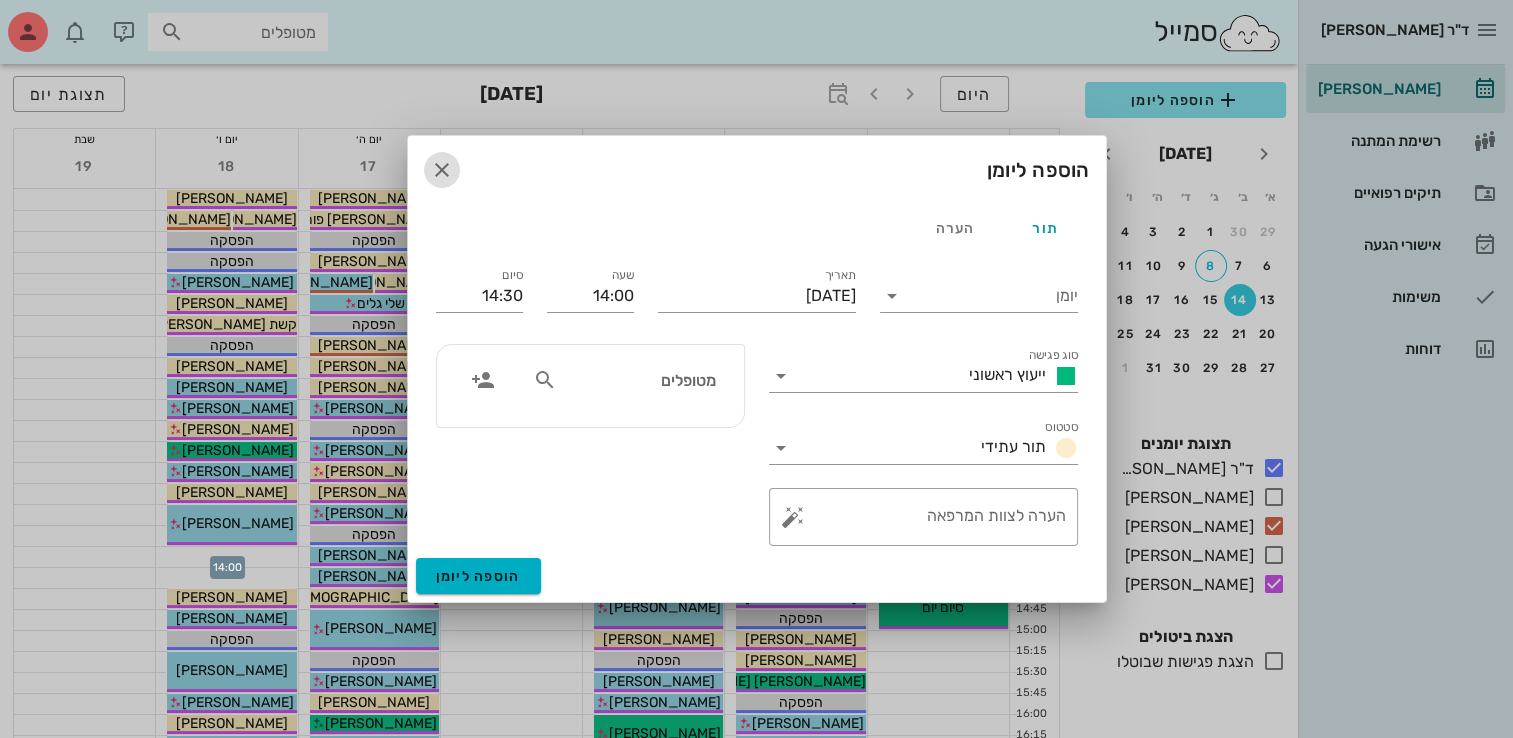click at bounding box center (442, 170) 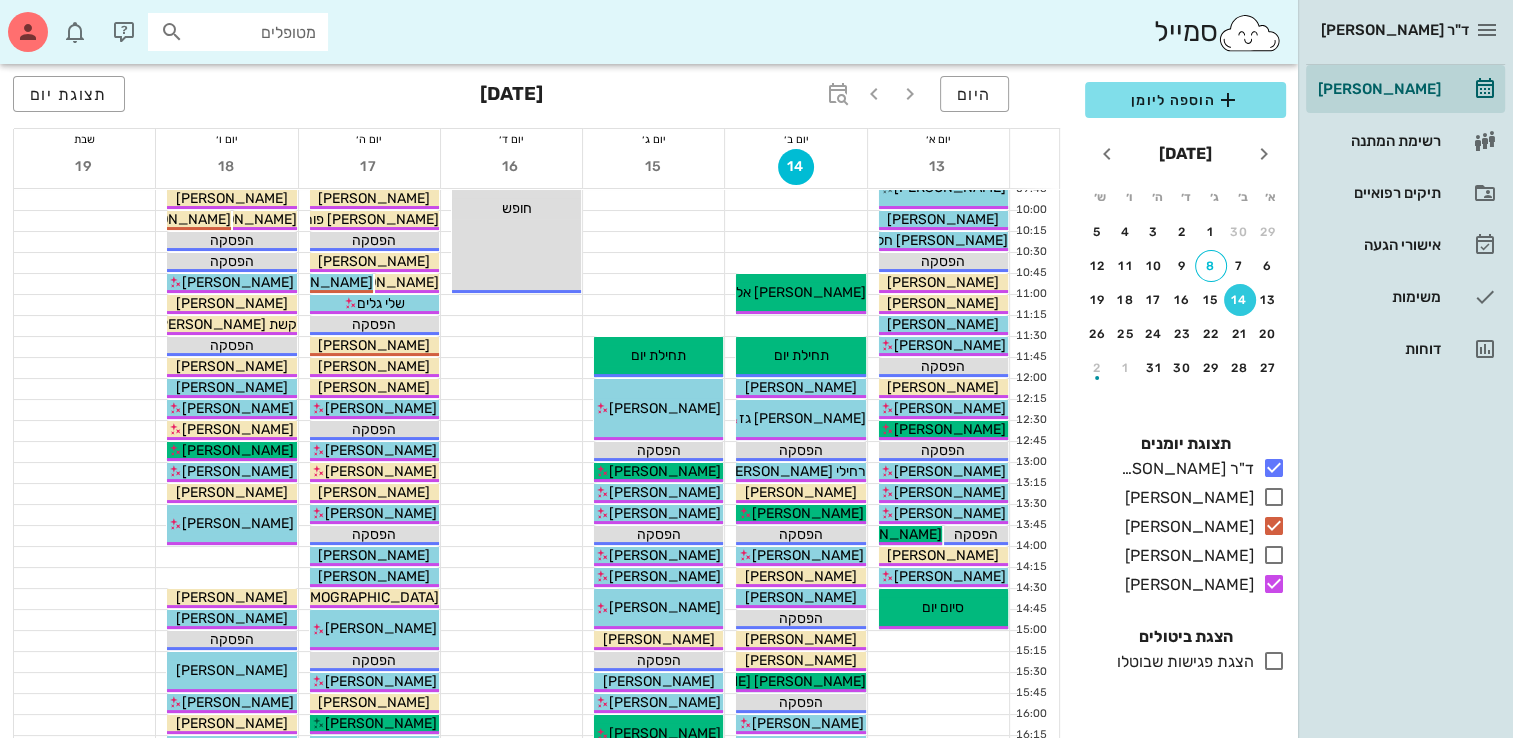click on "[PERSON_NAME]" at bounding box center [238, 523] 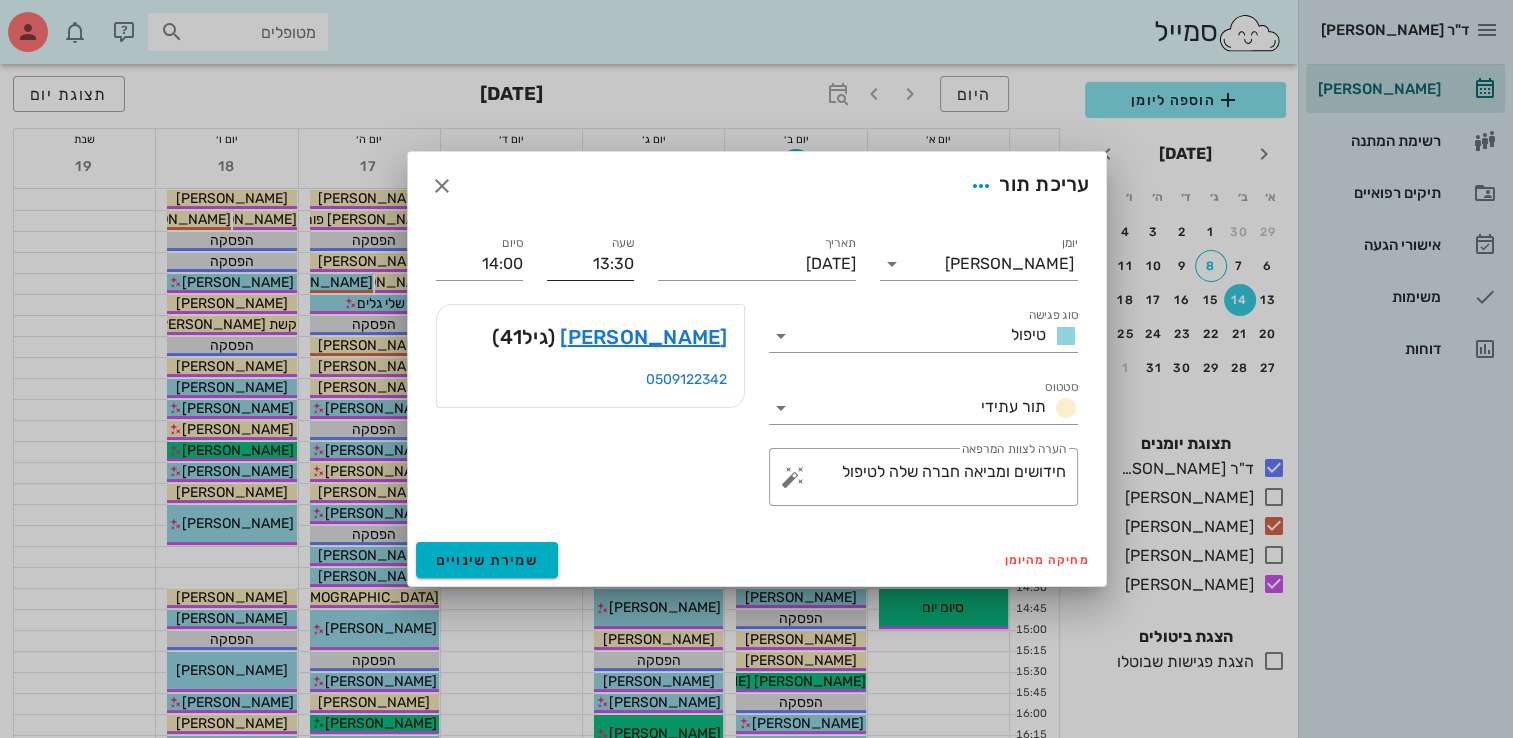 click on "13:30" at bounding box center (590, 264) 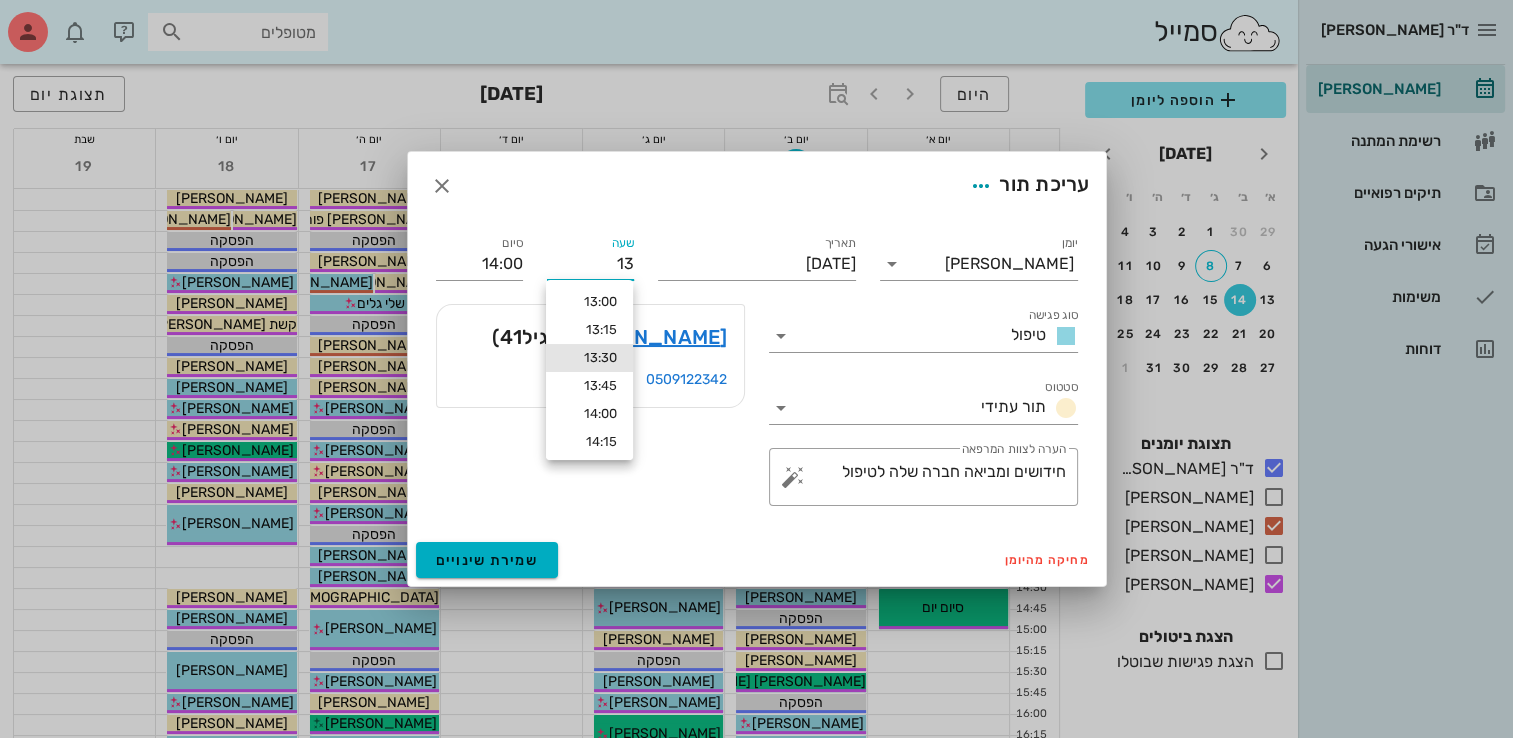 type on "1" 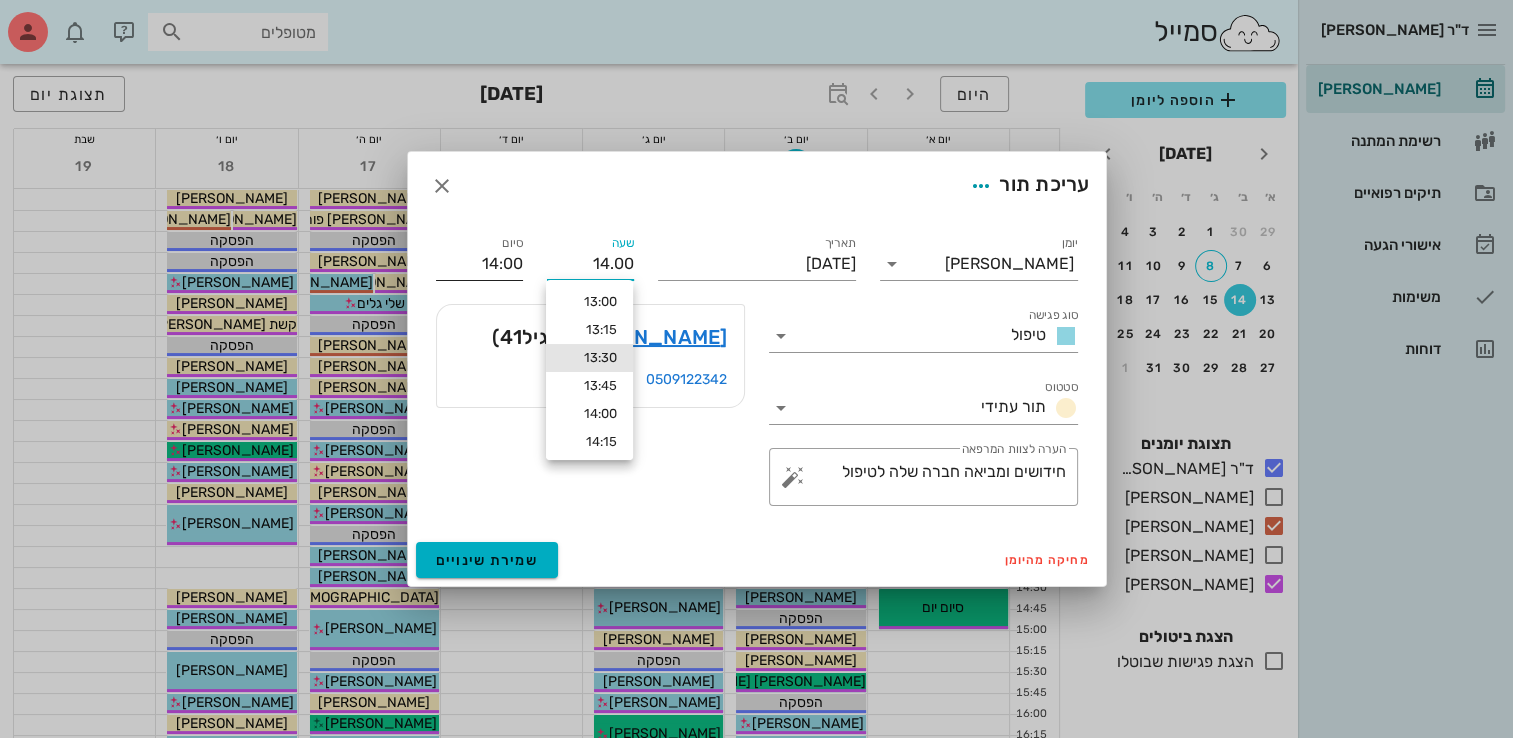 click on "סיום" at bounding box center (512, 243) 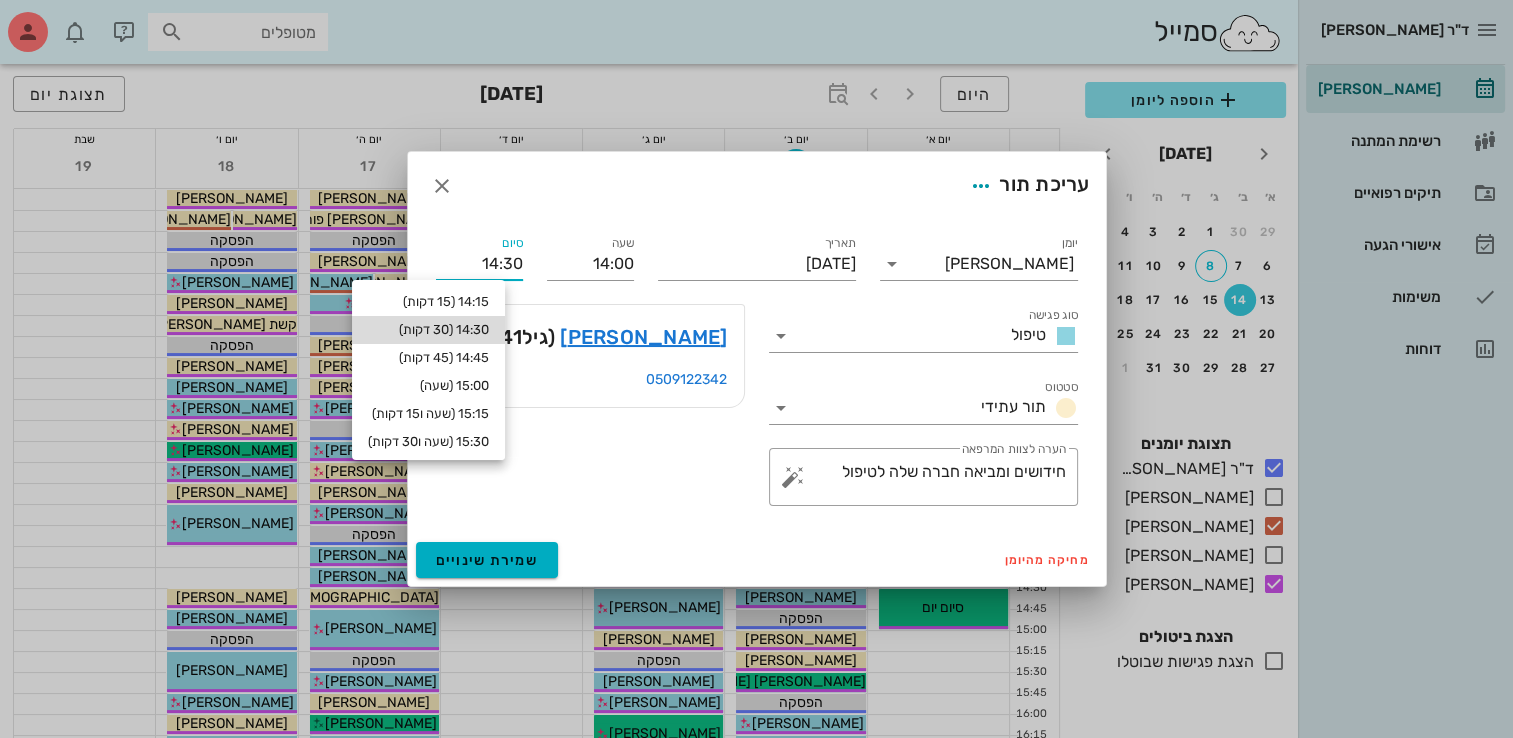 click on "14:30 (30 דקות)" at bounding box center [428, 330] 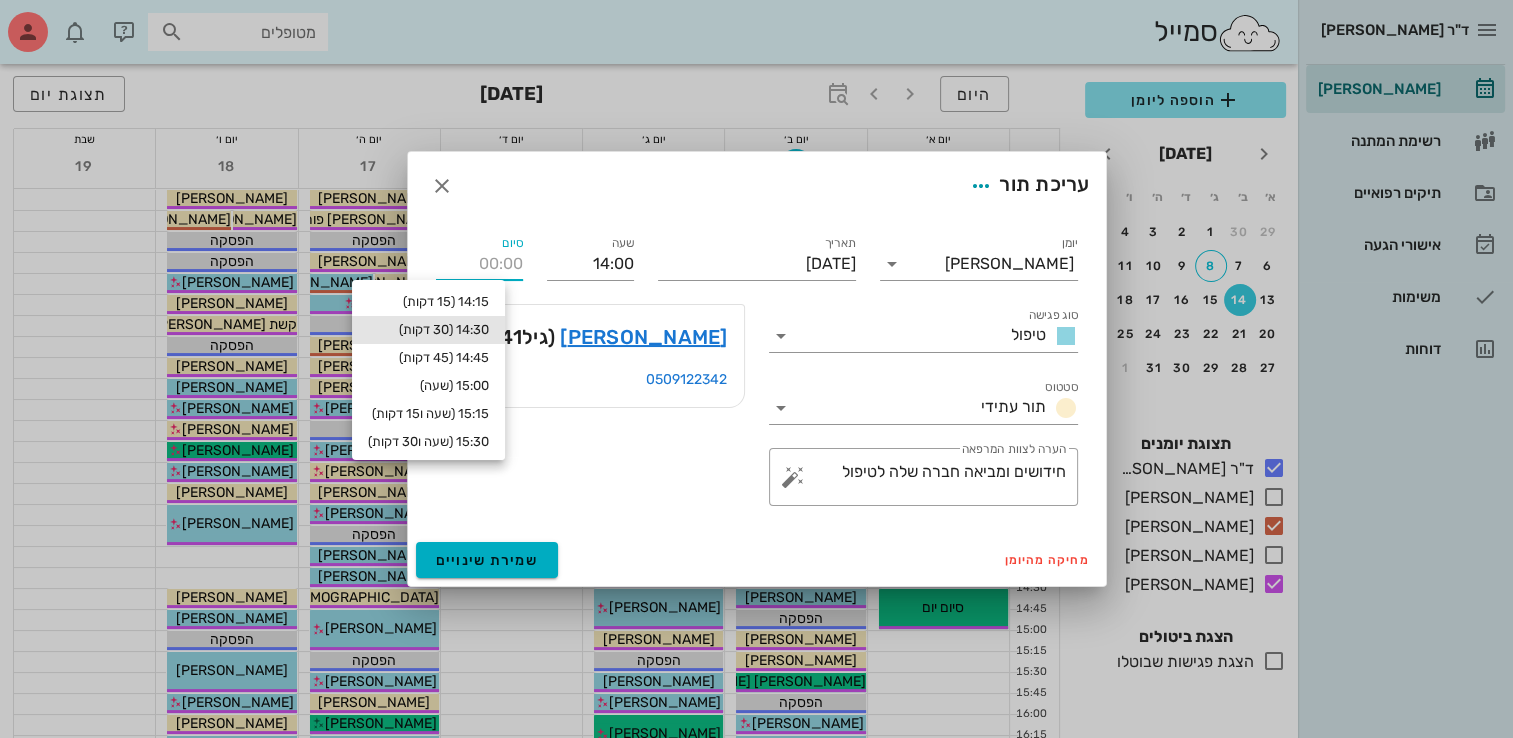 type on "14:30" 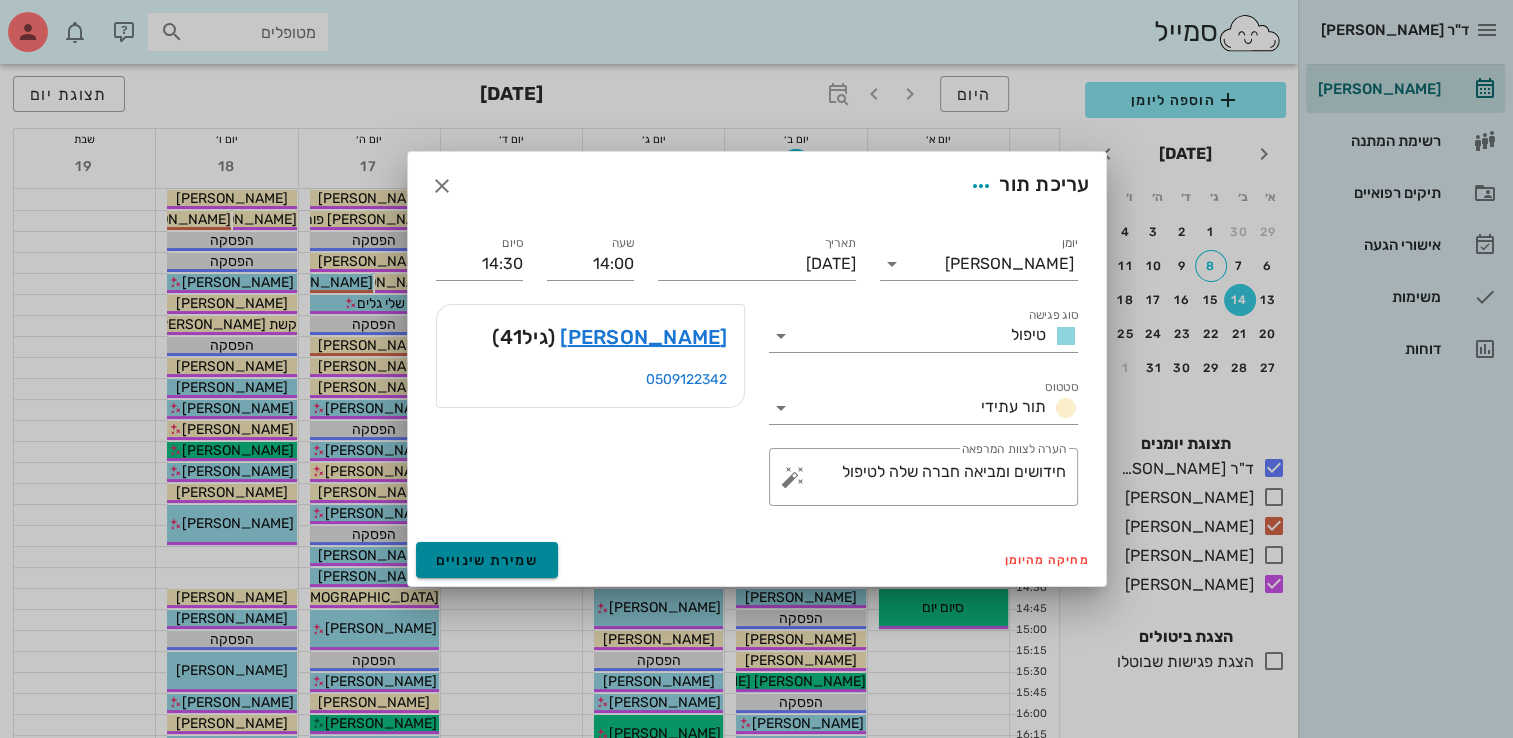 click on "שמירת שינויים" at bounding box center [487, 560] 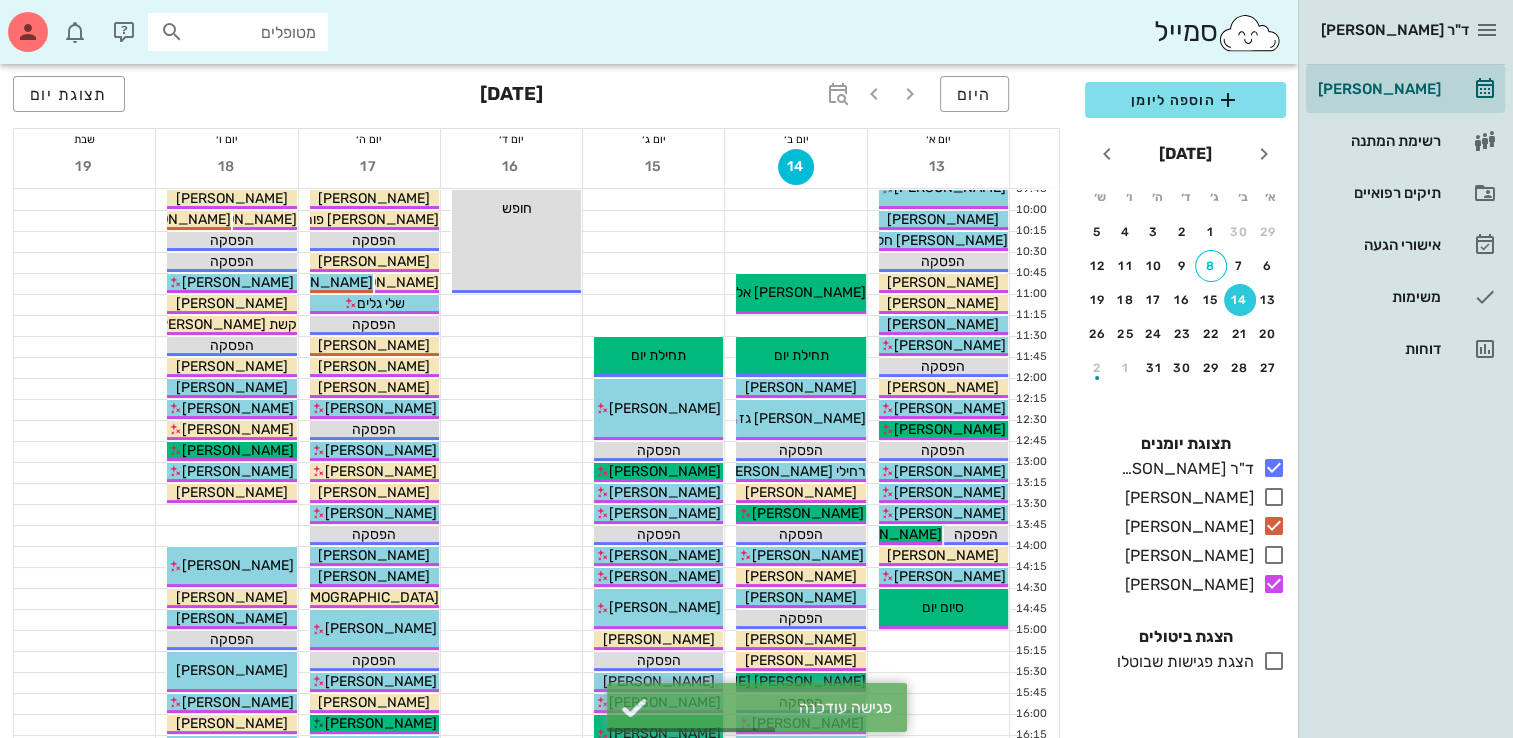 click at bounding box center (226, 515) 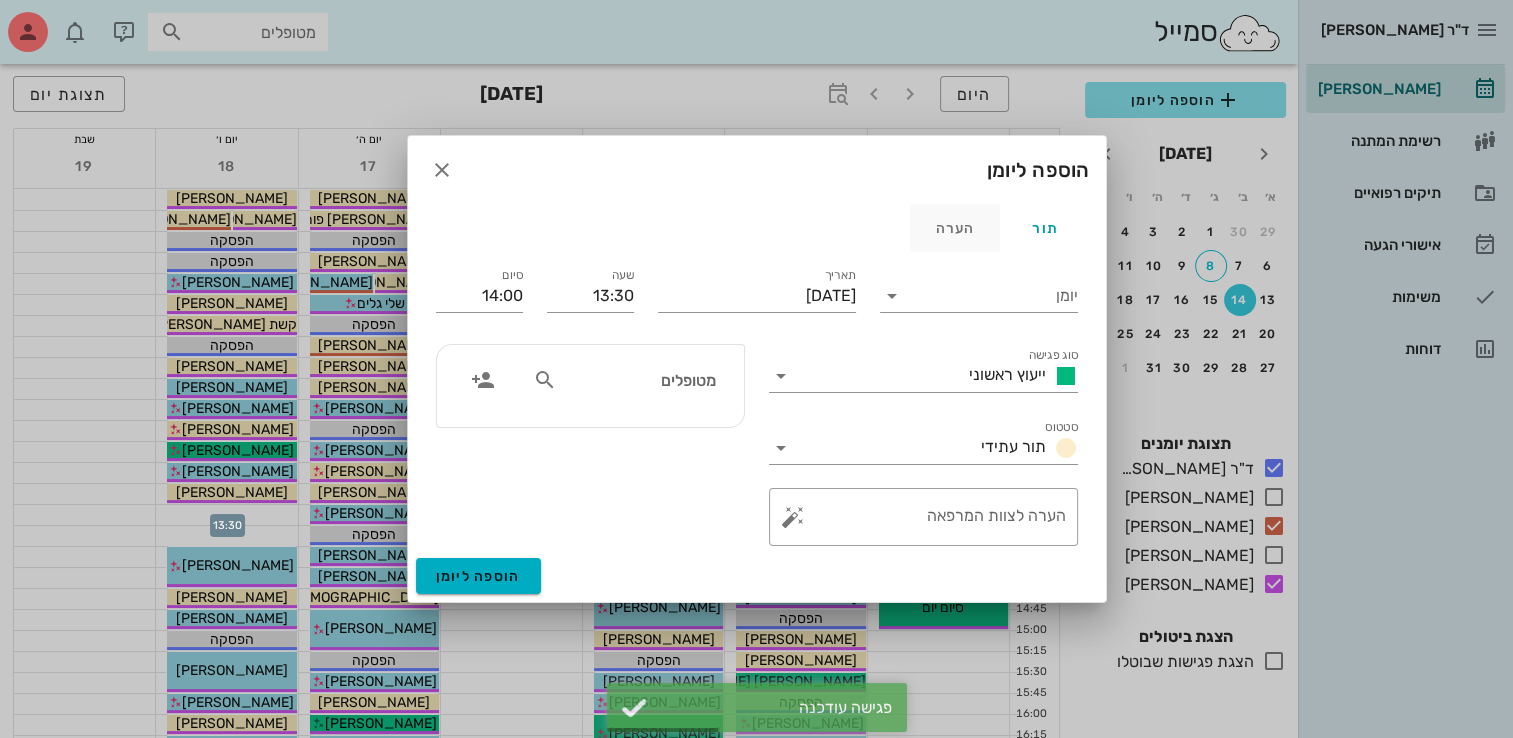 click on "הערה" at bounding box center (955, 228) 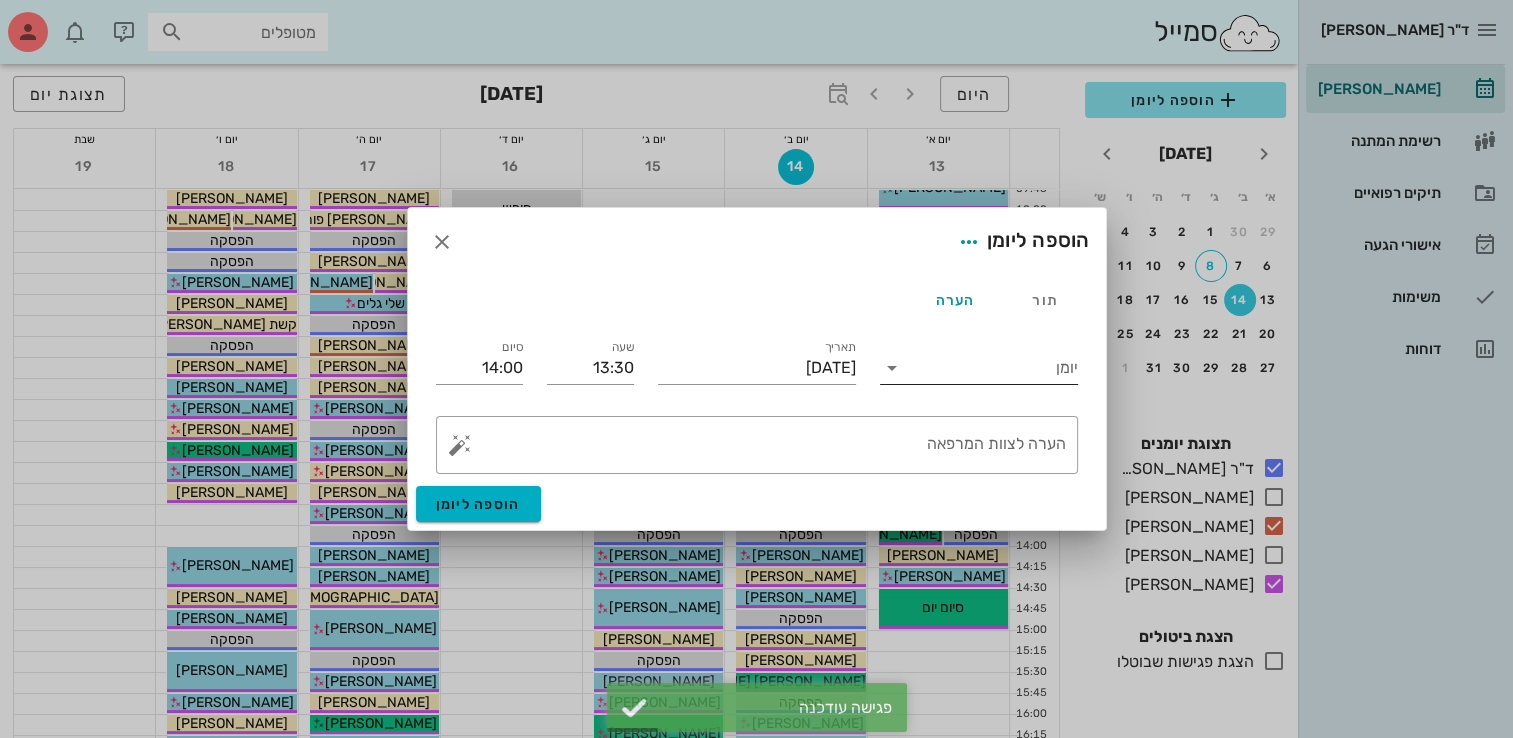 click on "יומן" at bounding box center [993, 368] 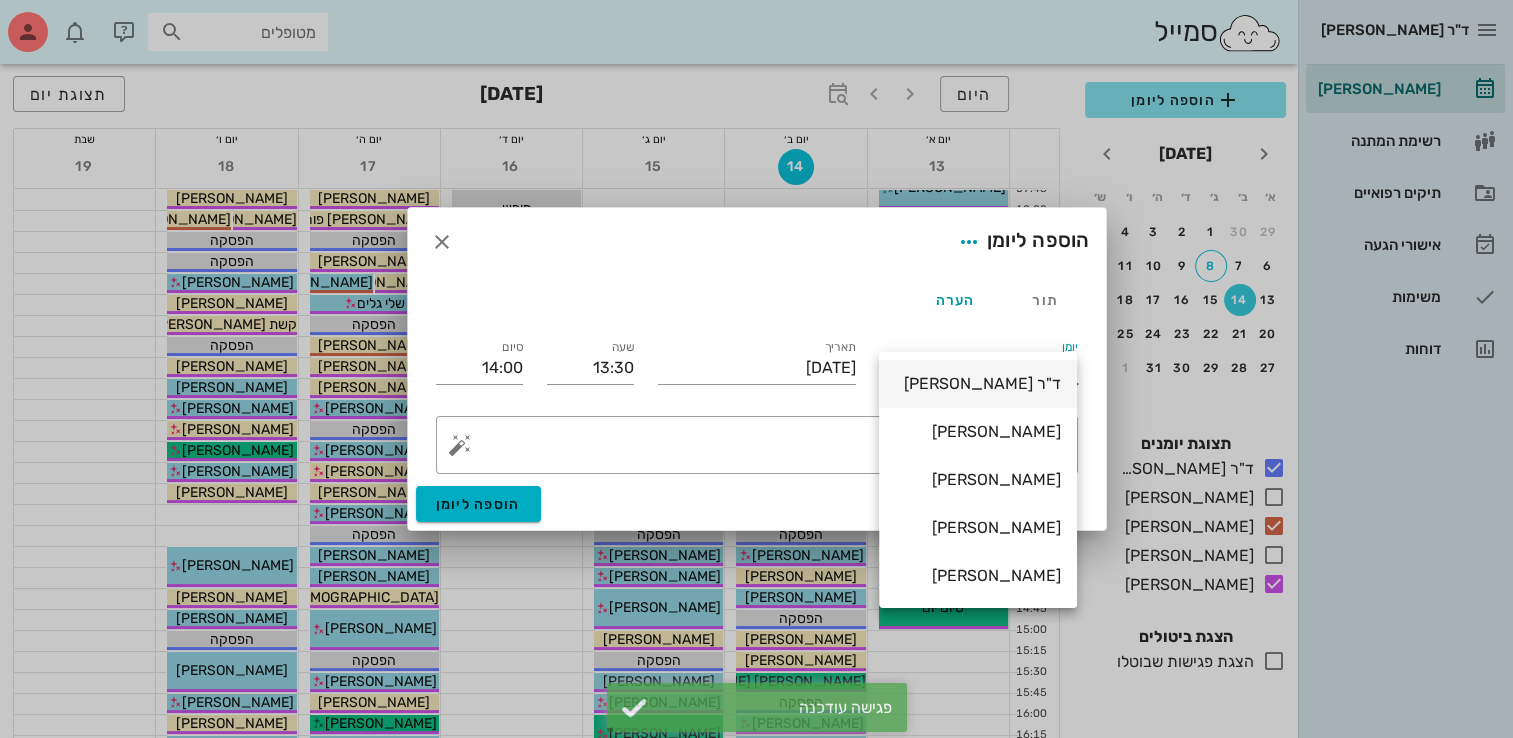 click on "ד"ר [PERSON_NAME]" at bounding box center (978, 383) 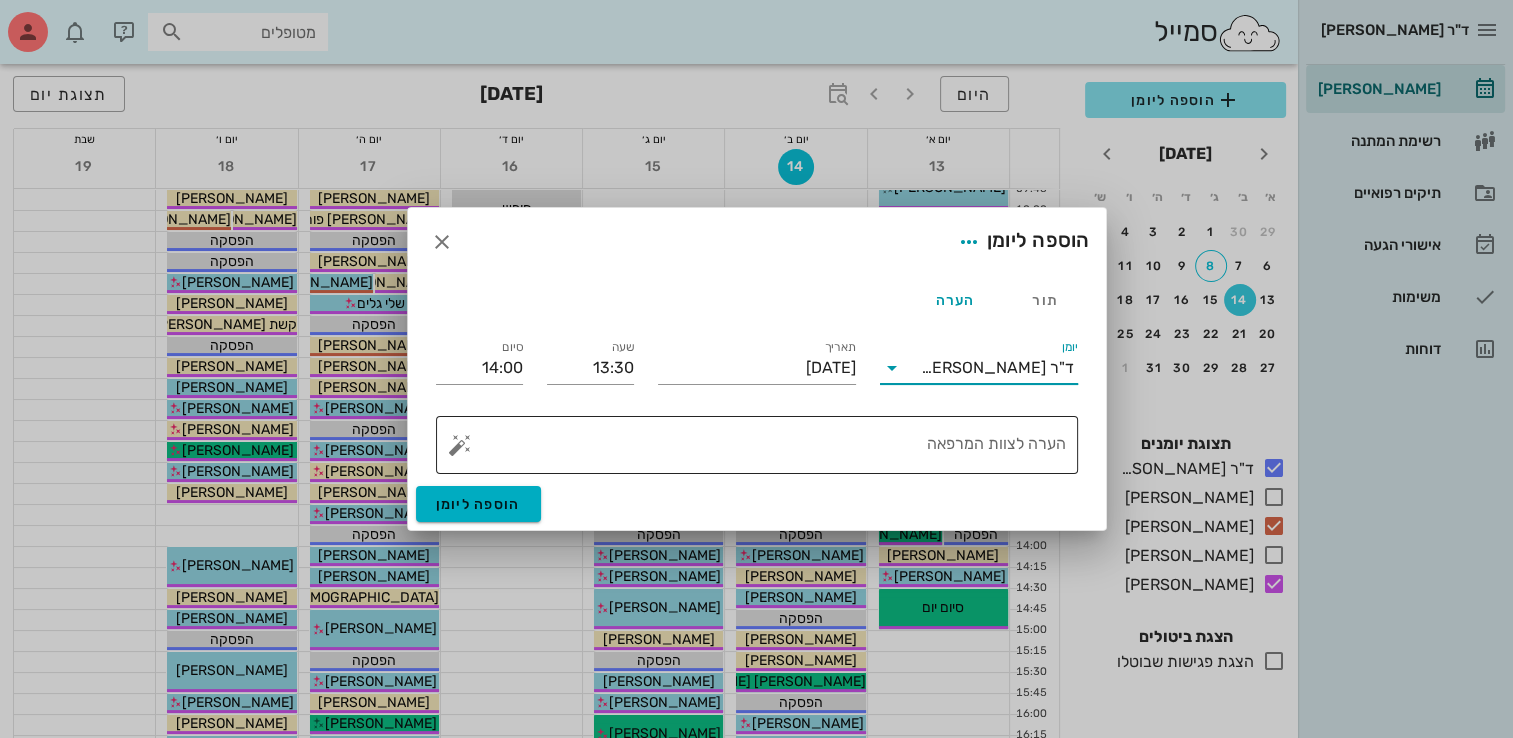 click on "הערה לצוות המרפאה" at bounding box center [765, 450] 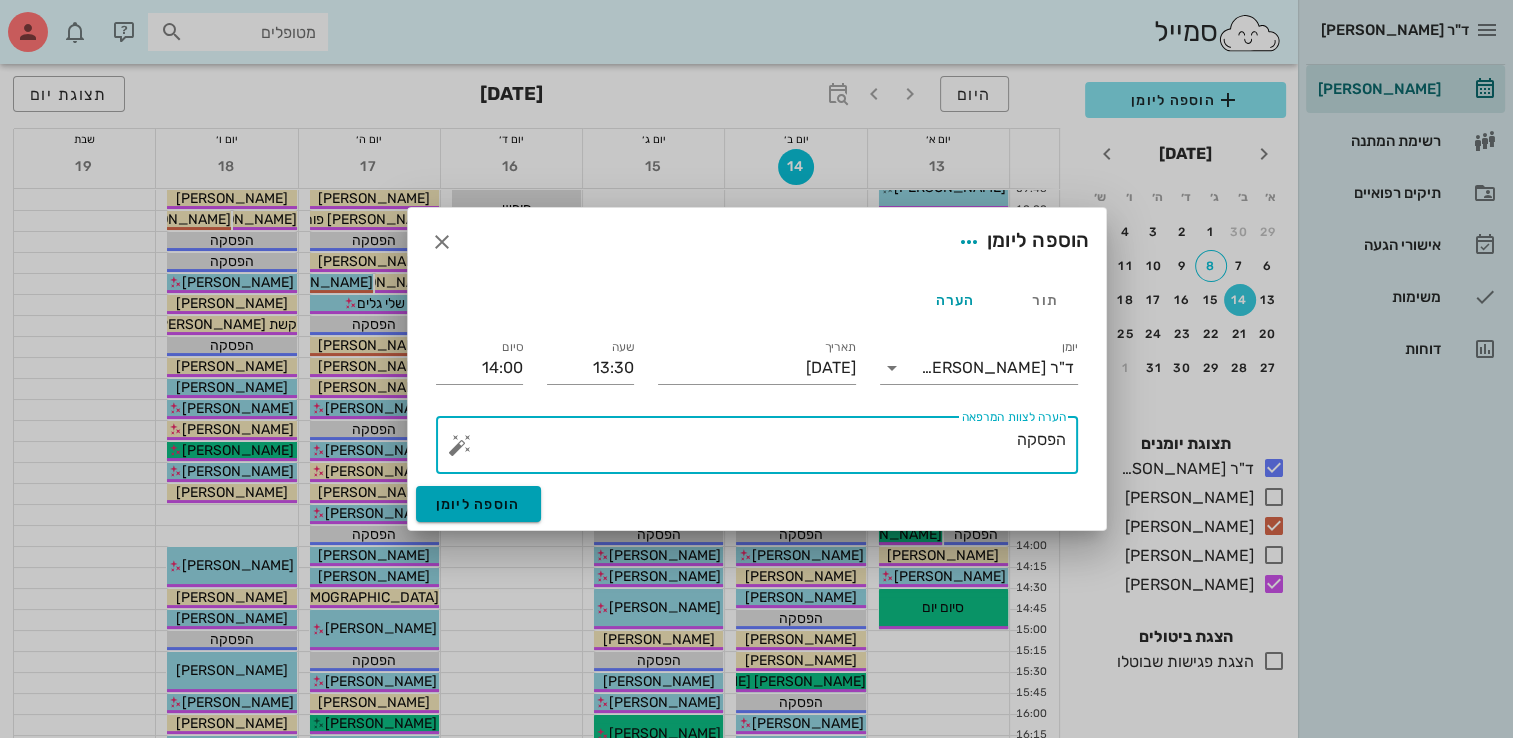 type on "הפסקה" 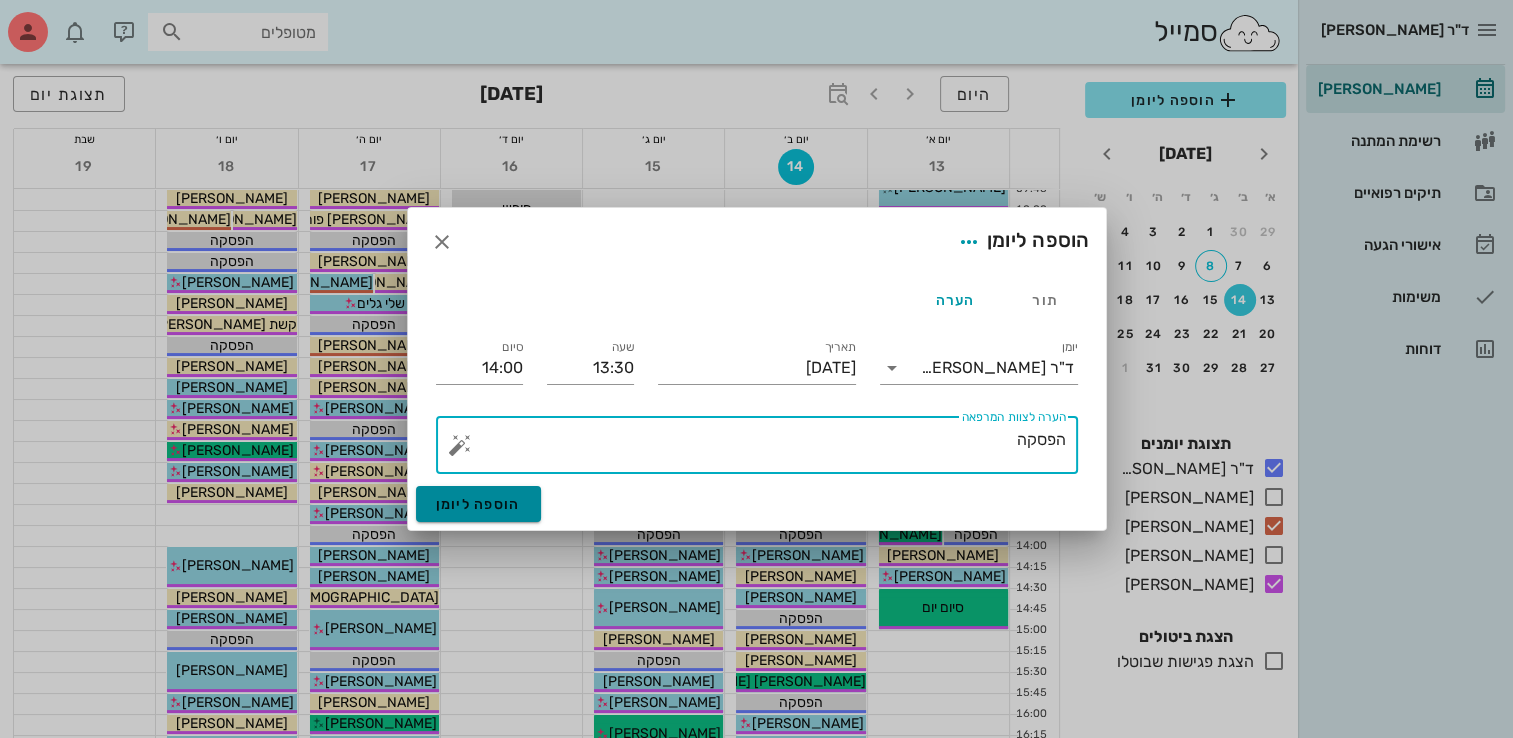 click on "הוספה ליומן" at bounding box center (478, 504) 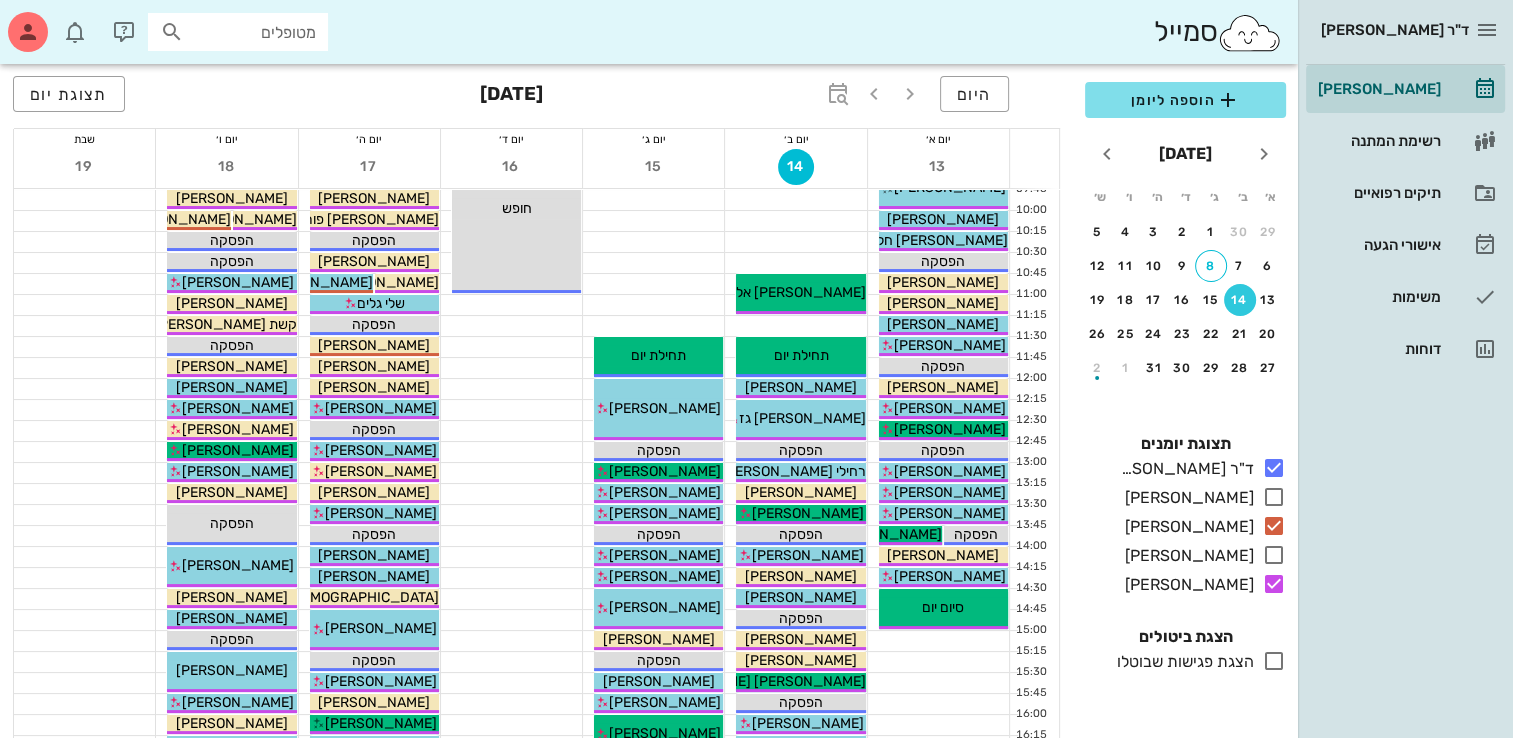 click on "מטופלים" at bounding box center [252, 32] 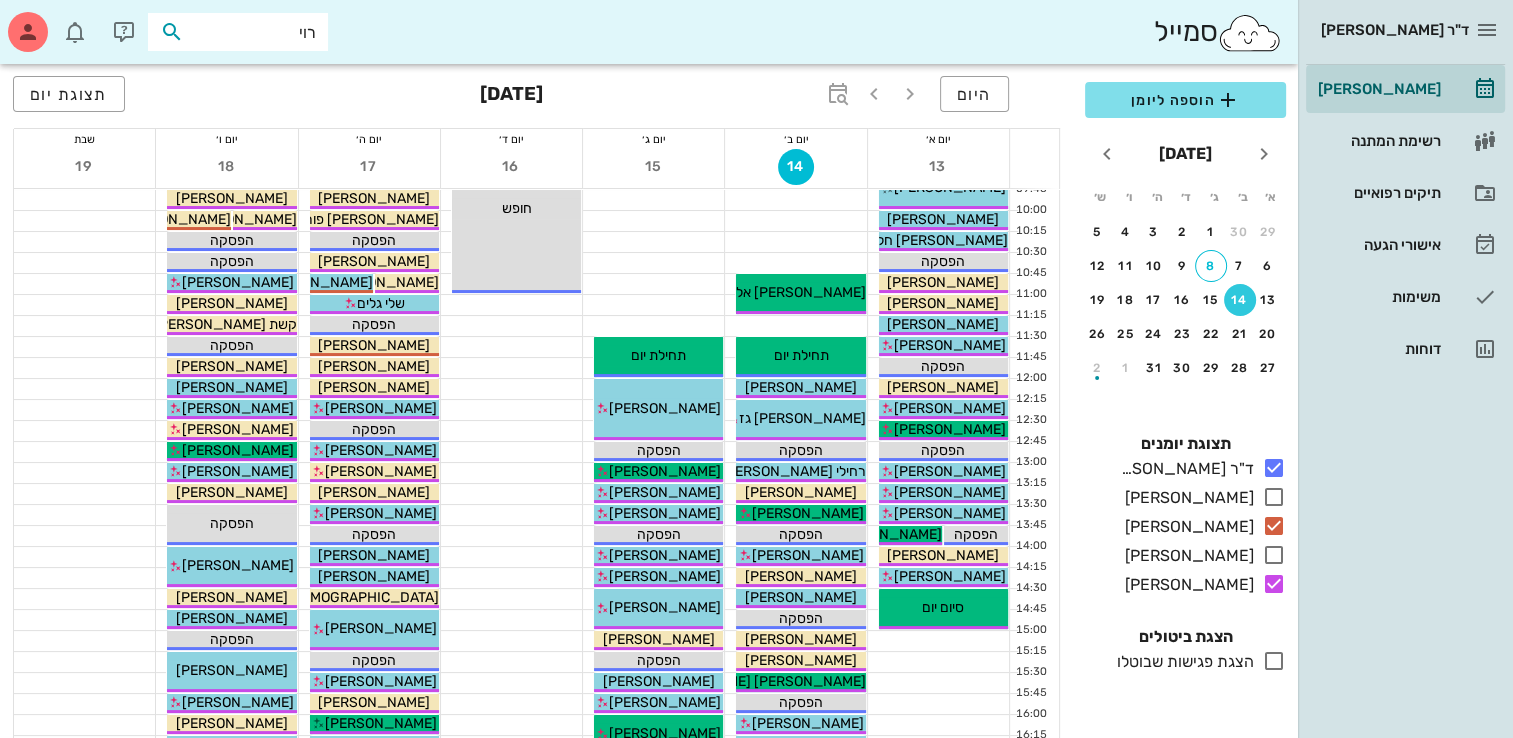 type on "[PERSON_NAME]" 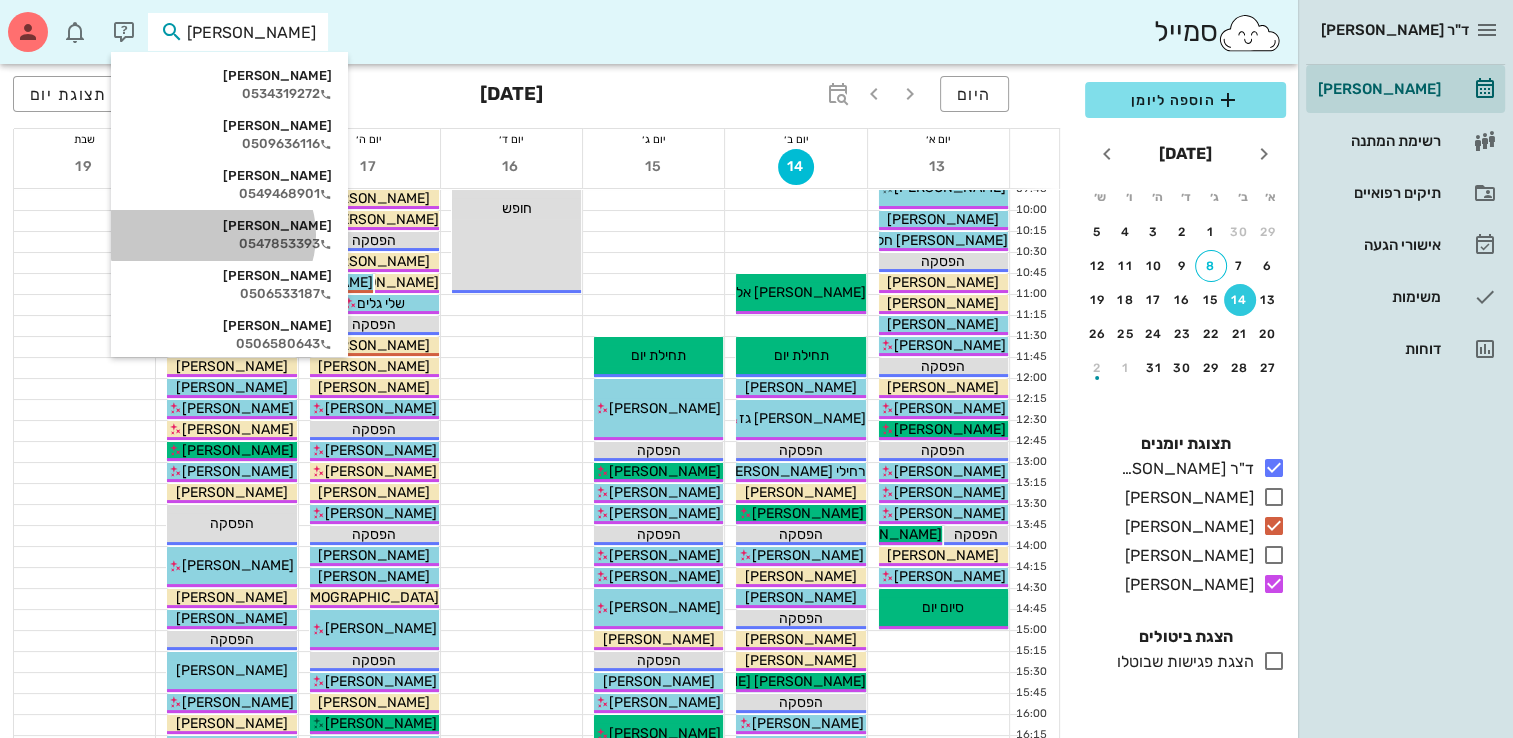 click on "0547853393" at bounding box center (229, 244) 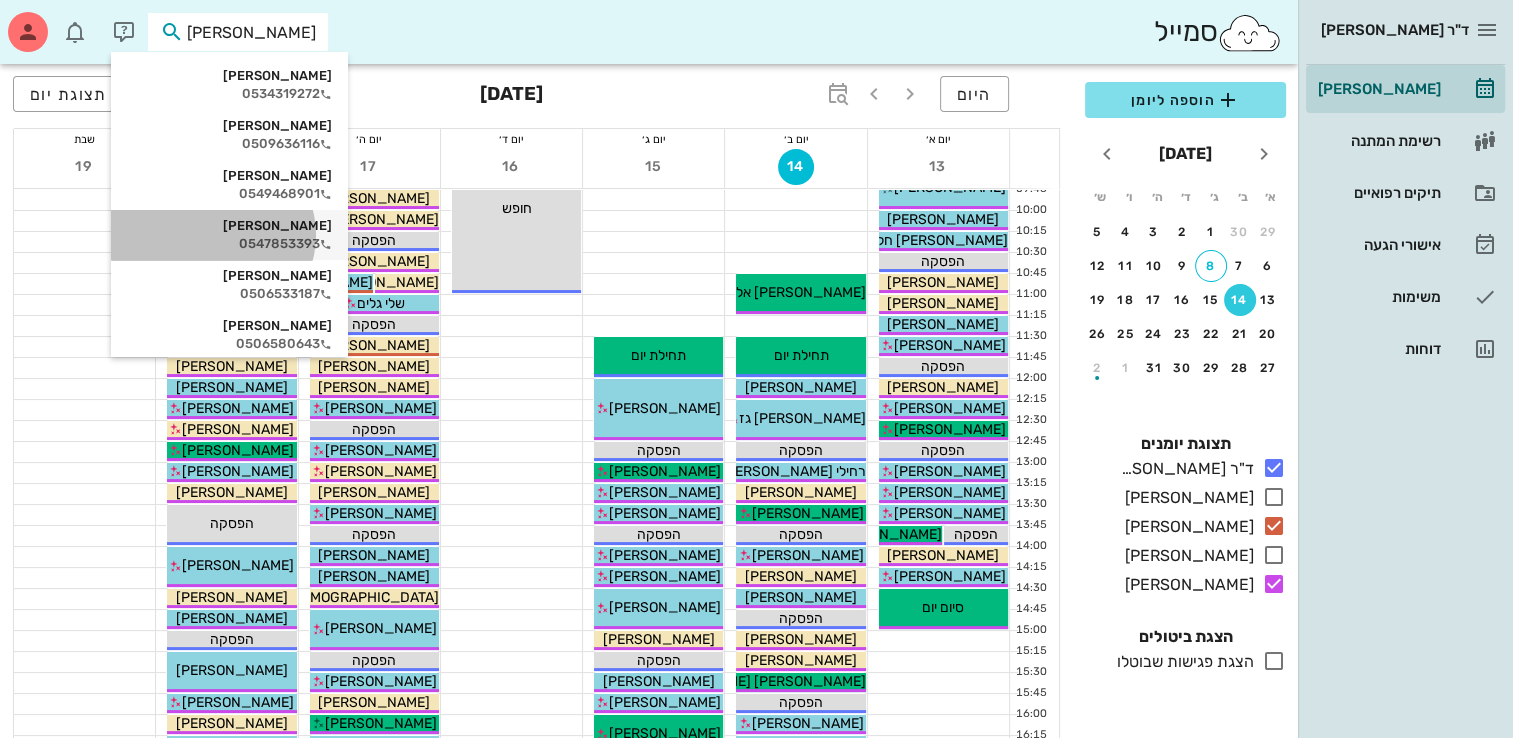 scroll, scrollTop: 0, scrollLeft: 0, axis: both 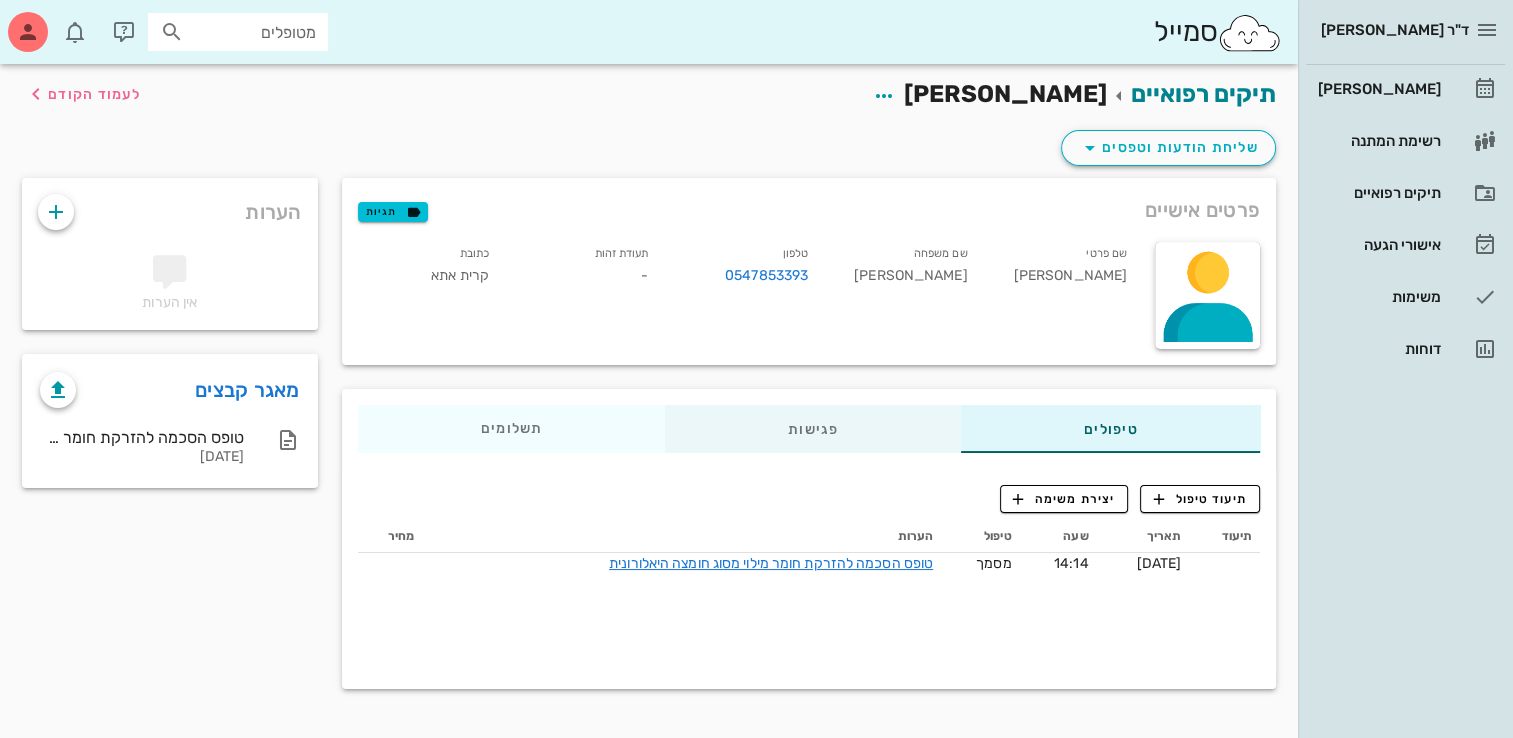 click on "פגישות" at bounding box center [813, 429] 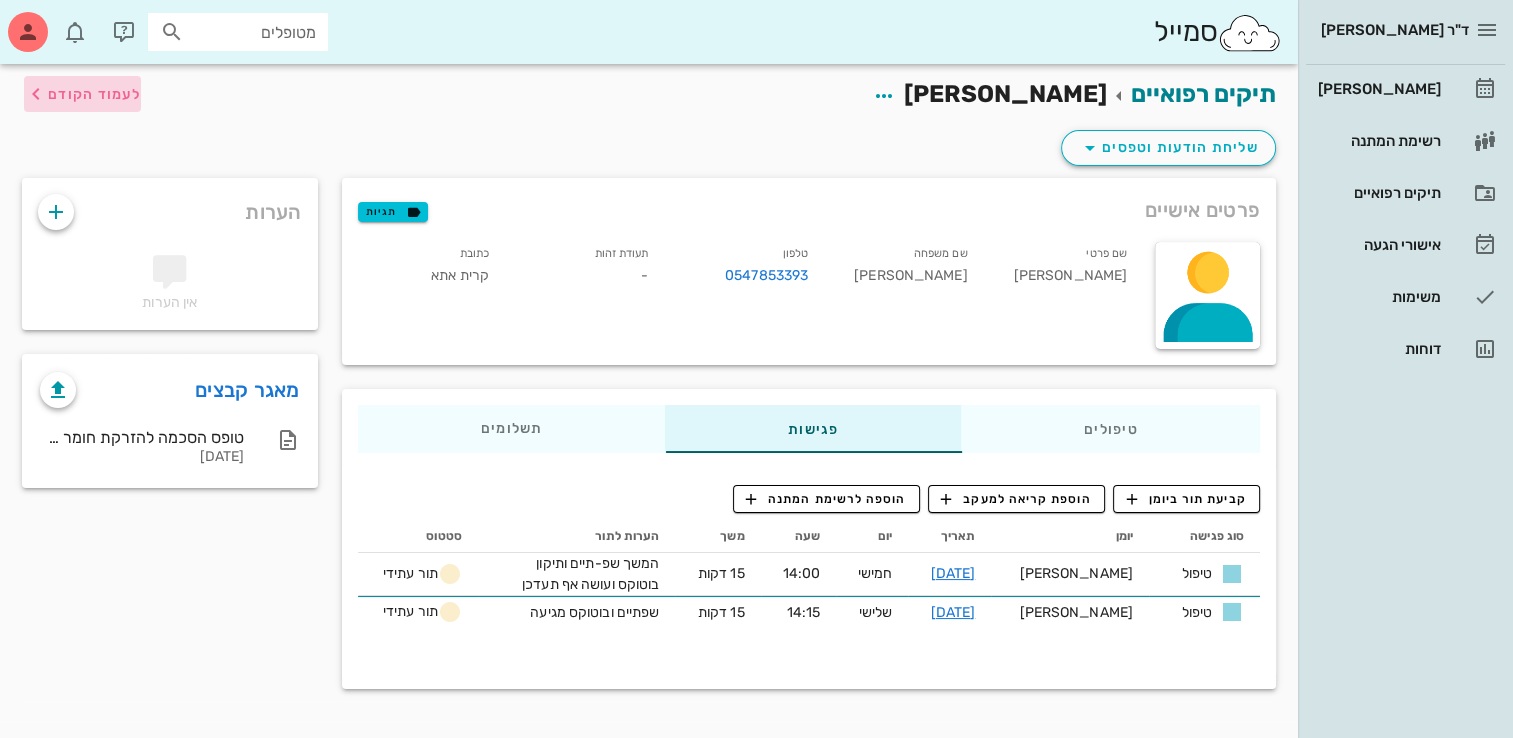 click on "לעמוד הקודם" at bounding box center (94, 94) 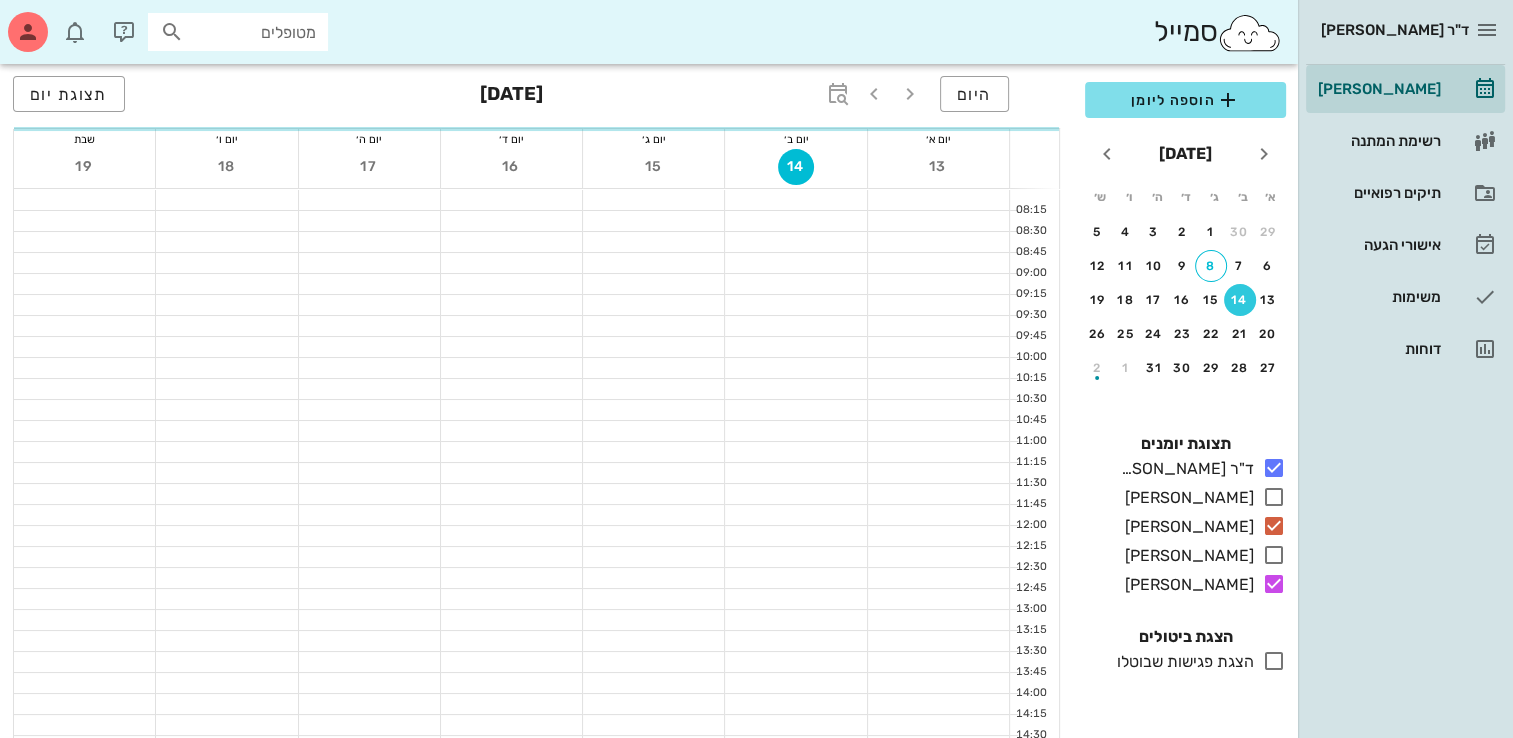 scroll, scrollTop: 147, scrollLeft: 0, axis: vertical 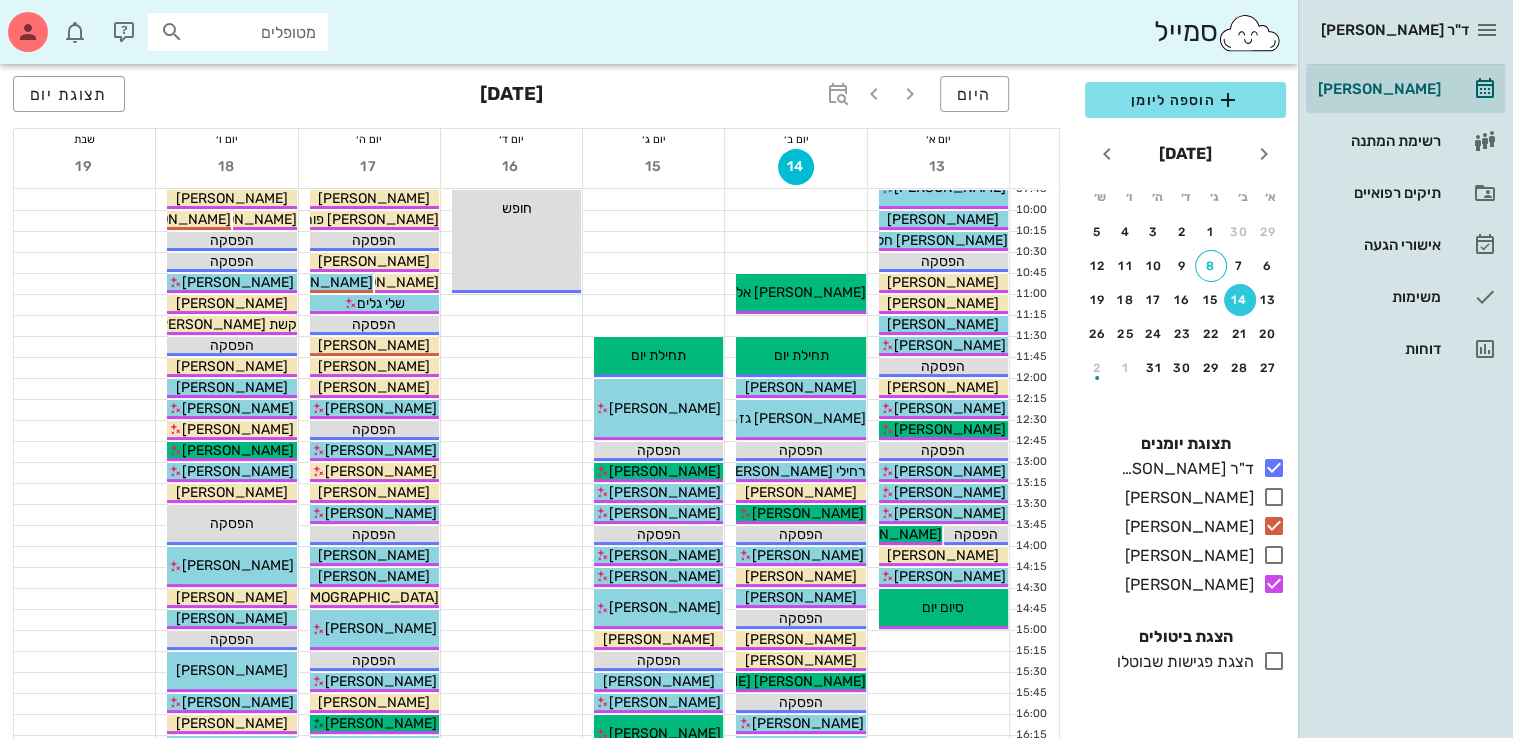 click on "היום" at bounding box center (912, 96) 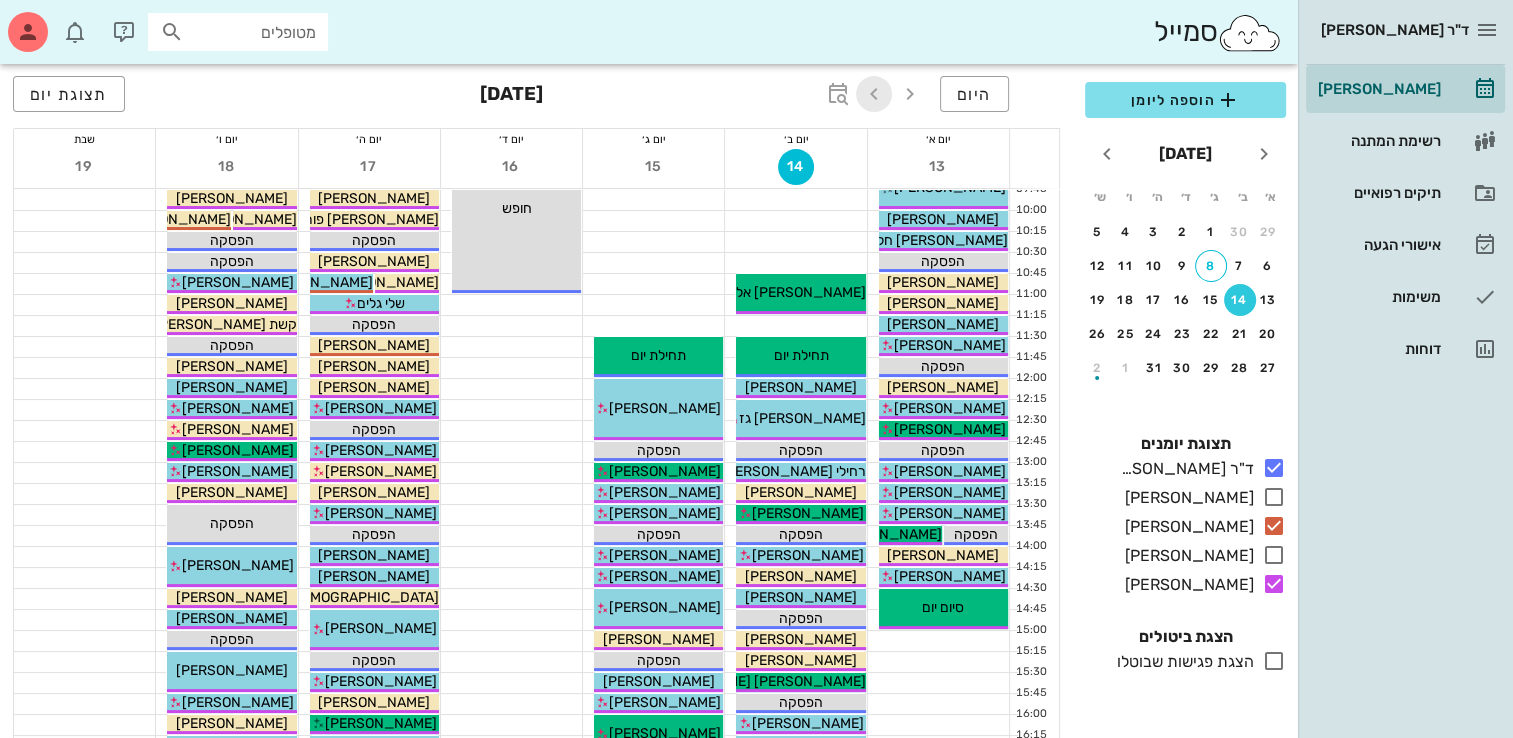 click at bounding box center [874, 94] 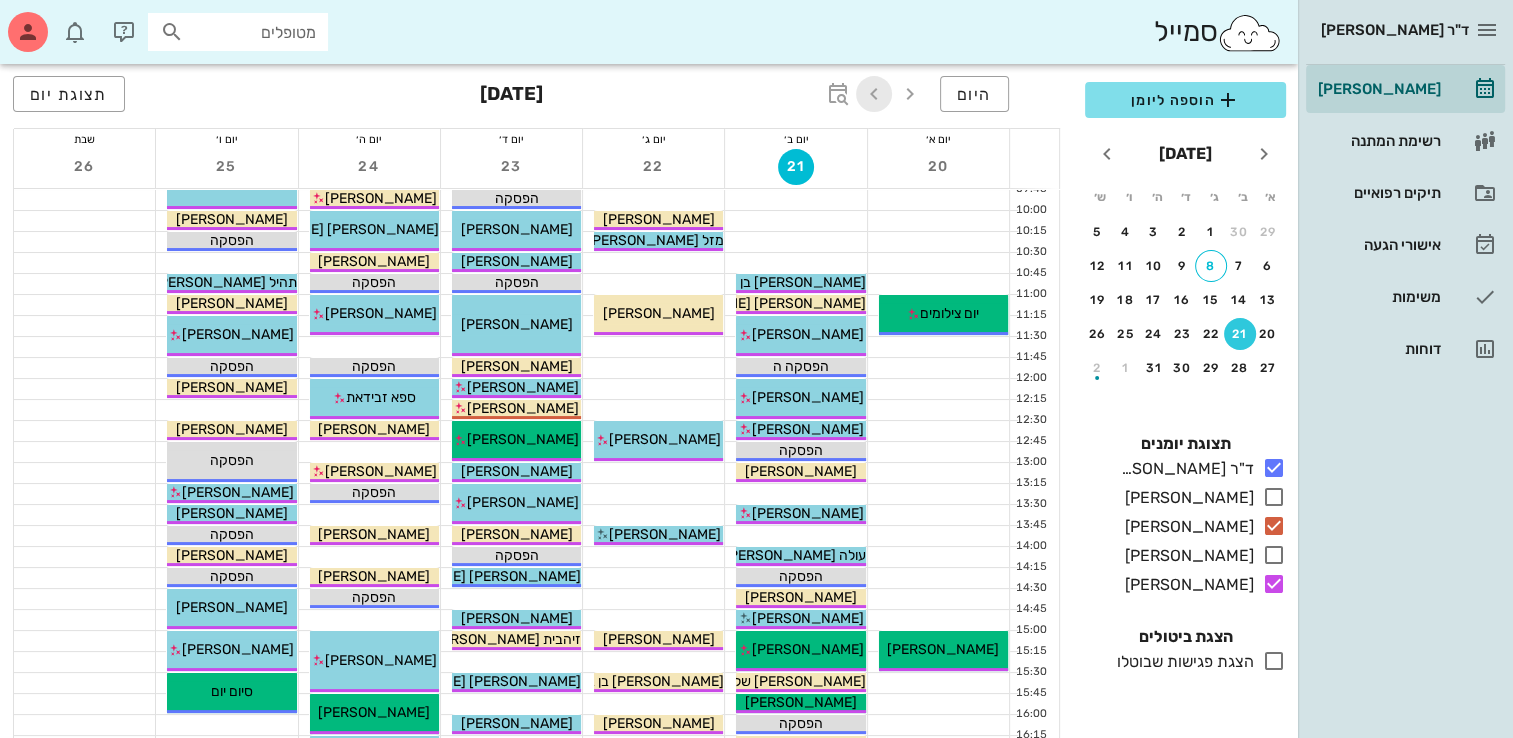 click at bounding box center (874, 94) 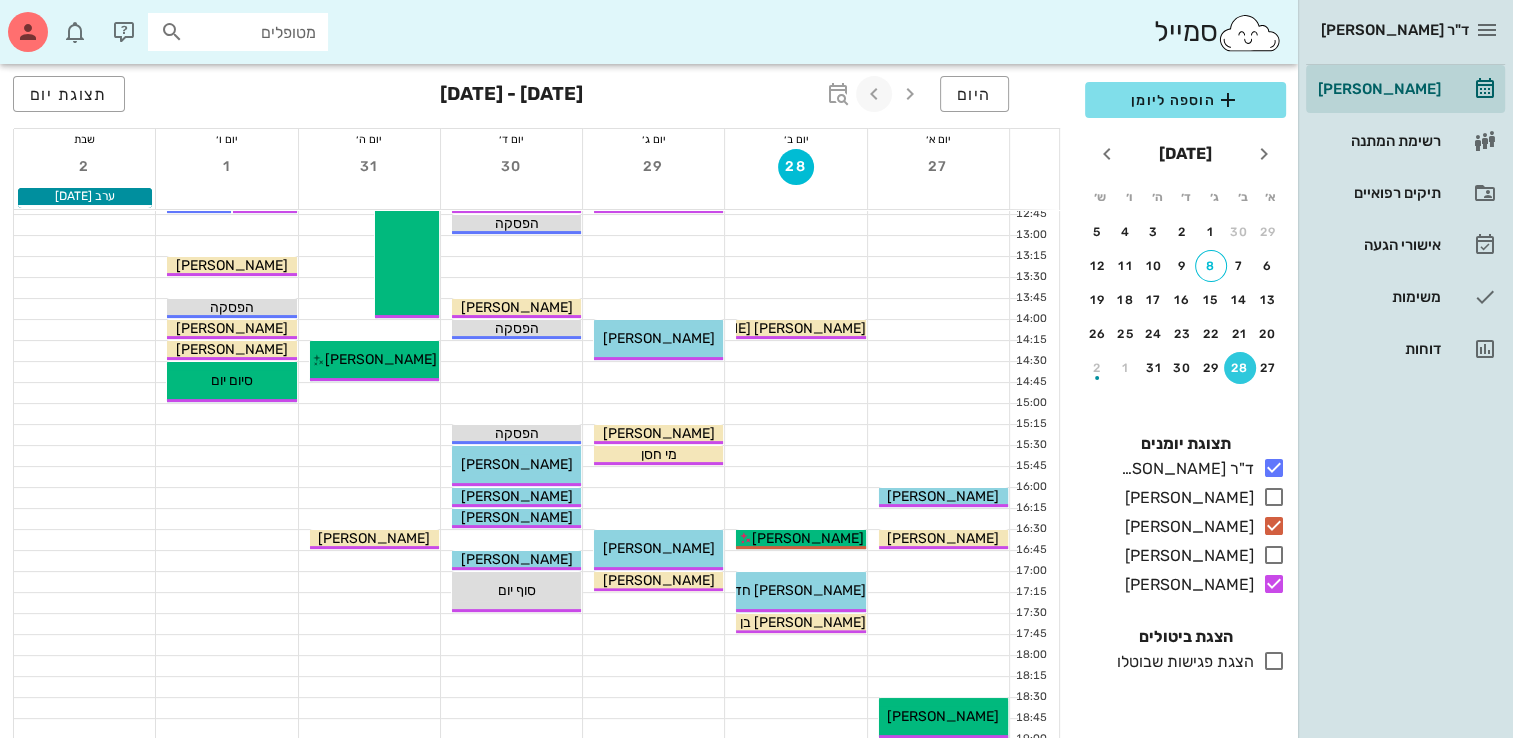 scroll, scrollTop: 379, scrollLeft: 0, axis: vertical 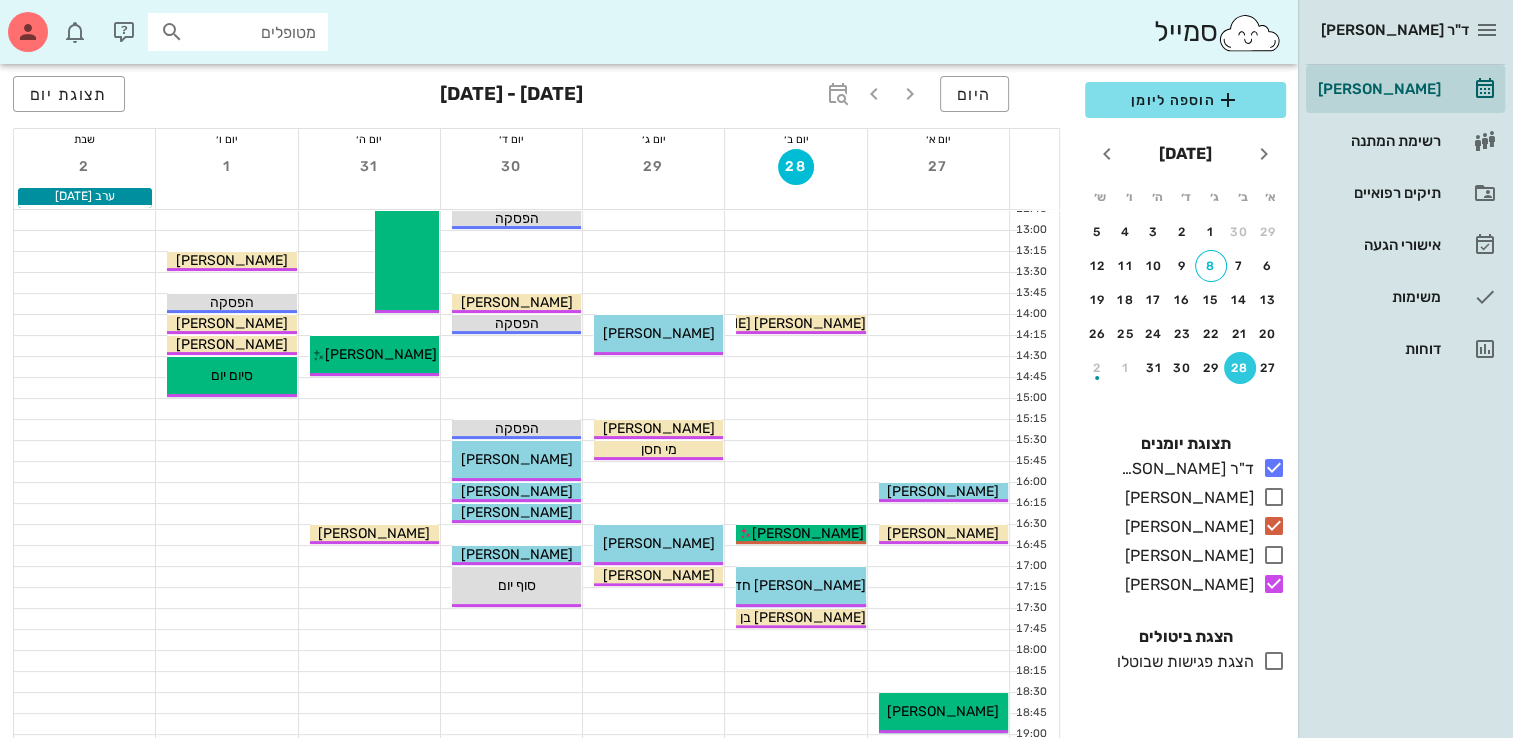 click at bounding box center (511, 388) 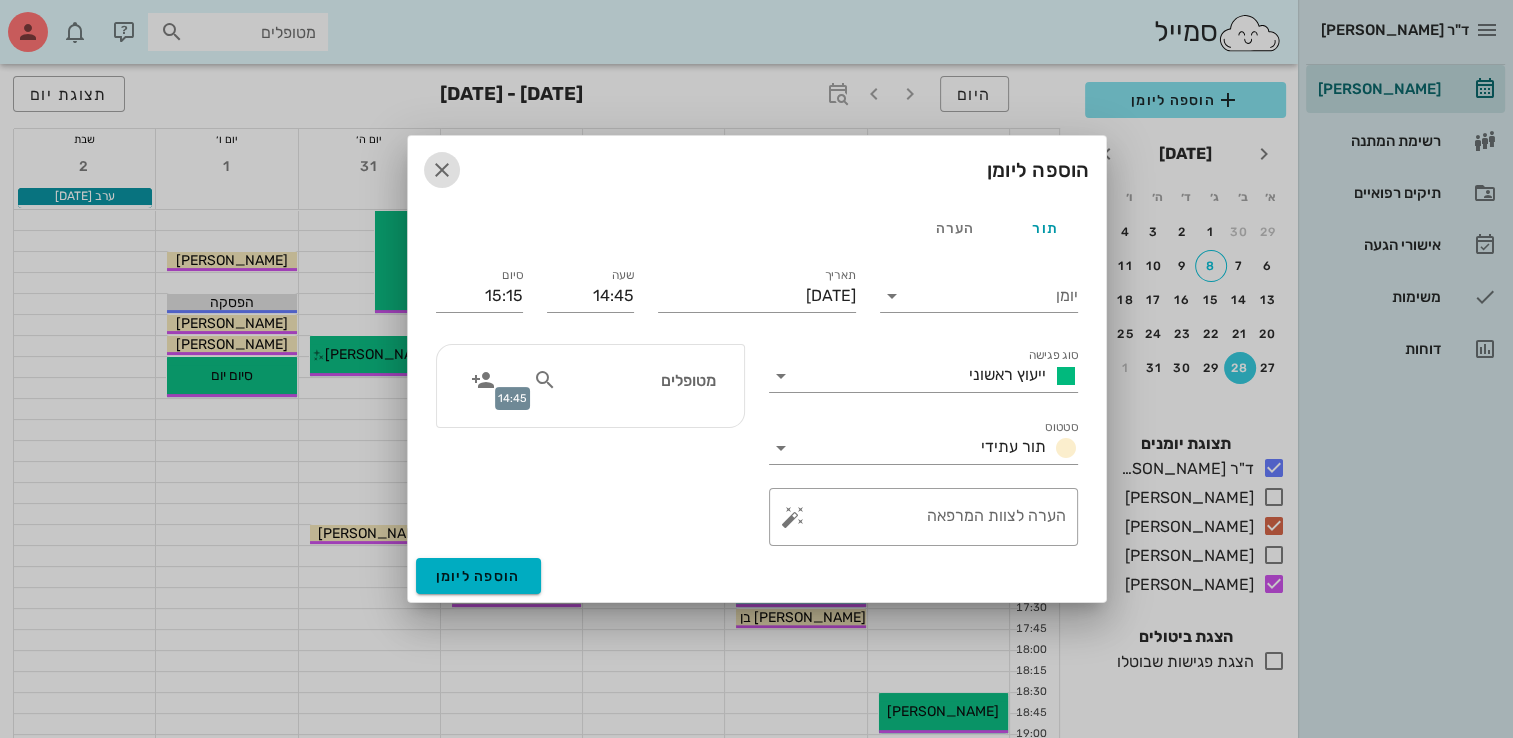 click at bounding box center [442, 170] 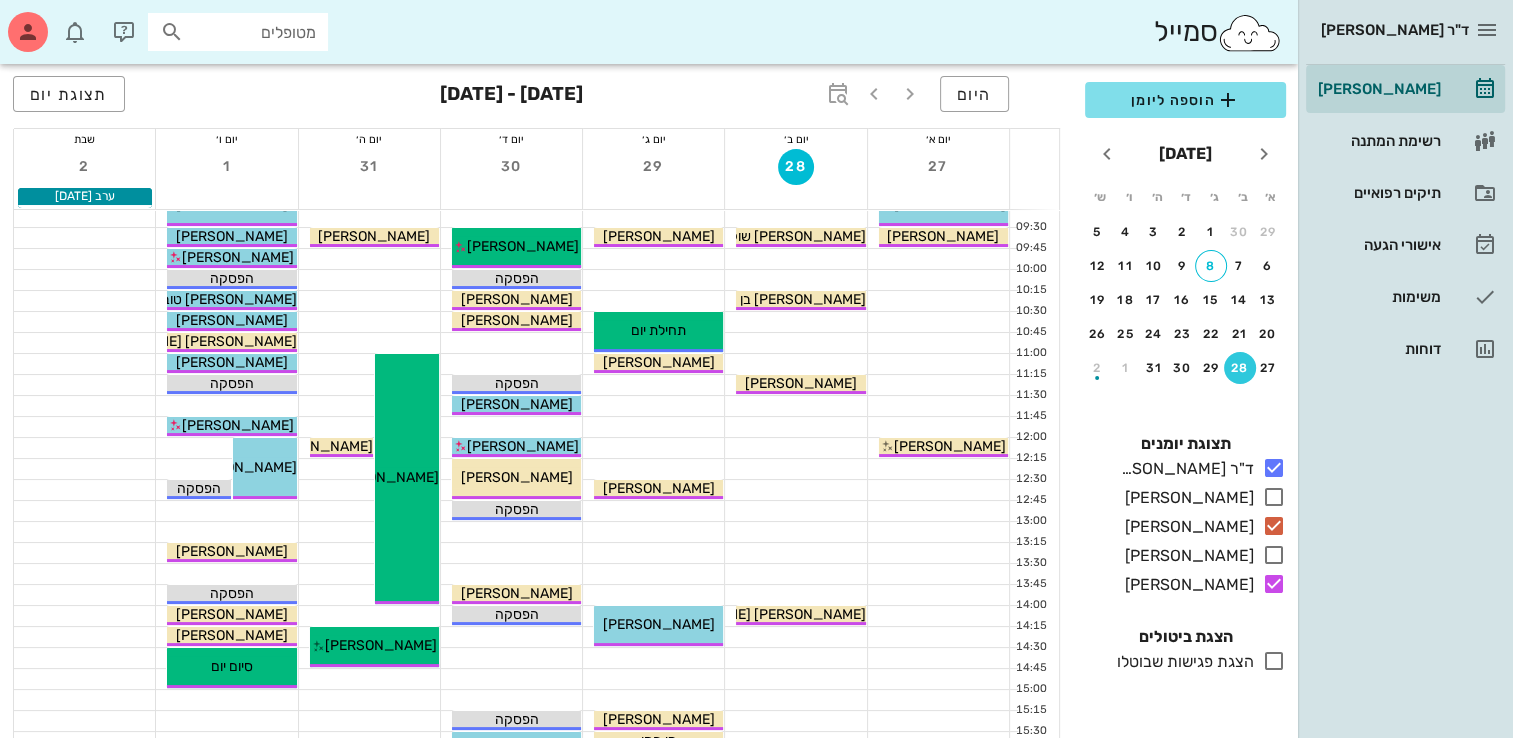 scroll, scrollTop: 85, scrollLeft: 0, axis: vertical 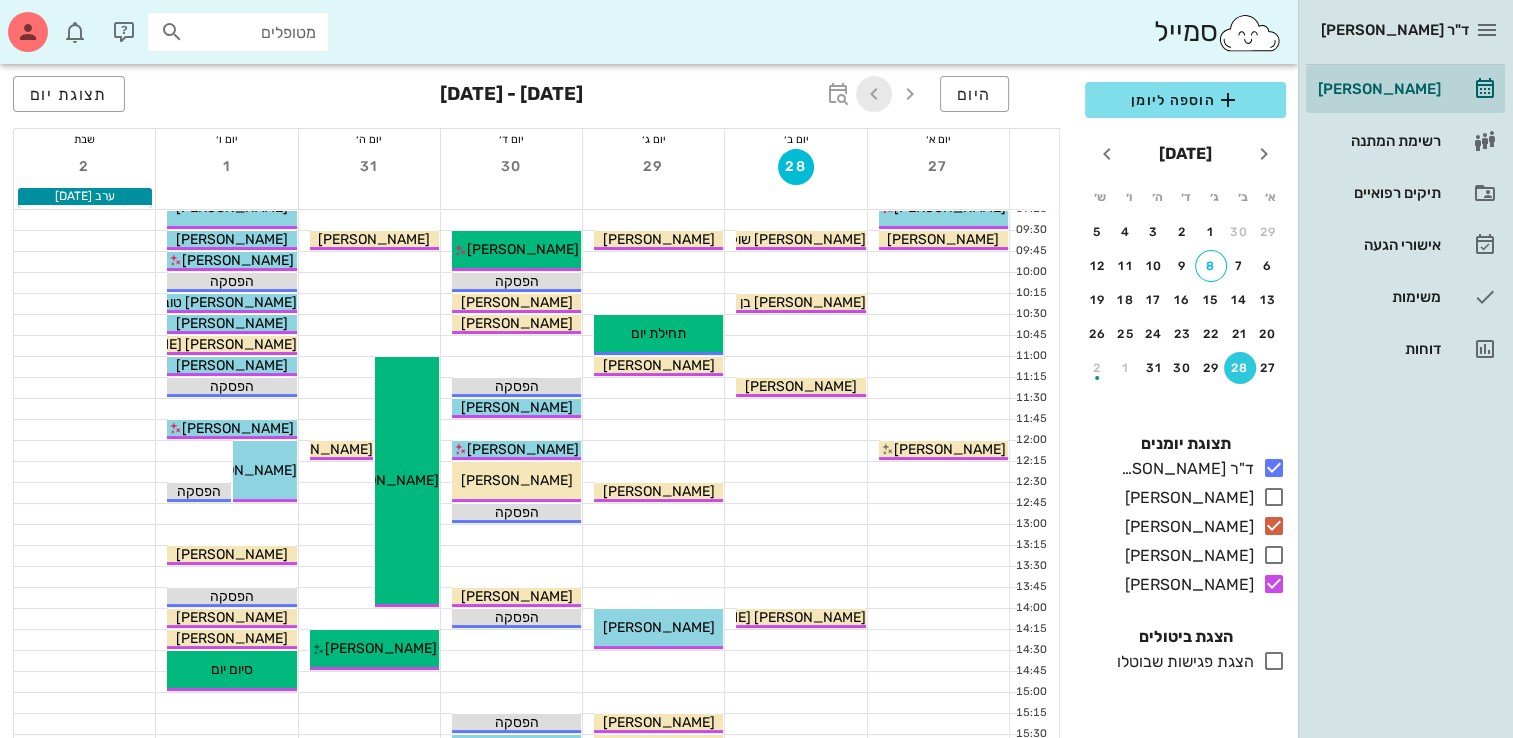 click at bounding box center [874, 94] 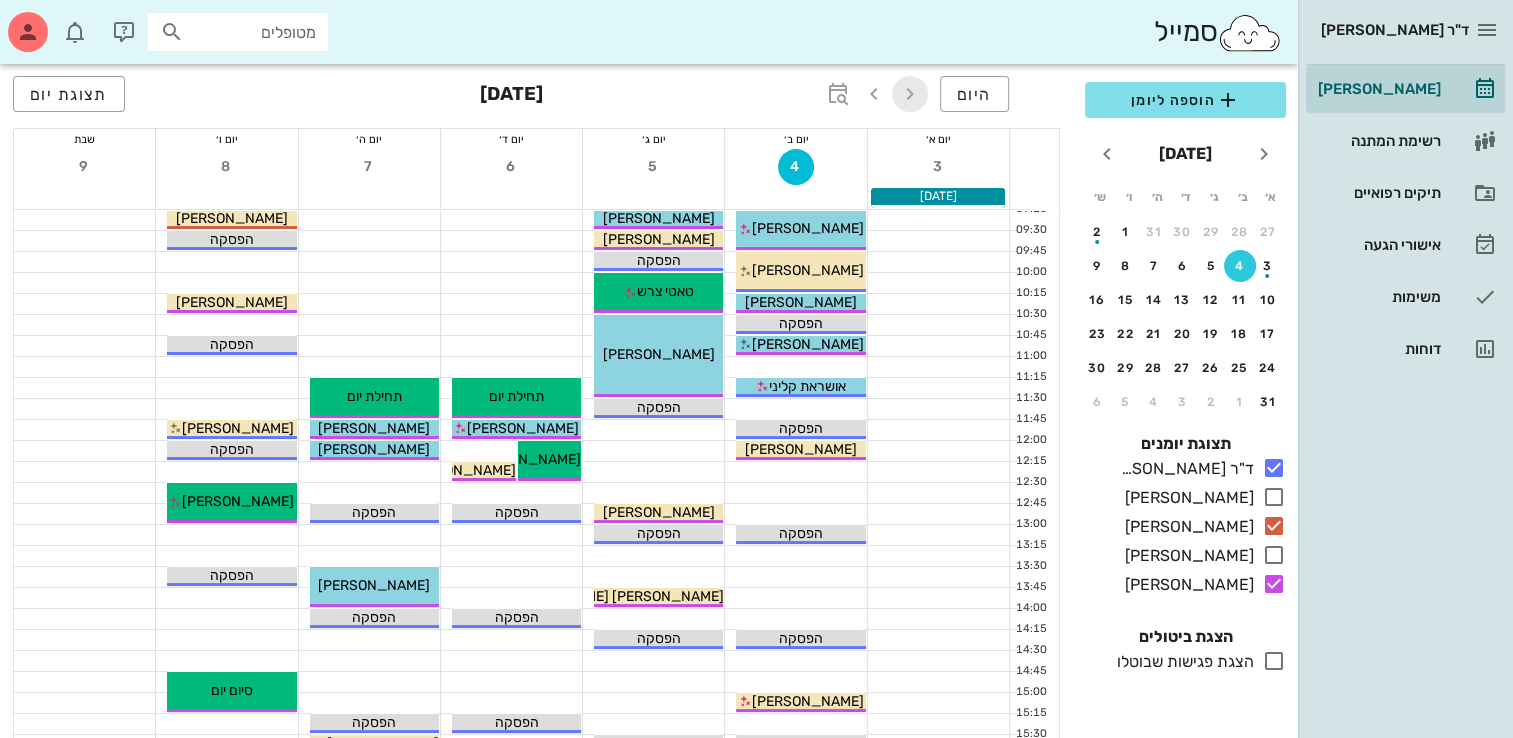 click at bounding box center (910, 94) 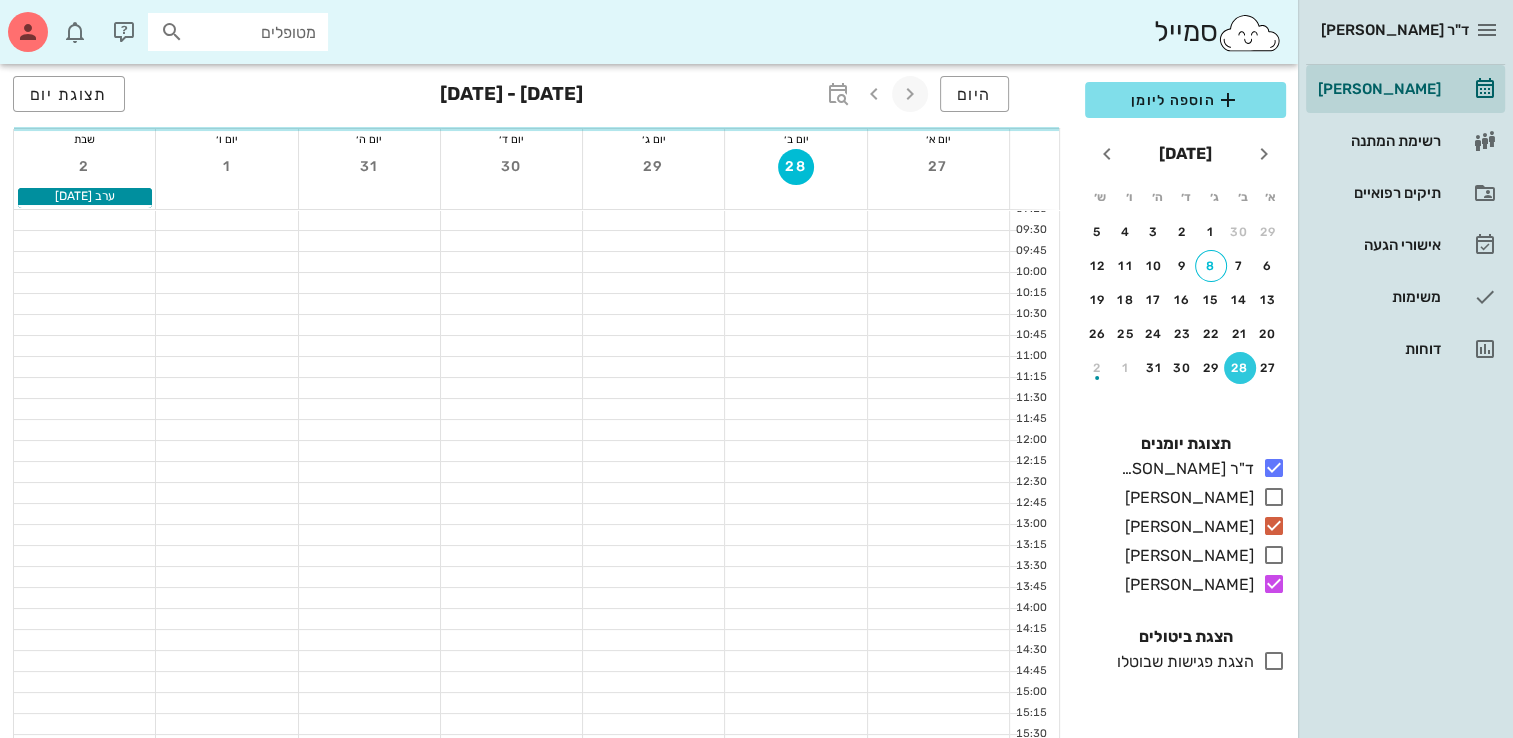 click at bounding box center (910, 94) 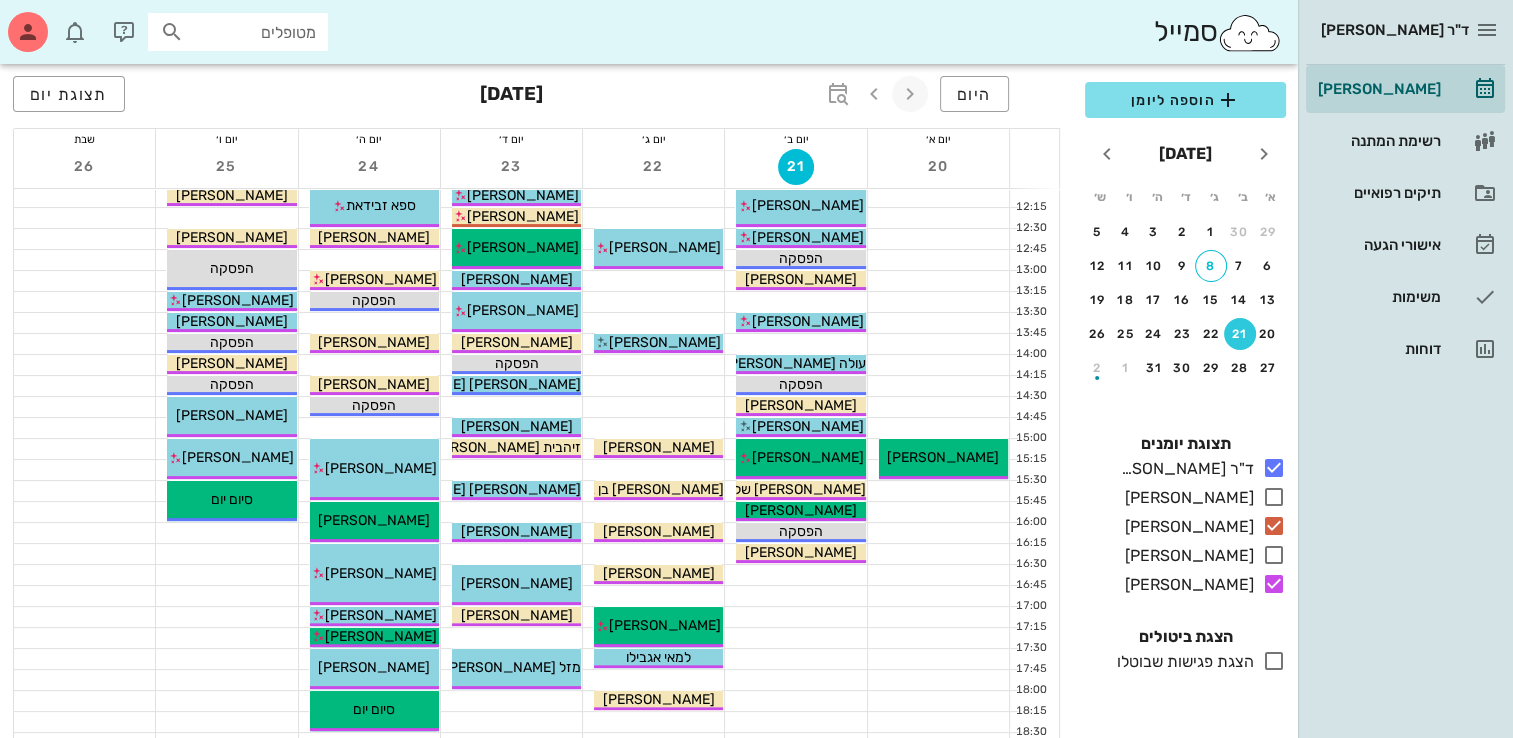 scroll, scrollTop: 337, scrollLeft: 0, axis: vertical 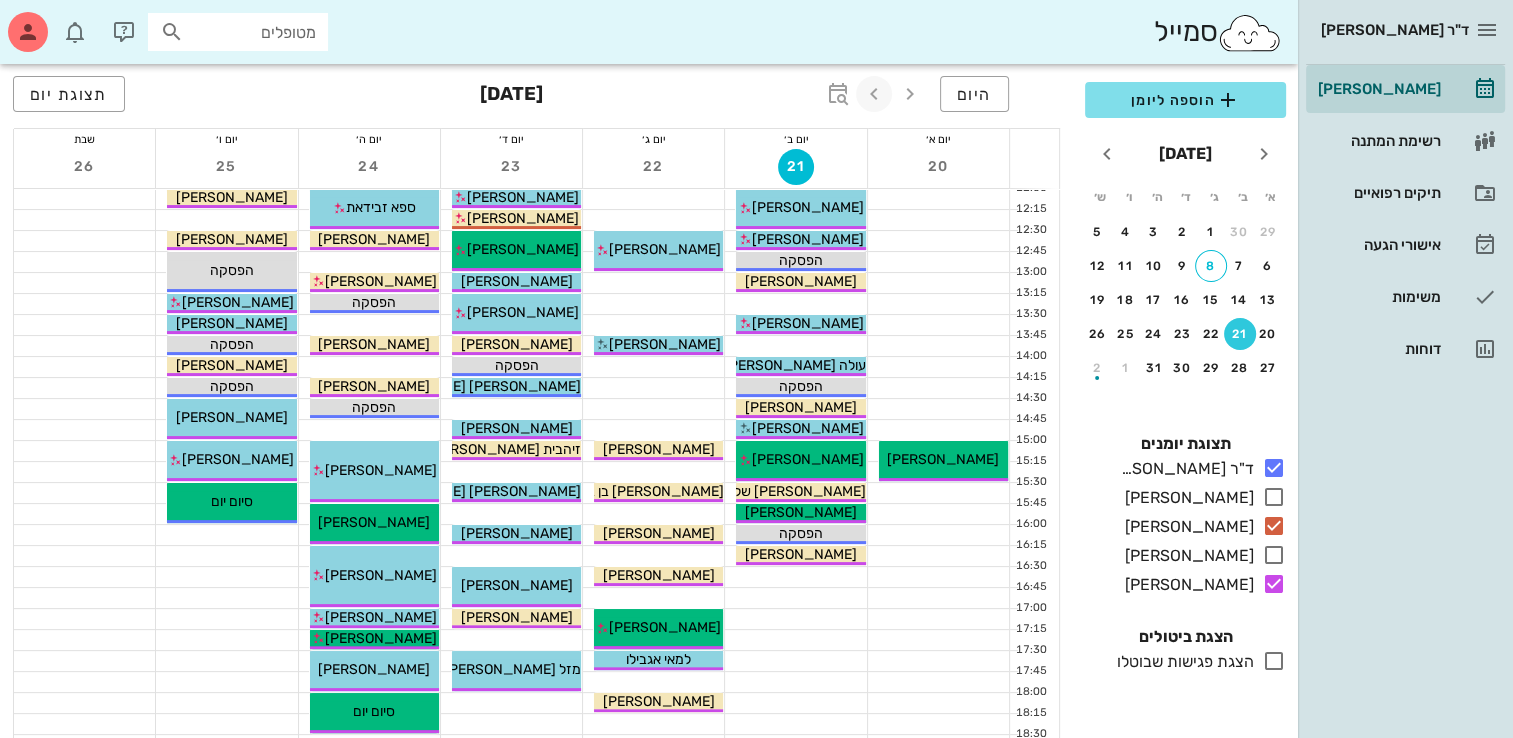 click at bounding box center (874, 94) 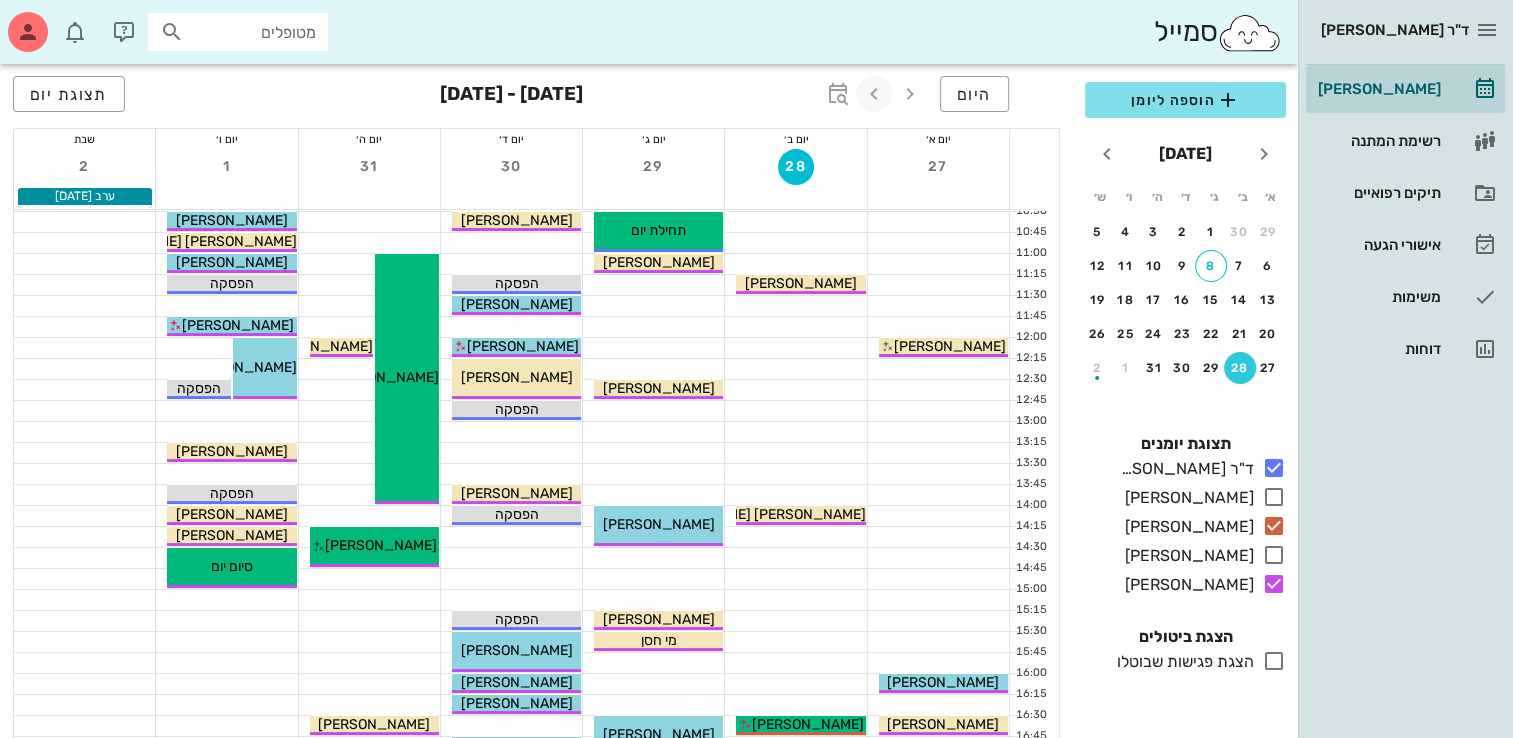scroll, scrollTop: 0, scrollLeft: 0, axis: both 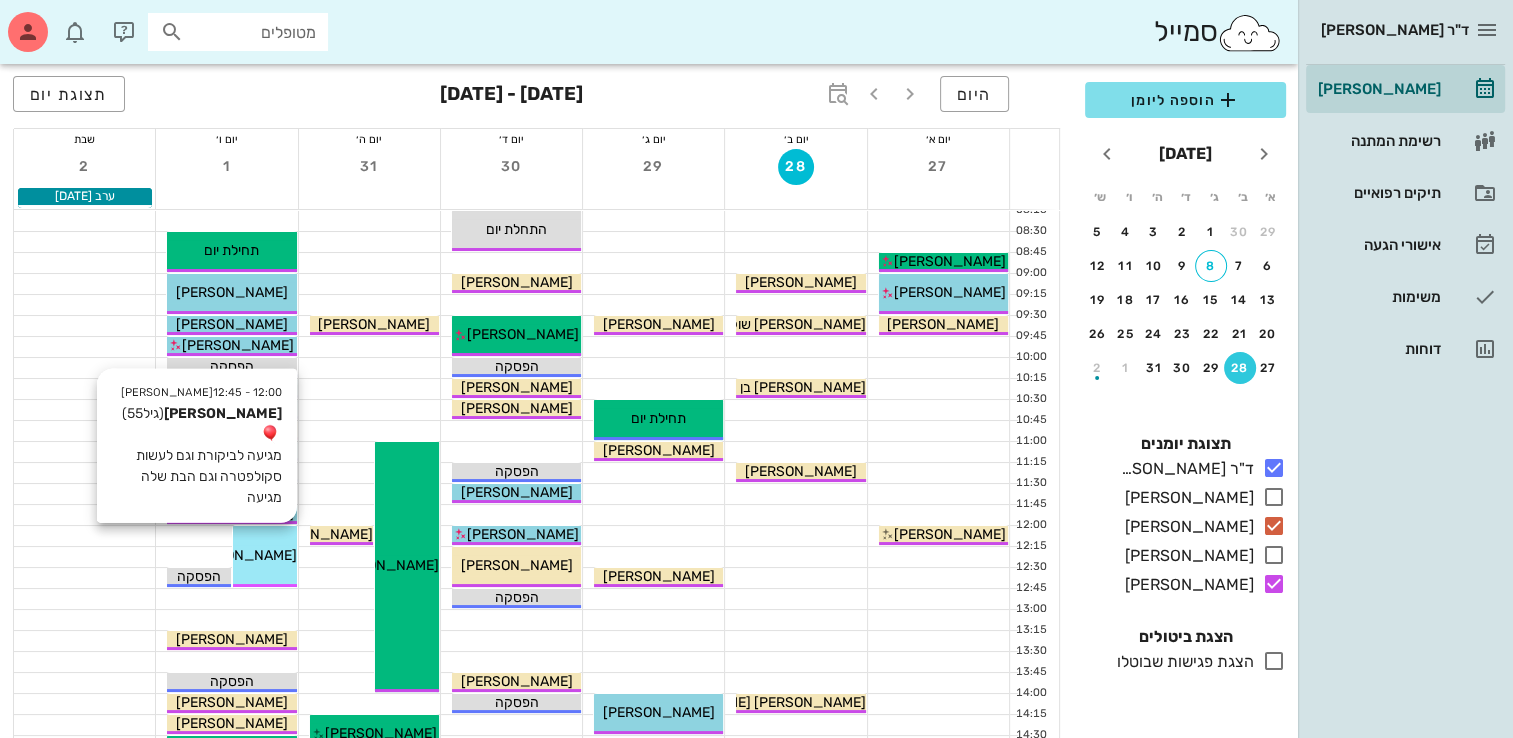 click on "12:00
- 12:45
[PERSON_NAME]
[PERSON_NAME]
(גיל
55 )
מגיעה לביקורת וגם לעשות סקולפטרה וגם הבת שלה מגיעה
[PERSON_NAME]" at bounding box center [265, 556] 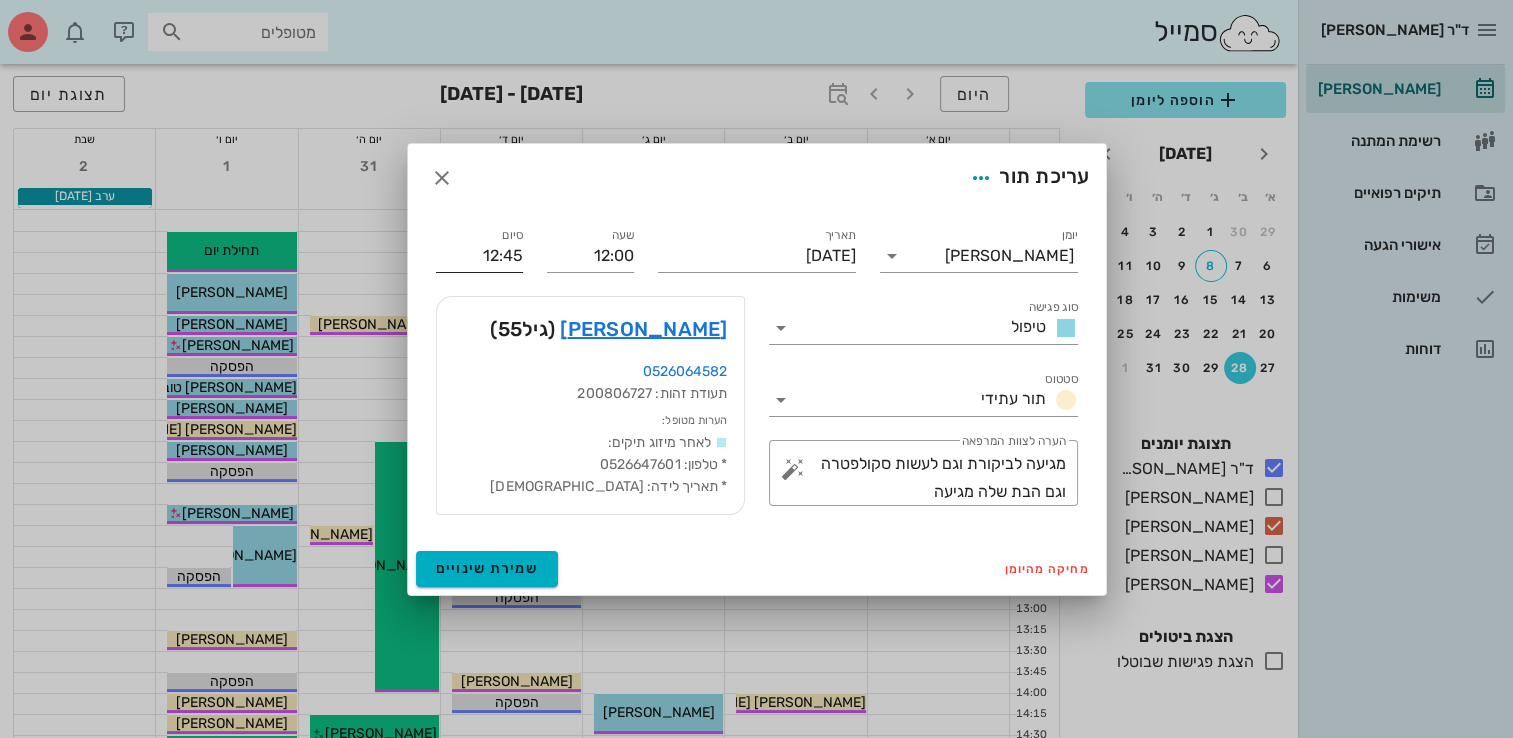 click on "12:45" at bounding box center [479, 256] 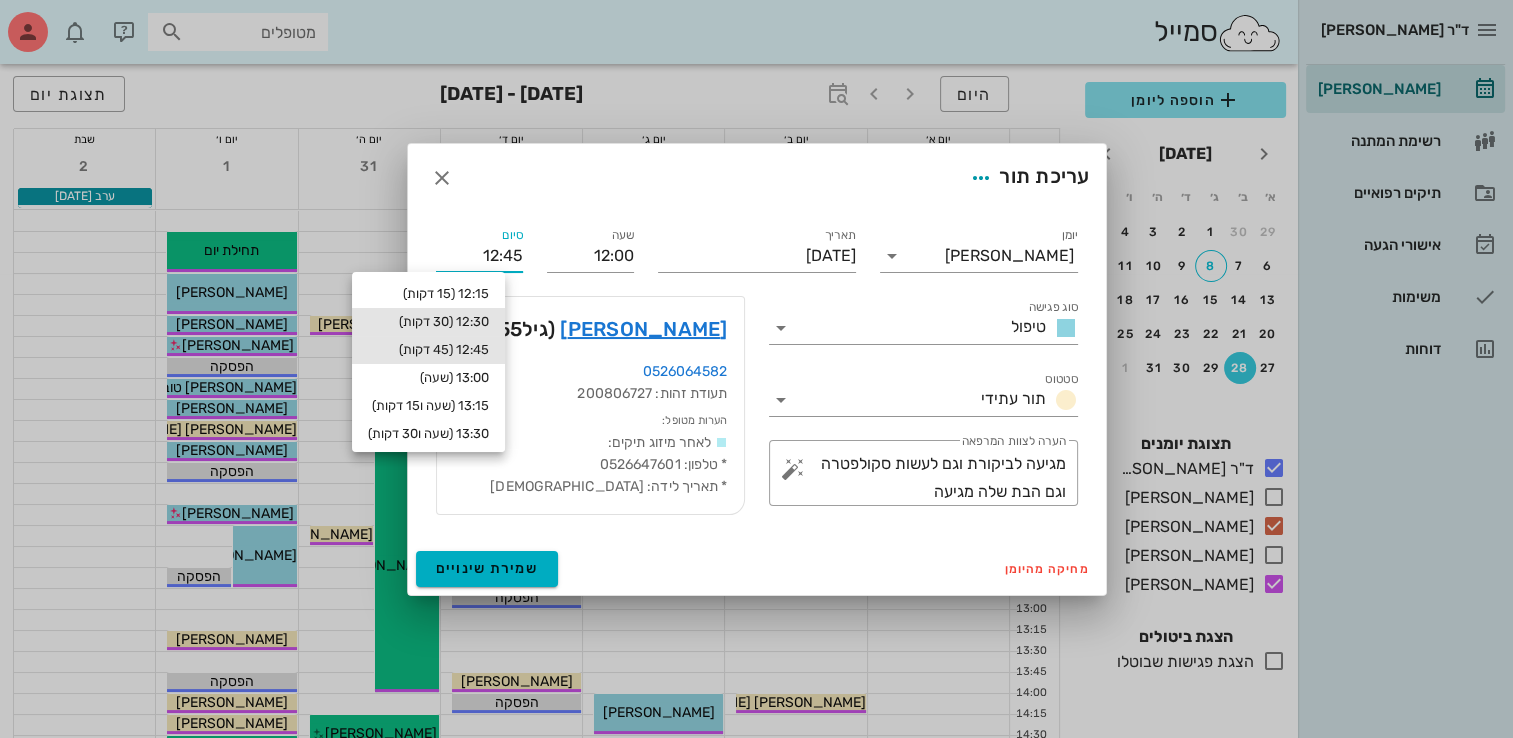 click on "12:30 (30 דקות)" at bounding box center (428, 322) 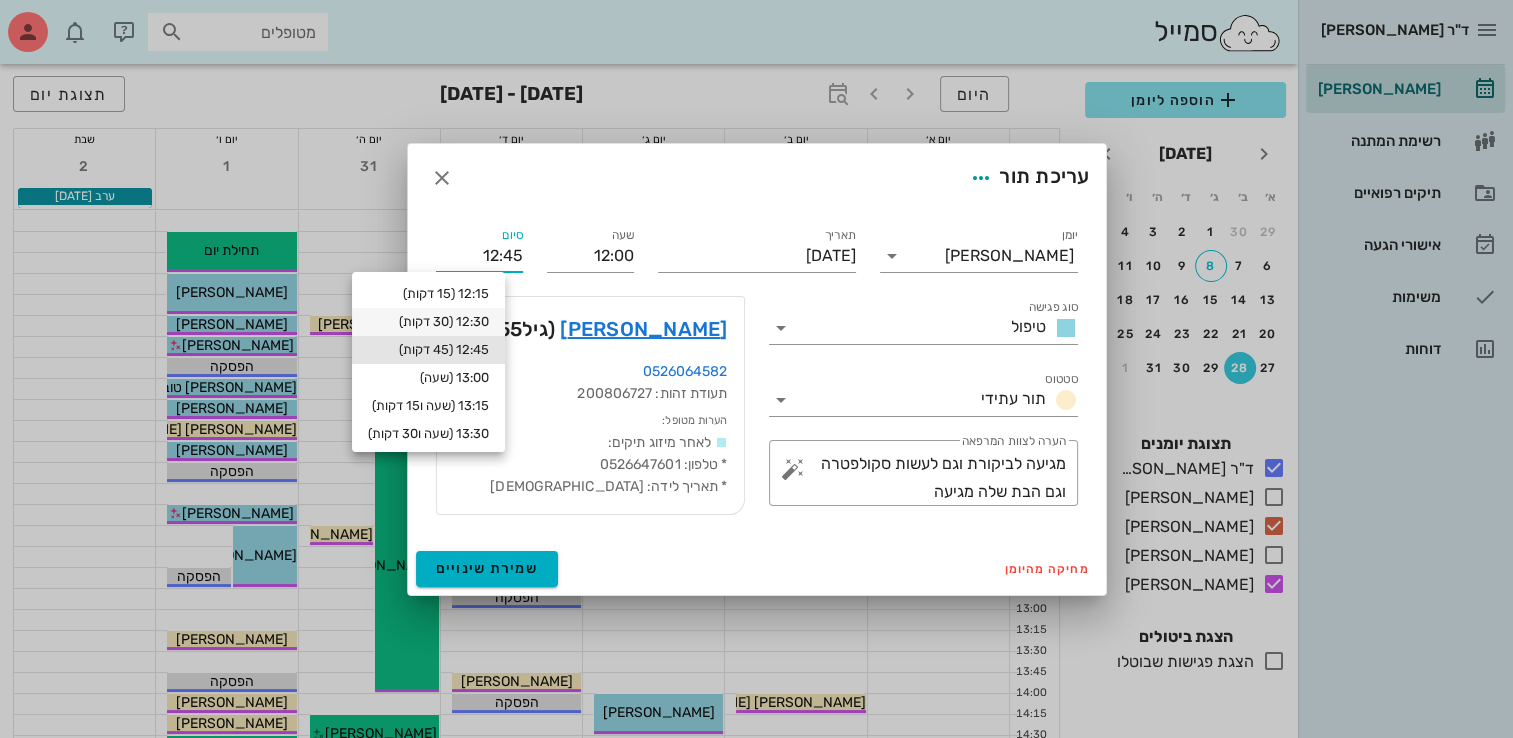 type on "12:30" 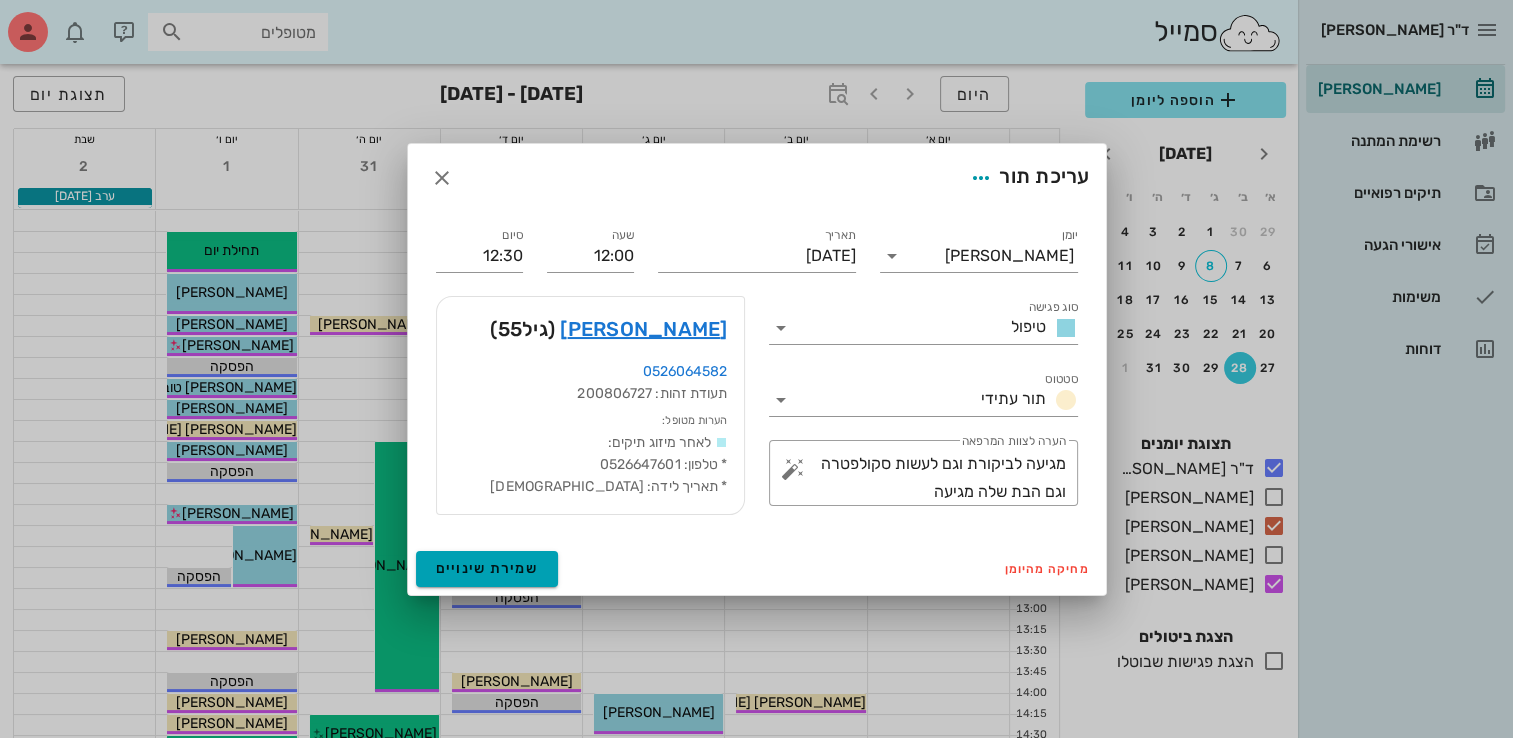 click on "שמירת שינויים" at bounding box center [487, 568] 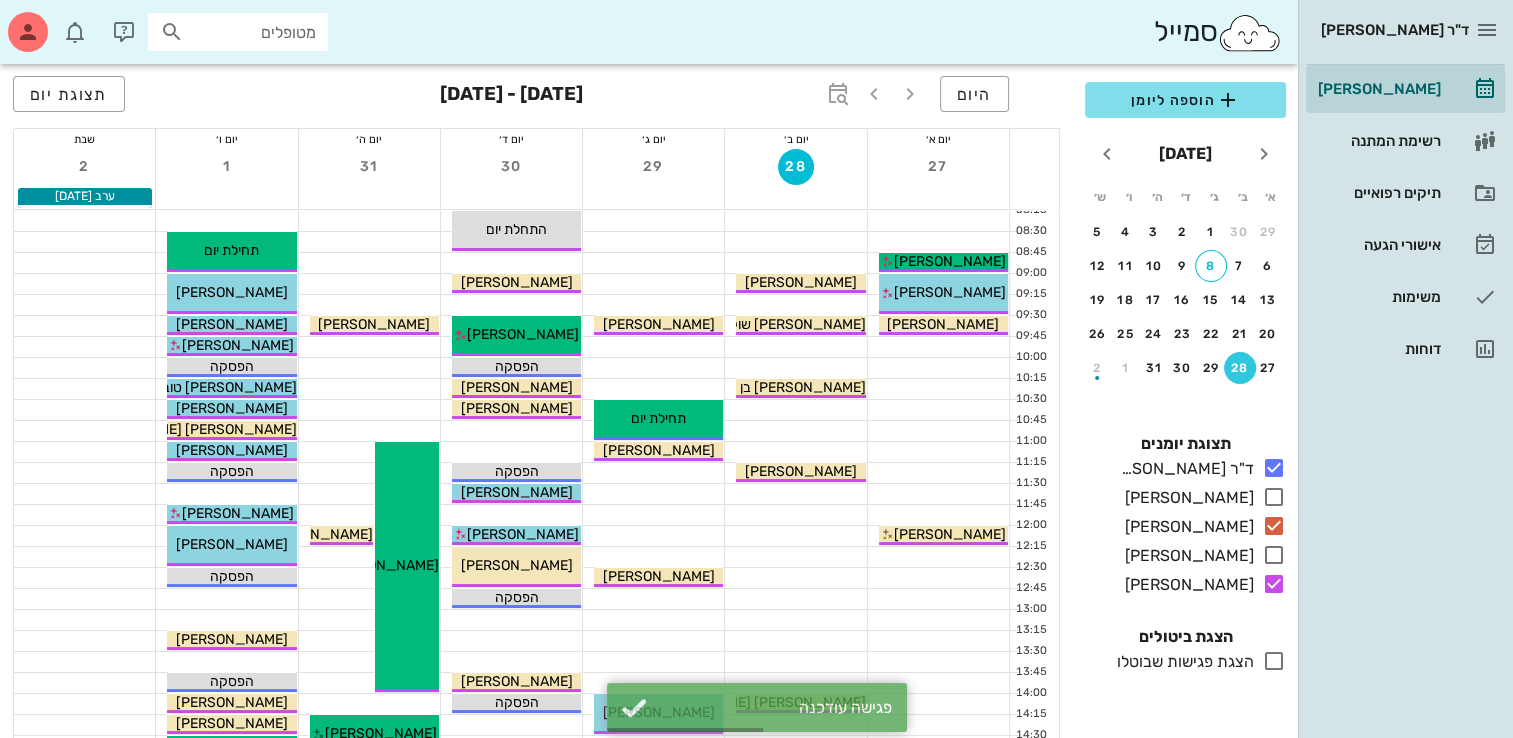 click at bounding box center (226, 599) 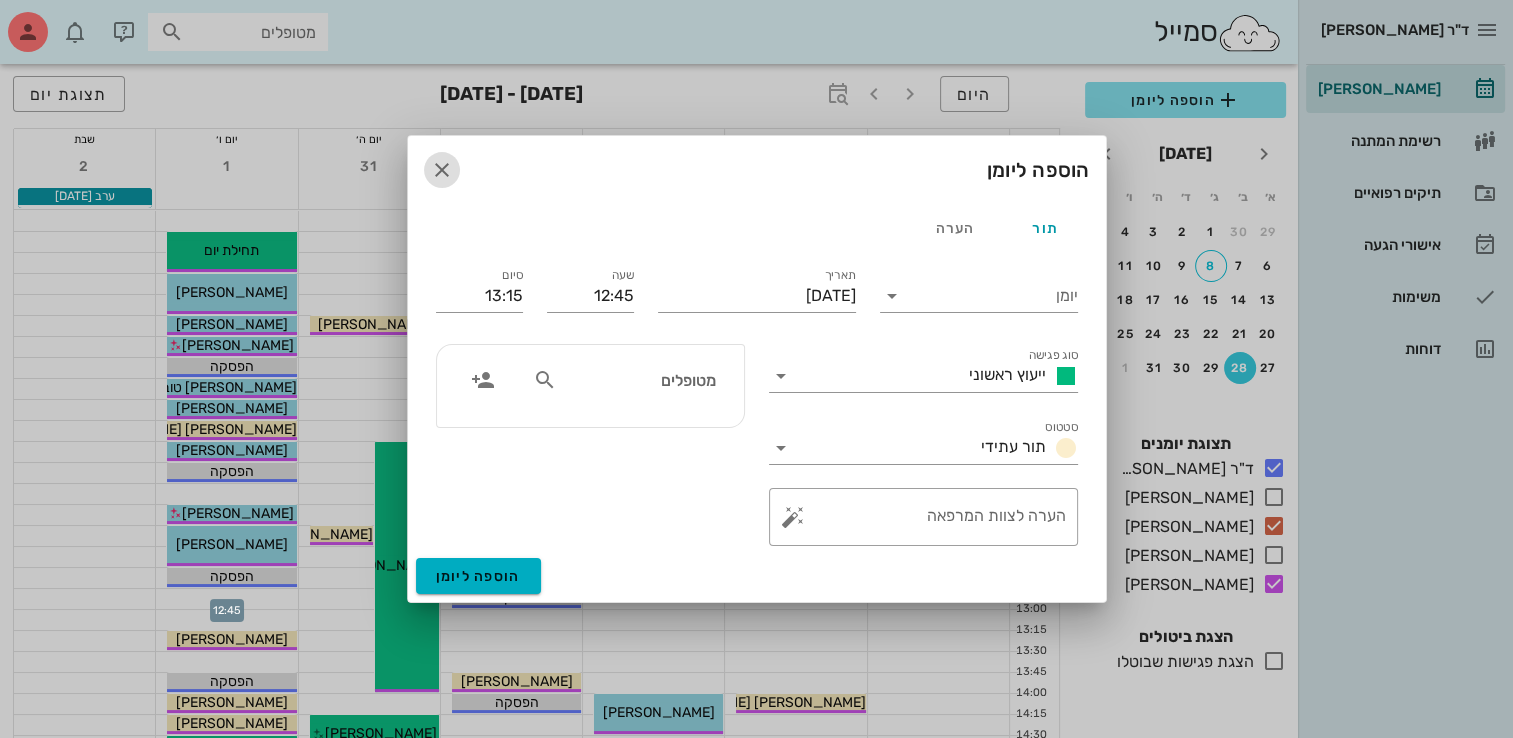 click at bounding box center (442, 170) 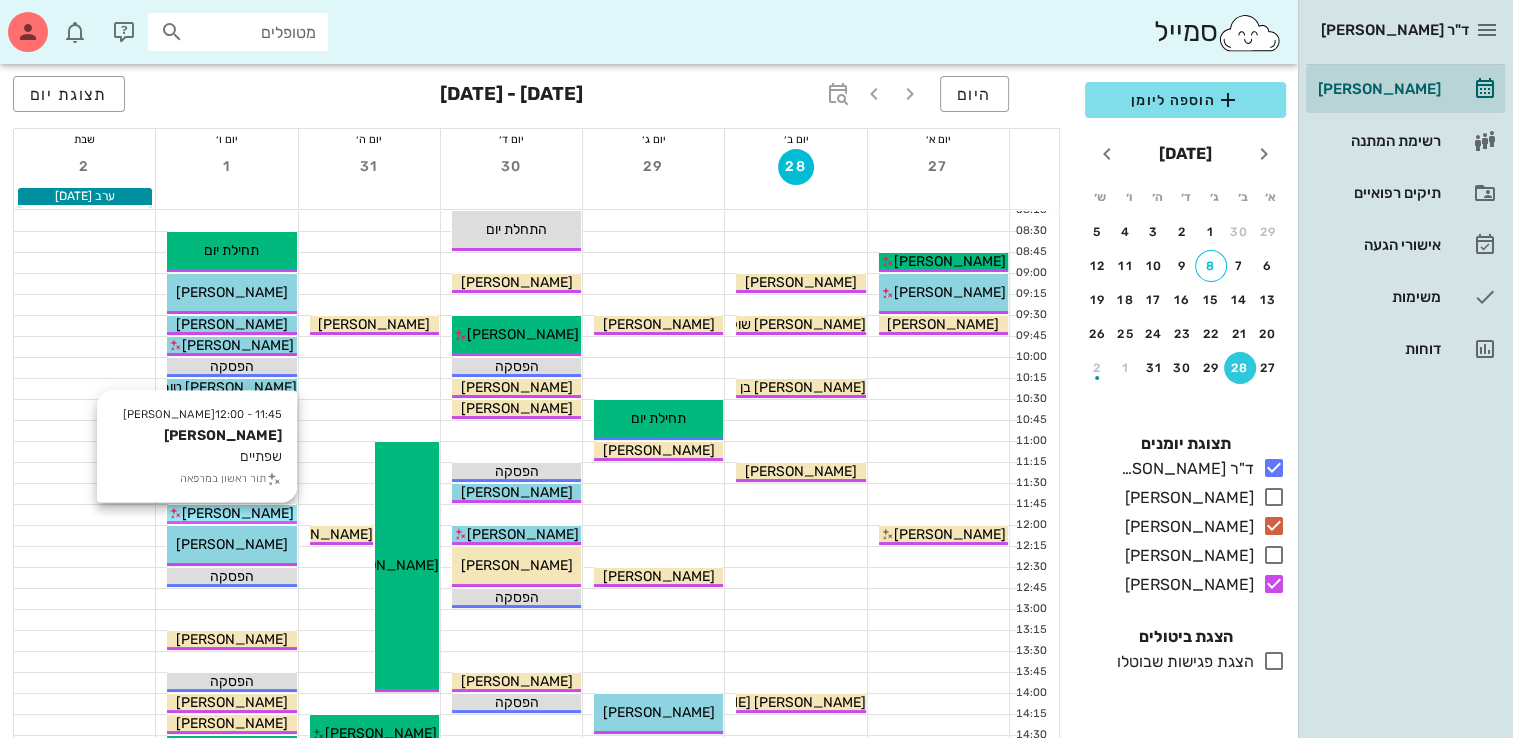 click on "[PERSON_NAME]" at bounding box center (238, 513) 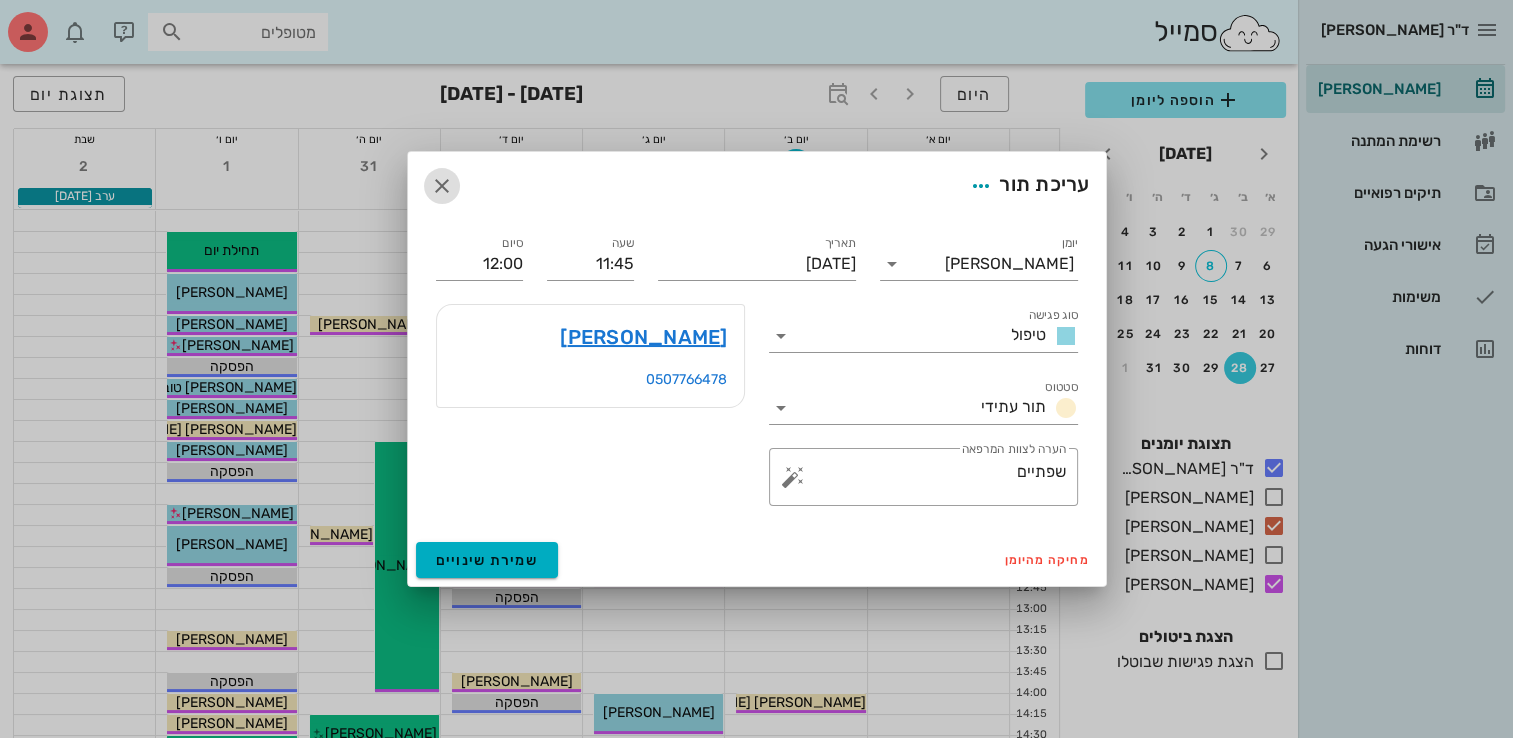 click at bounding box center [442, 186] 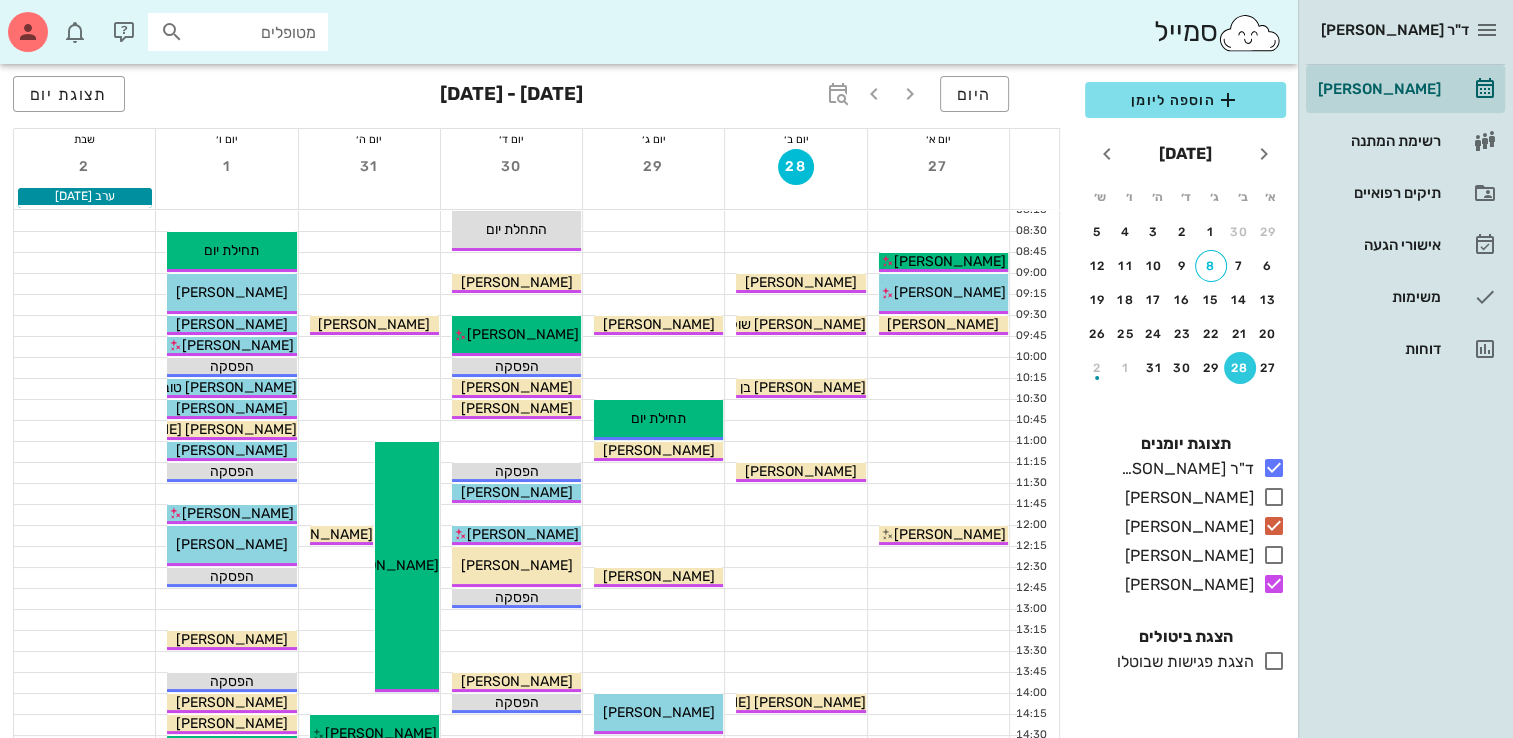 click at bounding box center [226, 599] 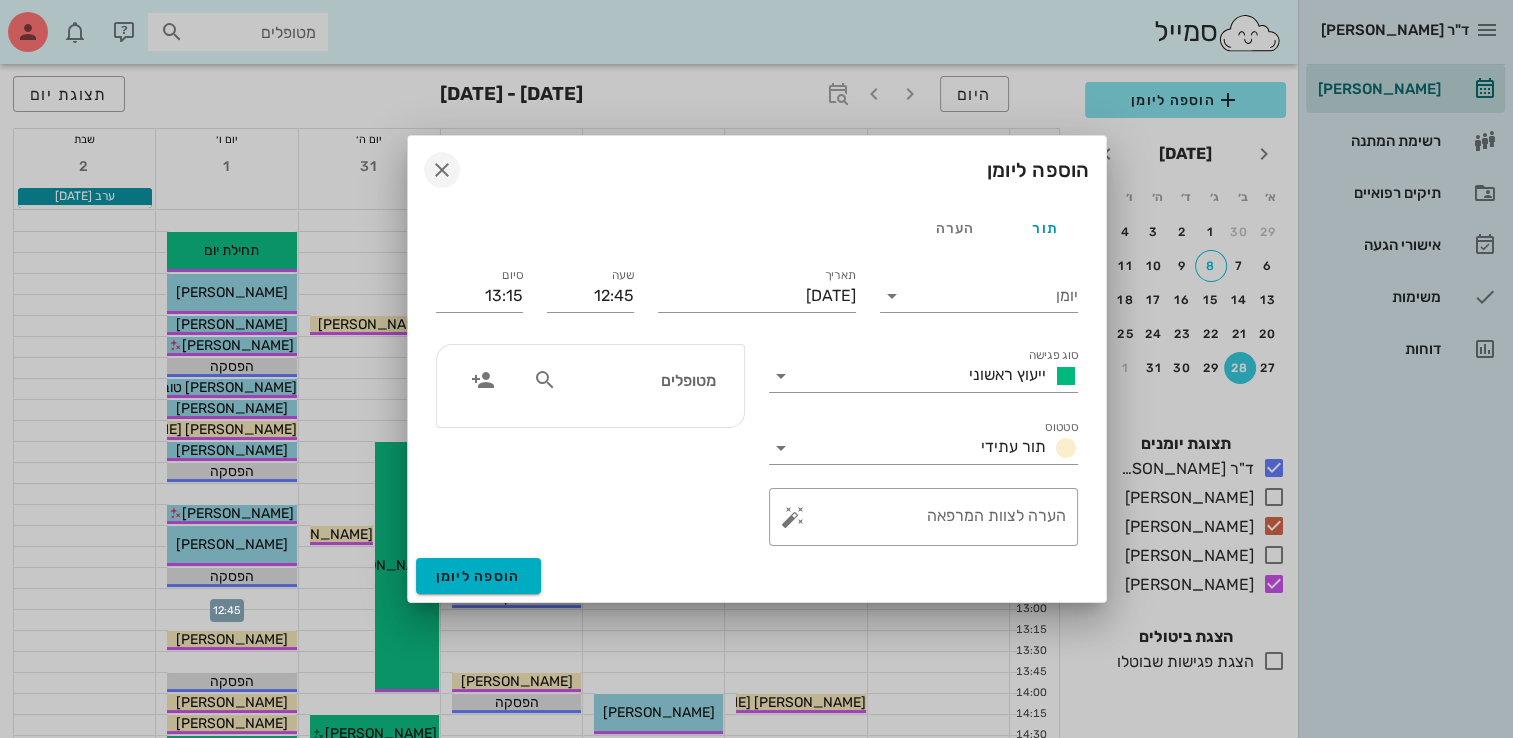 click at bounding box center [442, 170] 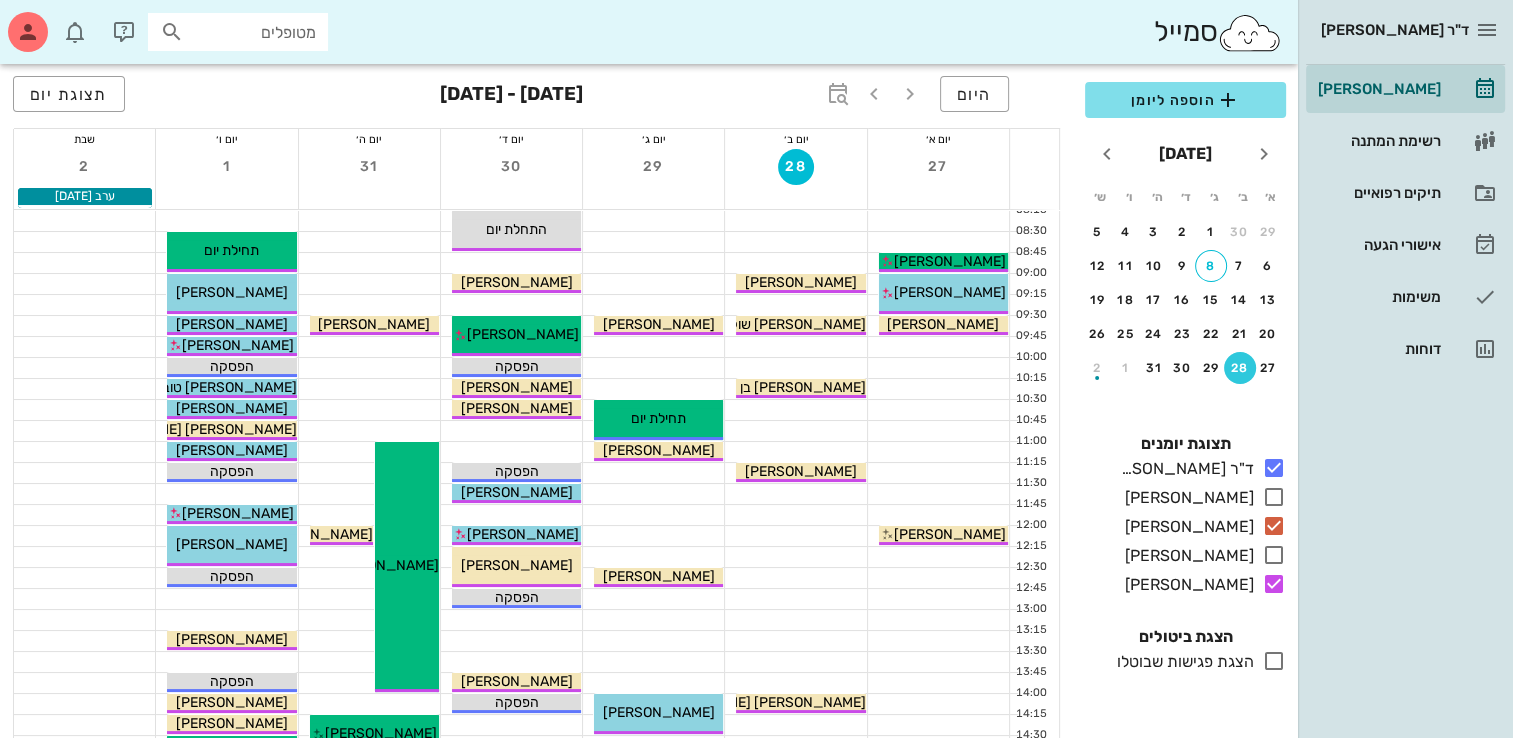 click at bounding box center (226, 599) 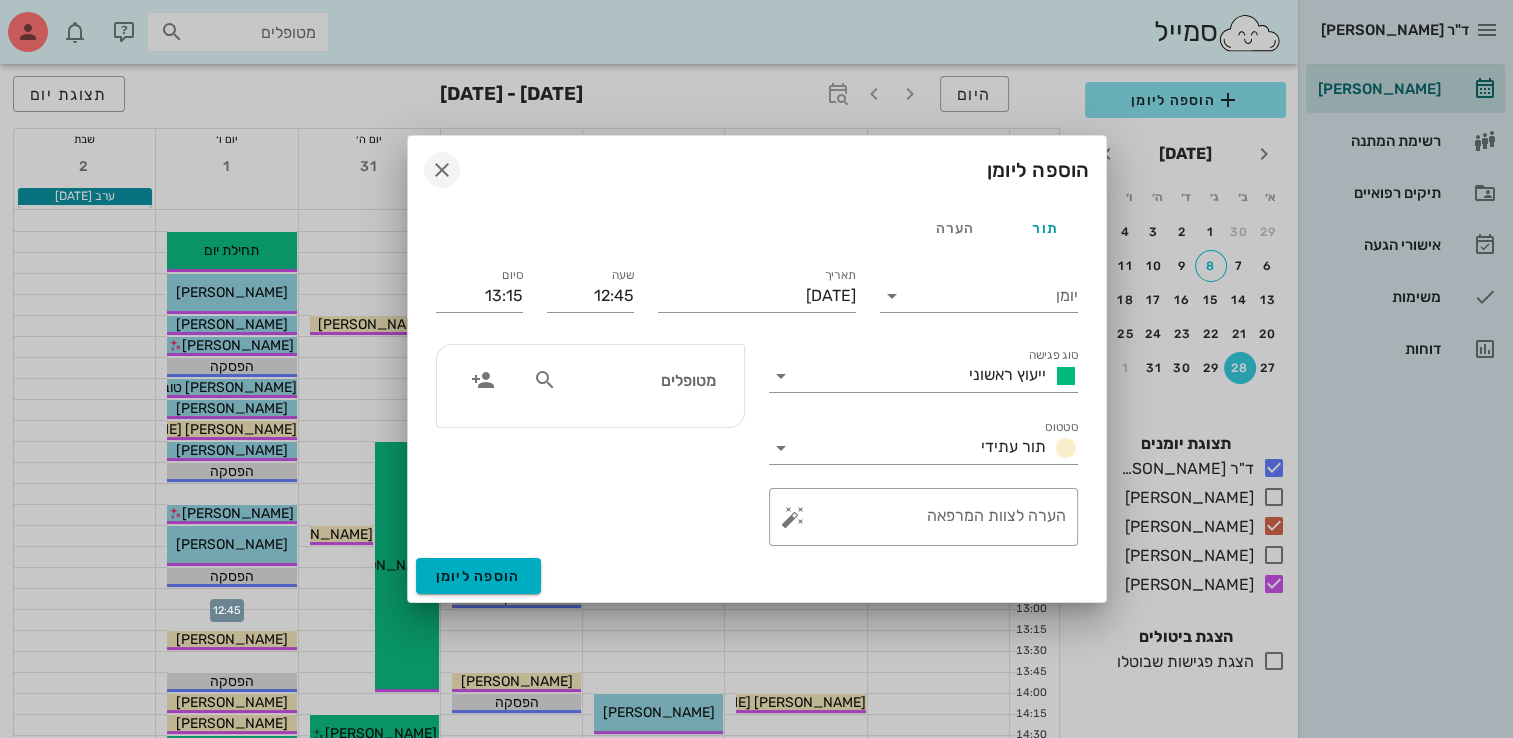 click at bounding box center (442, 170) 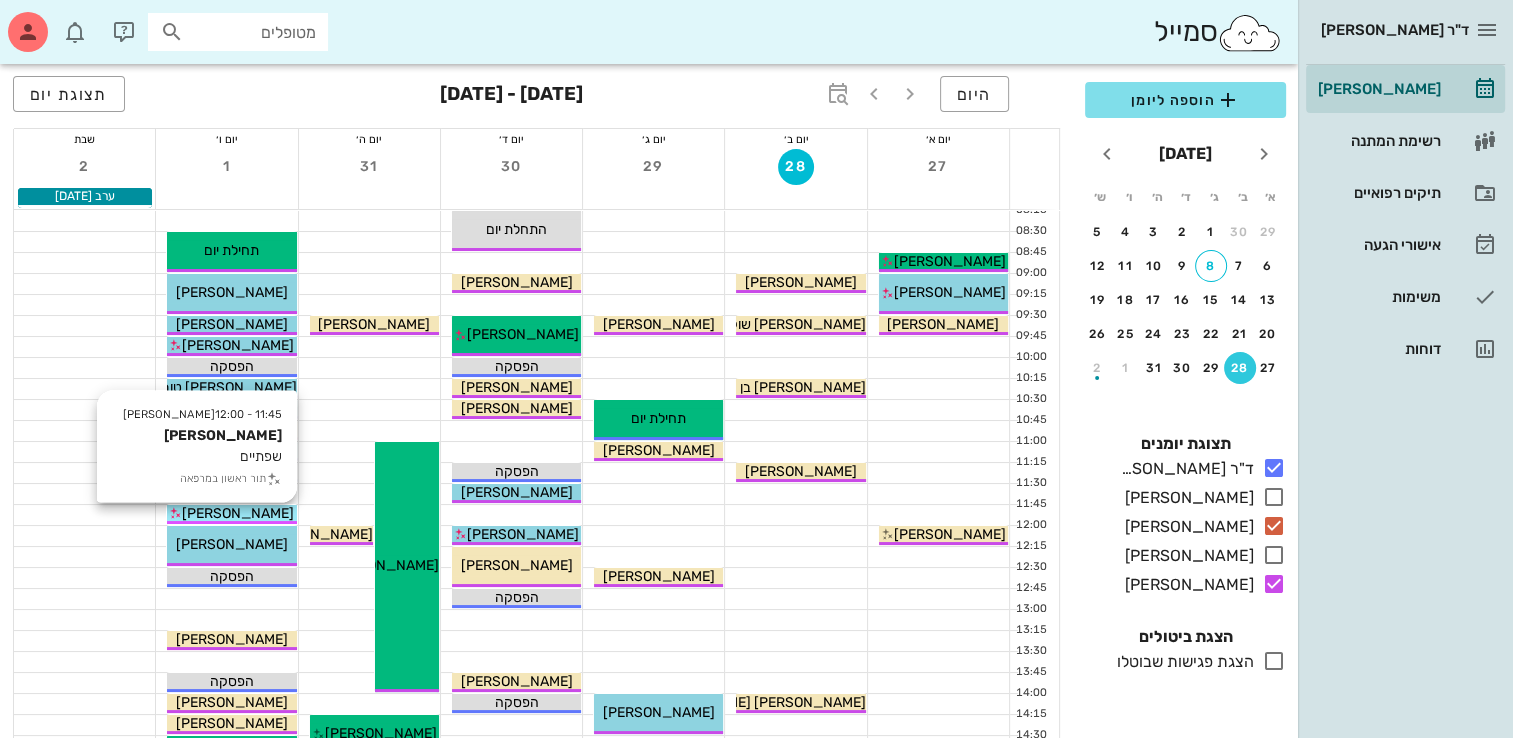 click on "[PERSON_NAME]" at bounding box center [238, 513] 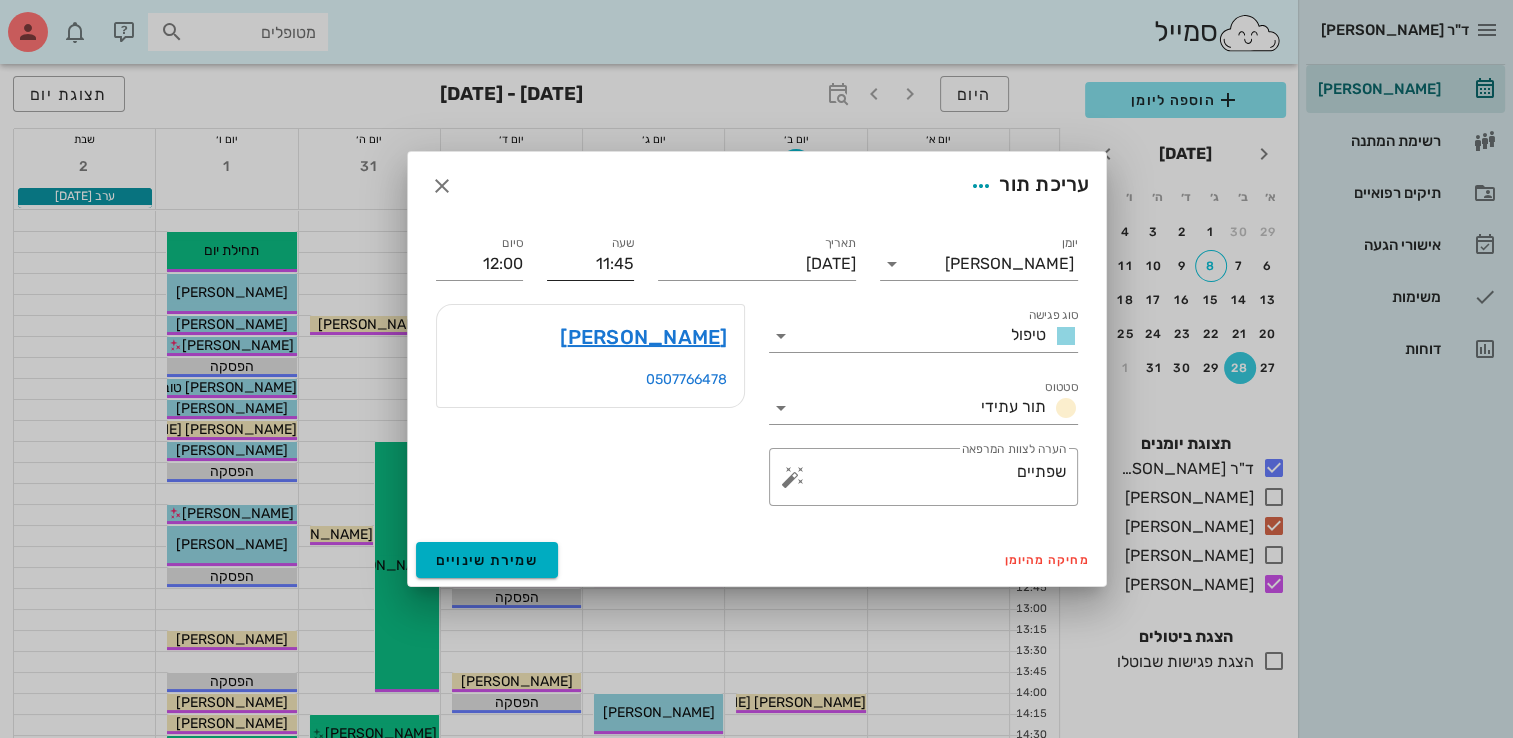 click on "11:45" at bounding box center [590, 264] 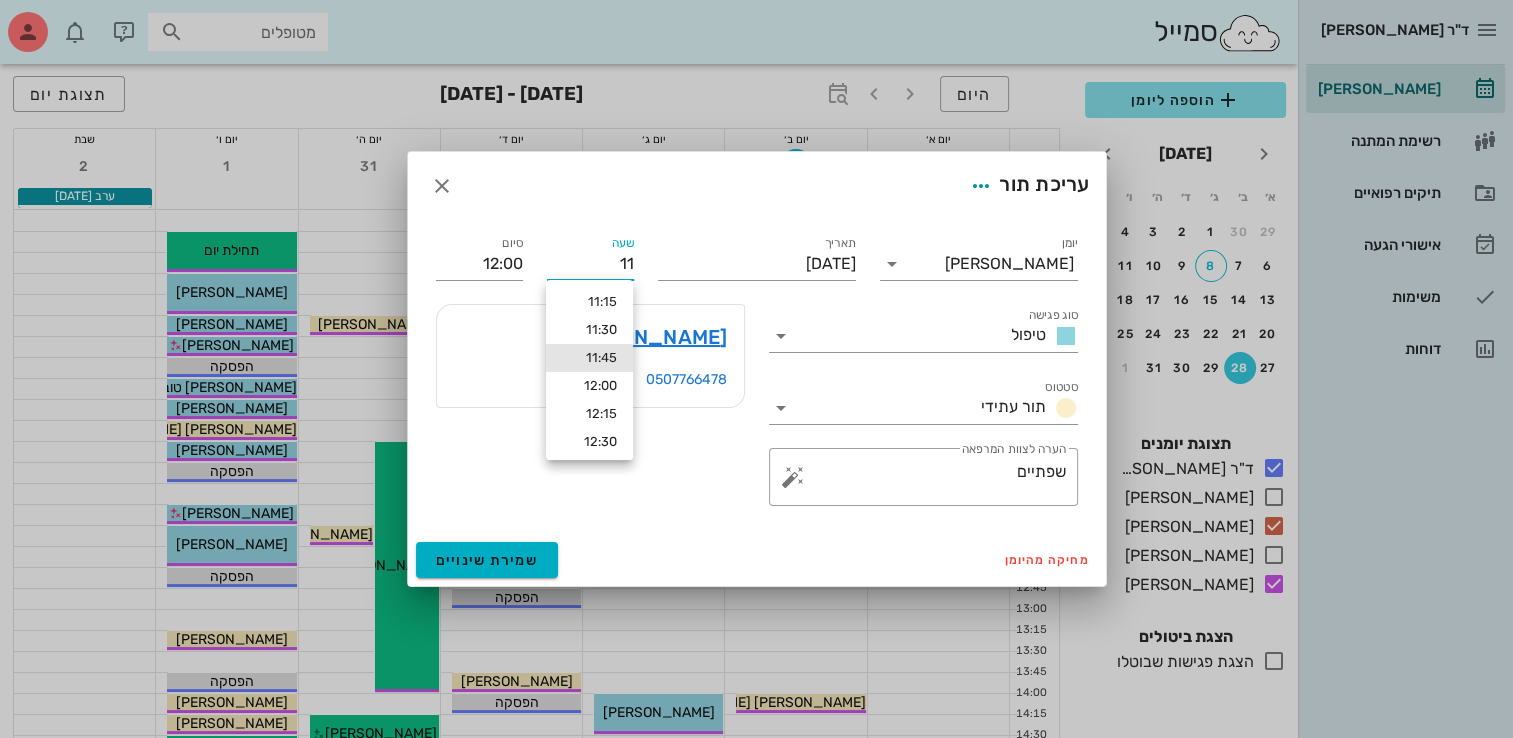 type on "1" 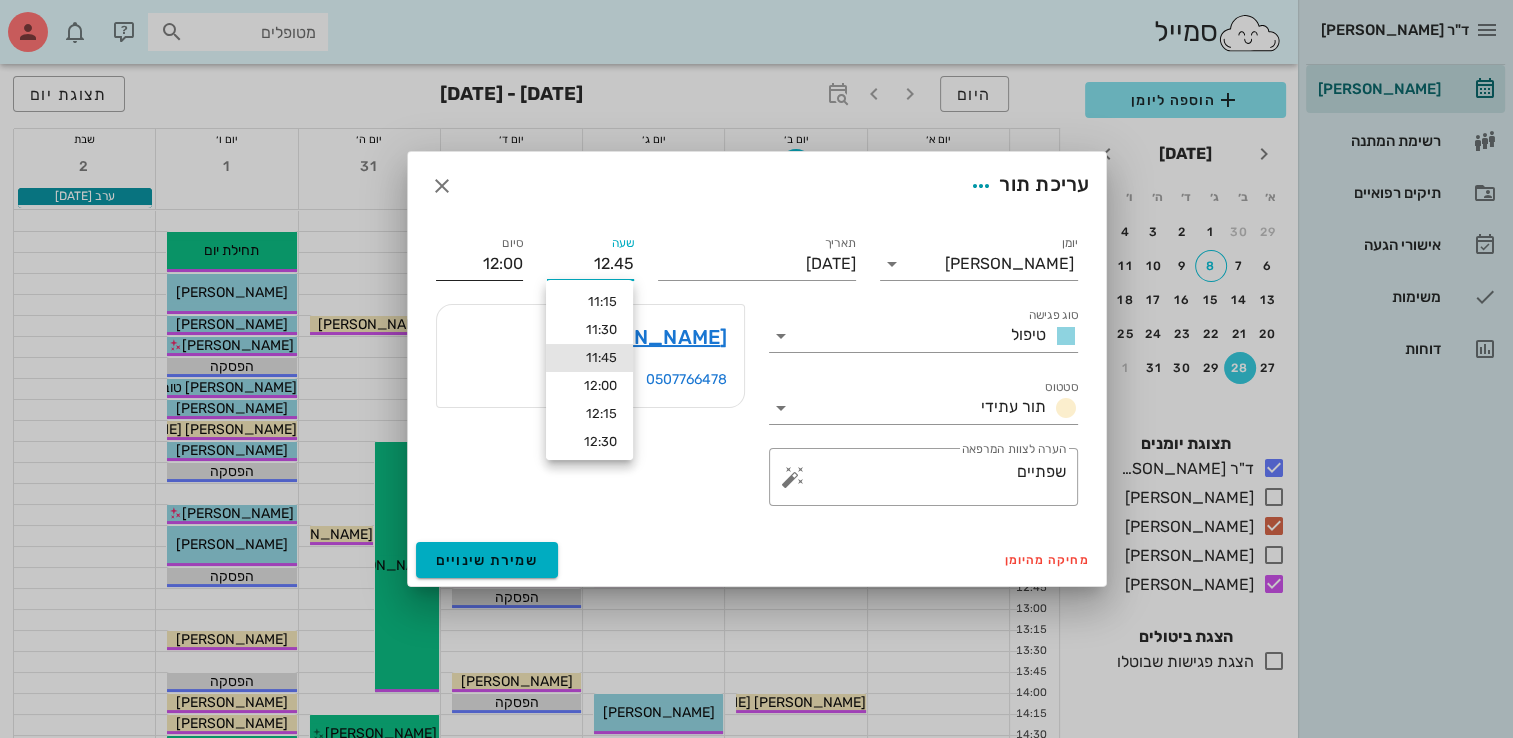 click on "סיום" at bounding box center [512, 243] 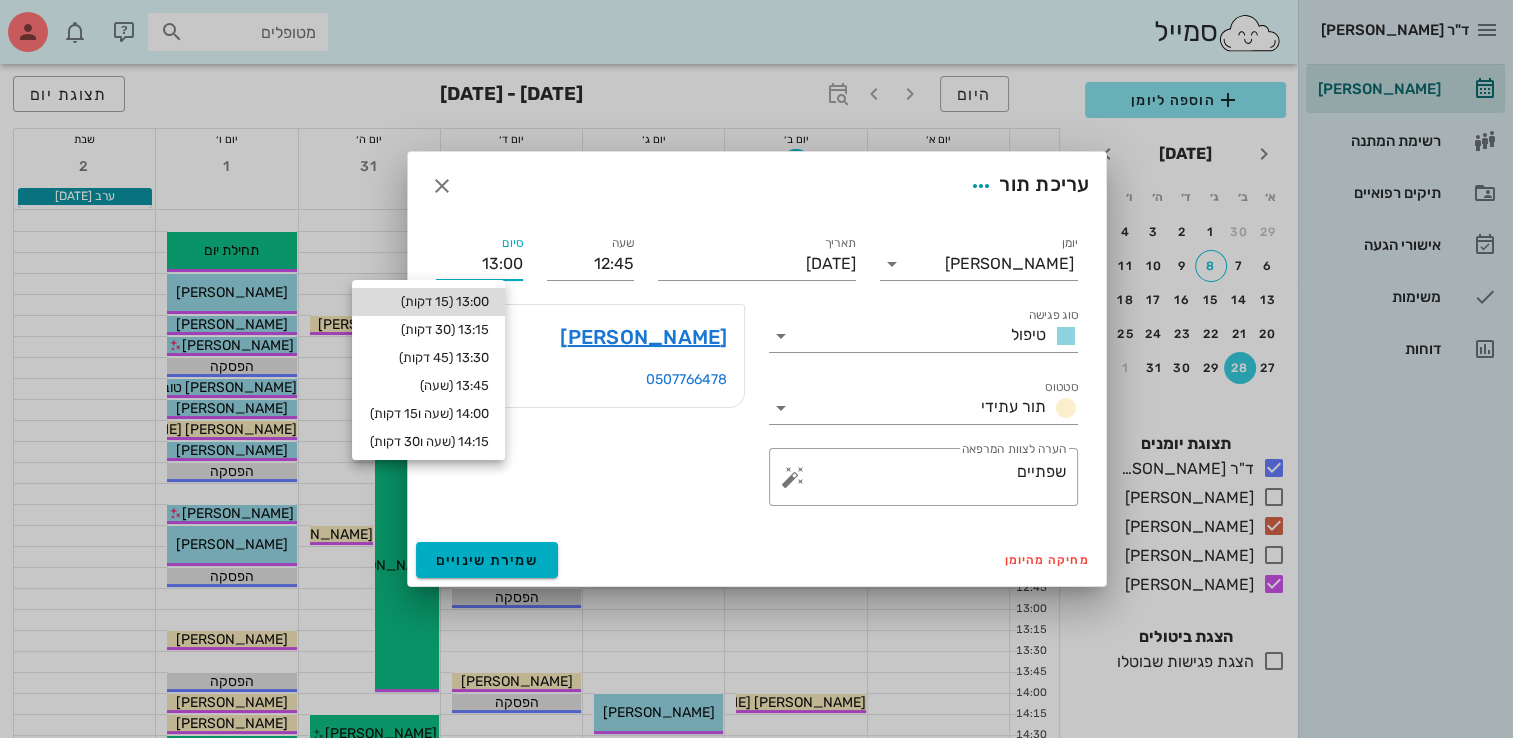 click on "13:00 (15 דקות)" at bounding box center [428, 302] 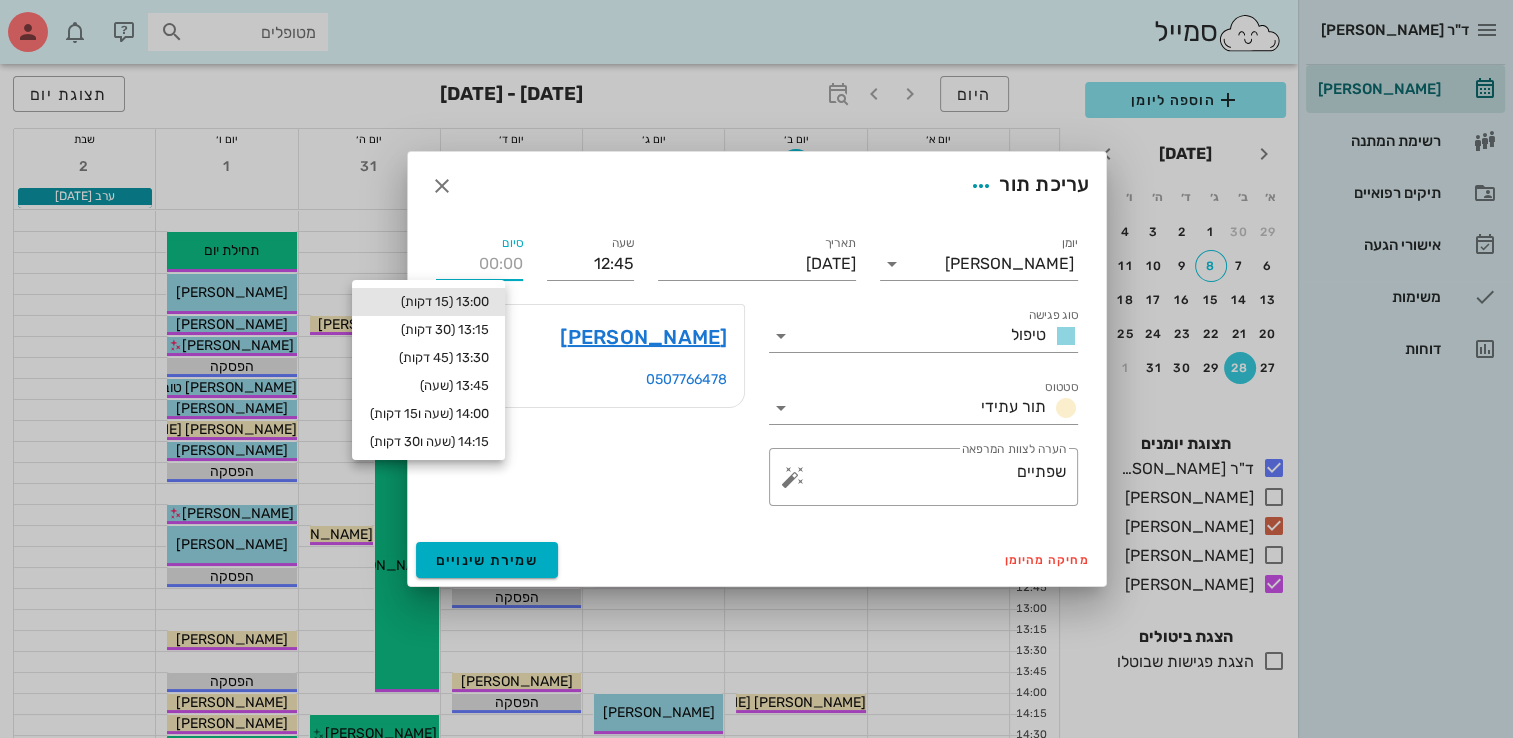 type on "13:00" 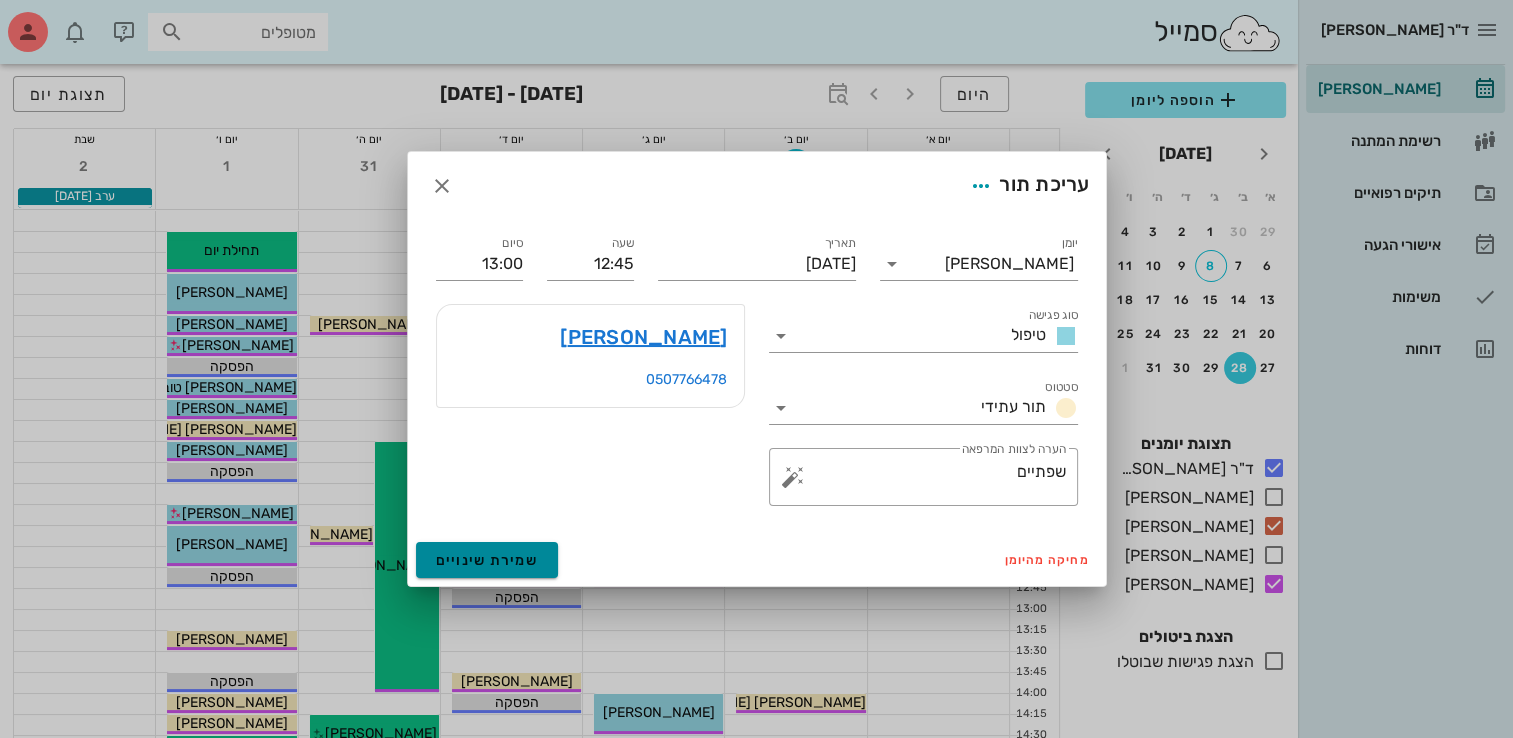 click on "שמירת שינויים" at bounding box center [487, 560] 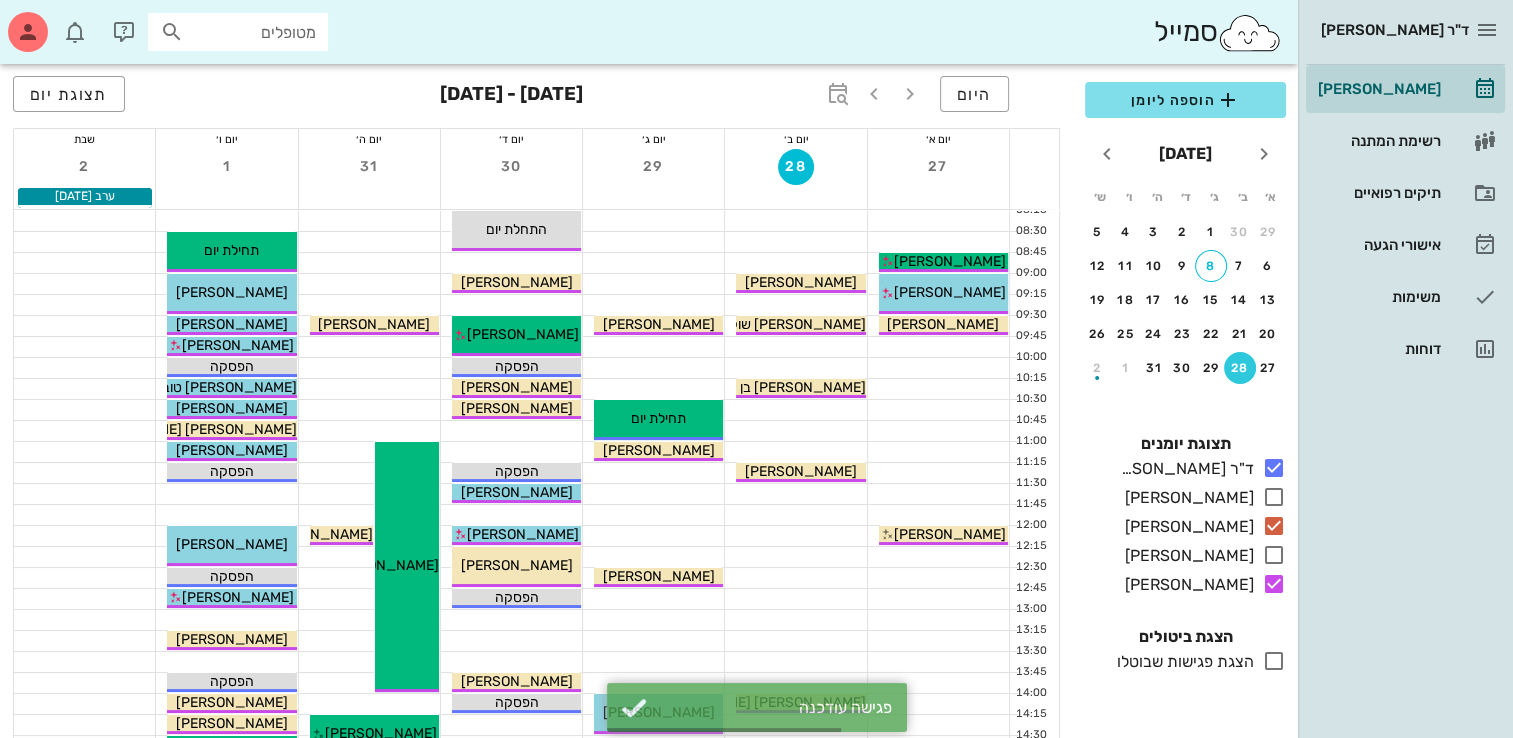 click at bounding box center (226, 494) 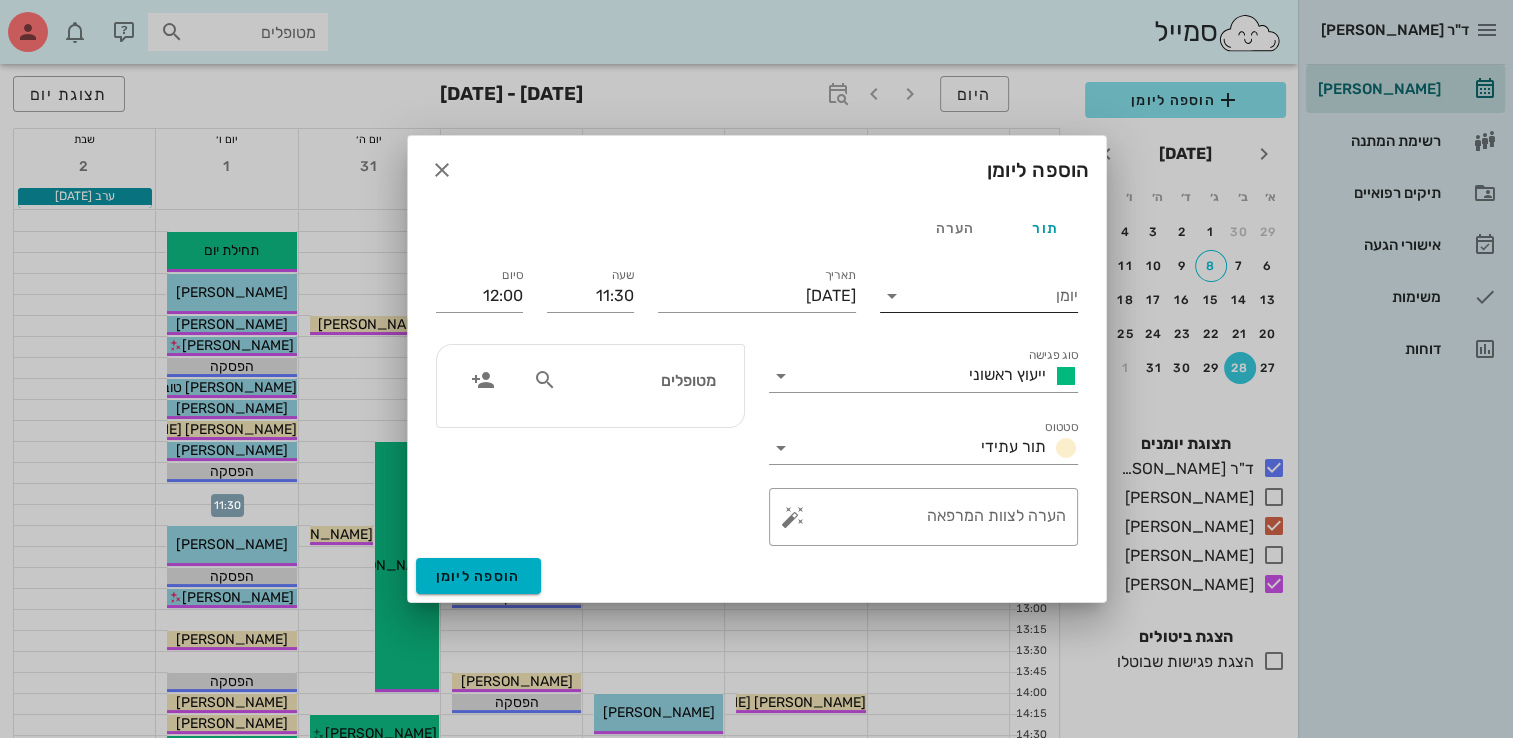 click on "יומן" at bounding box center (993, 296) 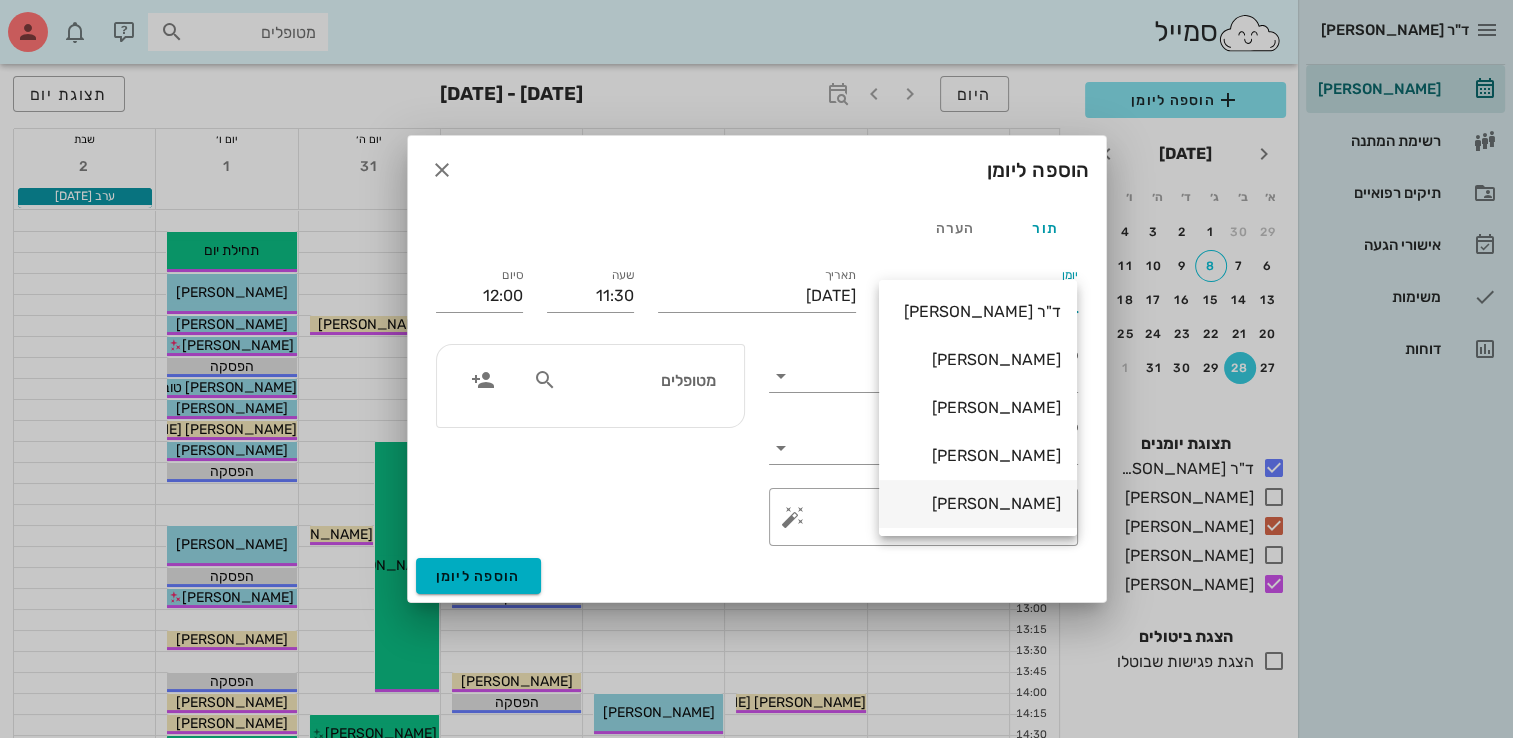 click on "[PERSON_NAME]" at bounding box center (978, 503) 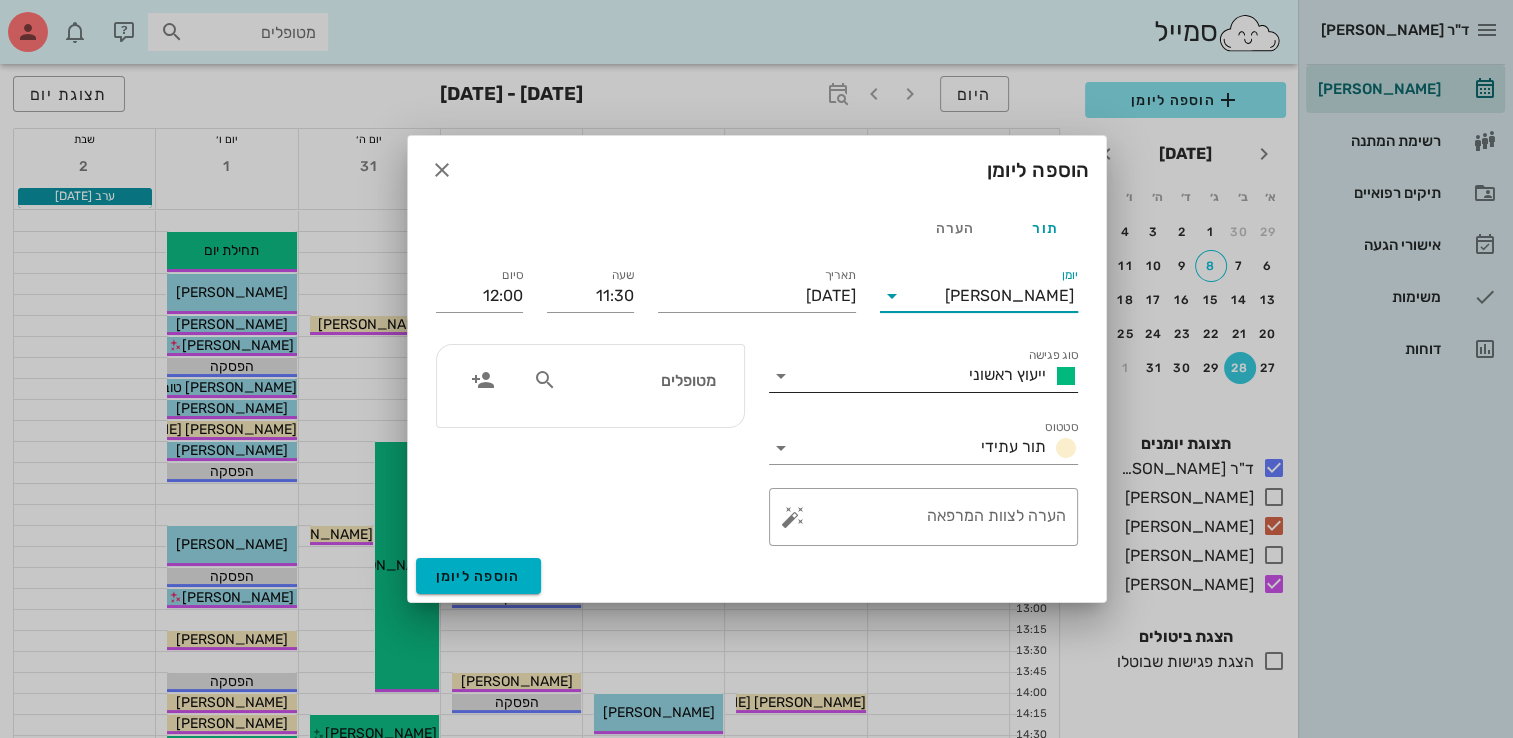 click on "ייעוץ ראשוני" at bounding box center [1007, 374] 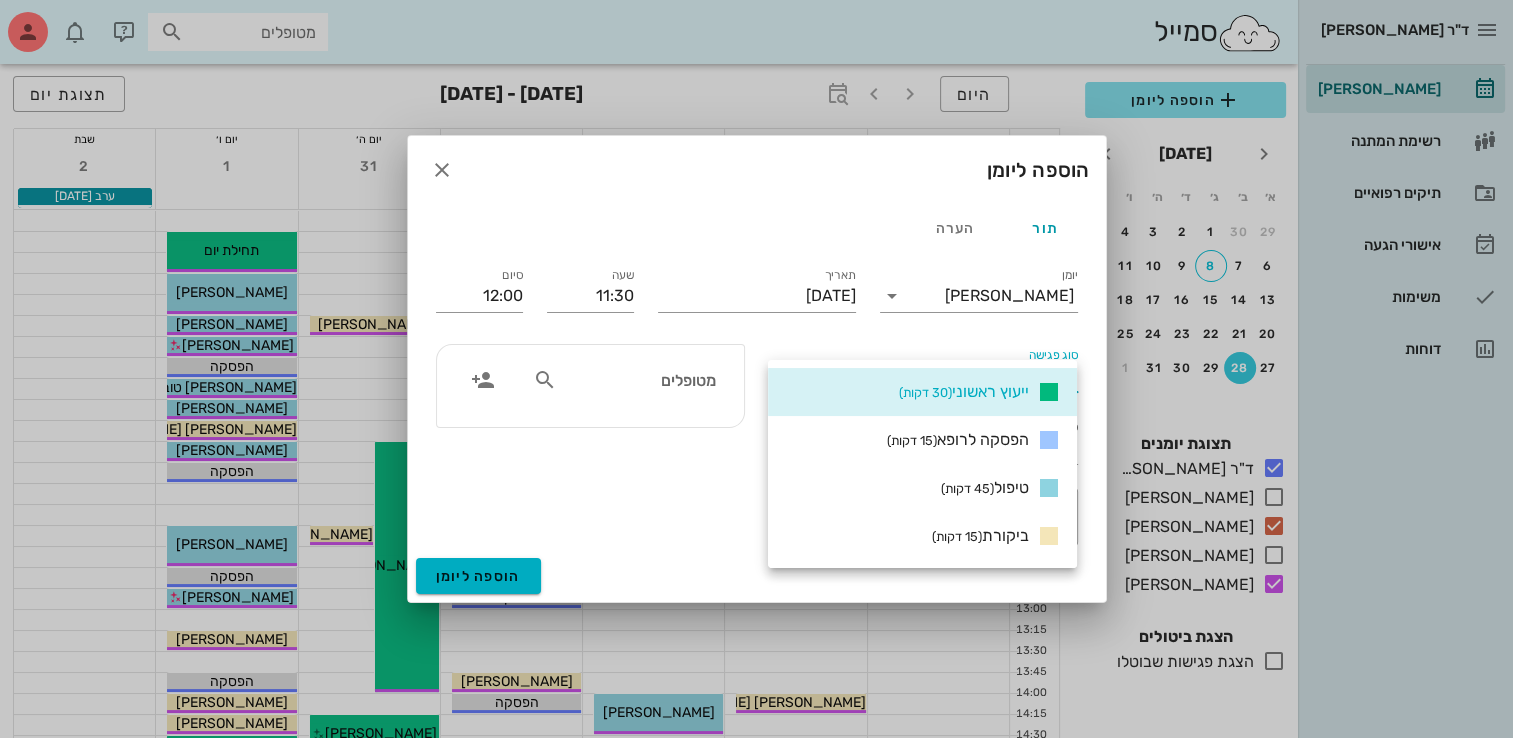 click on "טיפול  (45 דקות)" at bounding box center [997, 488] 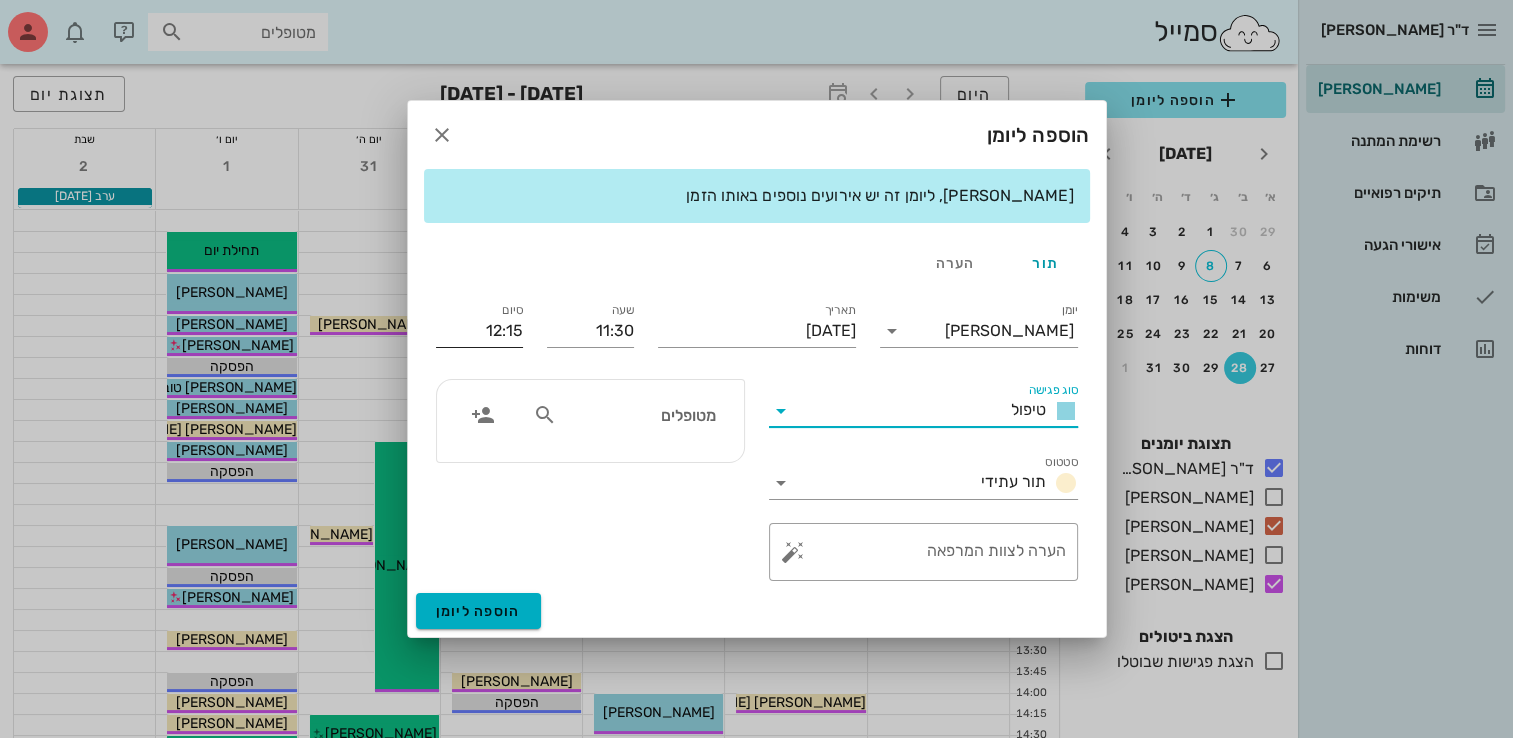 click on "12:15" at bounding box center [479, 331] 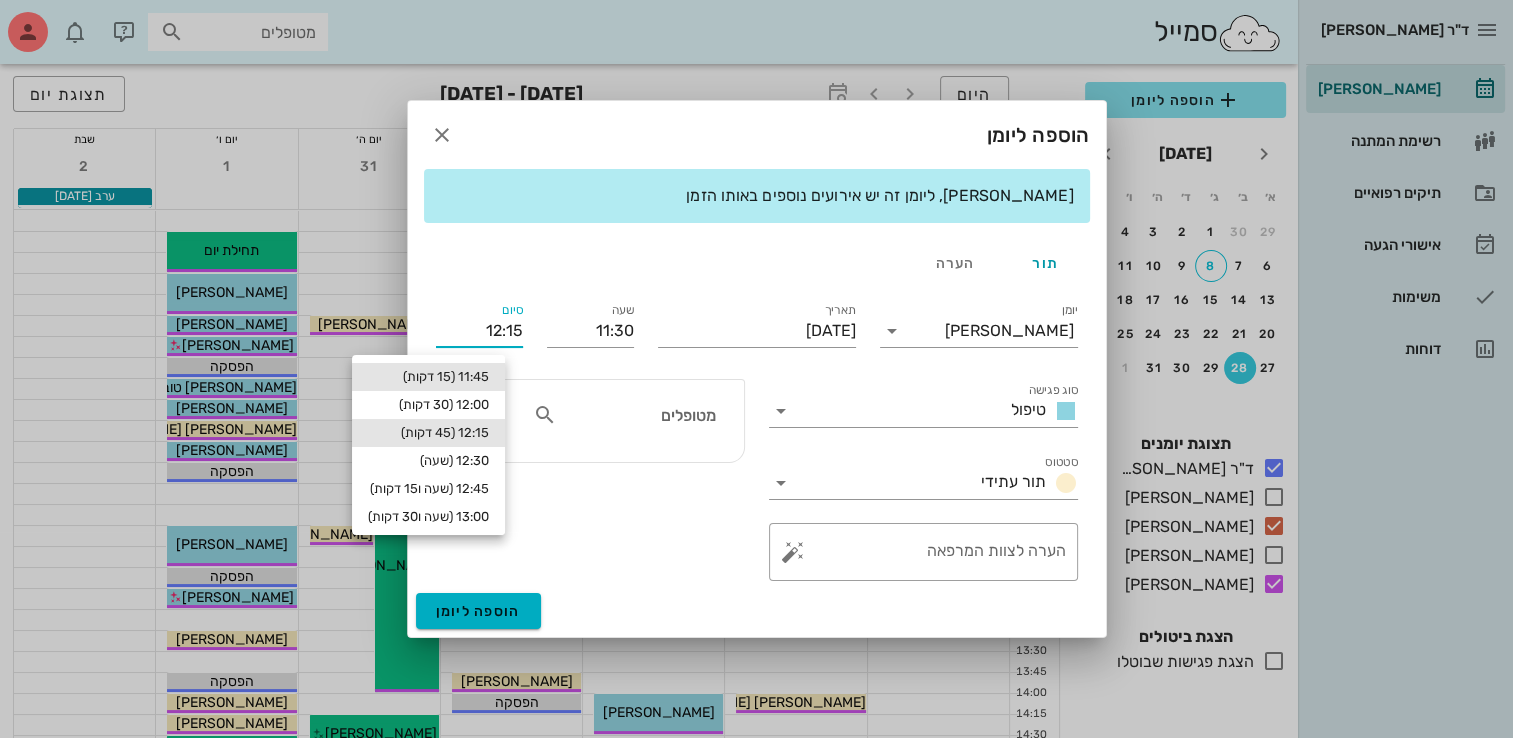 click on "11:45 (15 דקות)" at bounding box center [428, 377] 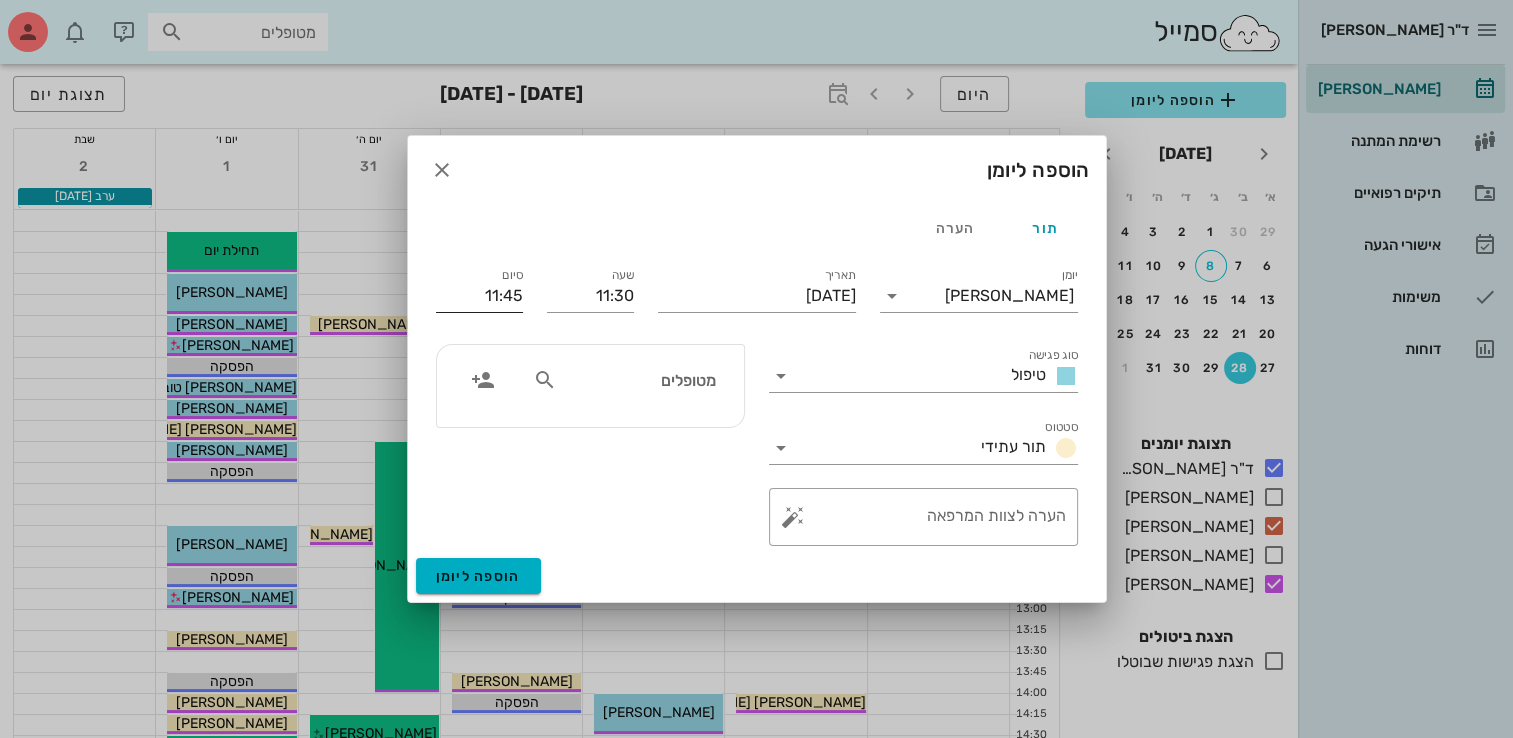 click on "11:45" at bounding box center (479, 296) 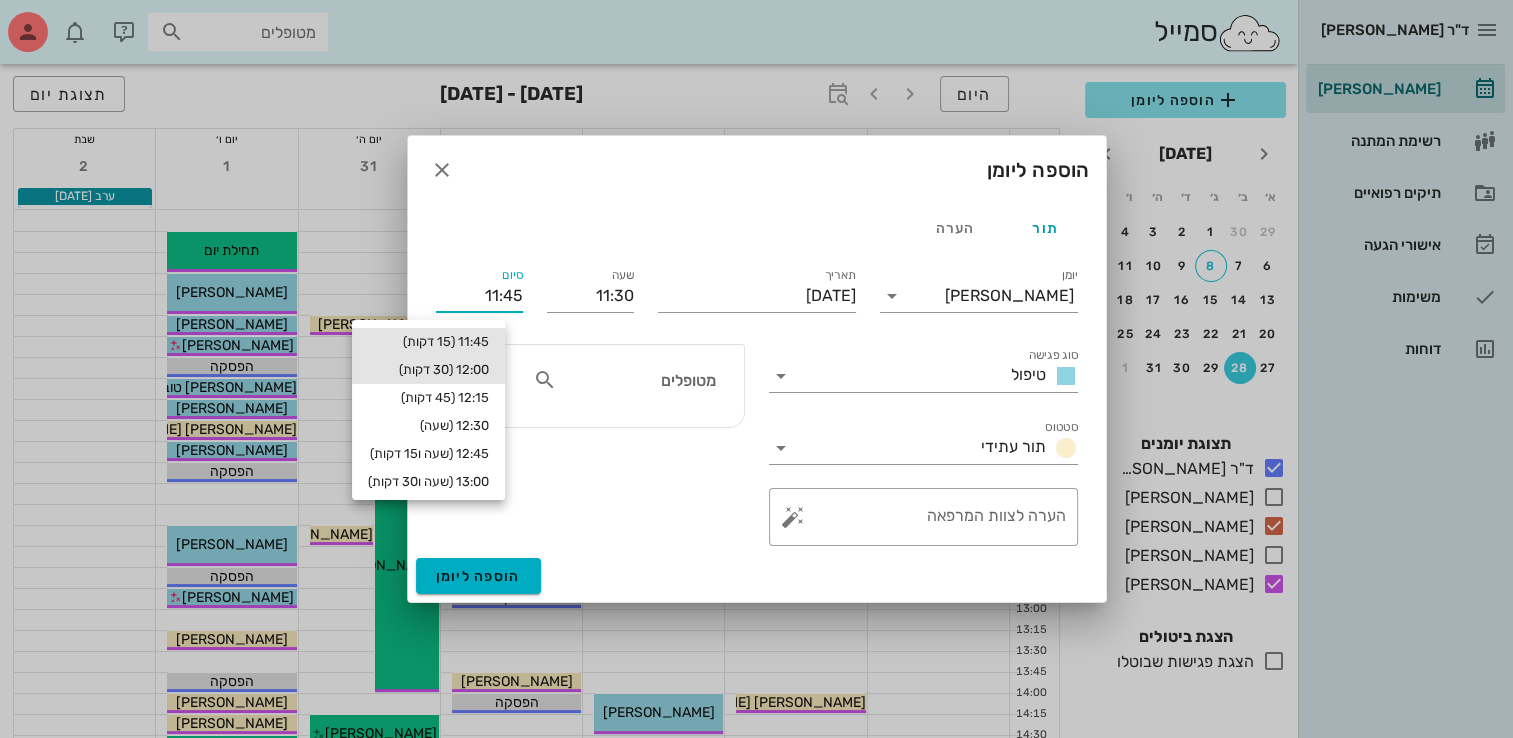 click on "12:00 (30 דקות)" at bounding box center [428, 370] 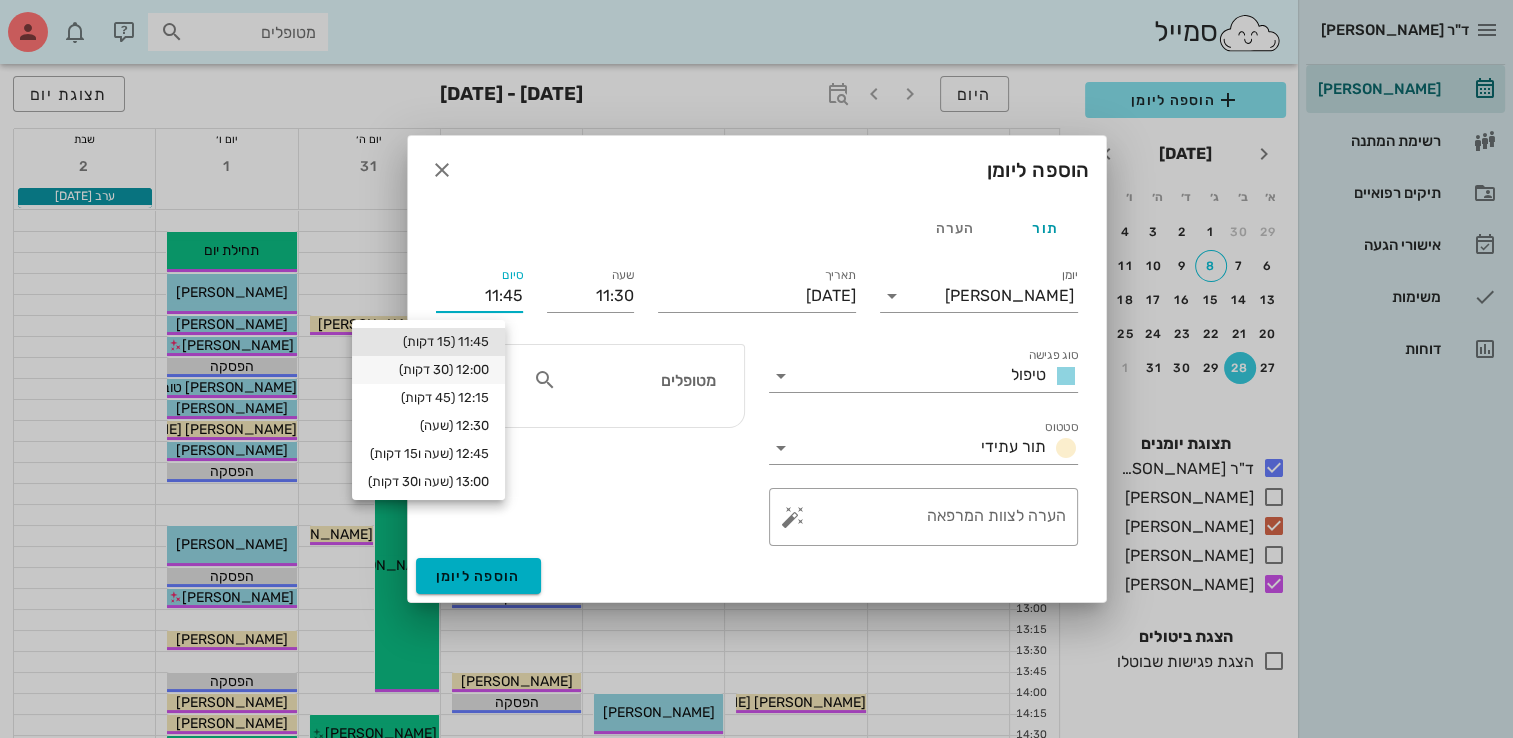 type on "12:00" 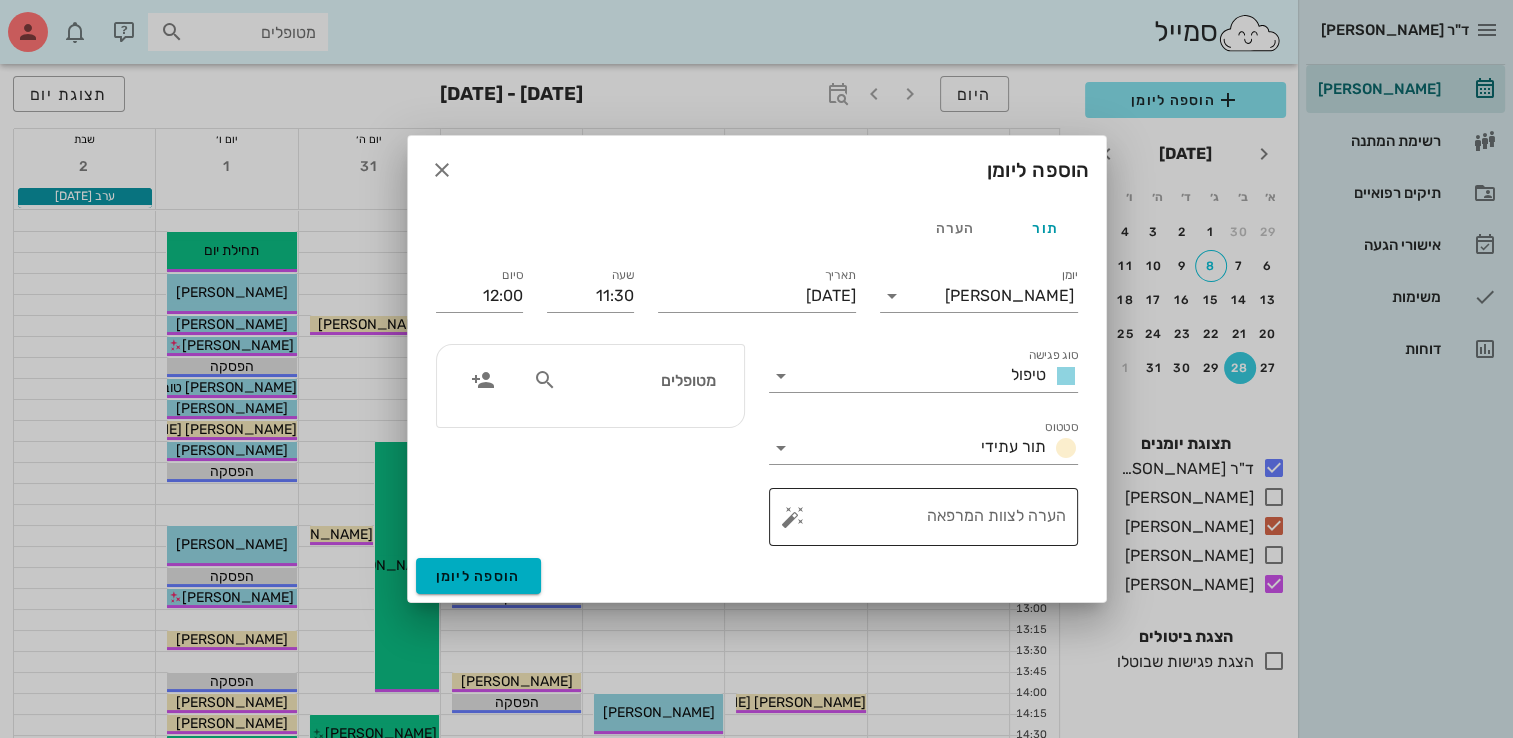 click on "הערה לצוות המרפאה" at bounding box center [931, 517] 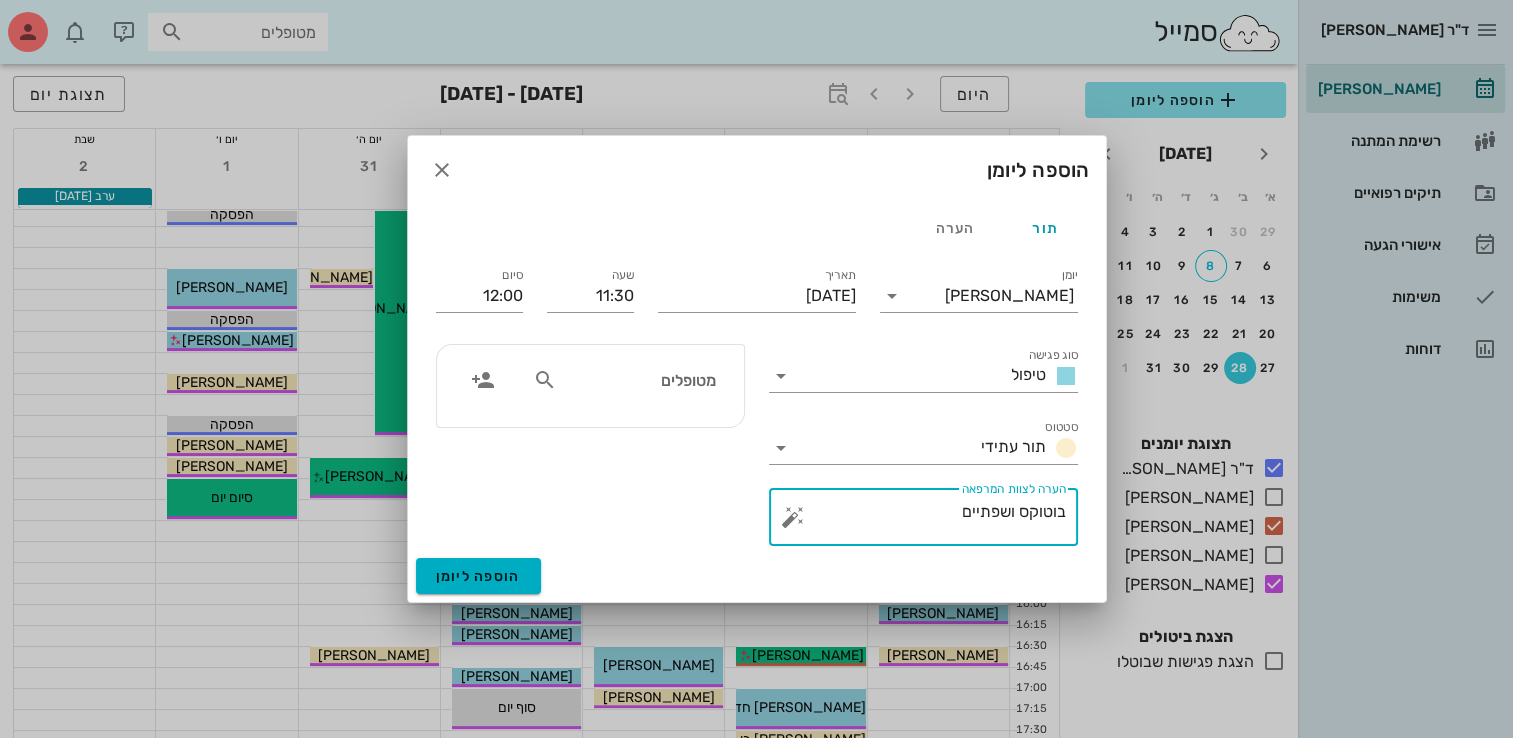 scroll, scrollTop: 260, scrollLeft: 0, axis: vertical 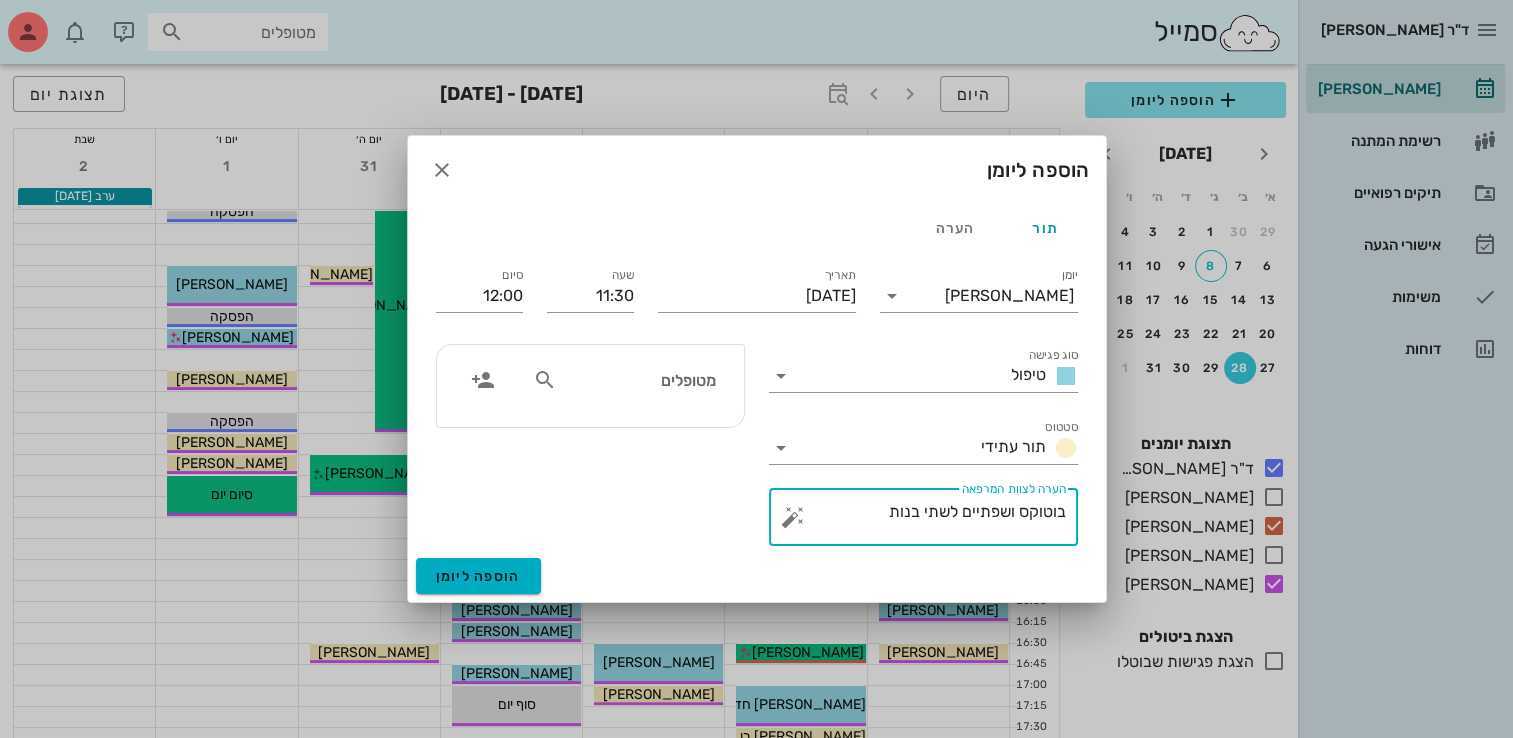 type on "בוטוקס ושפתיים לשתי בנות" 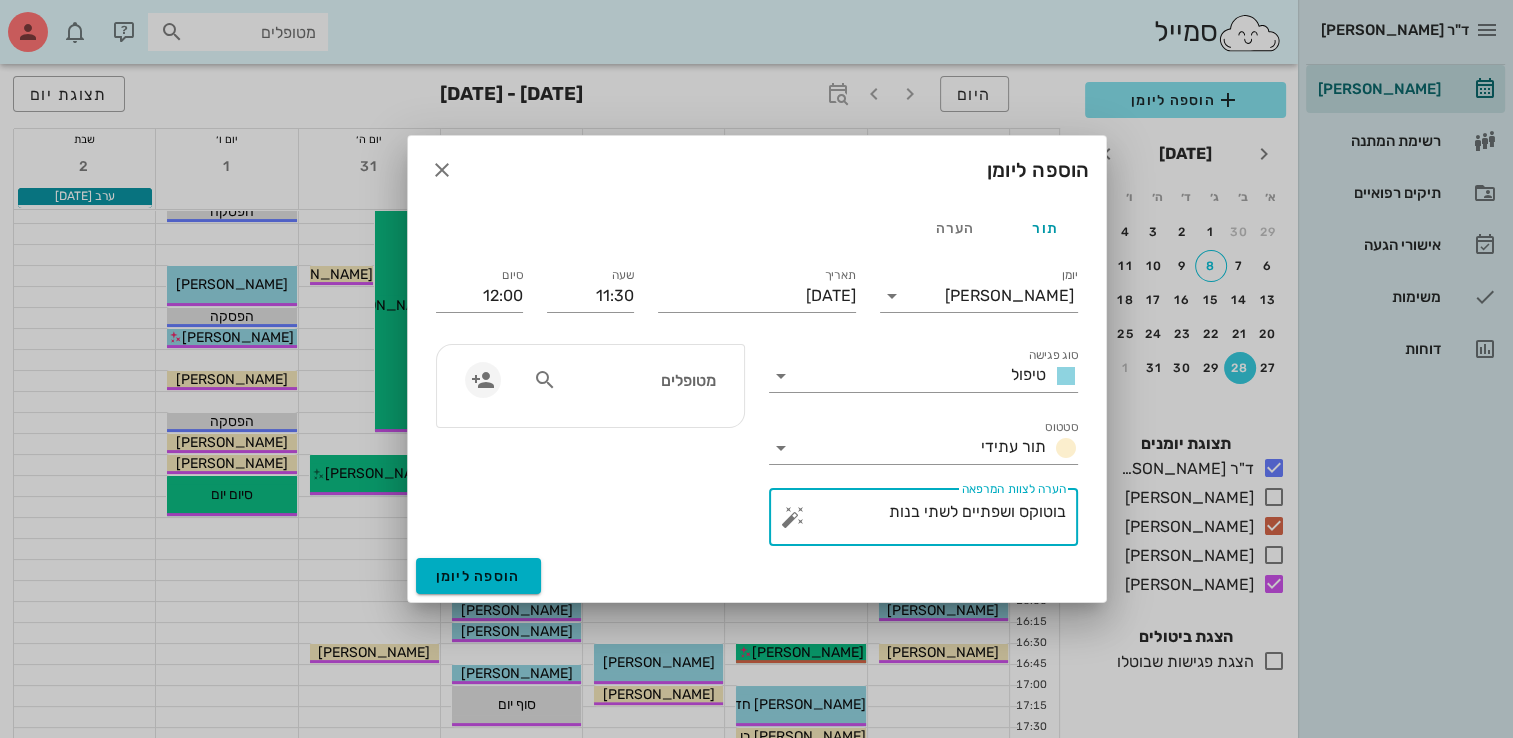 click at bounding box center (483, 380) 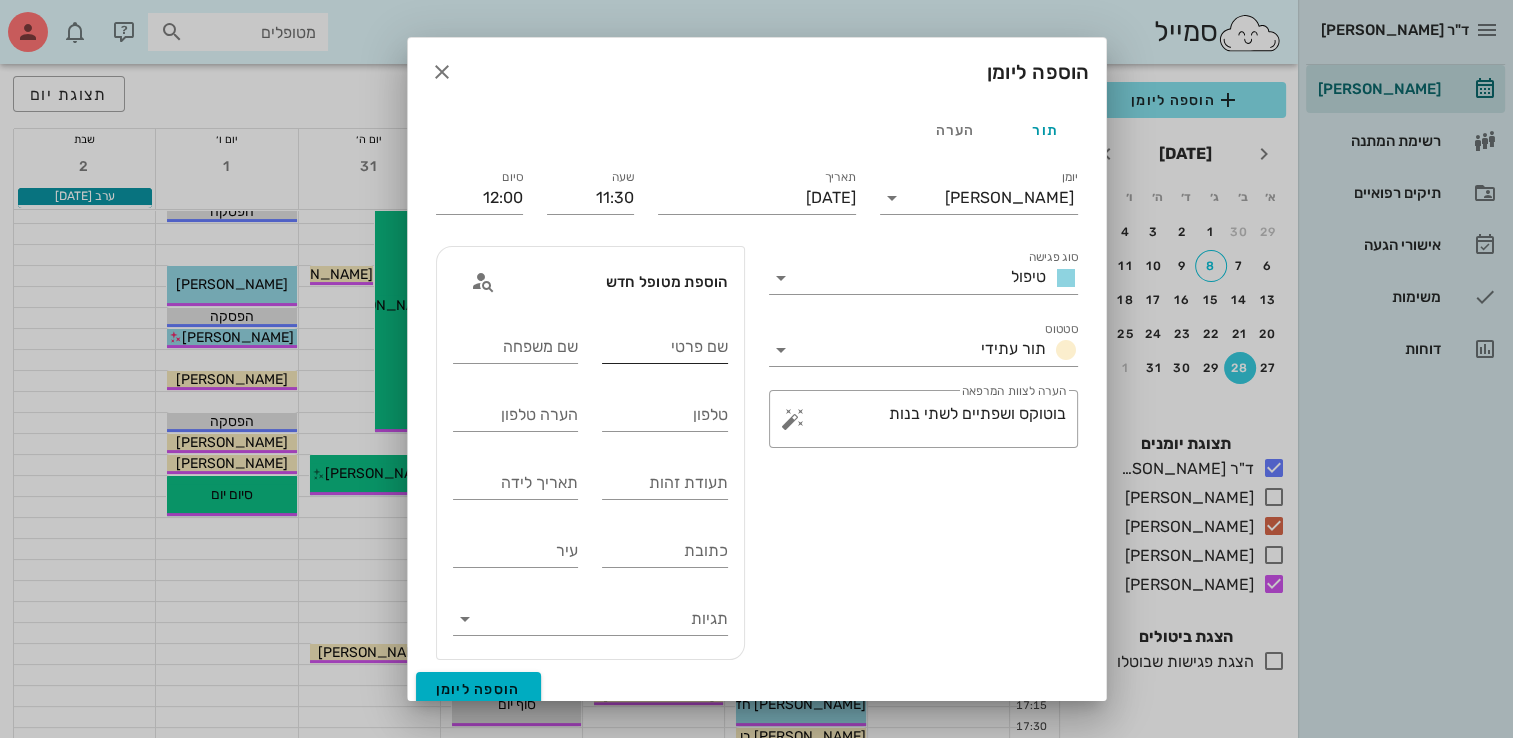 click on "שם פרטי" at bounding box center (665, 347) 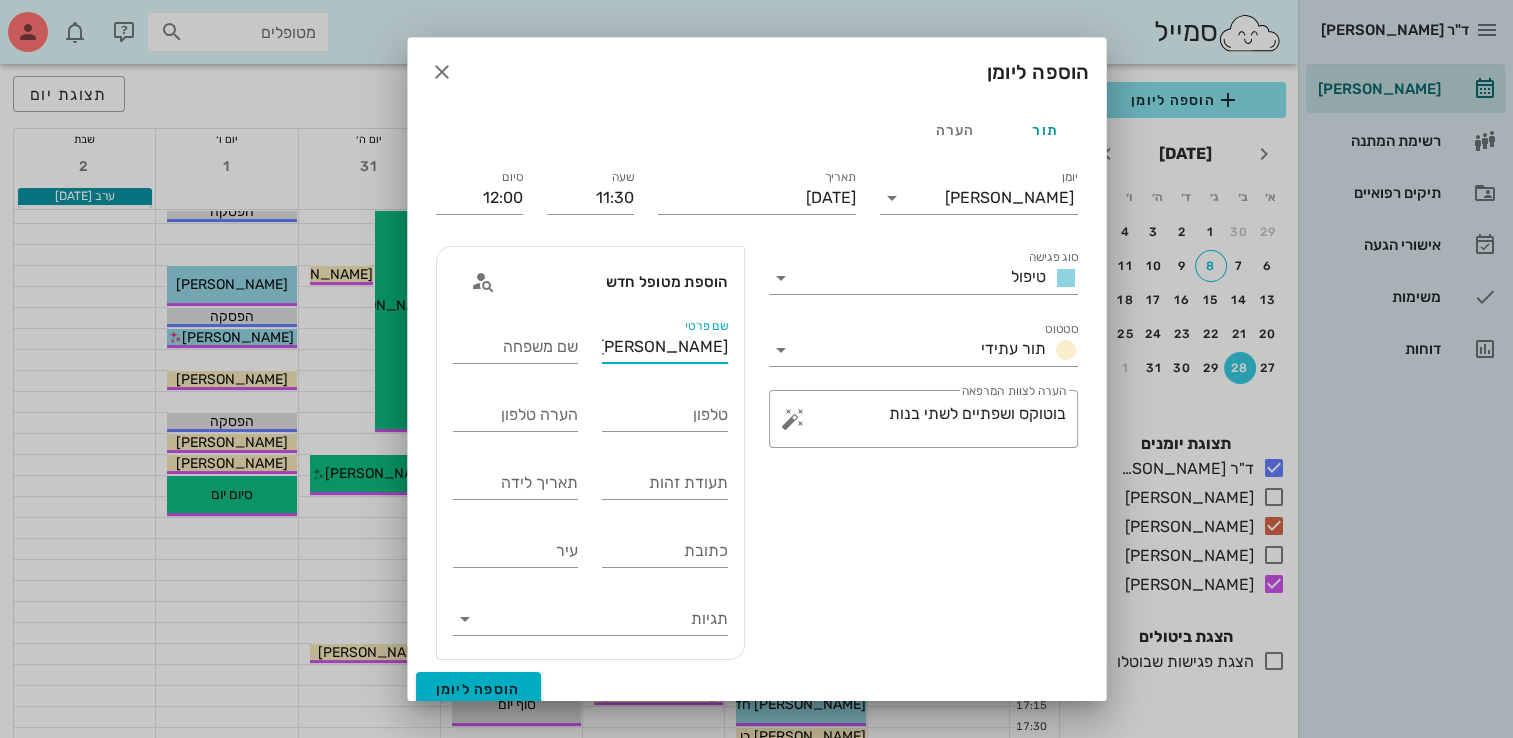 type on "[PERSON_NAME]" 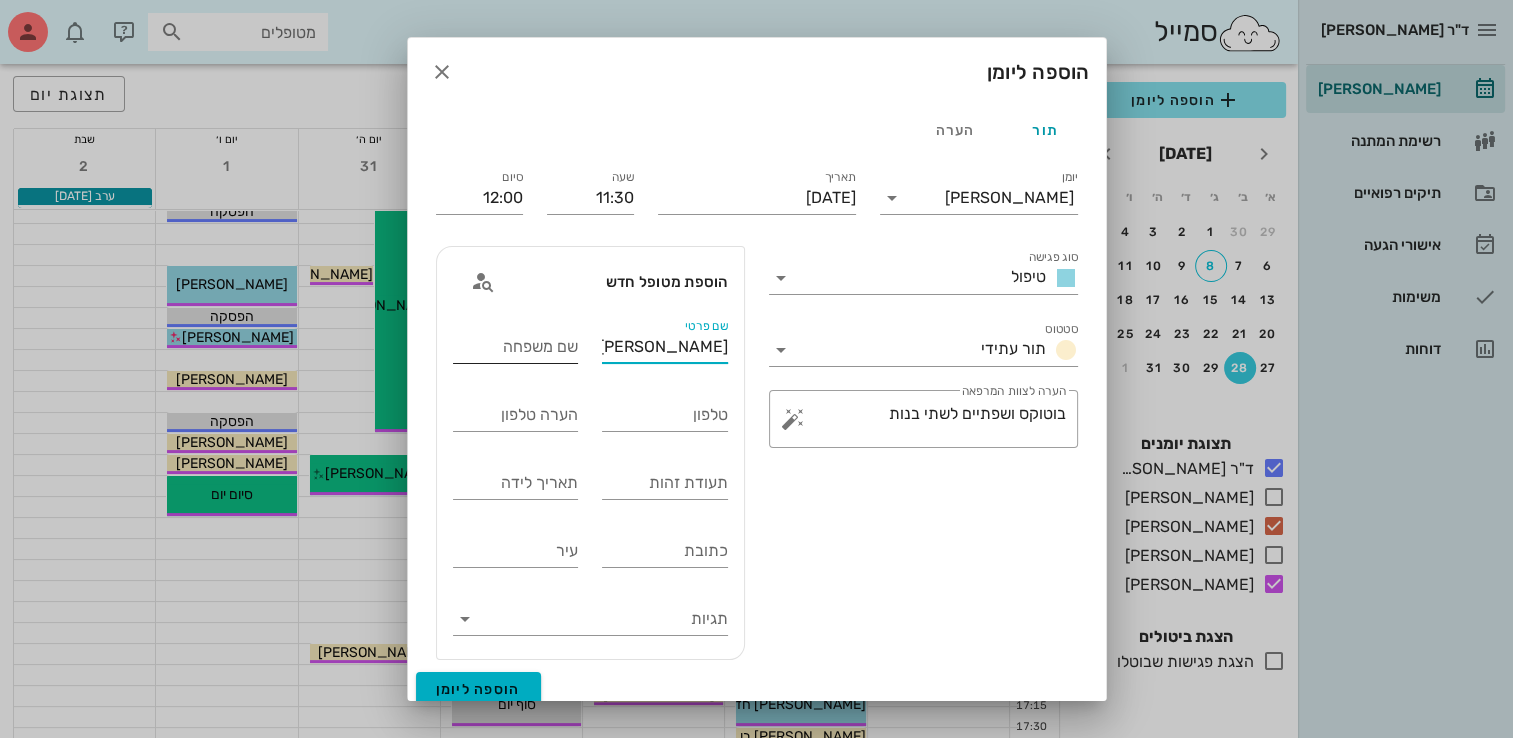 click on "שם משפחה" at bounding box center (516, 347) 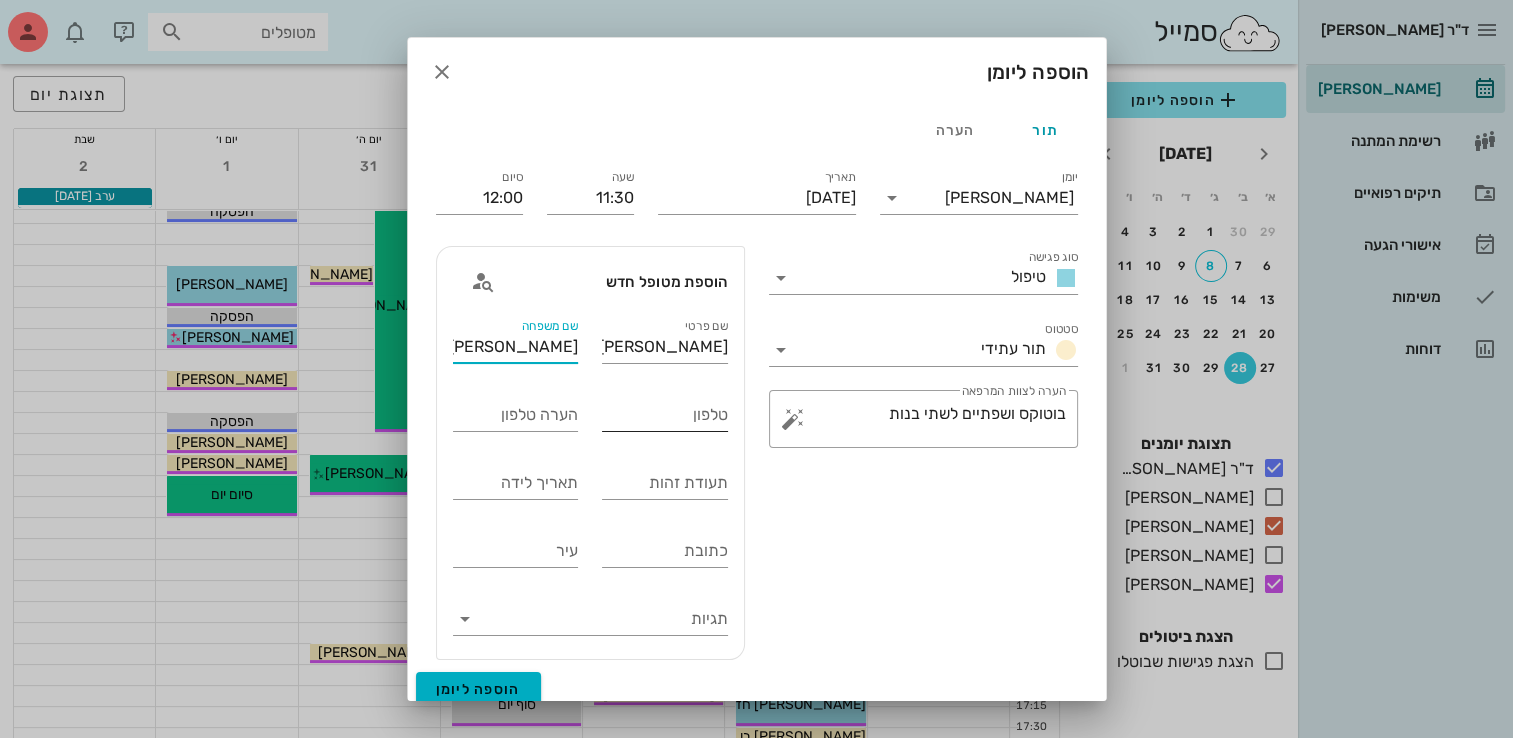 type on "[PERSON_NAME]" 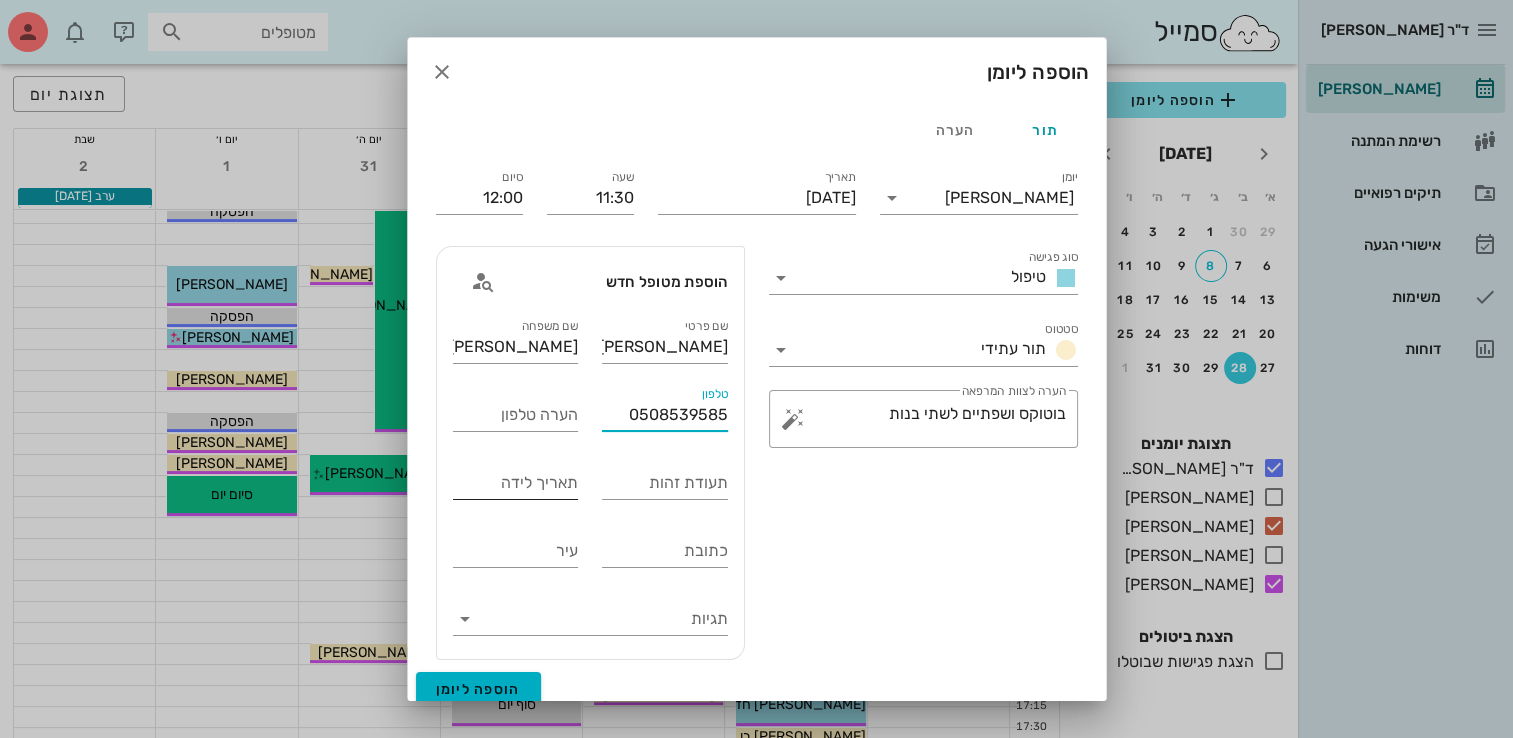 type on "0508539585" 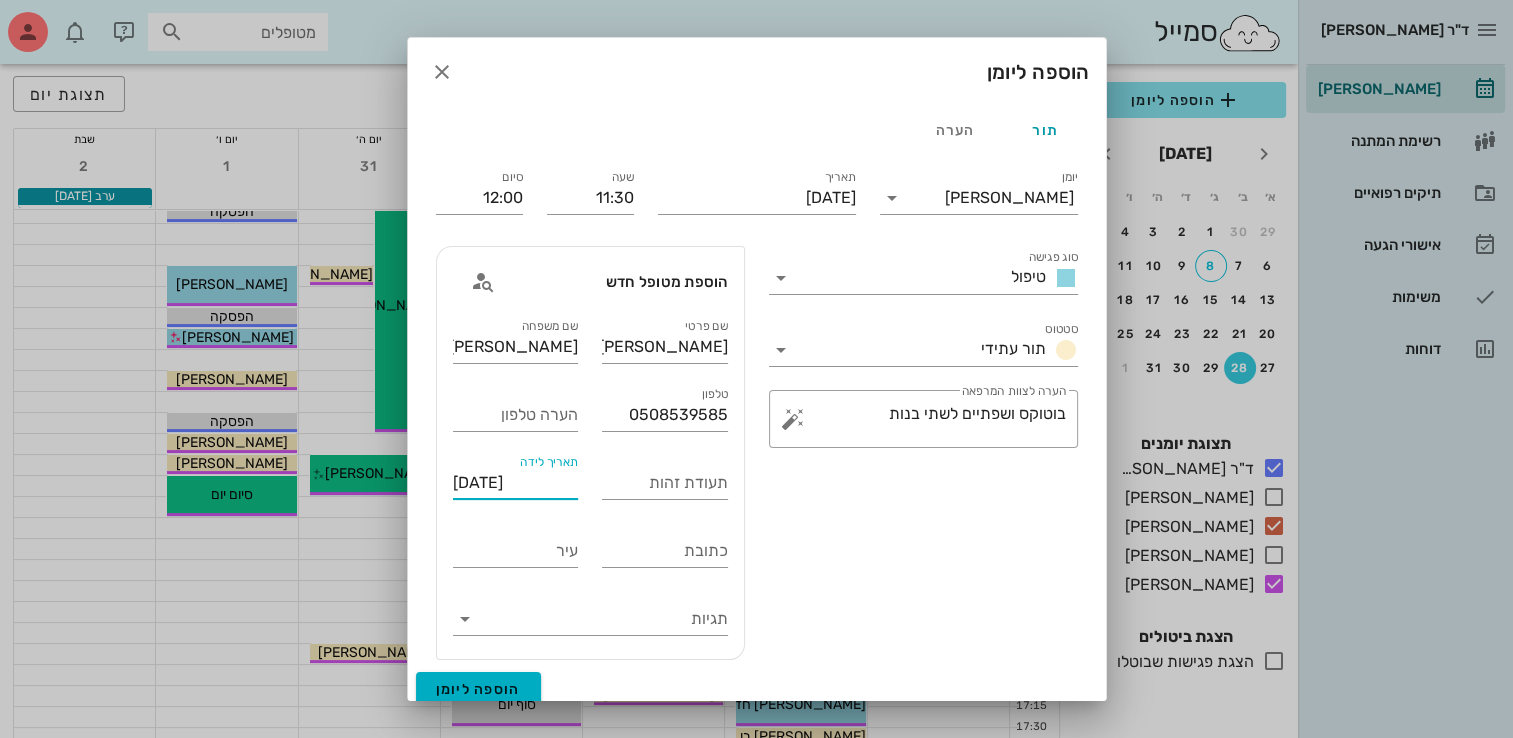 type on "[DATE]" 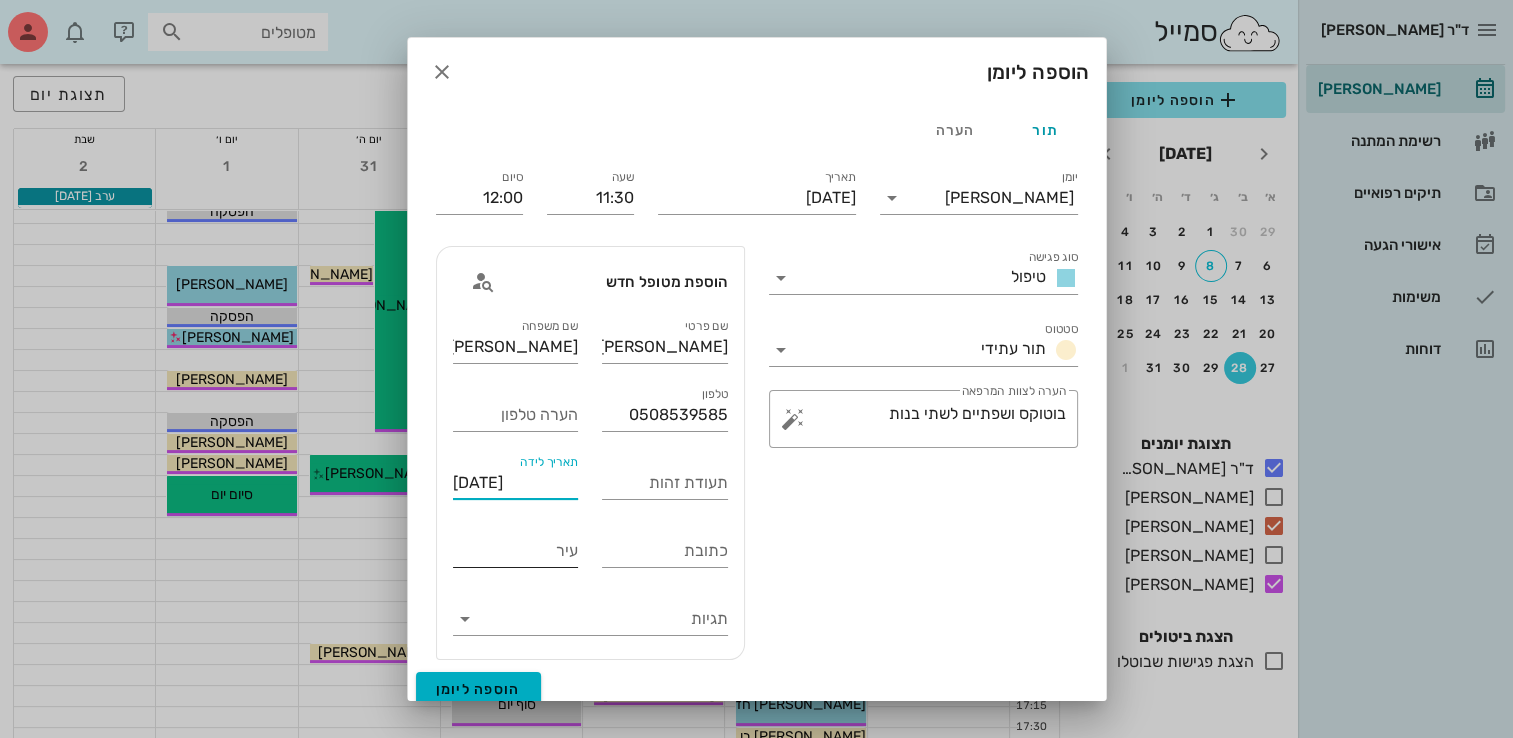 click on "עיר" at bounding box center (516, 551) 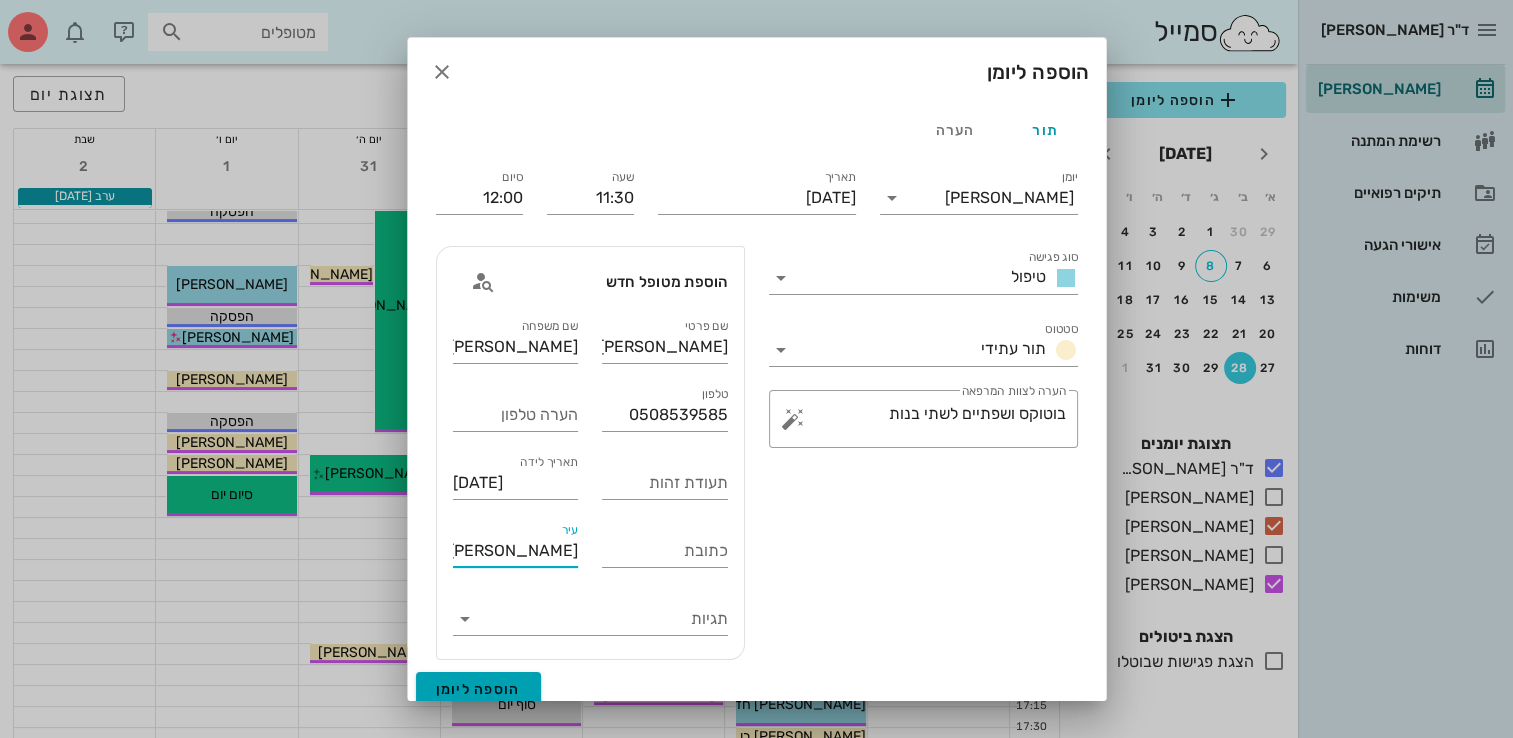 type on "[PERSON_NAME]" 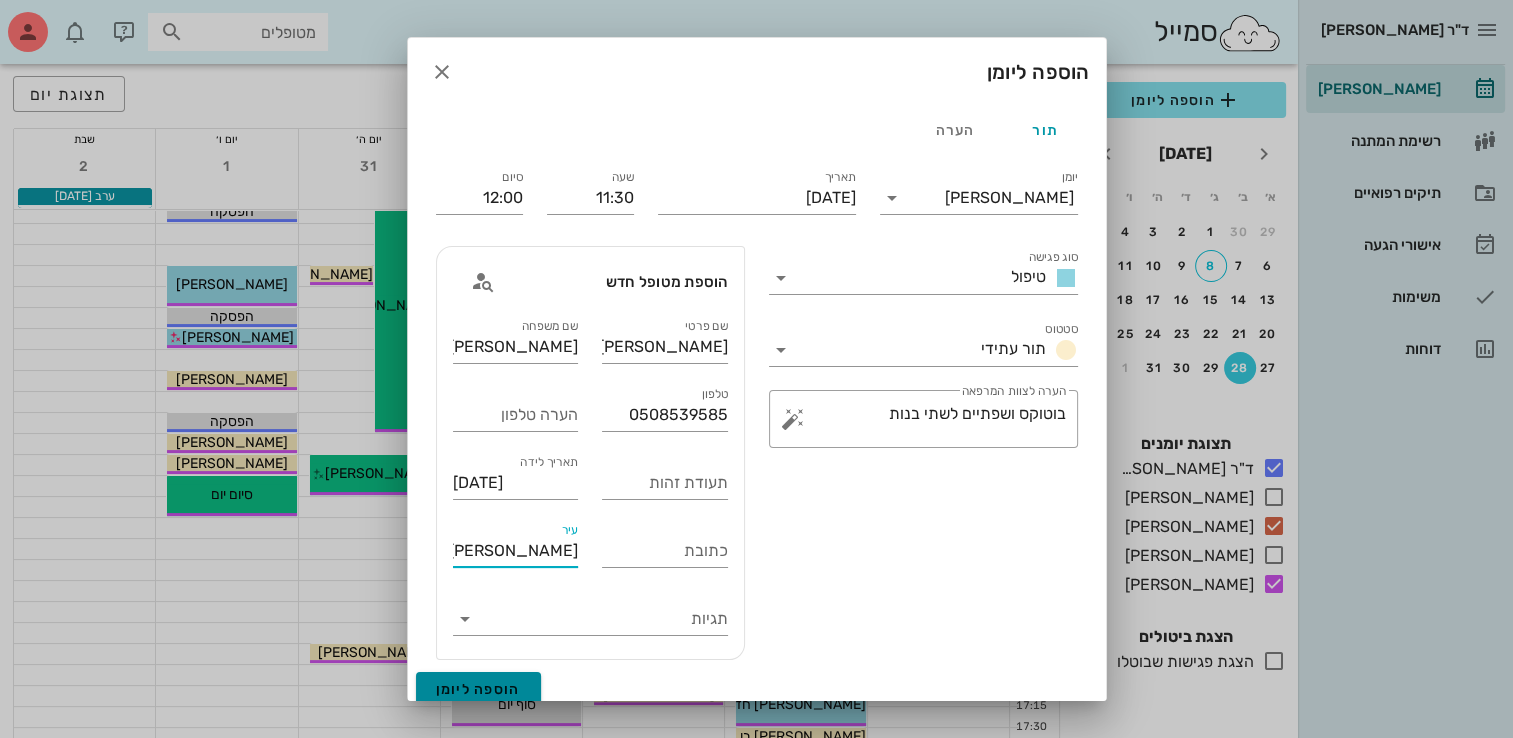 click on "הוספה ליומן" at bounding box center [478, 689] 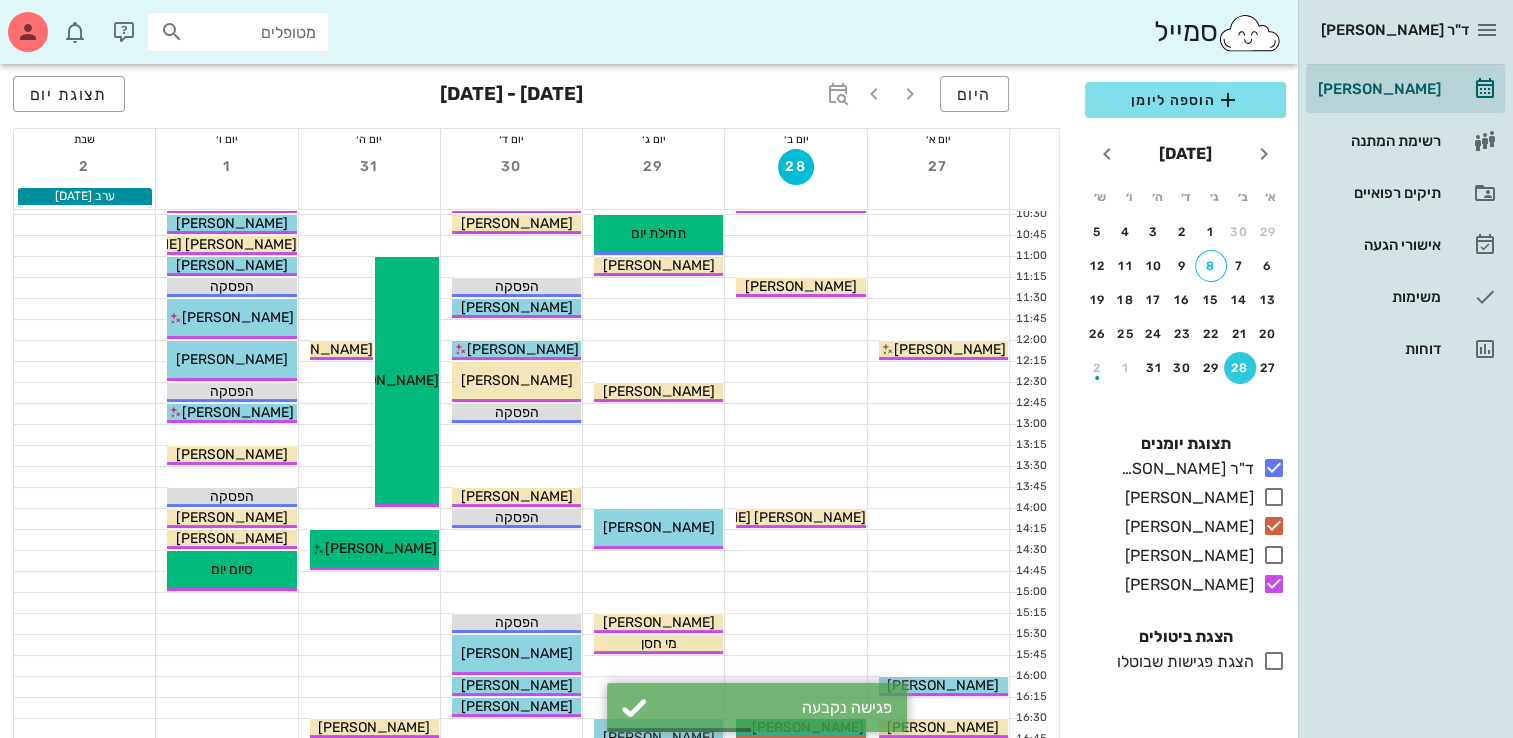 scroll, scrollTop: 127, scrollLeft: 0, axis: vertical 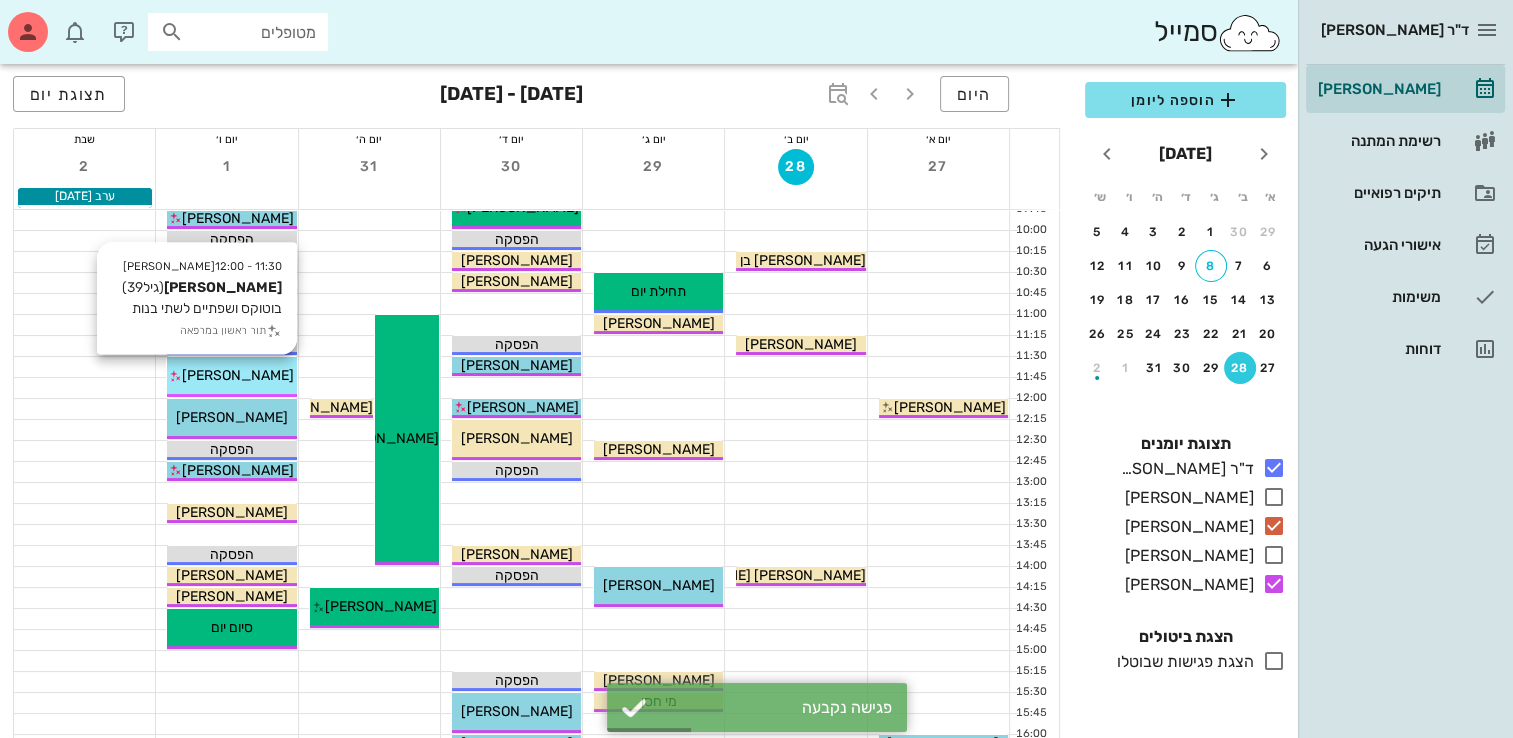 click on "[PERSON_NAME]" at bounding box center [238, 375] 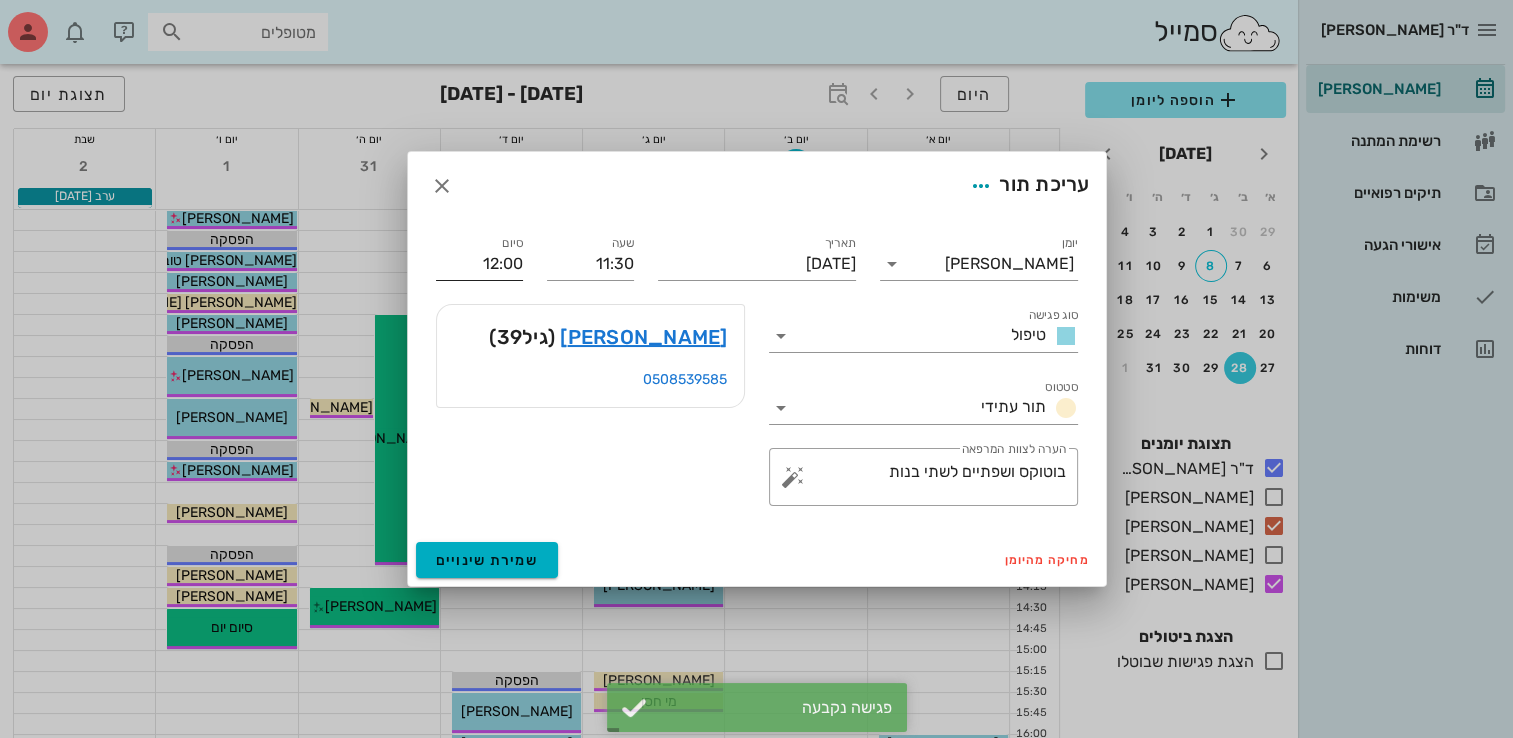 click on "12:00" at bounding box center [479, 264] 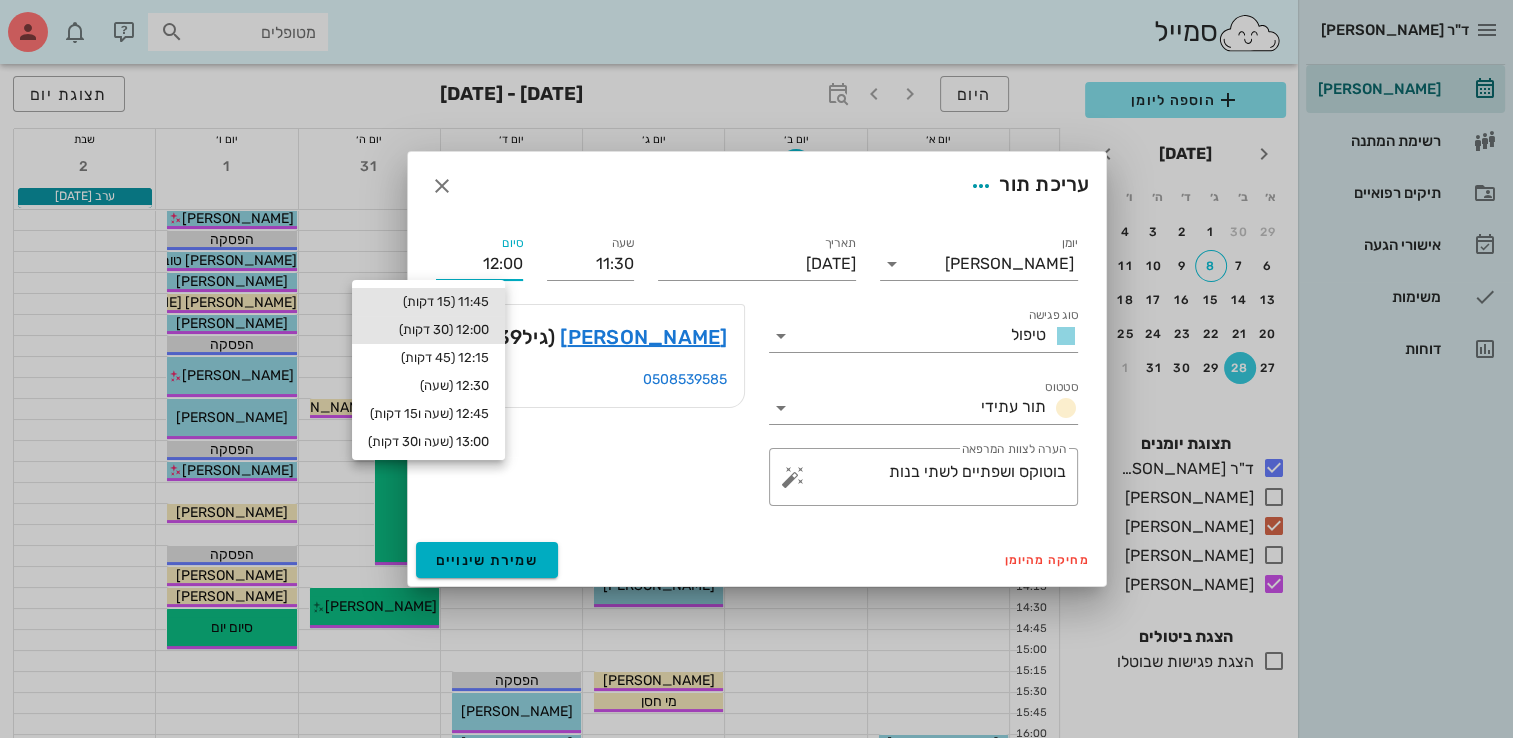 click on "11:45 (15 דקות)" at bounding box center (428, 302) 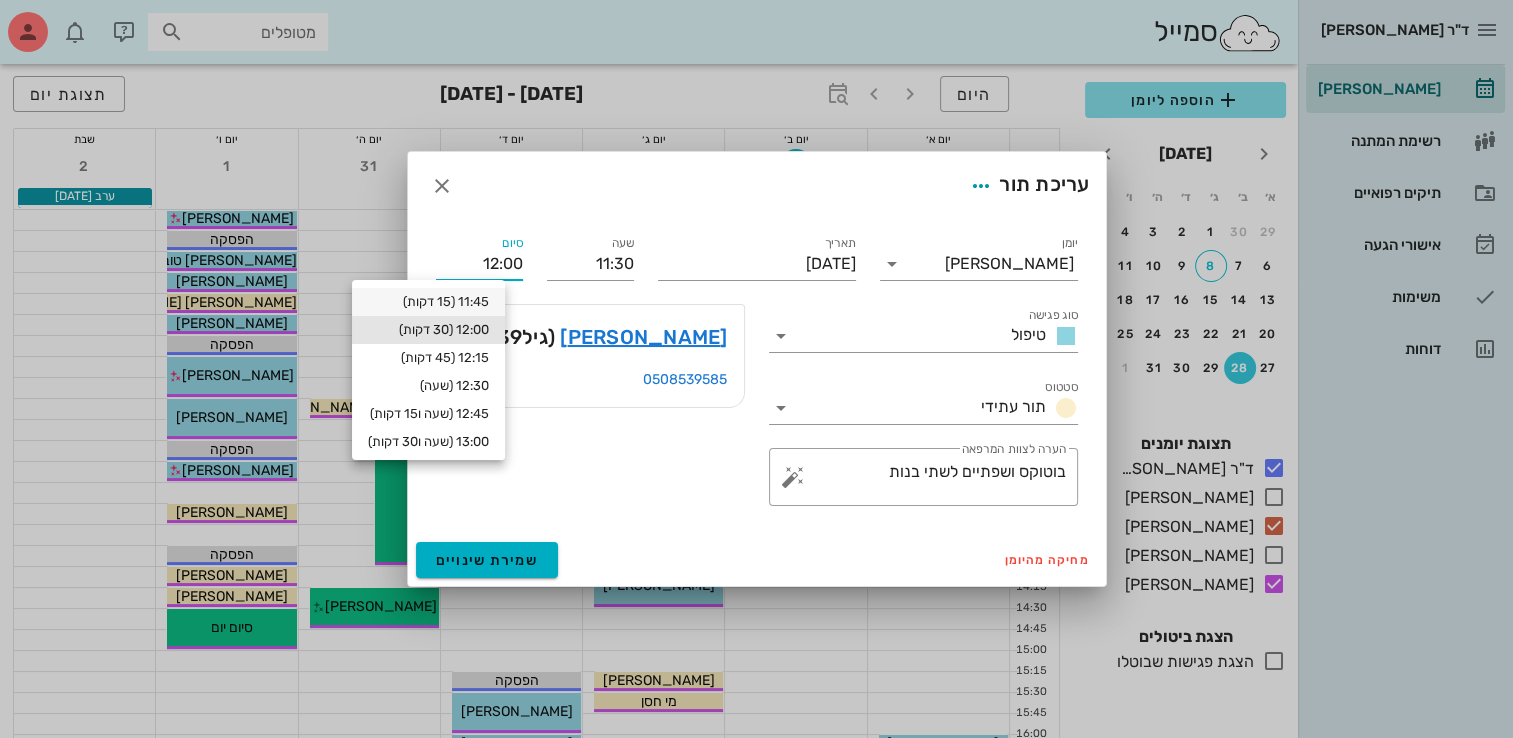 type on "11:45" 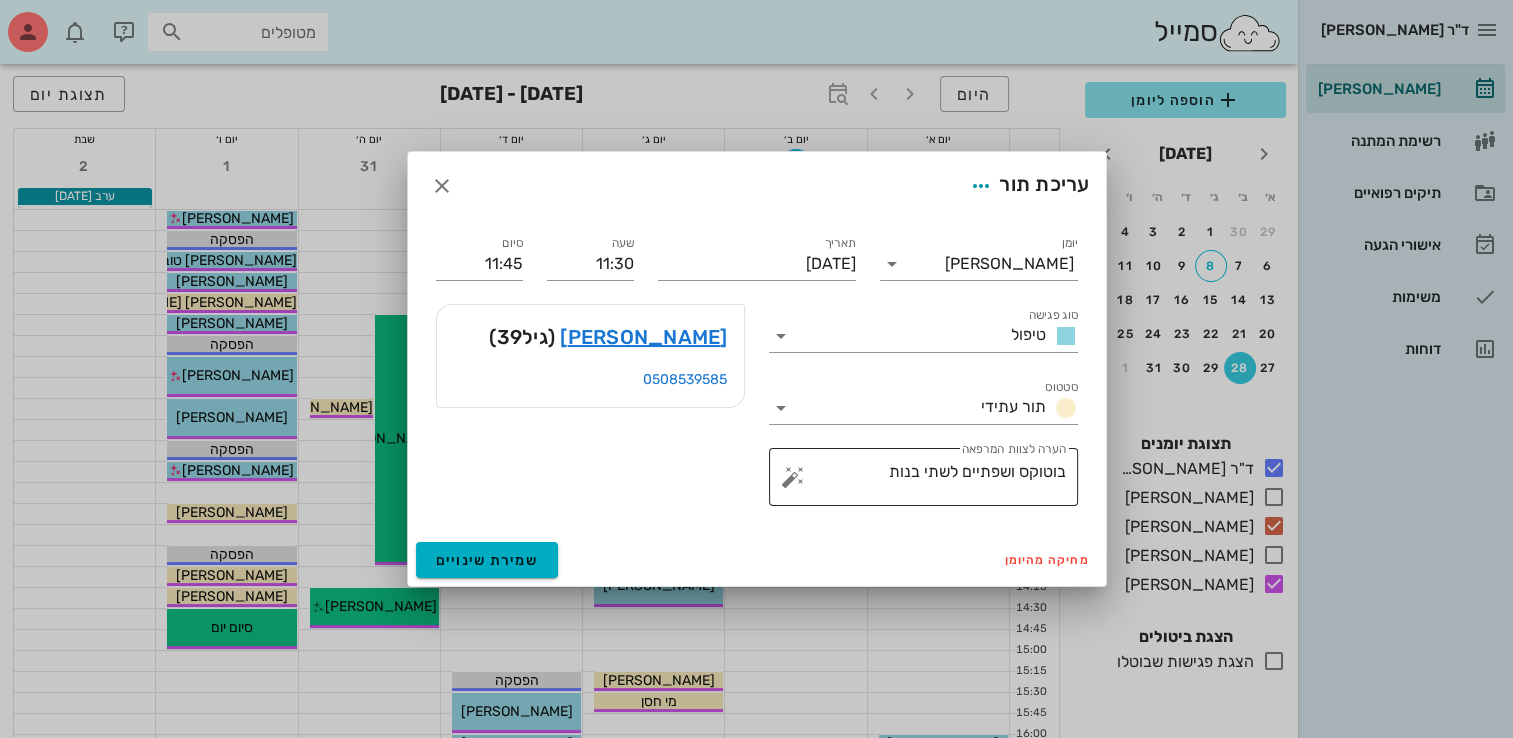 click on "בוטוקס ושפתיים לשתי בנות" at bounding box center (931, 482) 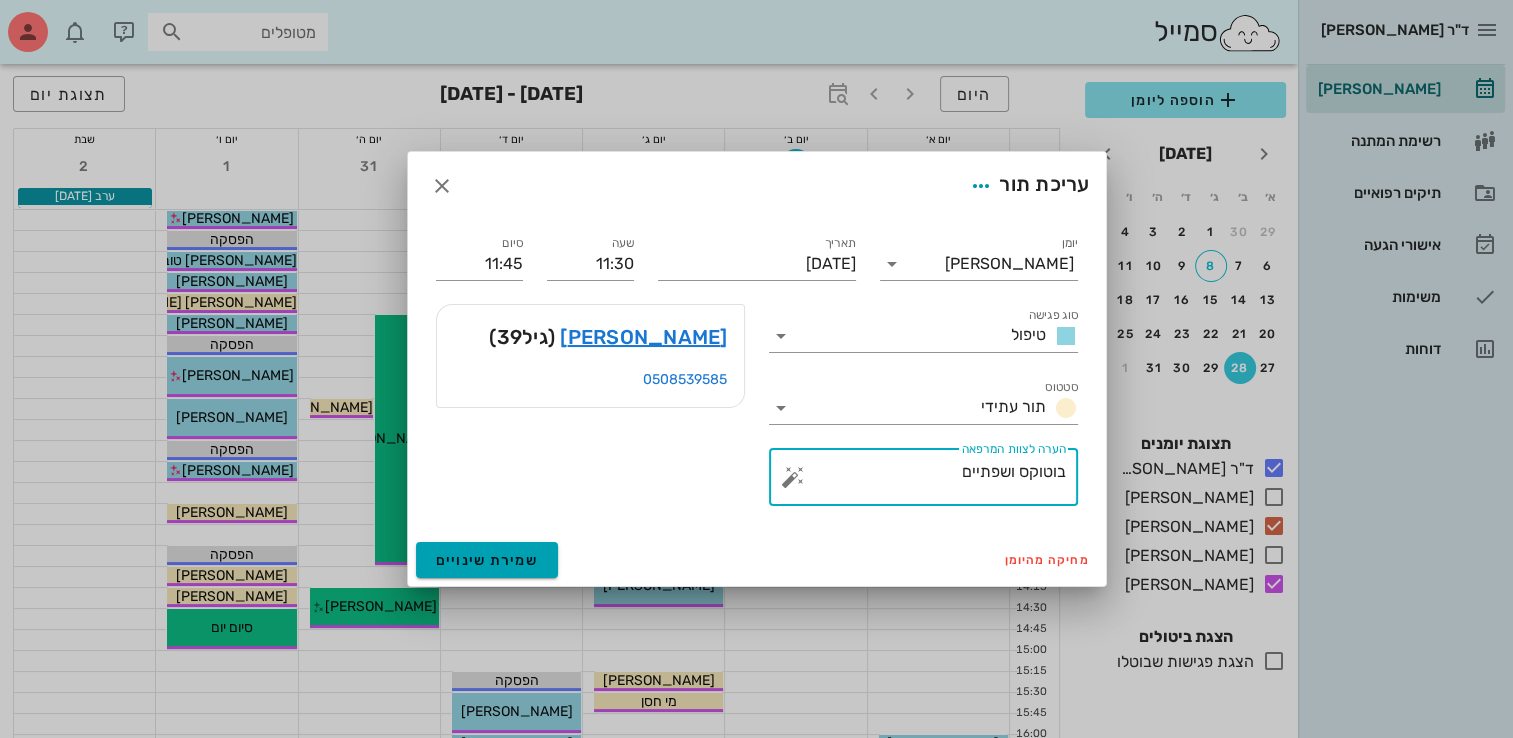type on "בוטוקס ושפתיים" 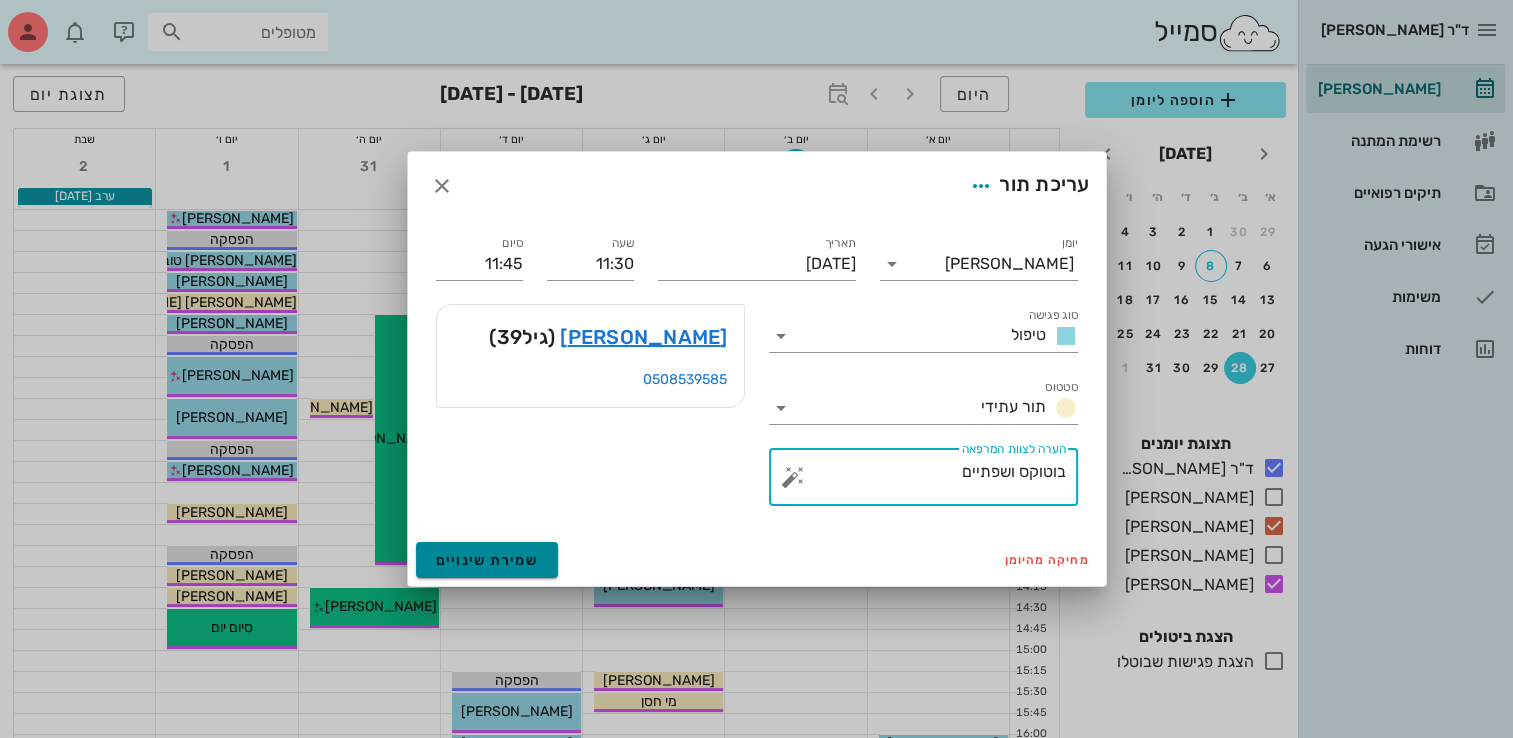 click on "שמירת שינויים" at bounding box center [487, 560] 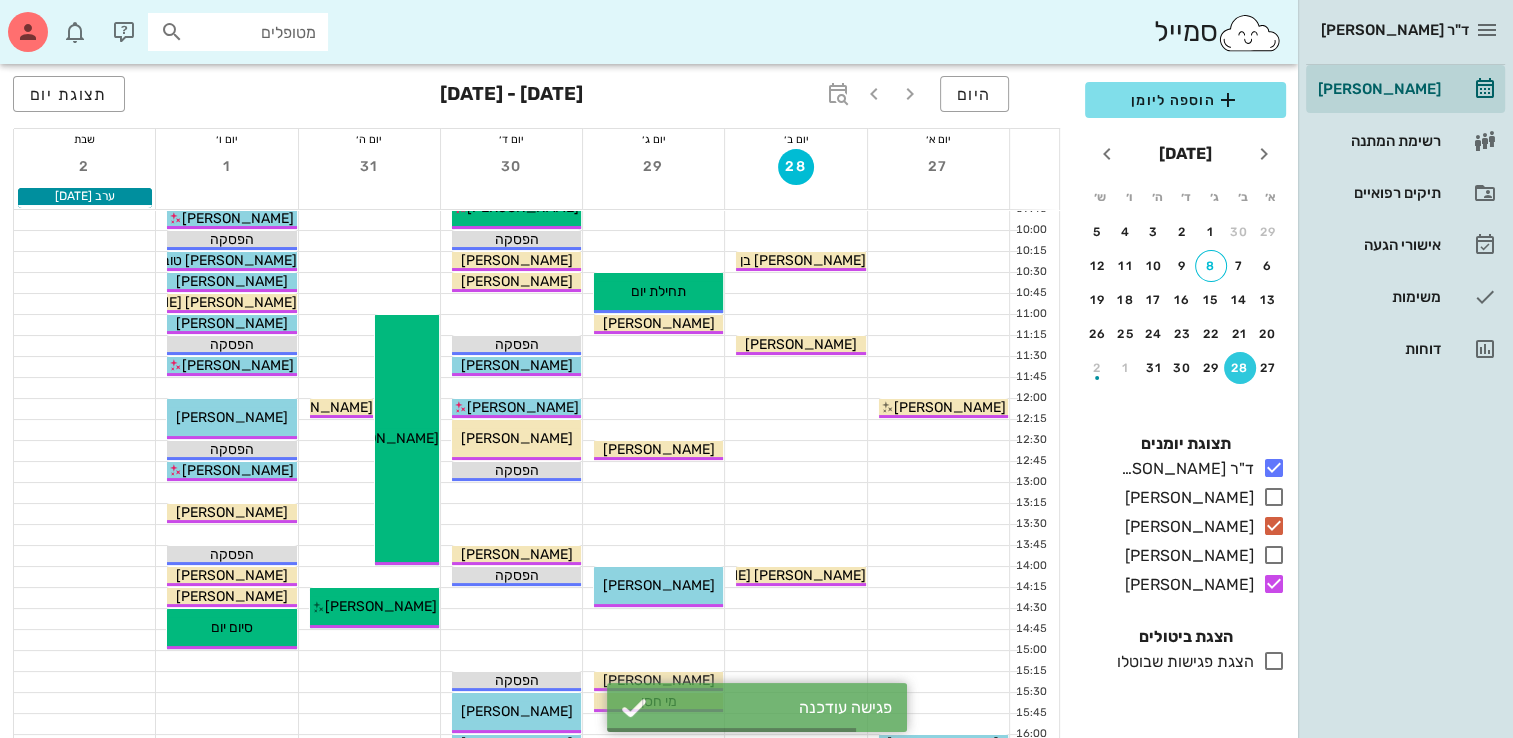click at bounding box center (226, 388) 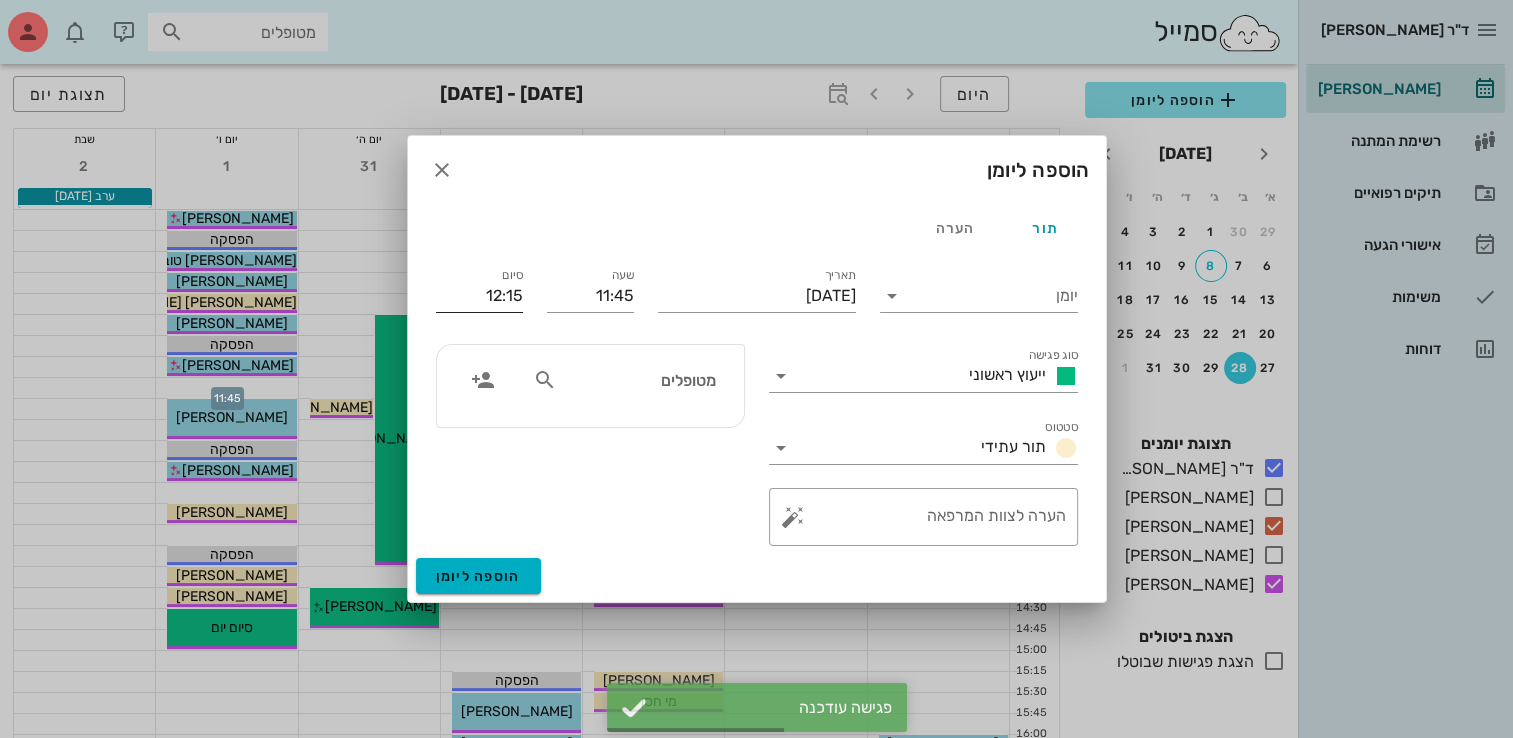 click on "12:15" at bounding box center (479, 296) 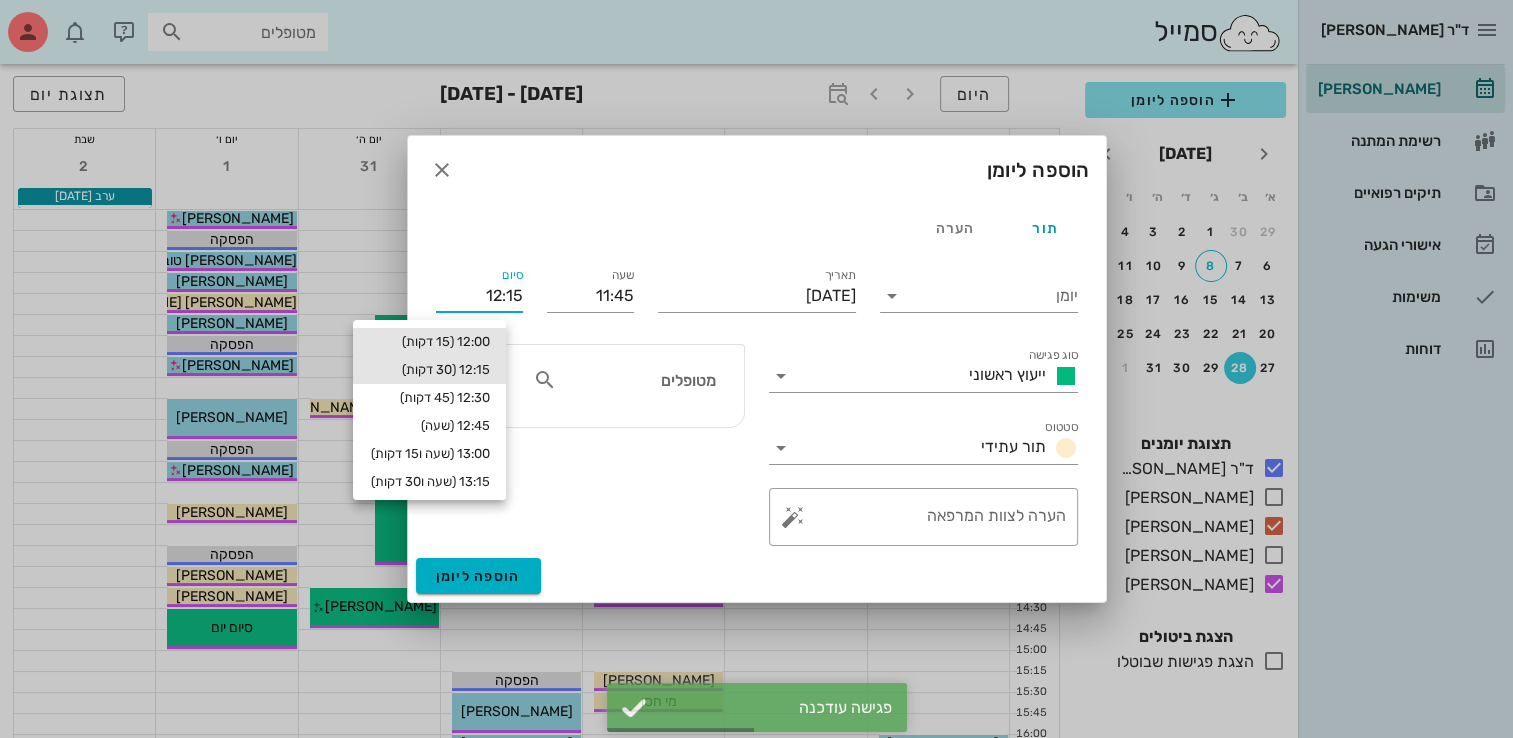 click on "12:00 (15 דקות)" at bounding box center [429, 342] 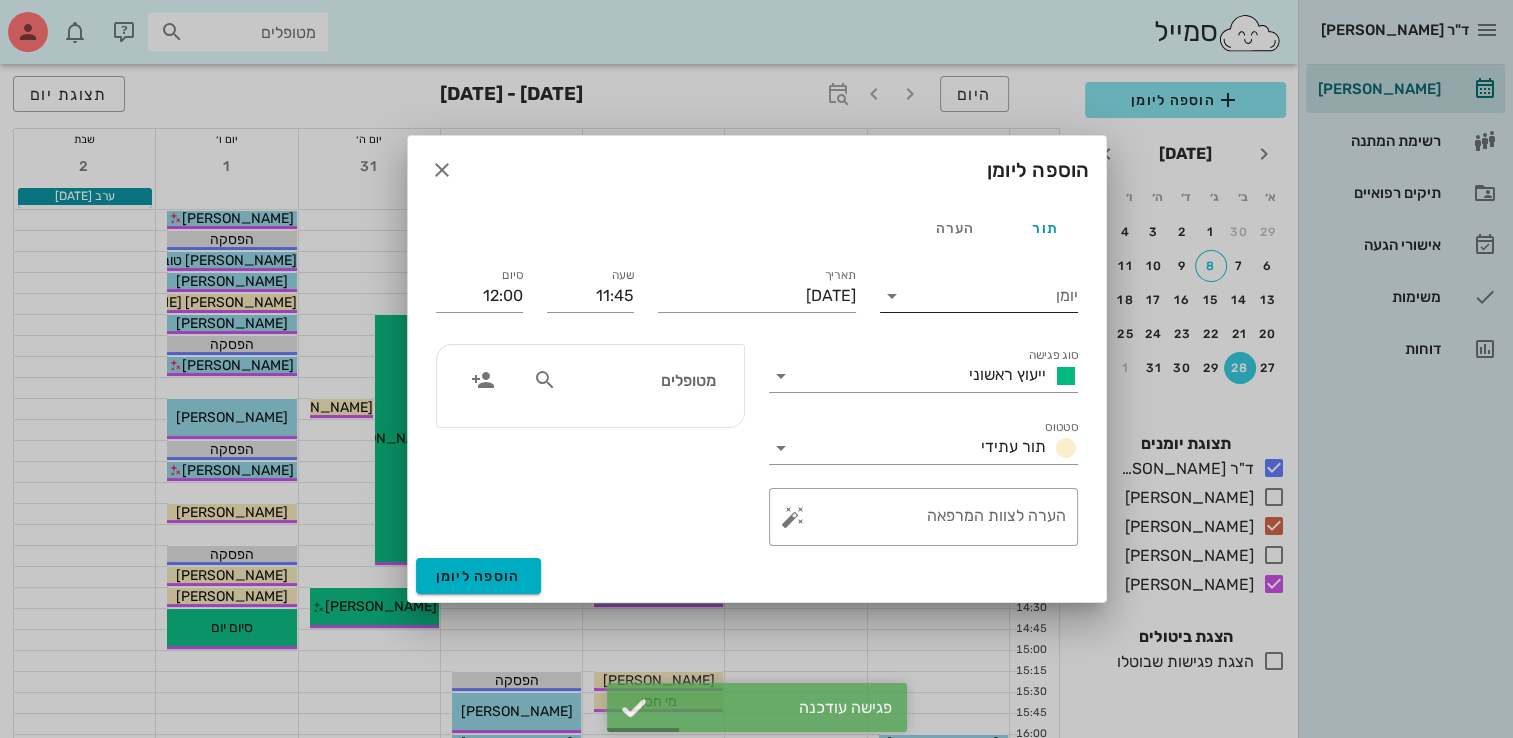 click on "יומן" at bounding box center [993, 296] 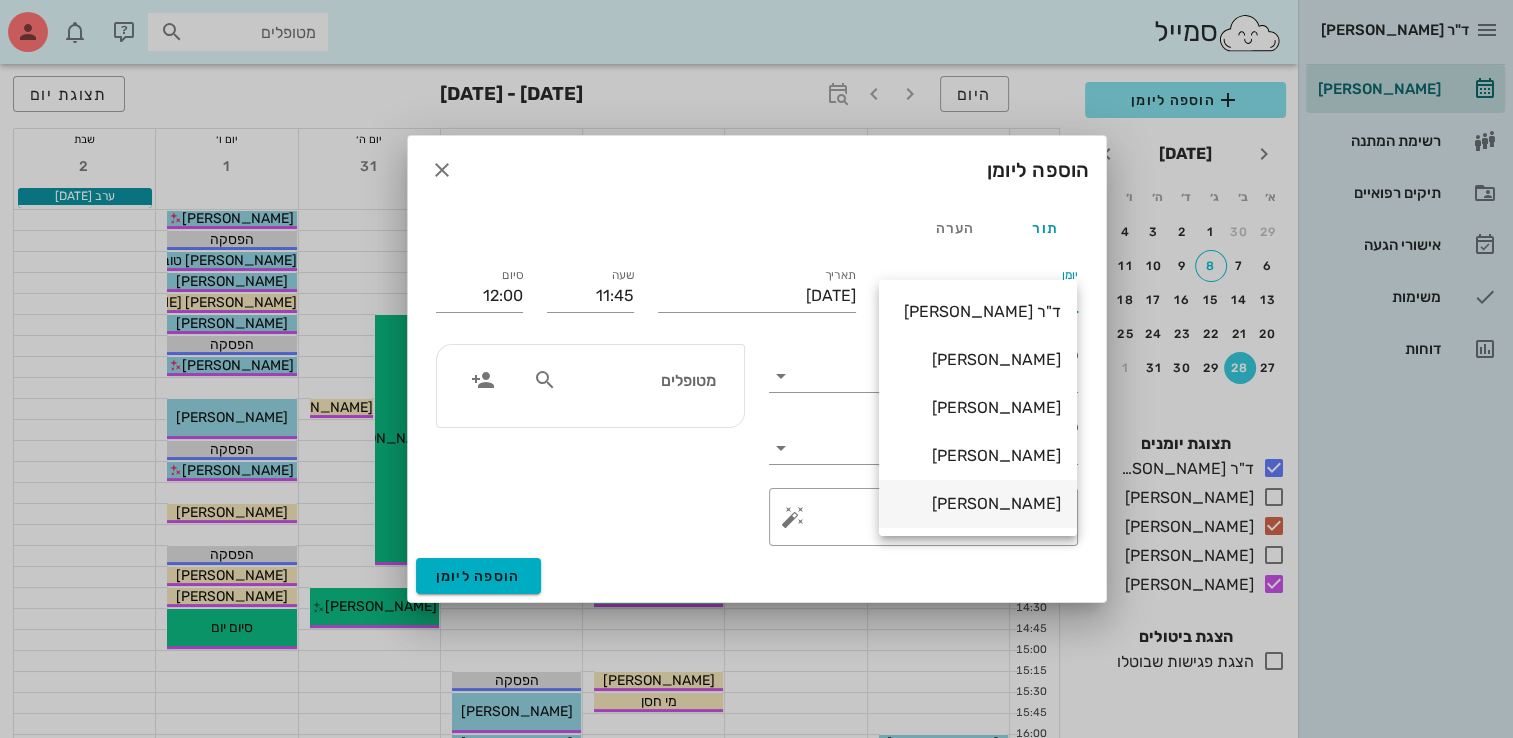 click on "[PERSON_NAME]" at bounding box center [978, 503] 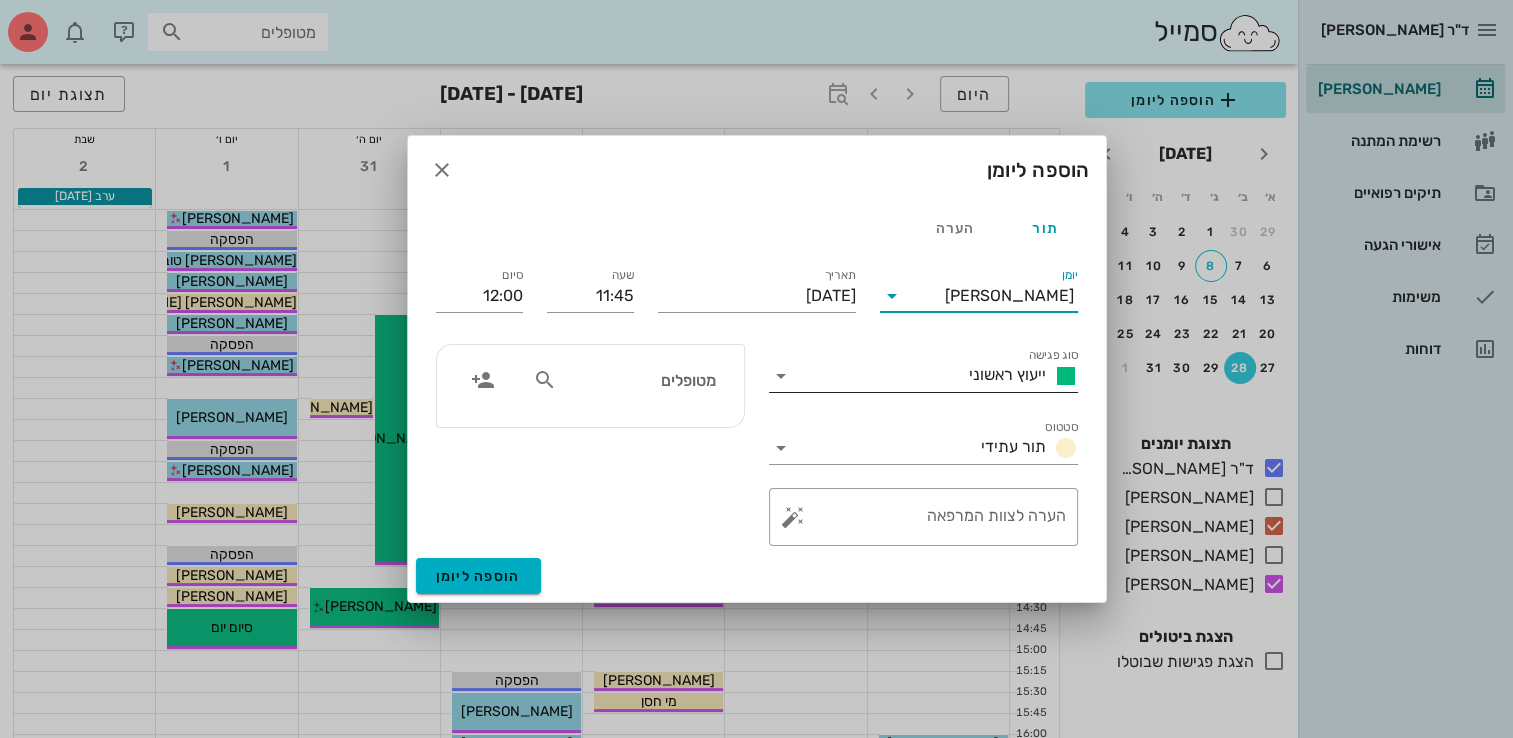 click on "סוג פגישה" at bounding box center [879, 376] 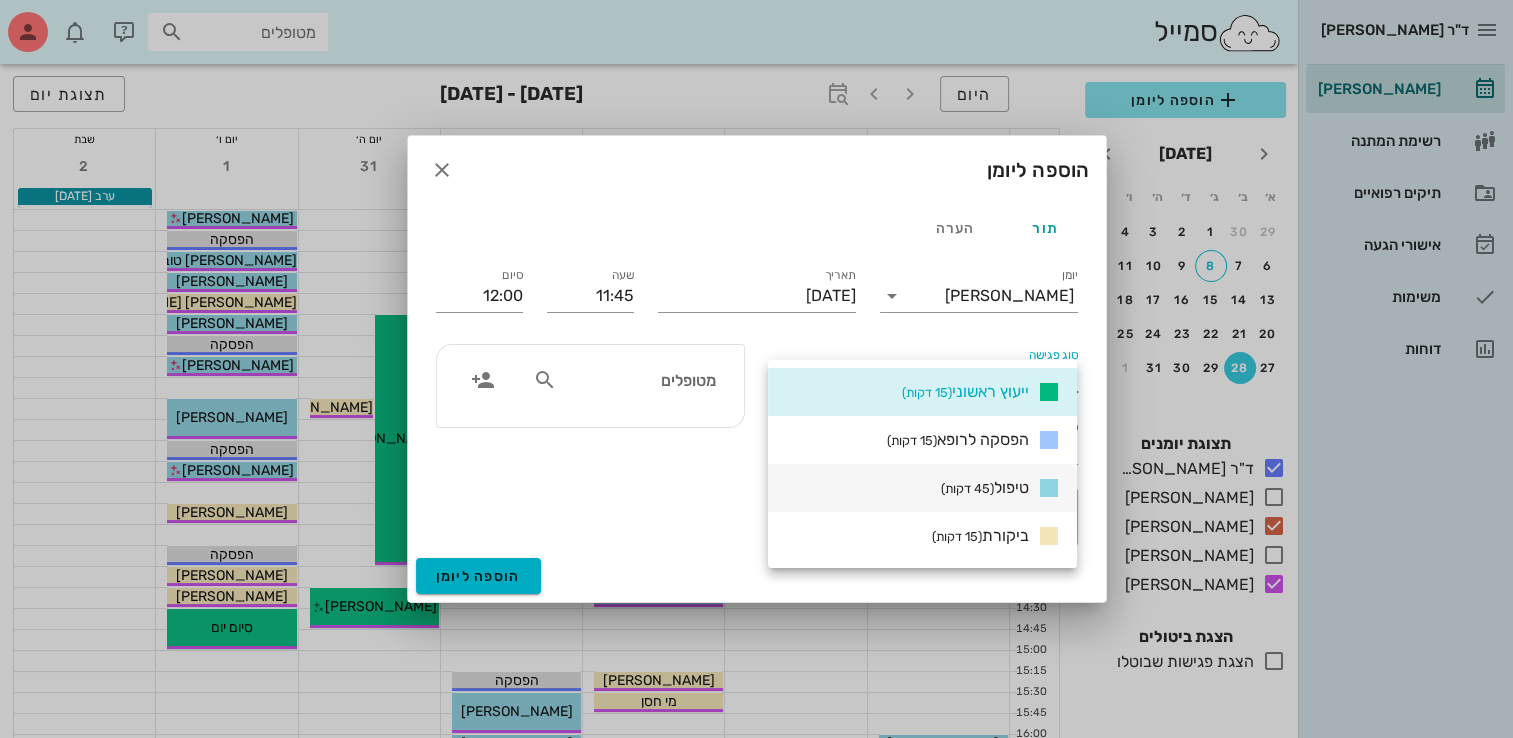 click on "טיפול  (45 דקות)" at bounding box center (985, 487) 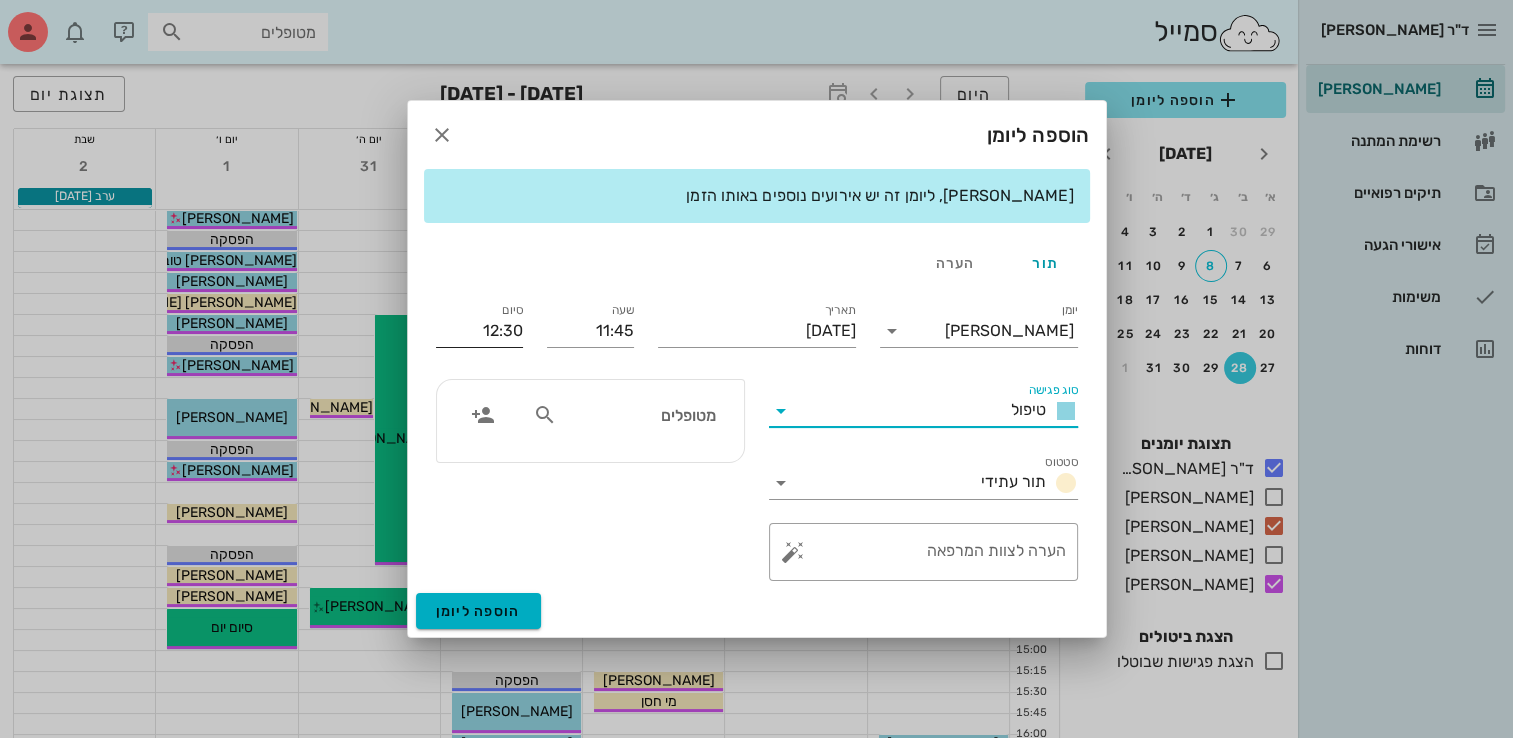 click on "12:30" at bounding box center (479, 331) 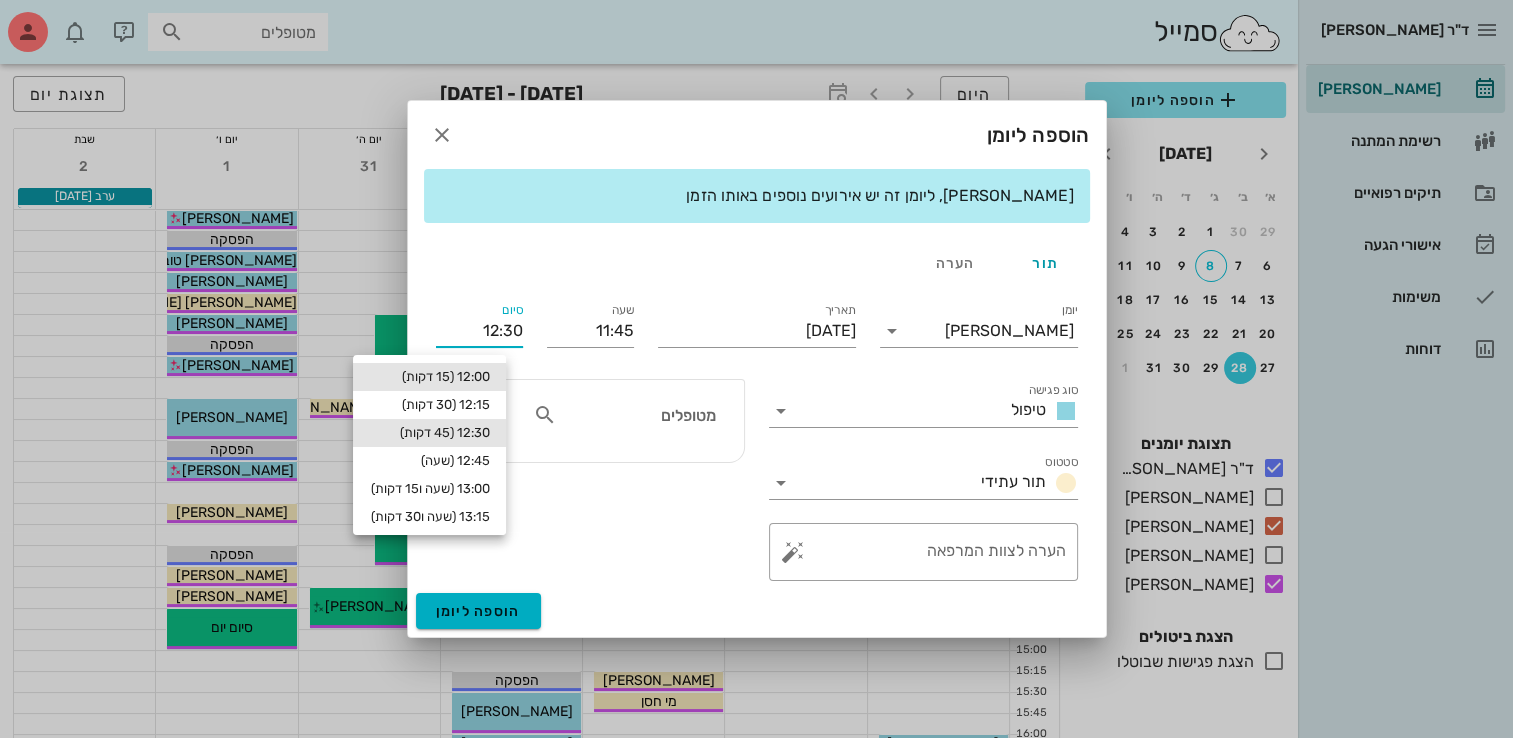 click on "12:00 (15 דקות)" at bounding box center [429, 377] 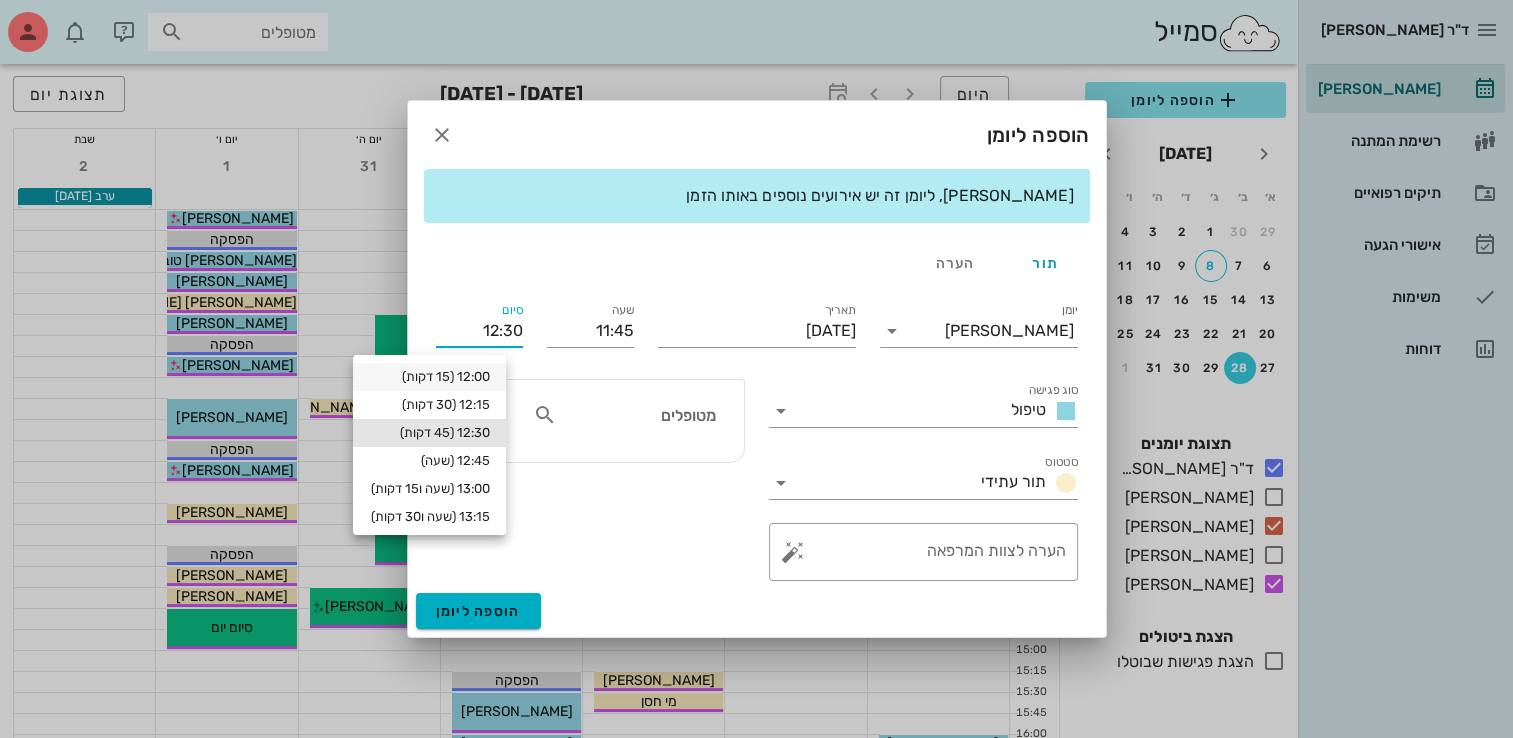 type on "12:00" 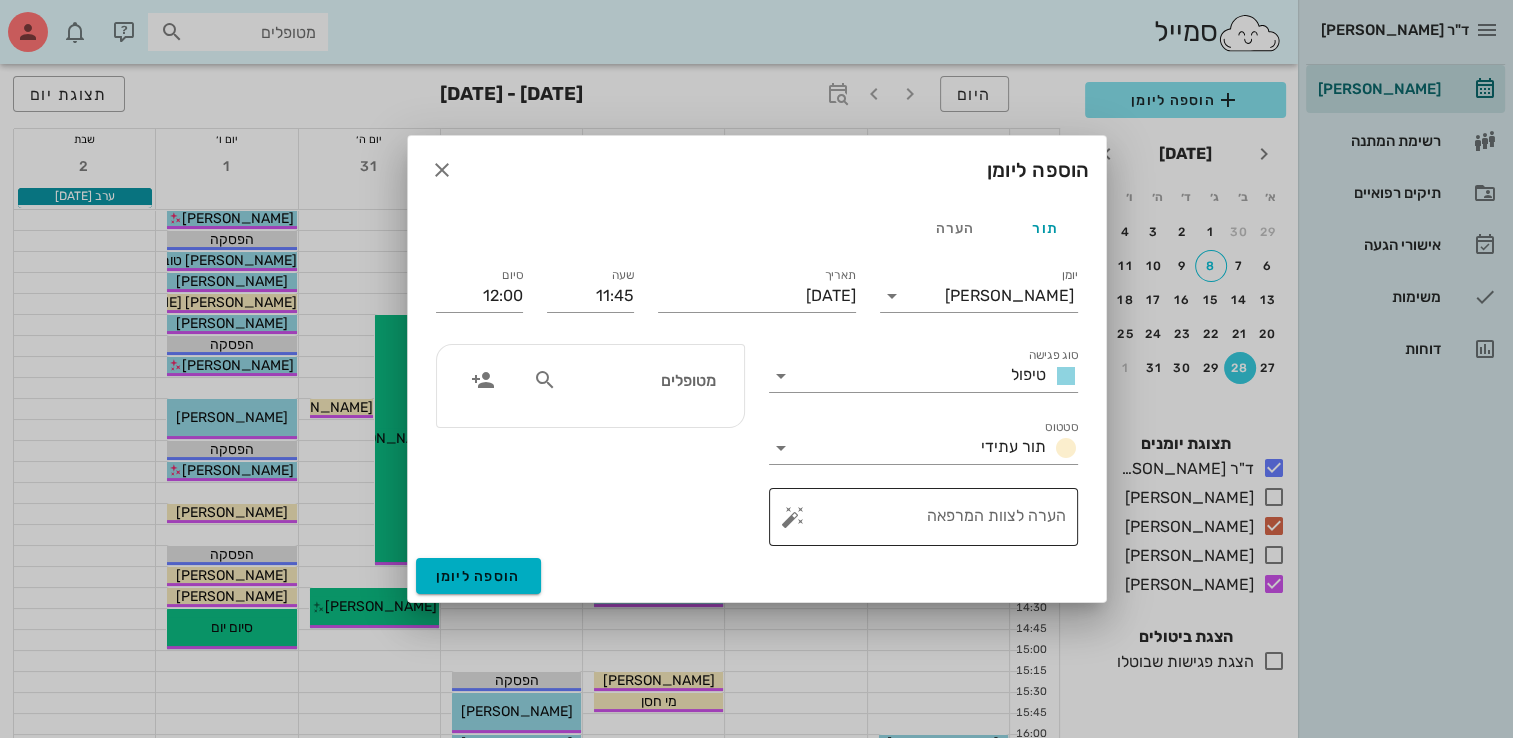 click on "הערה לצוות המרפאה" at bounding box center [931, 517] 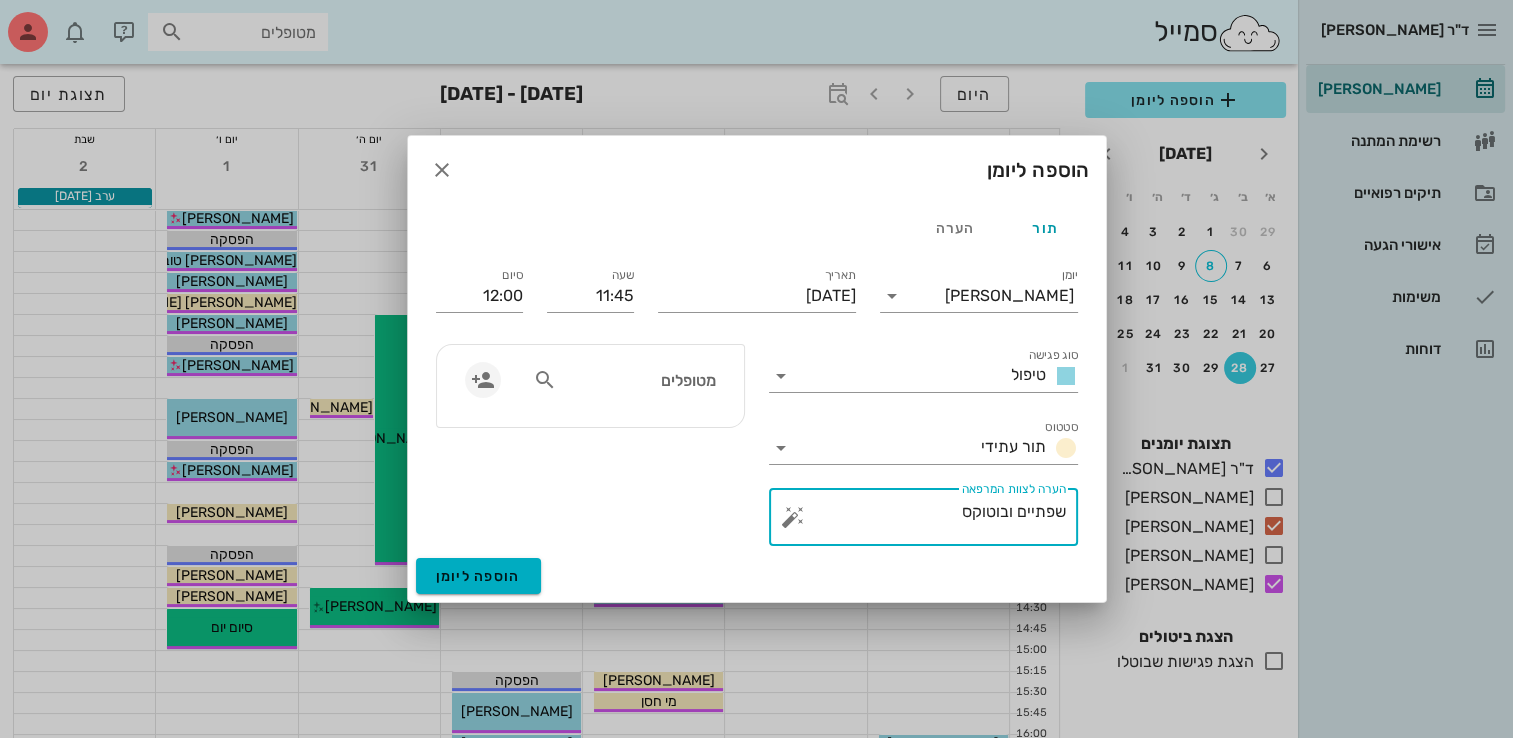 type on "שפתיים ובוטוקס" 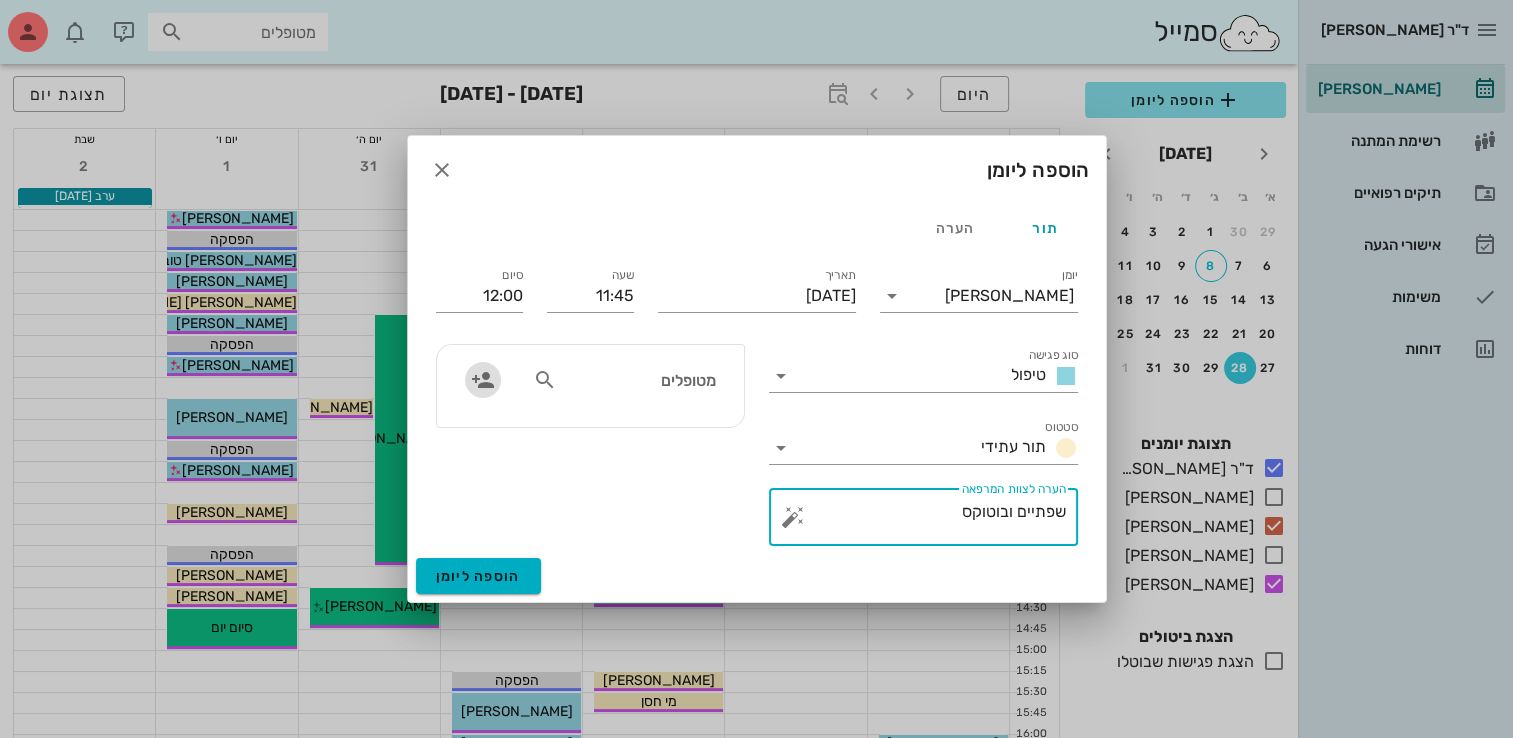 click at bounding box center (483, 380) 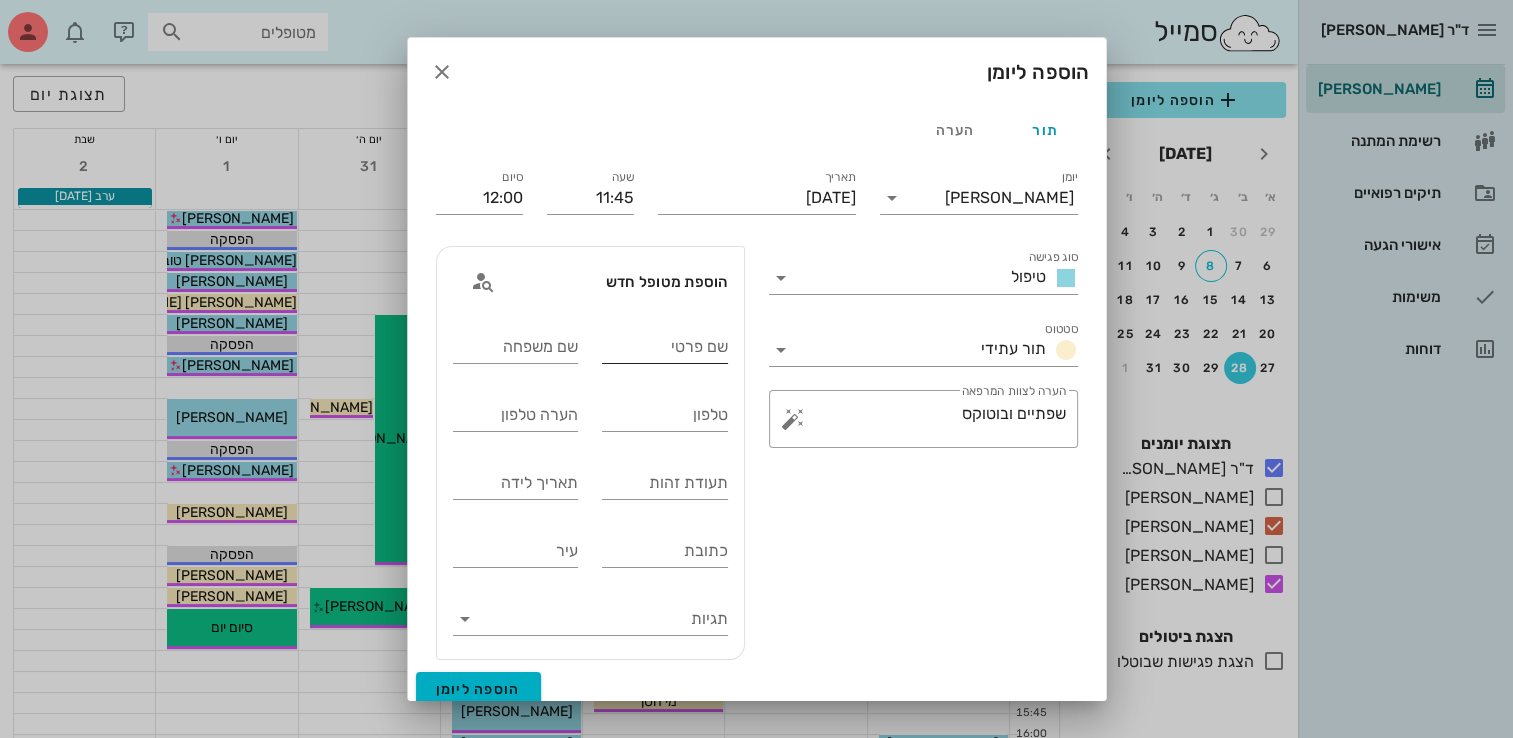 click on "שם פרטי" at bounding box center (665, 347) 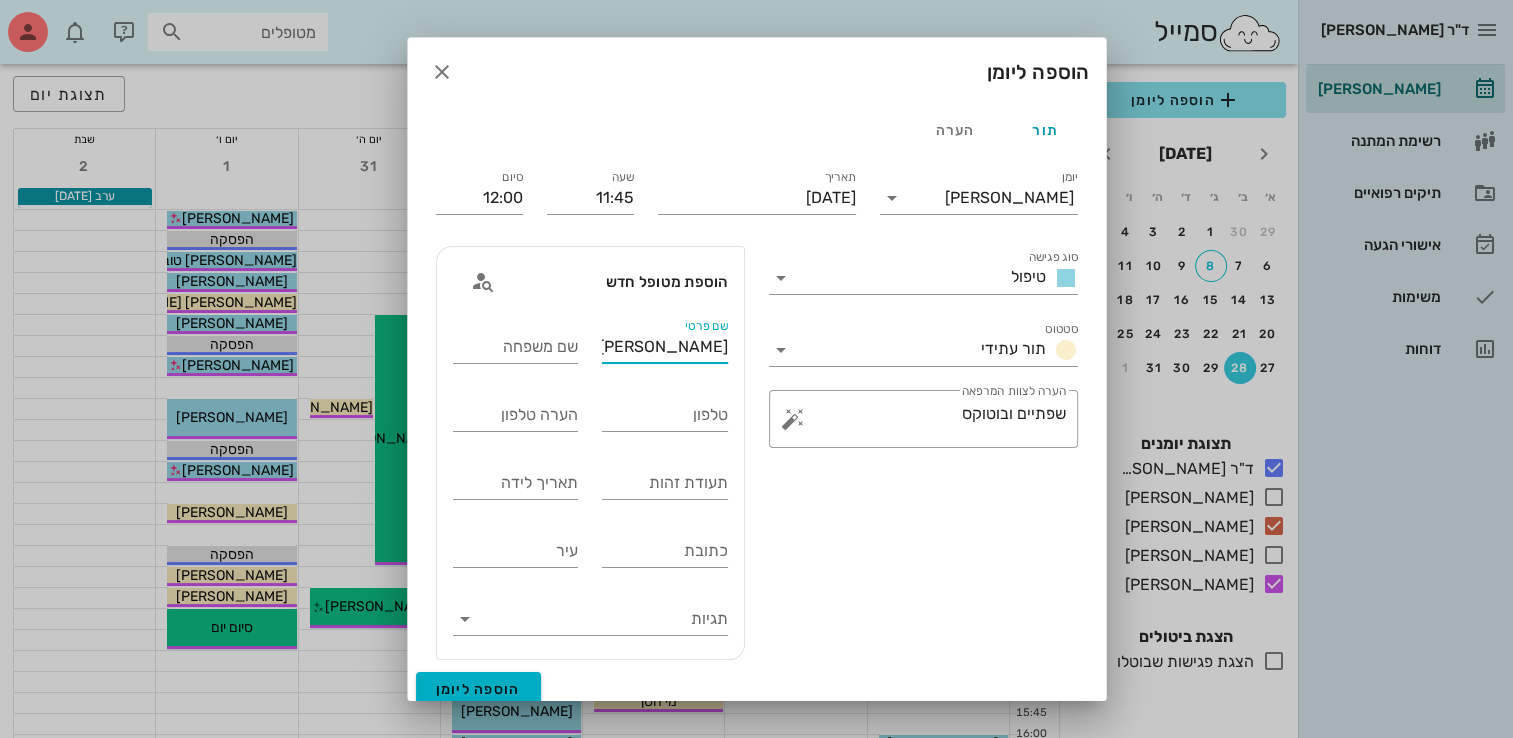 type on "[PERSON_NAME]" 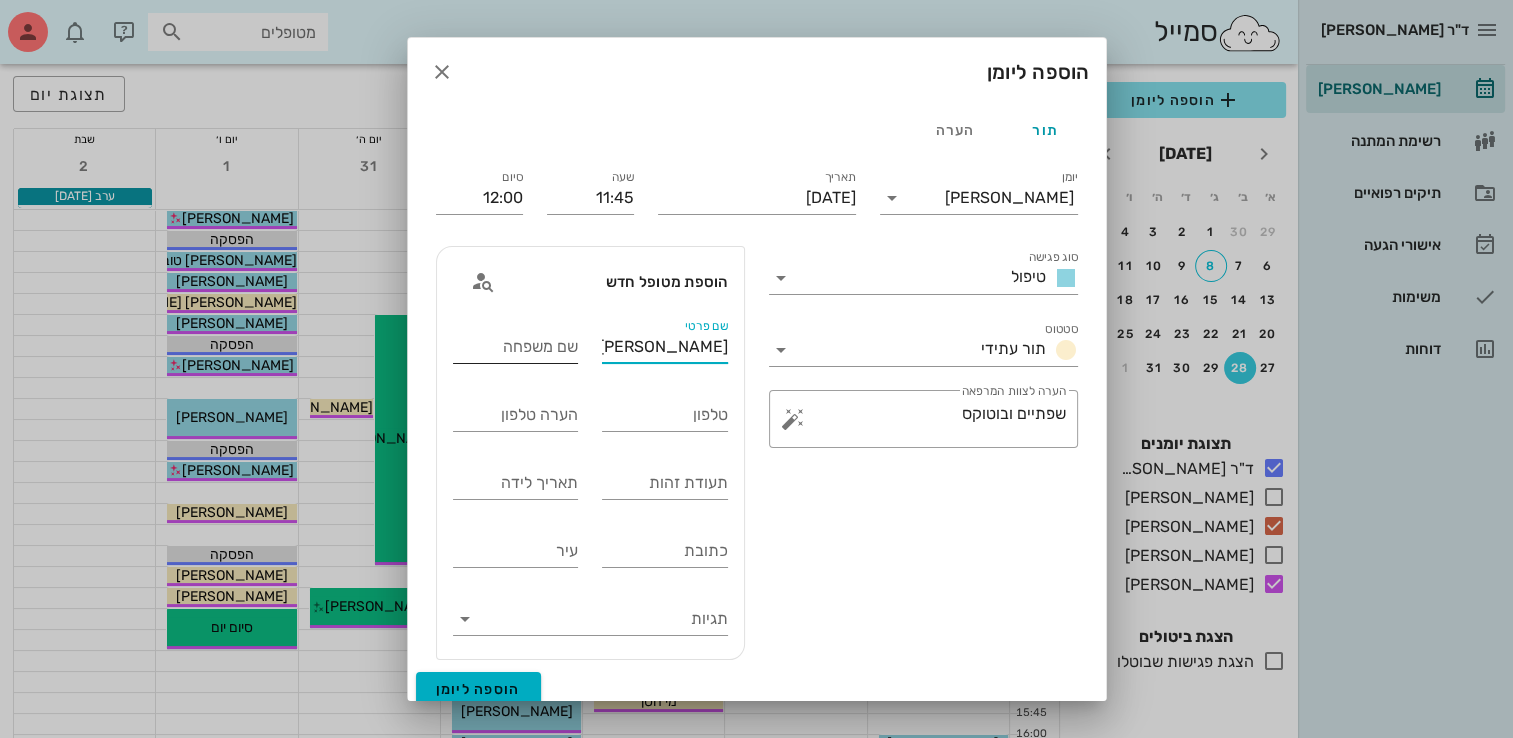 click on "שם משפחה" at bounding box center [516, 347] 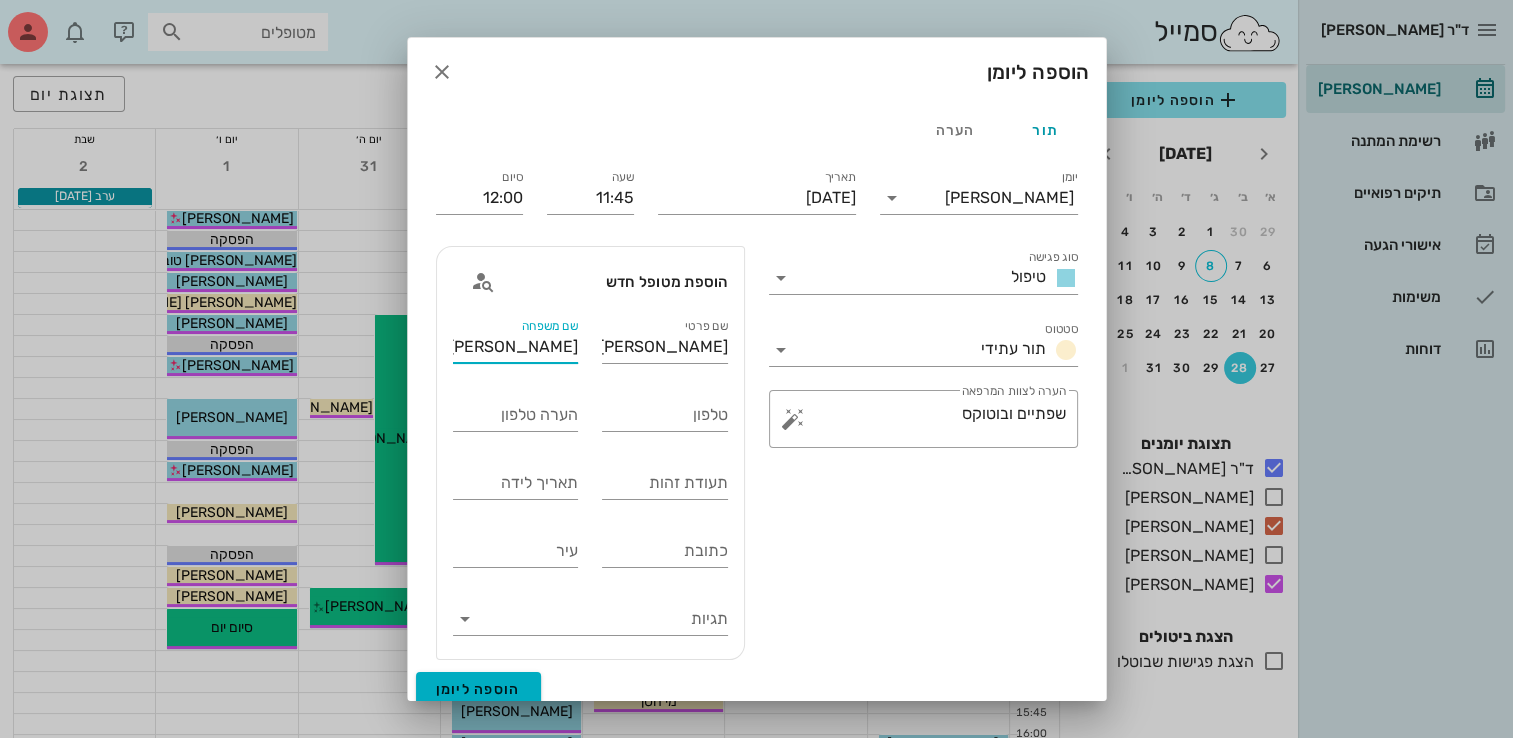 type on "[PERSON_NAME]" 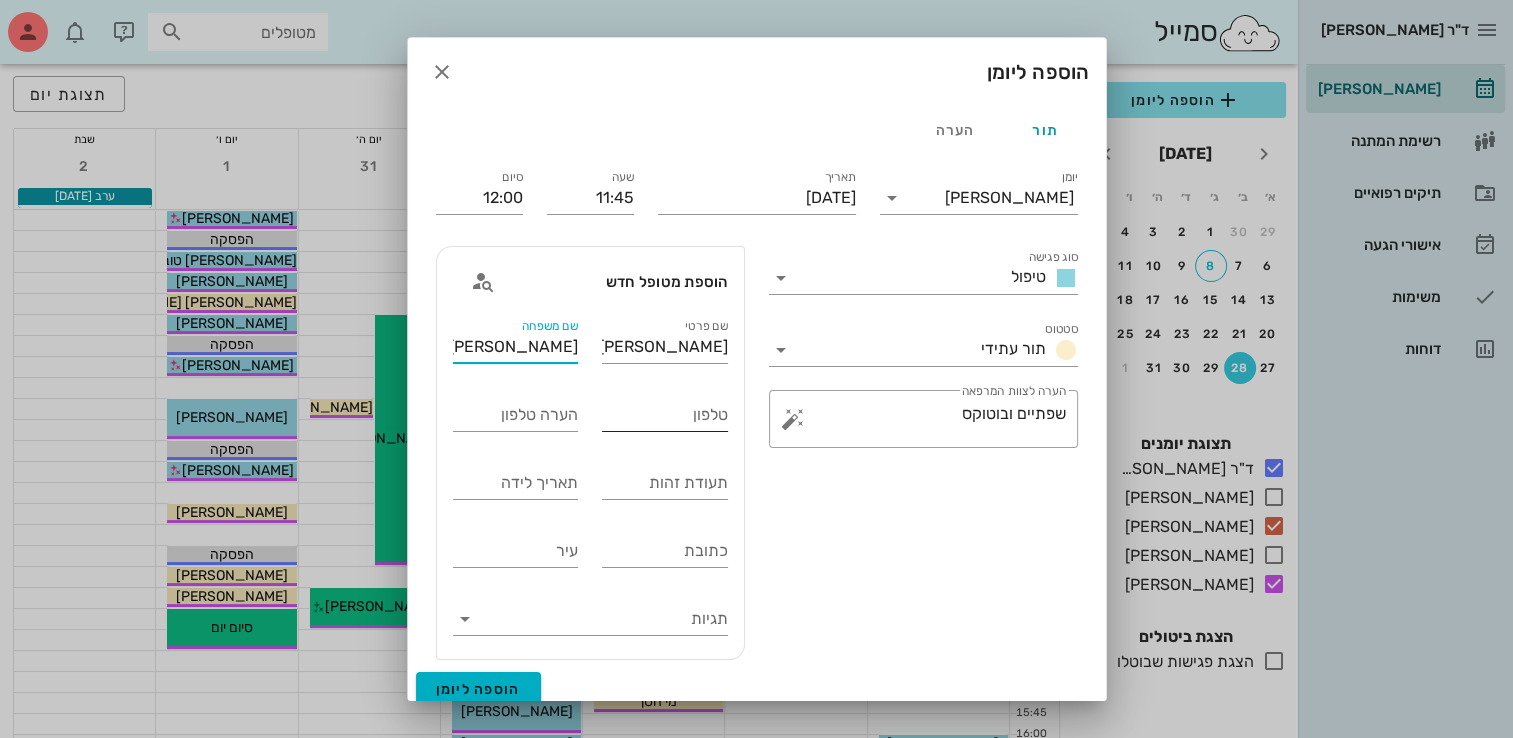 click on "טלפון" at bounding box center (665, 415) 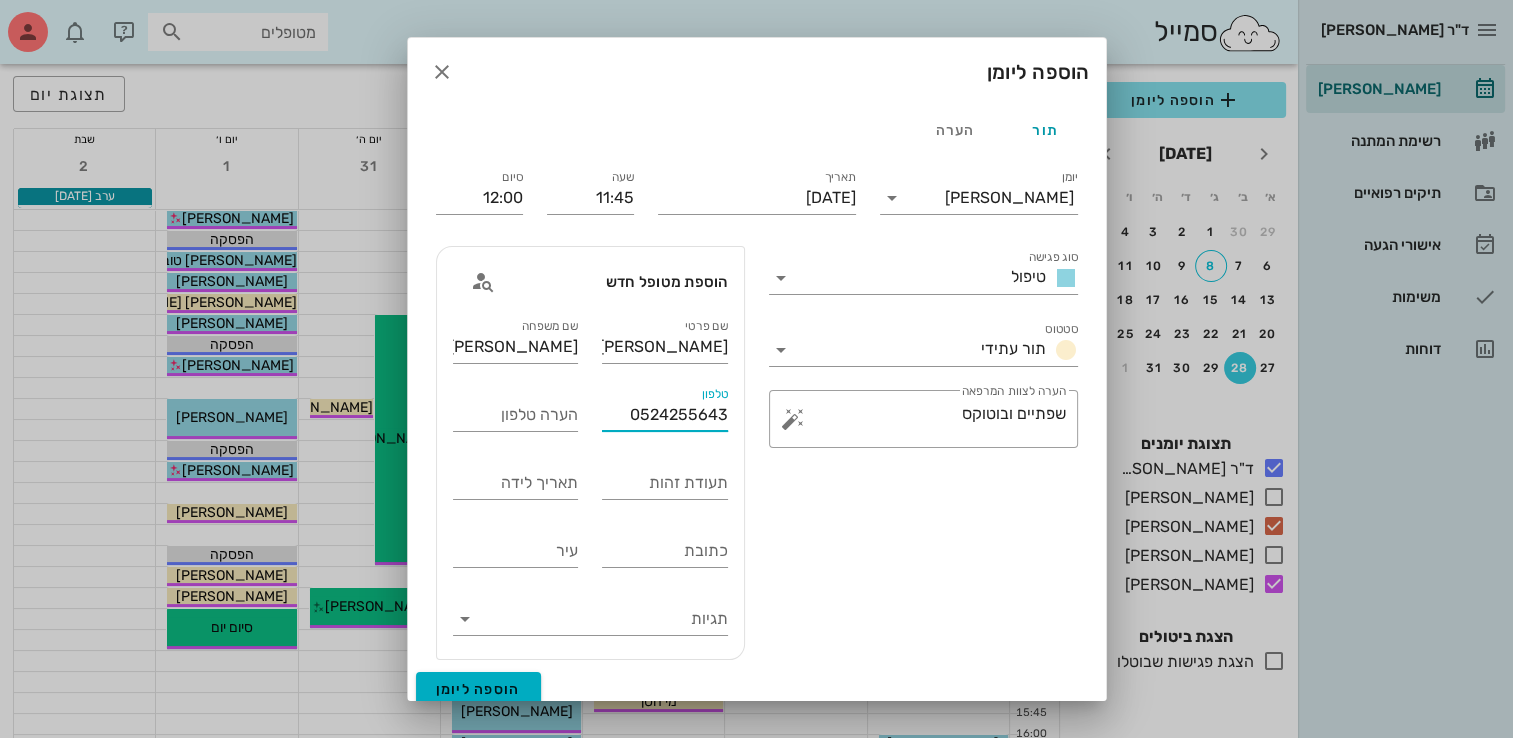 type on "0524255643" 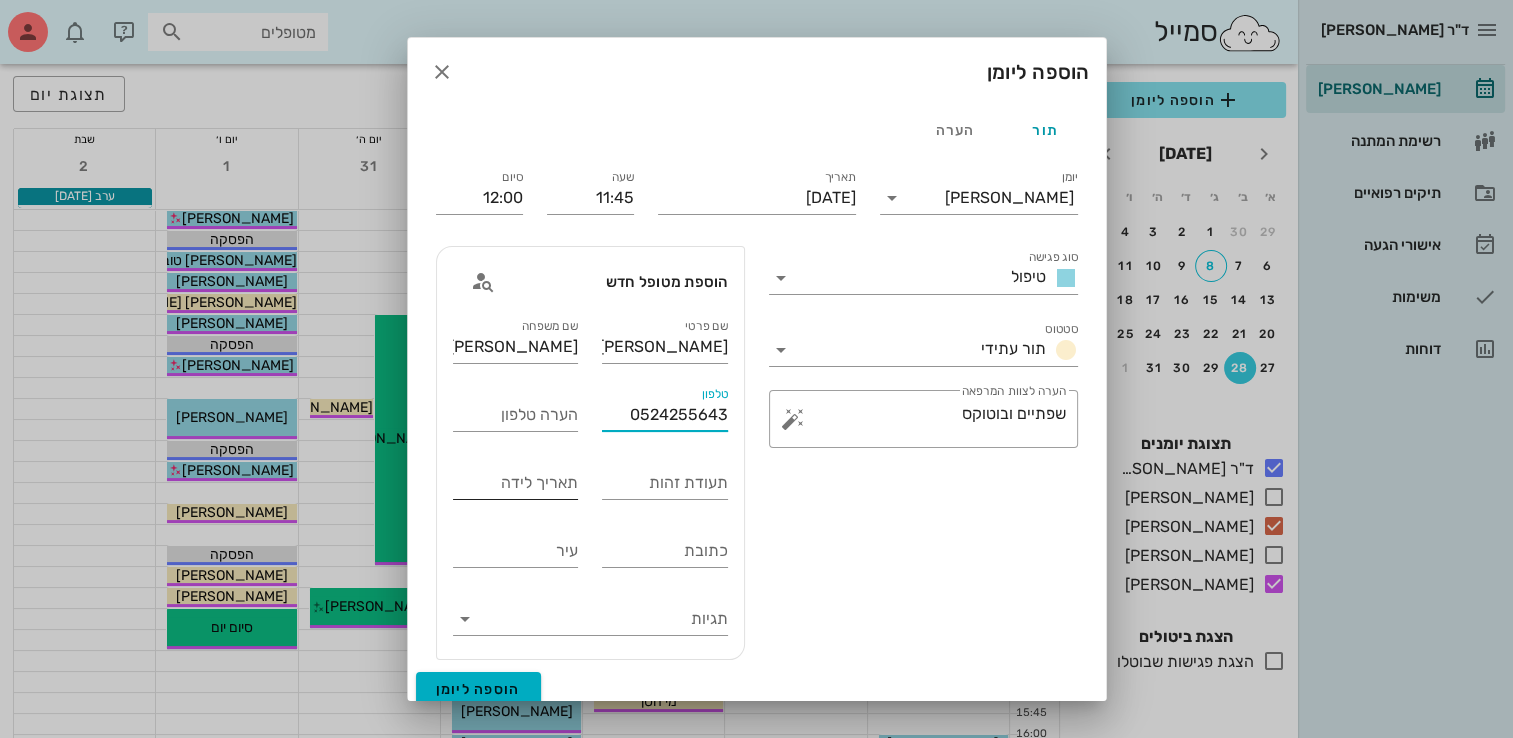 click on "תאריך לידה" at bounding box center [516, 483] 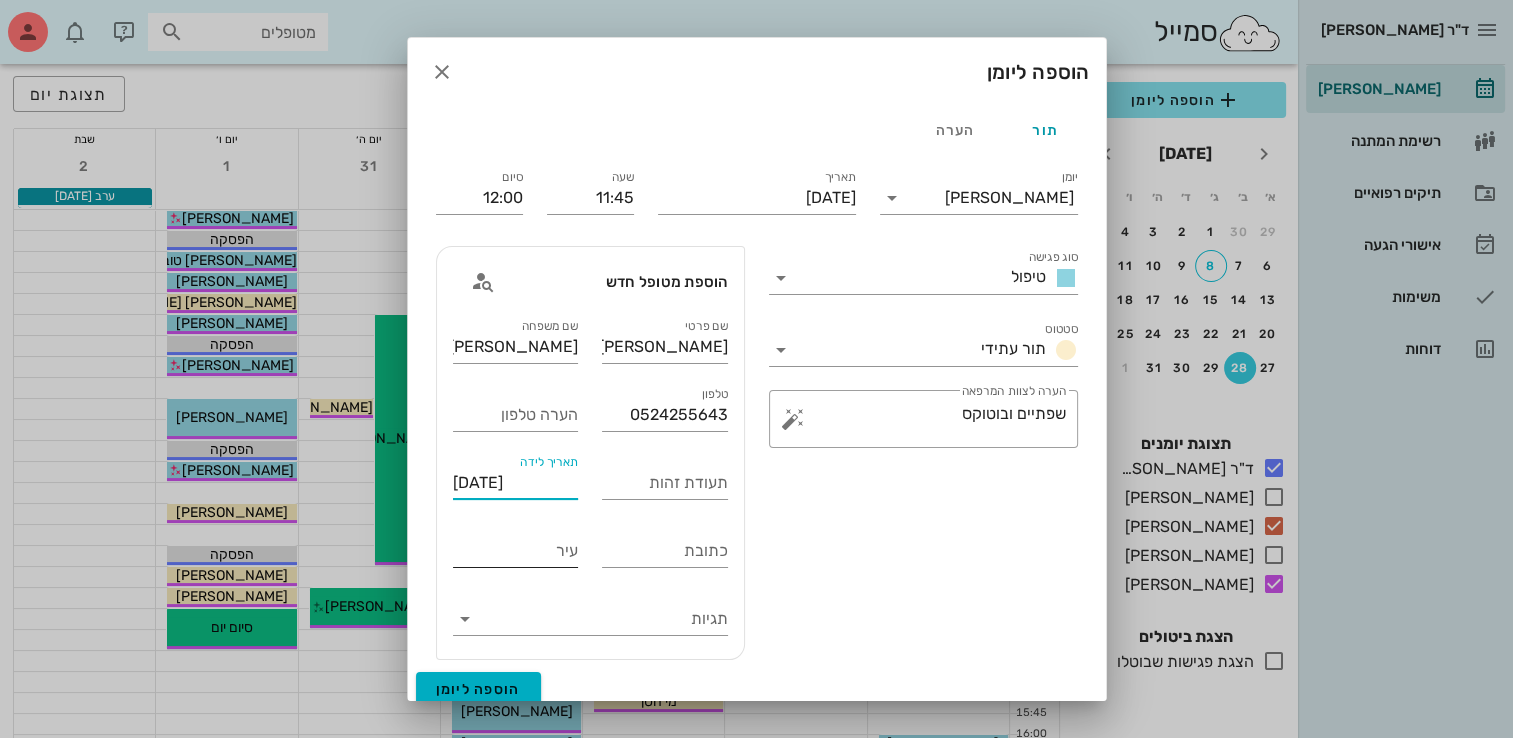 type on "[DATE]" 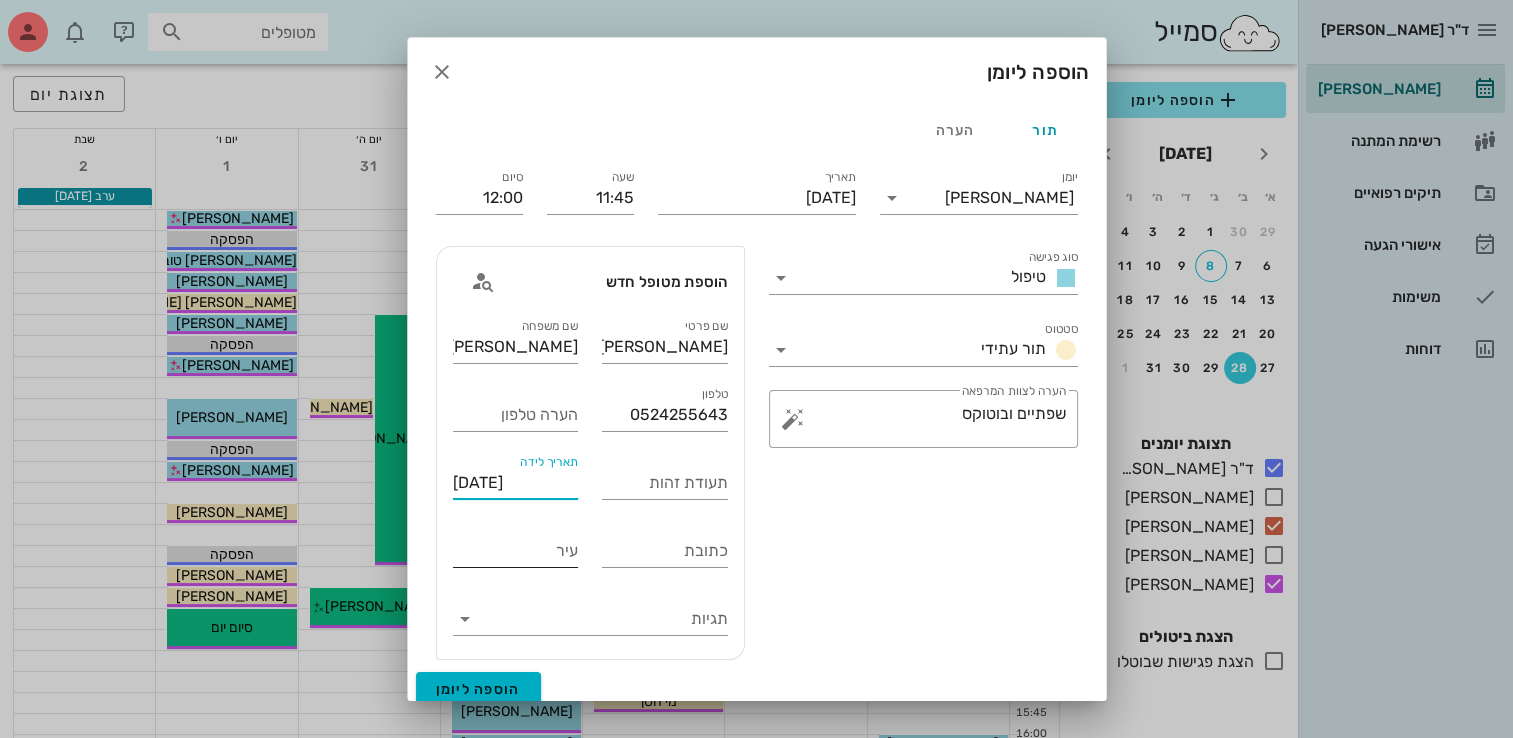 click on "עיר" at bounding box center [516, 551] 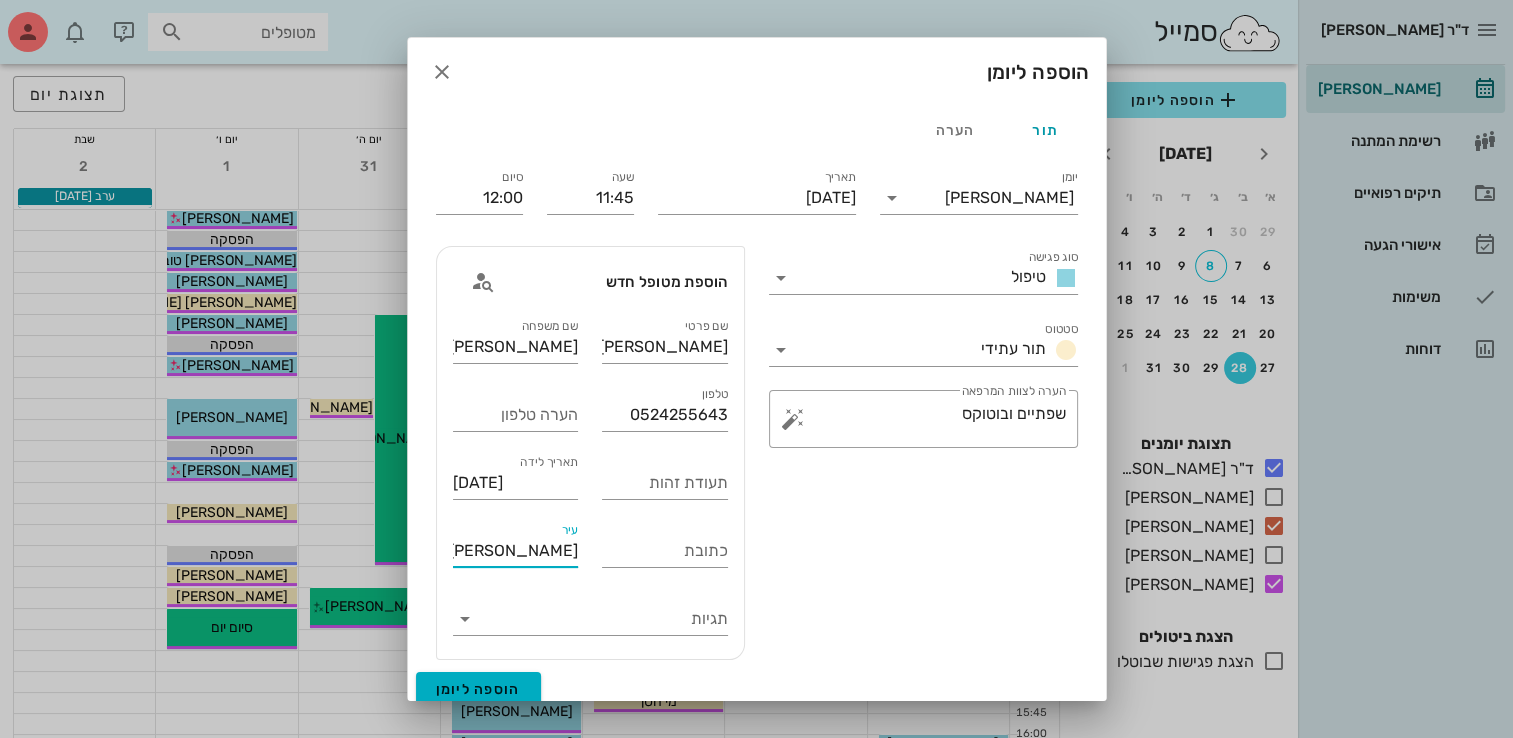 type on "[PERSON_NAME]" 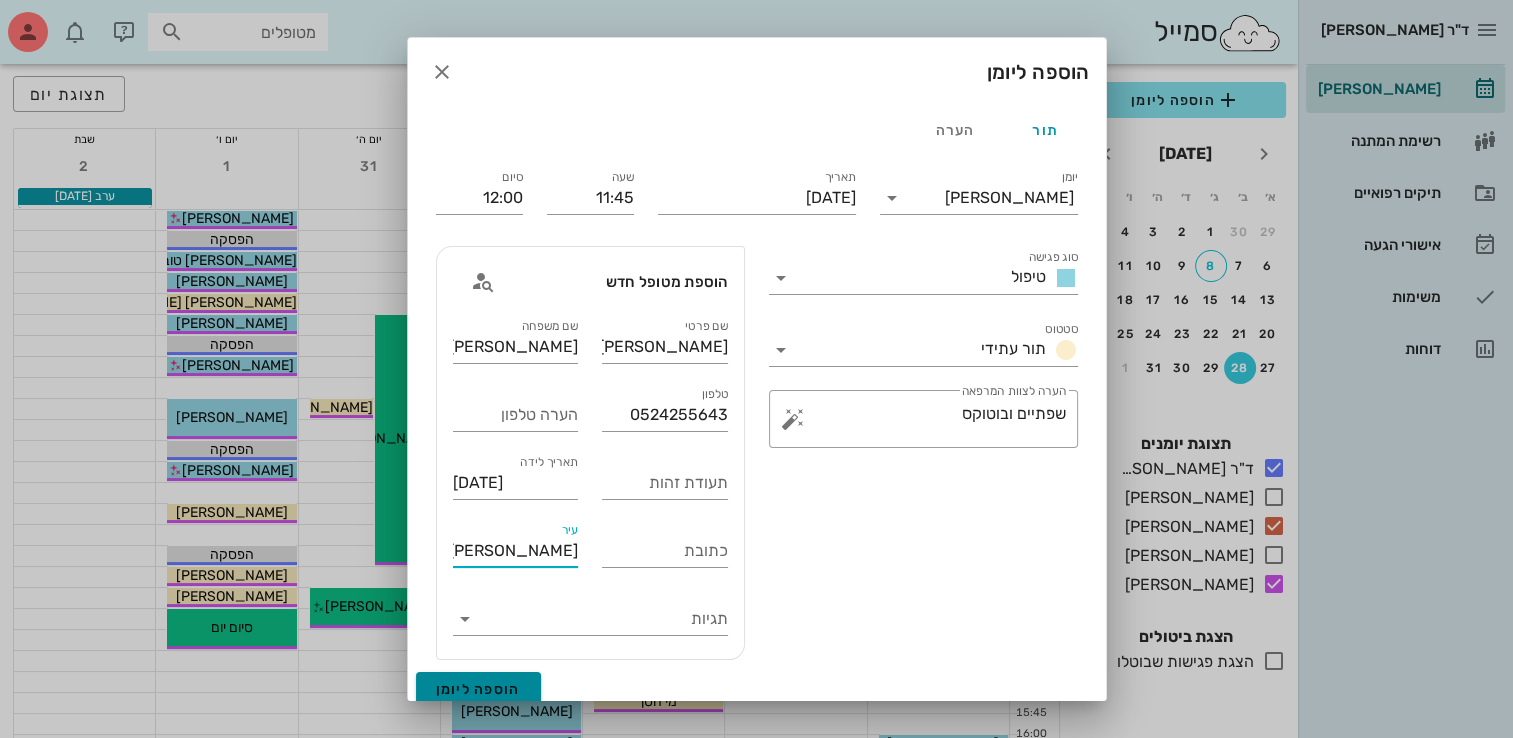 click on "הוספה ליומן" at bounding box center (478, 689) 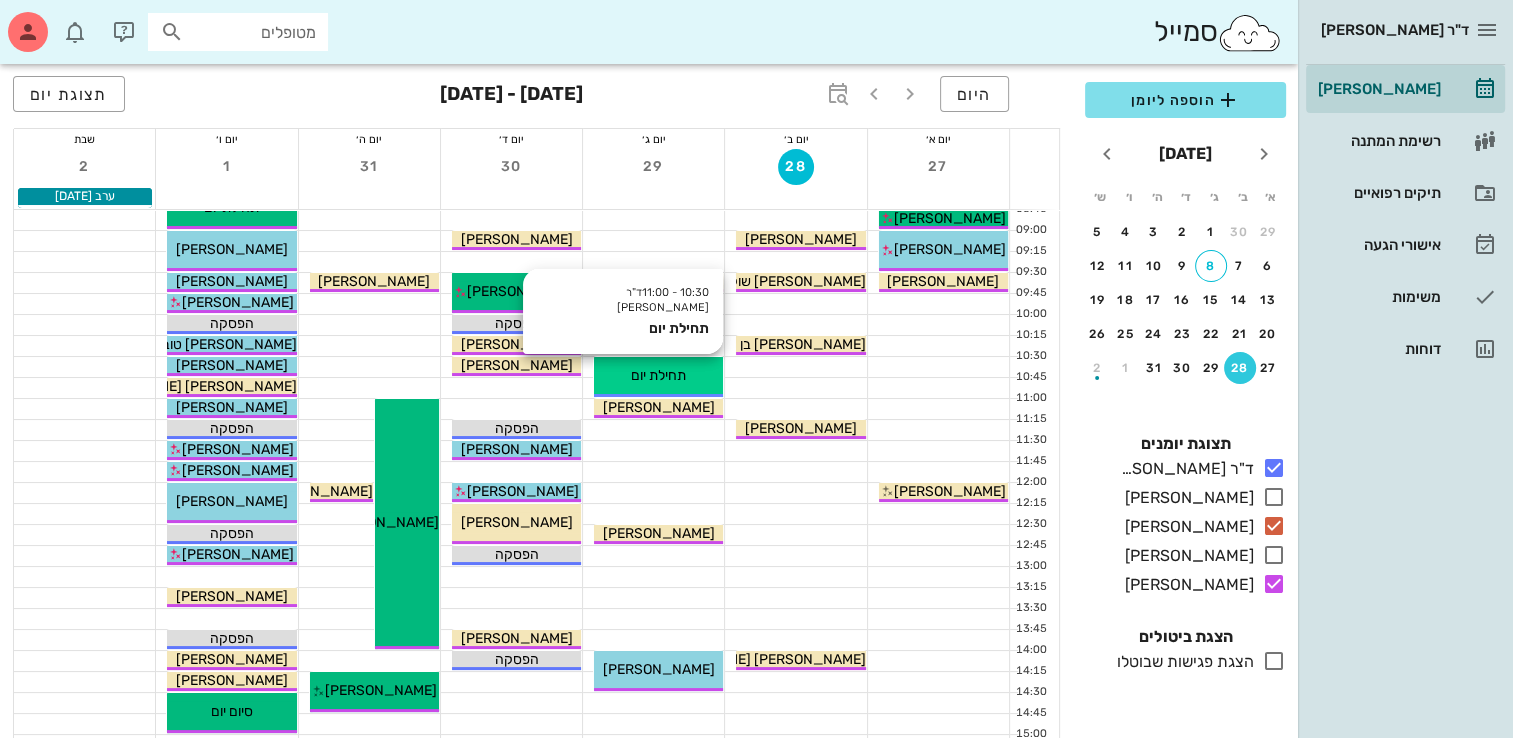 scroll, scrollTop: 20, scrollLeft: 0, axis: vertical 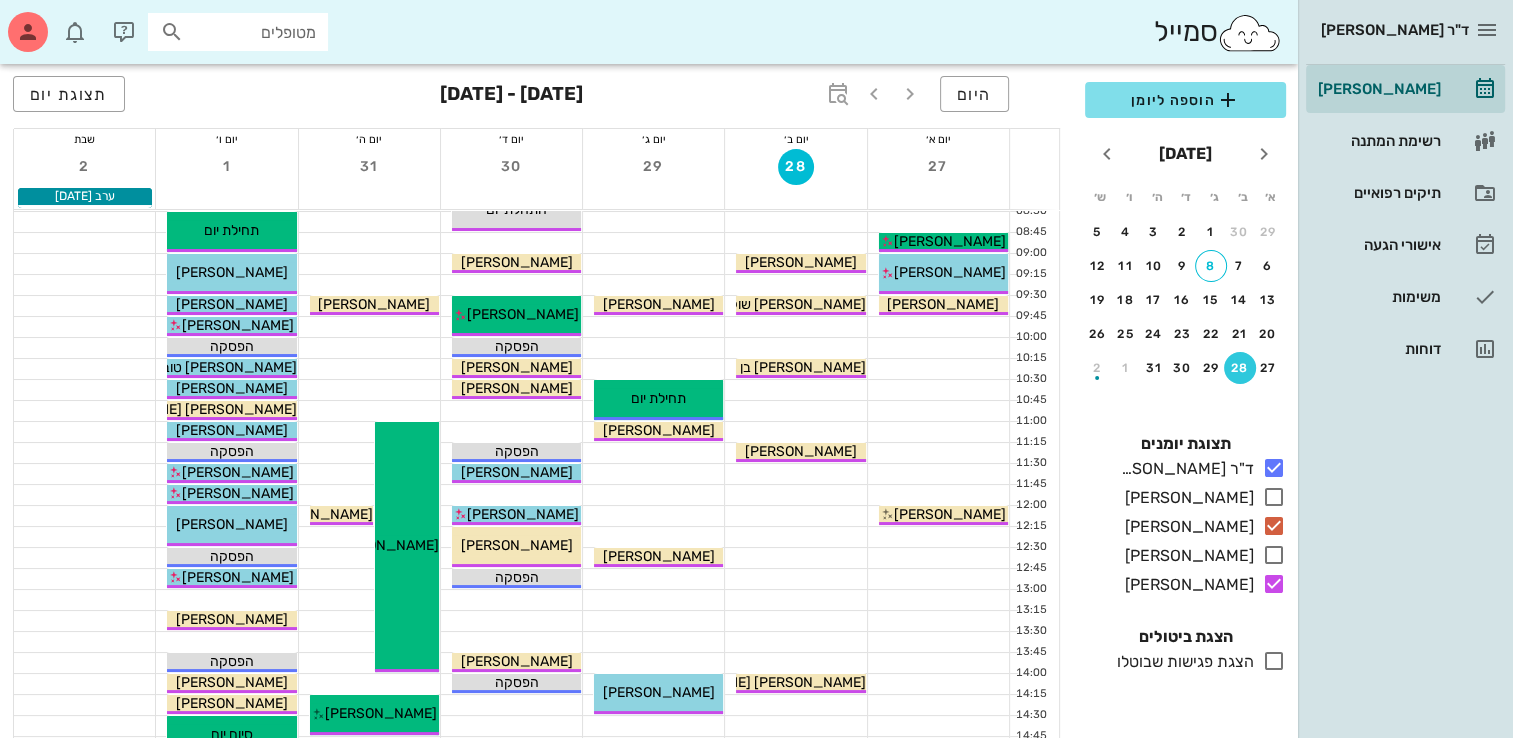 click at bounding box center (84, 558) 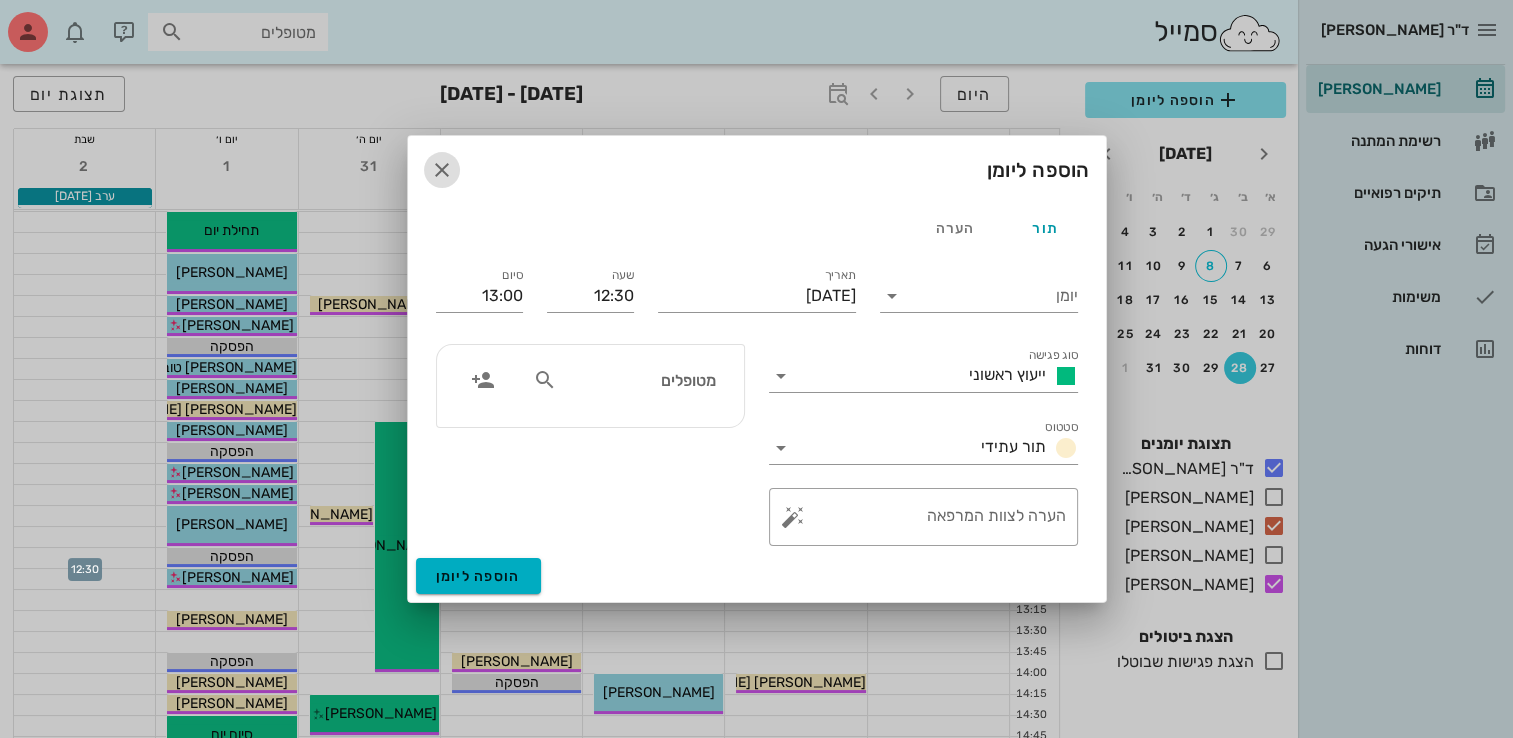 click at bounding box center [442, 170] 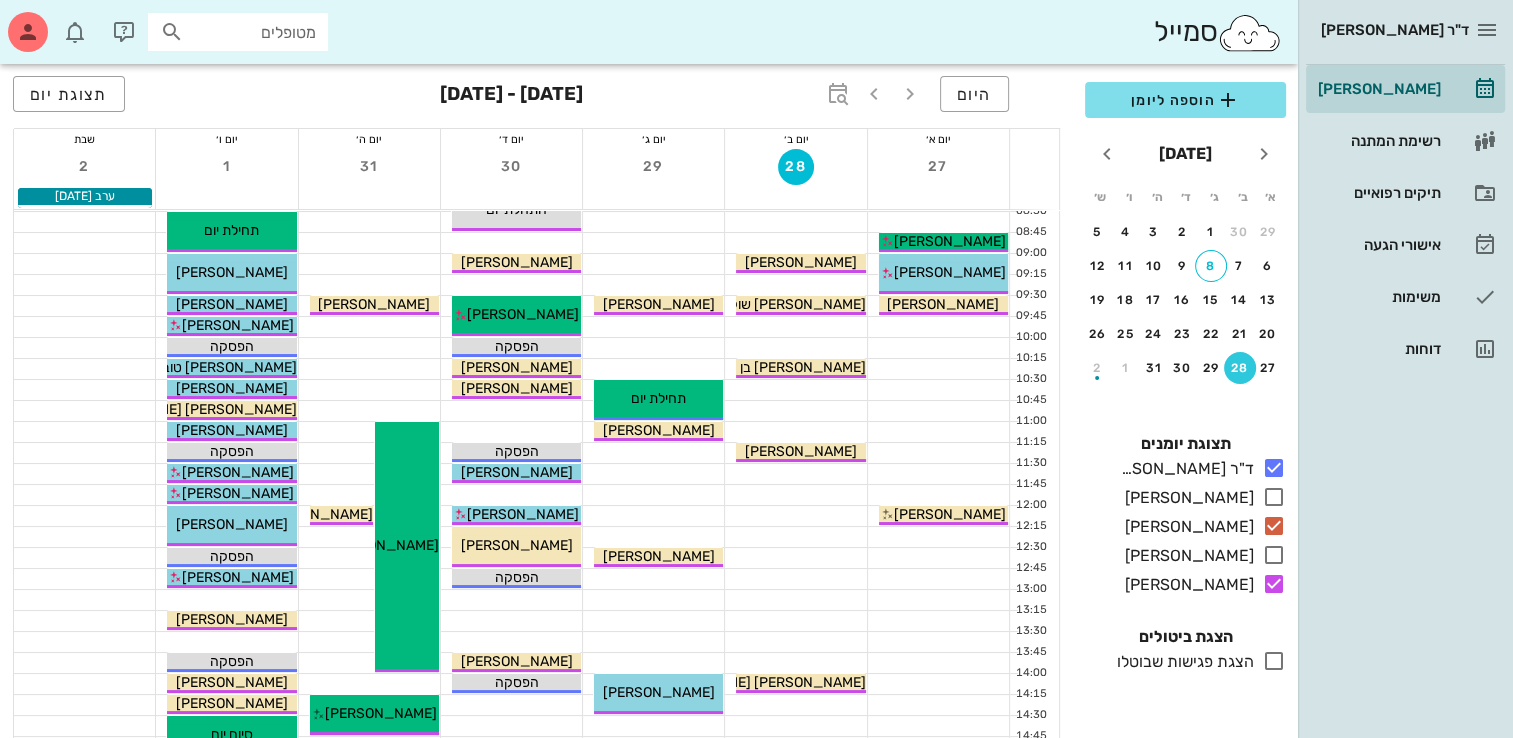 click on "[PERSON_NAME]" at bounding box center [232, 619] 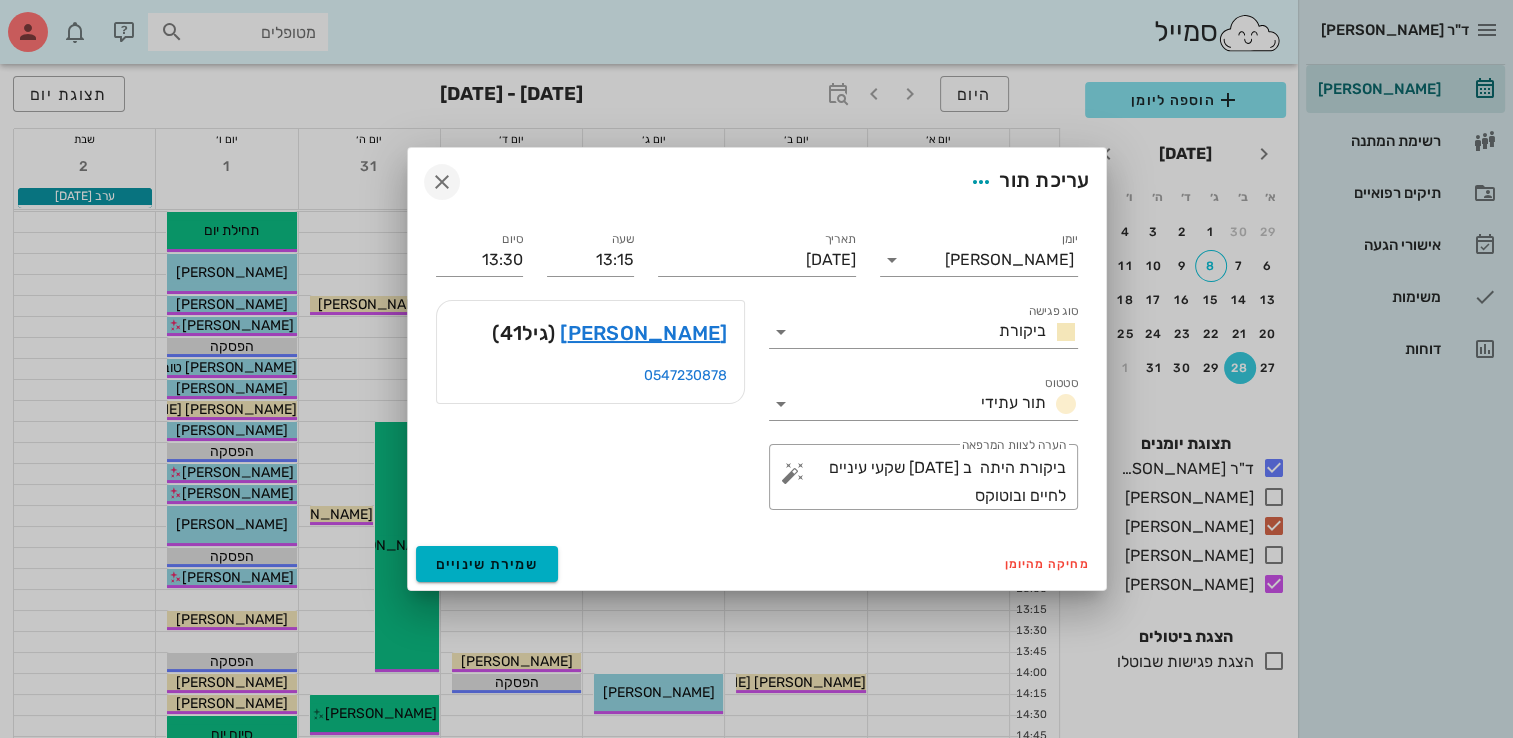 click at bounding box center (442, 182) 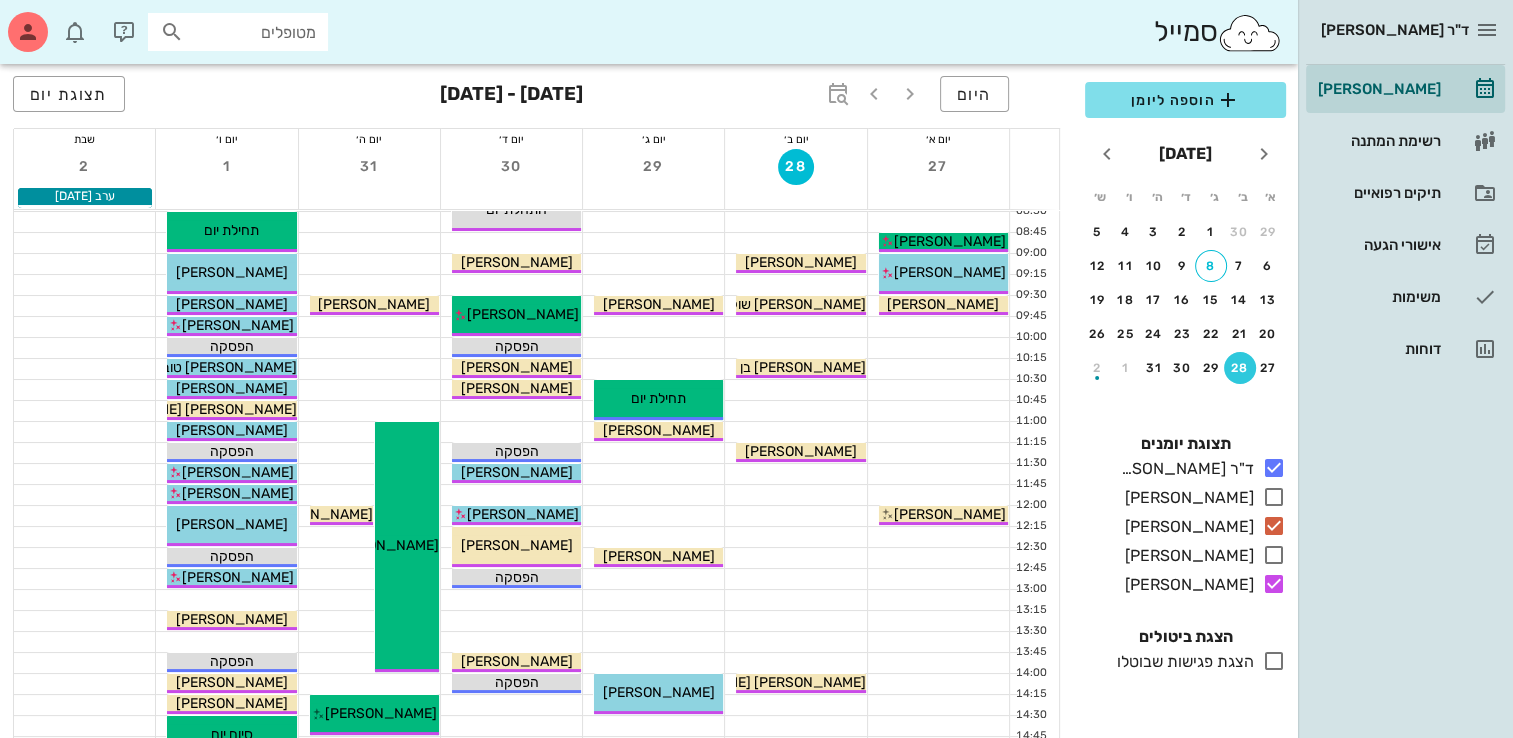click at bounding box center [226, 600] 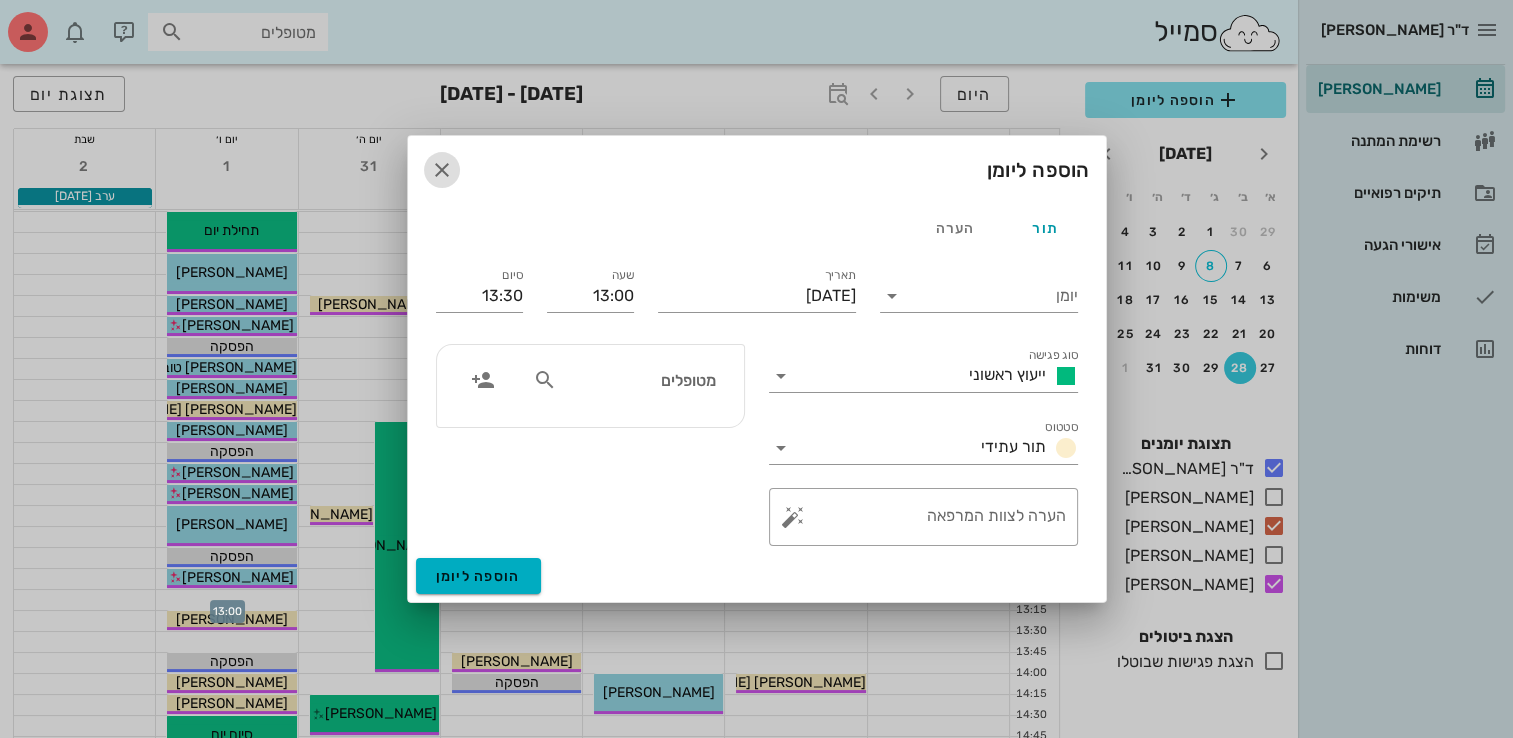 click at bounding box center (442, 170) 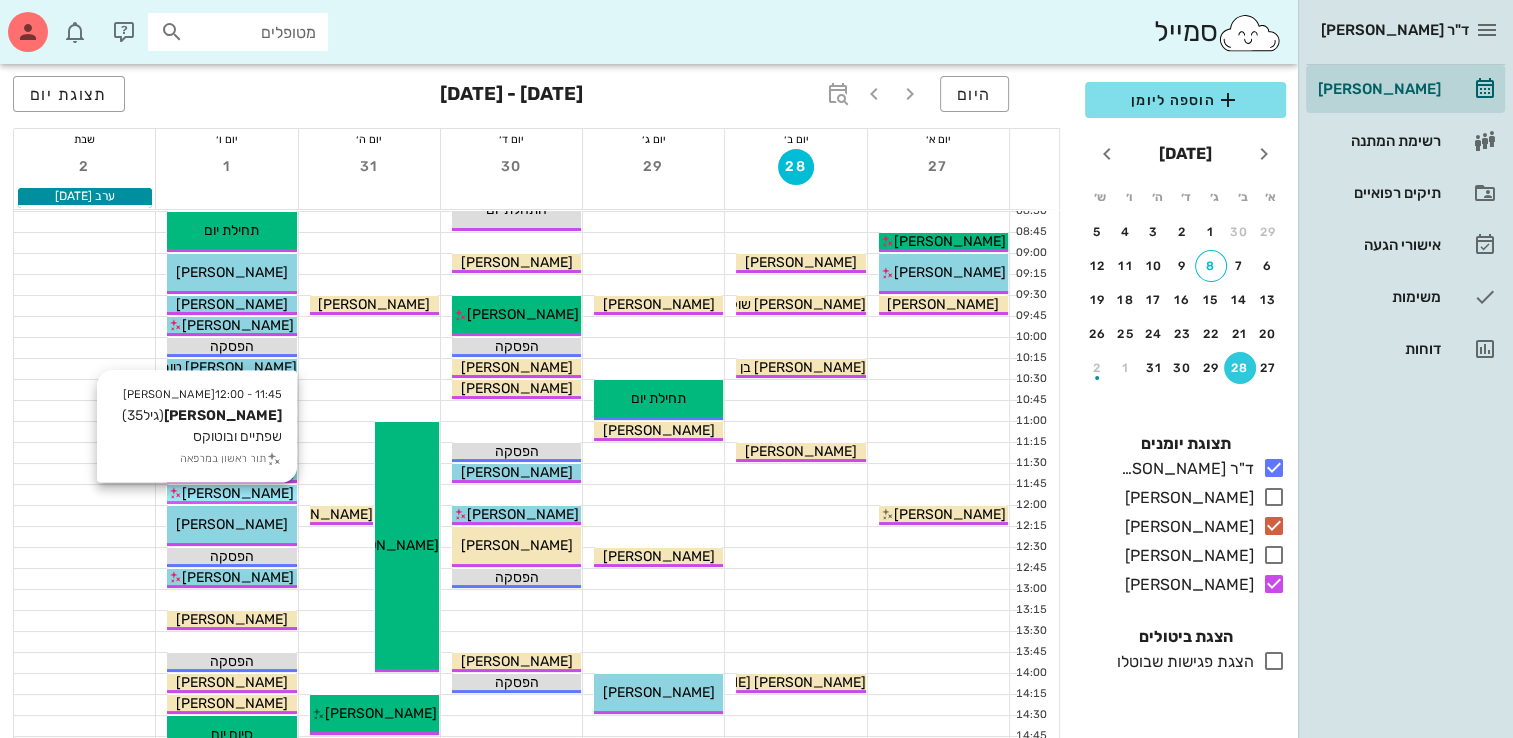 click on "11:45
- 12:00
[PERSON_NAME]
[PERSON_NAME]
(גיל
35 )
שפתיים ובוטוקס
תור ראשון במרפאה
[PERSON_NAME]" at bounding box center (231, 494) 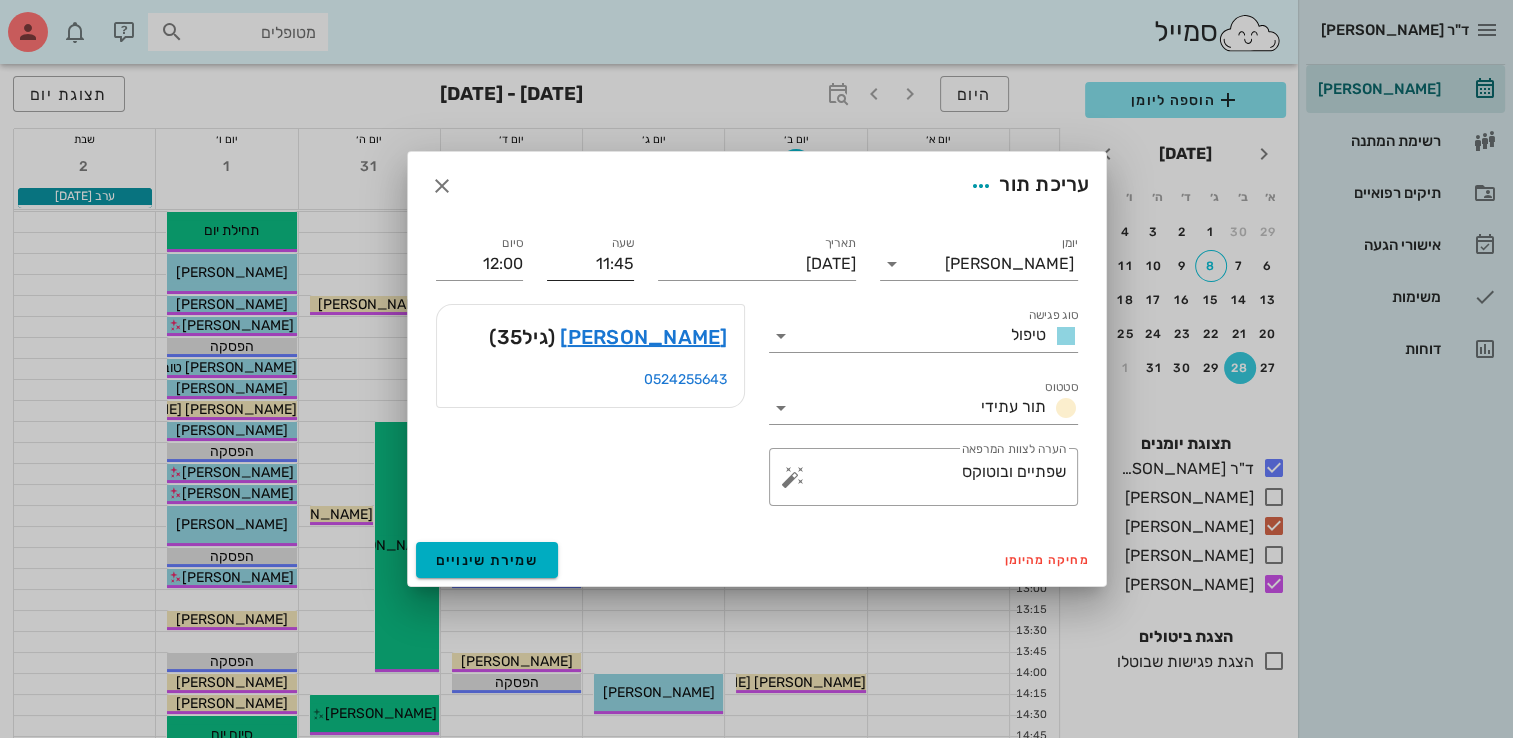 click on "11:45" at bounding box center (590, 264) 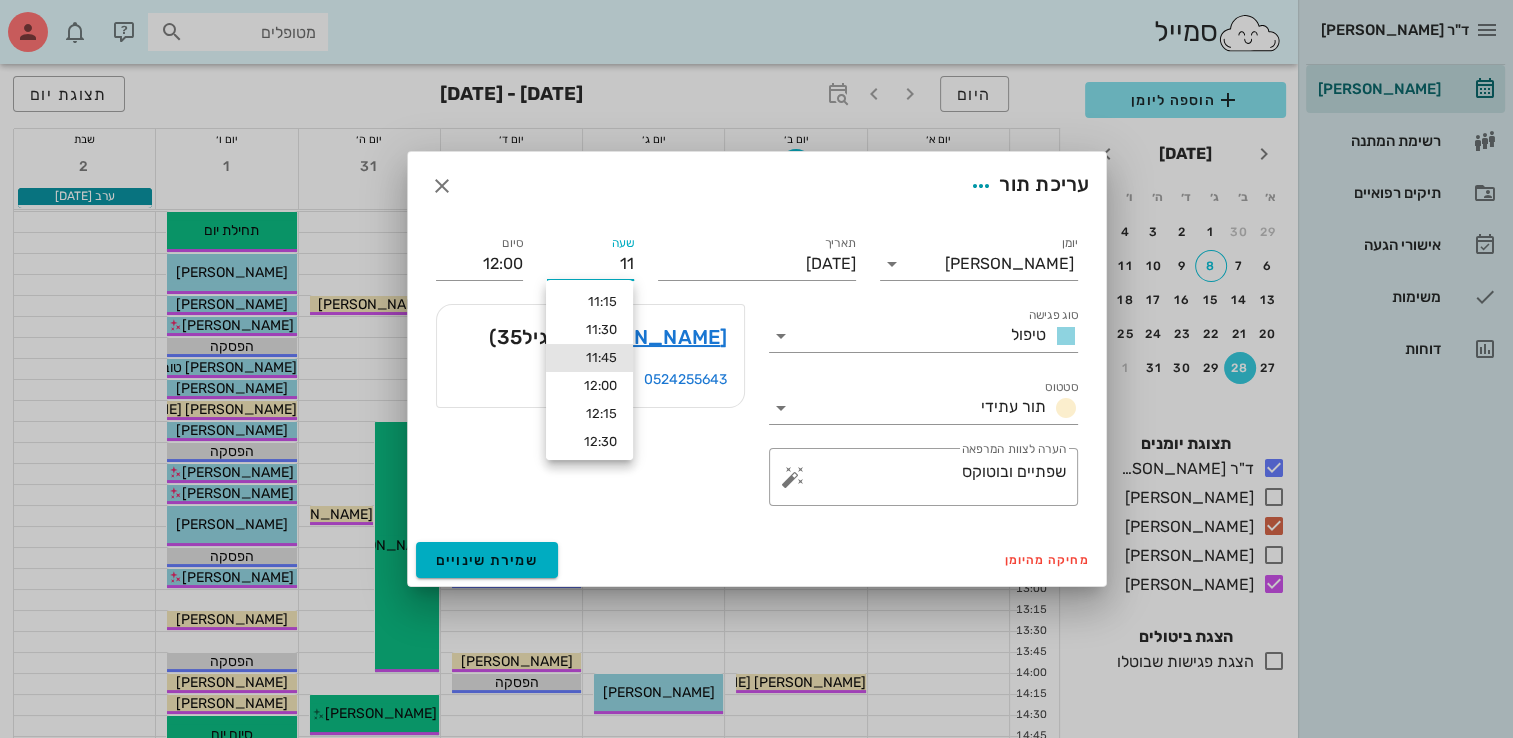 type on "1" 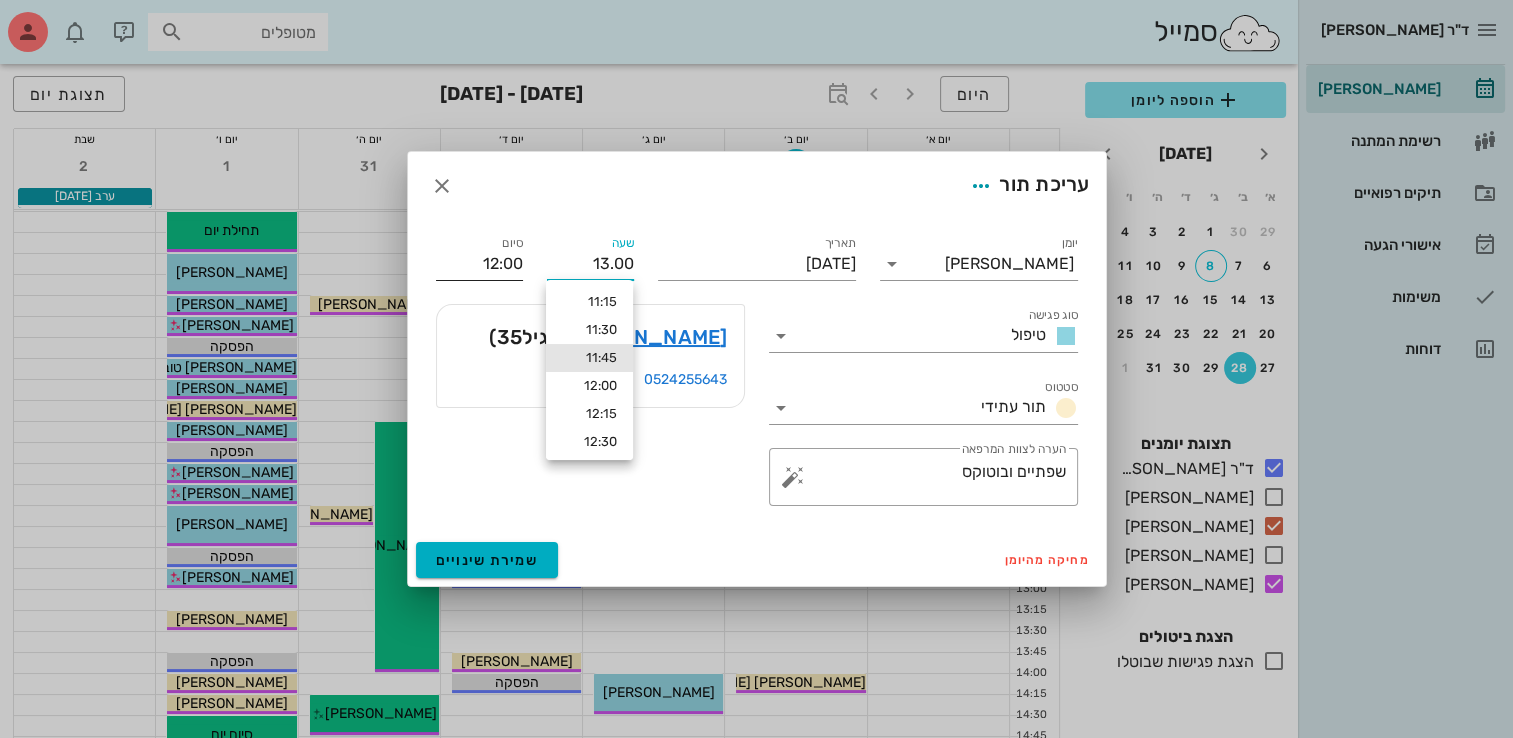 click on "סיום" at bounding box center [512, 243] 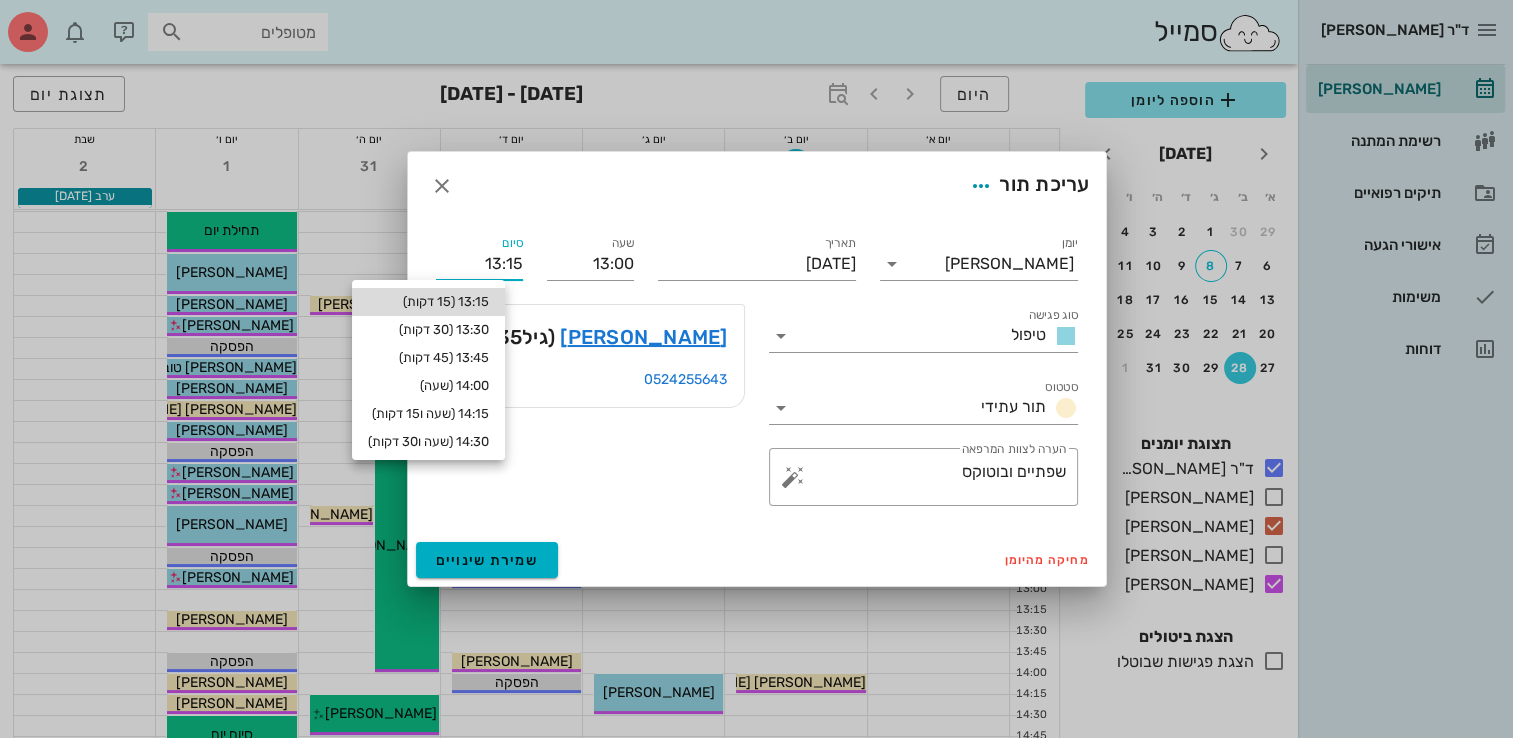 click on "13:15 (15 דקות)" at bounding box center [428, 302] 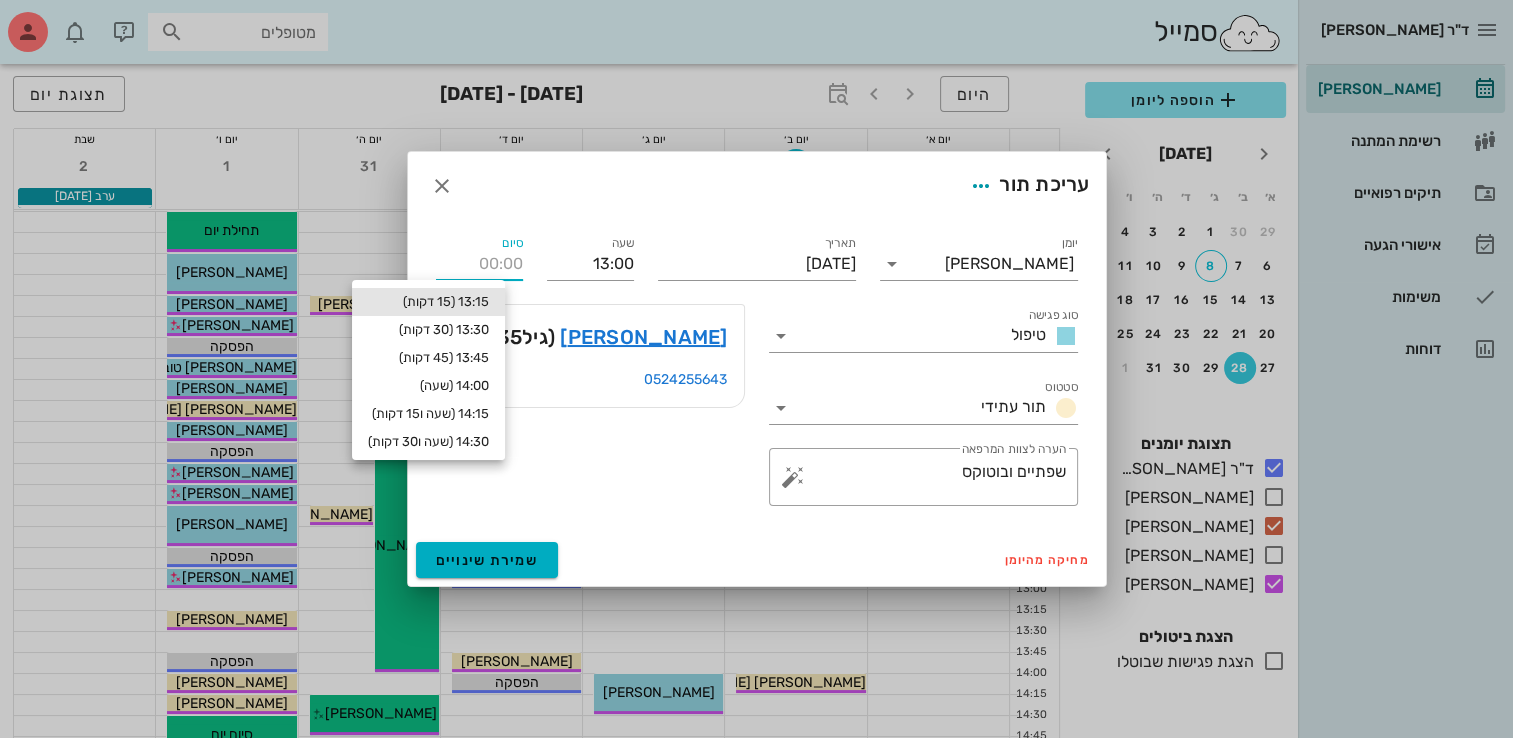 type on "13:15" 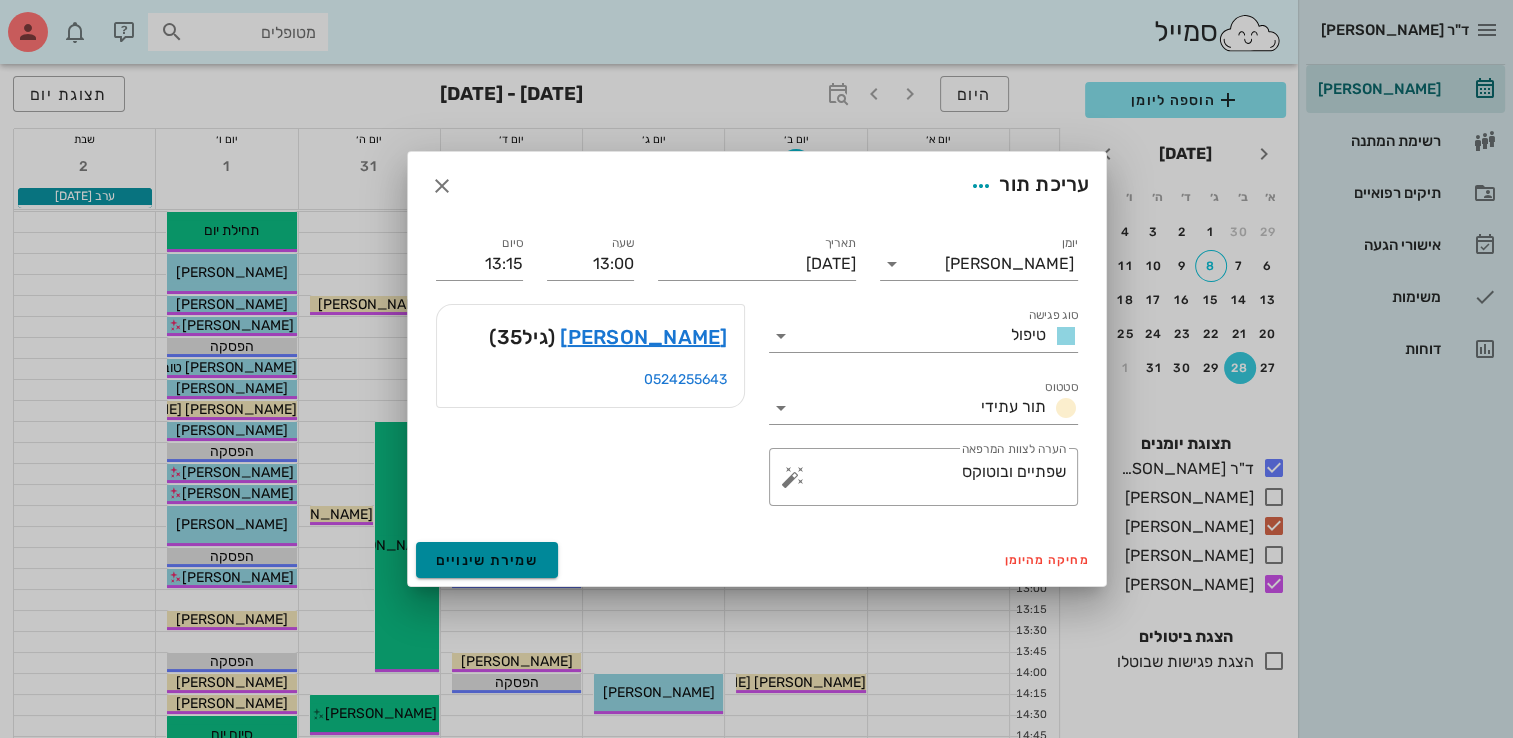 click on "שמירת שינויים" at bounding box center [487, 560] 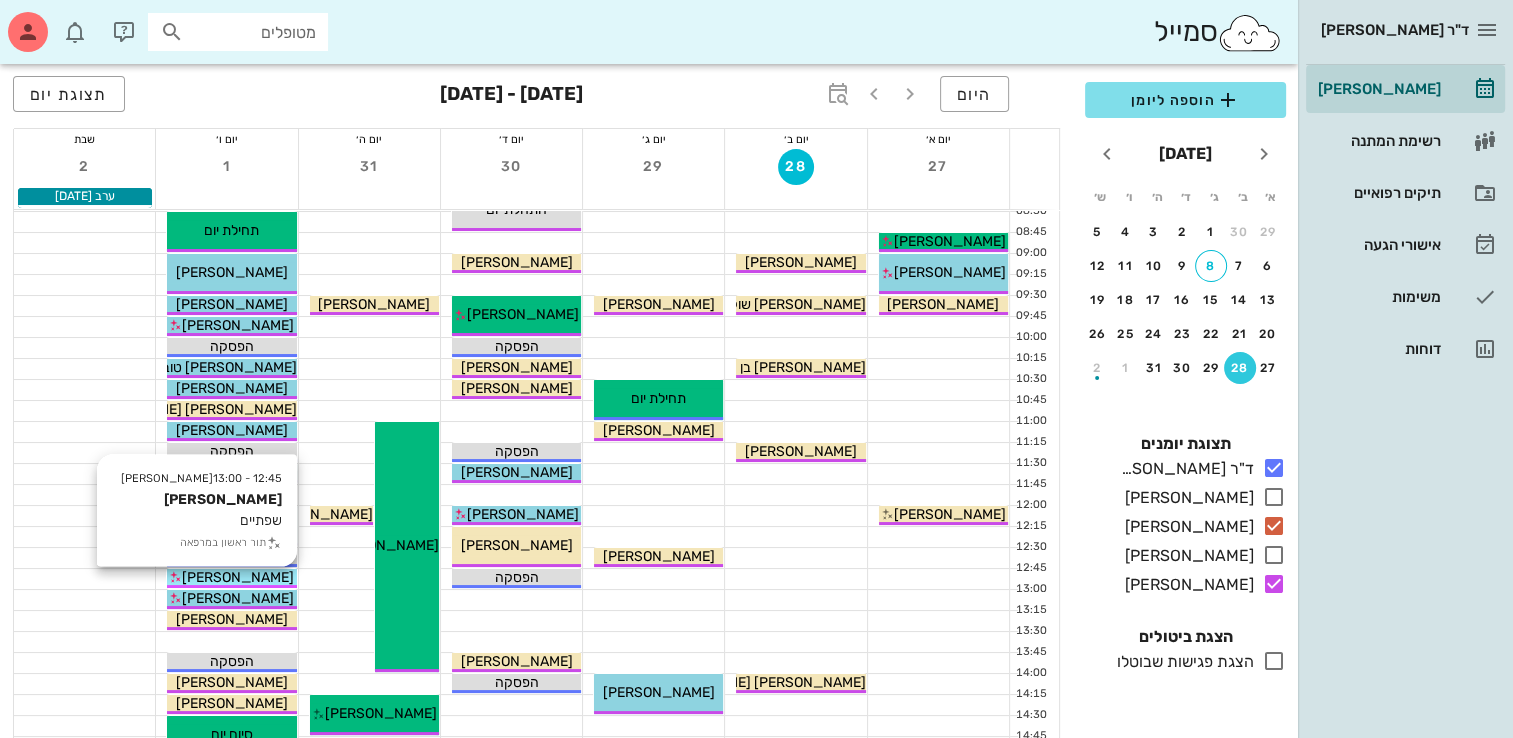 click on "[PERSON_NAME]" at bounding box center [231, 577] 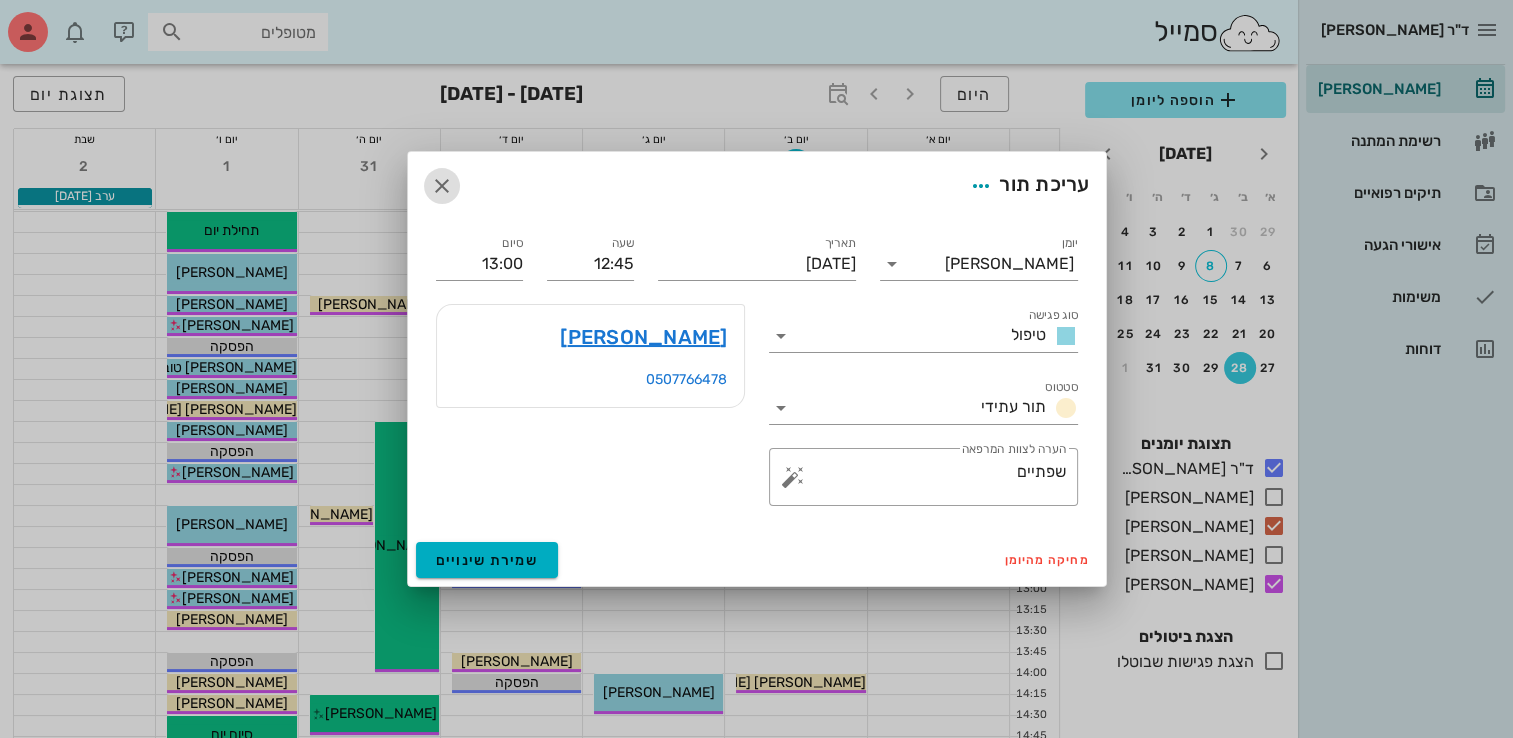 click at bounding box center (442, 186) 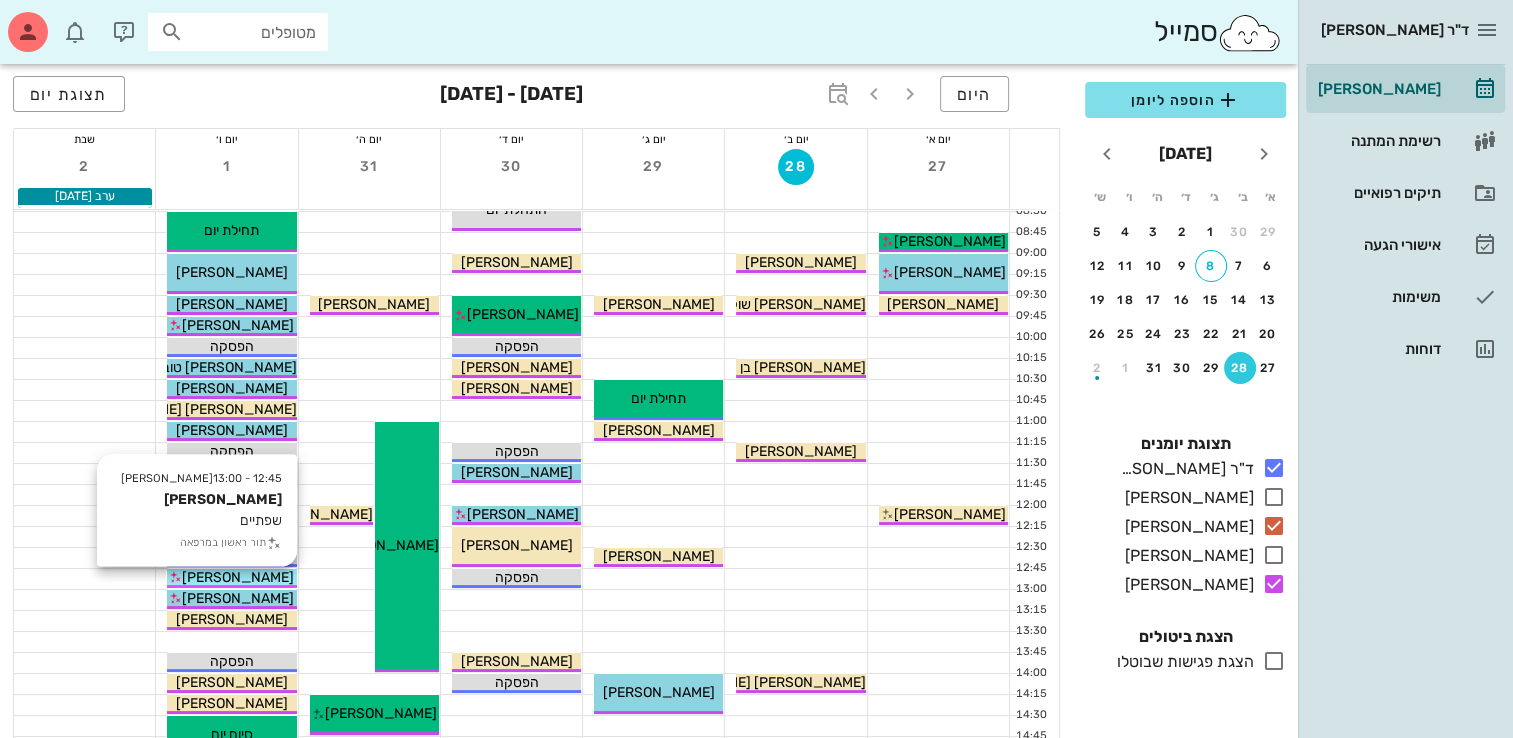 click on "[PERSON_NAME]" at bounding box center [238, 577] 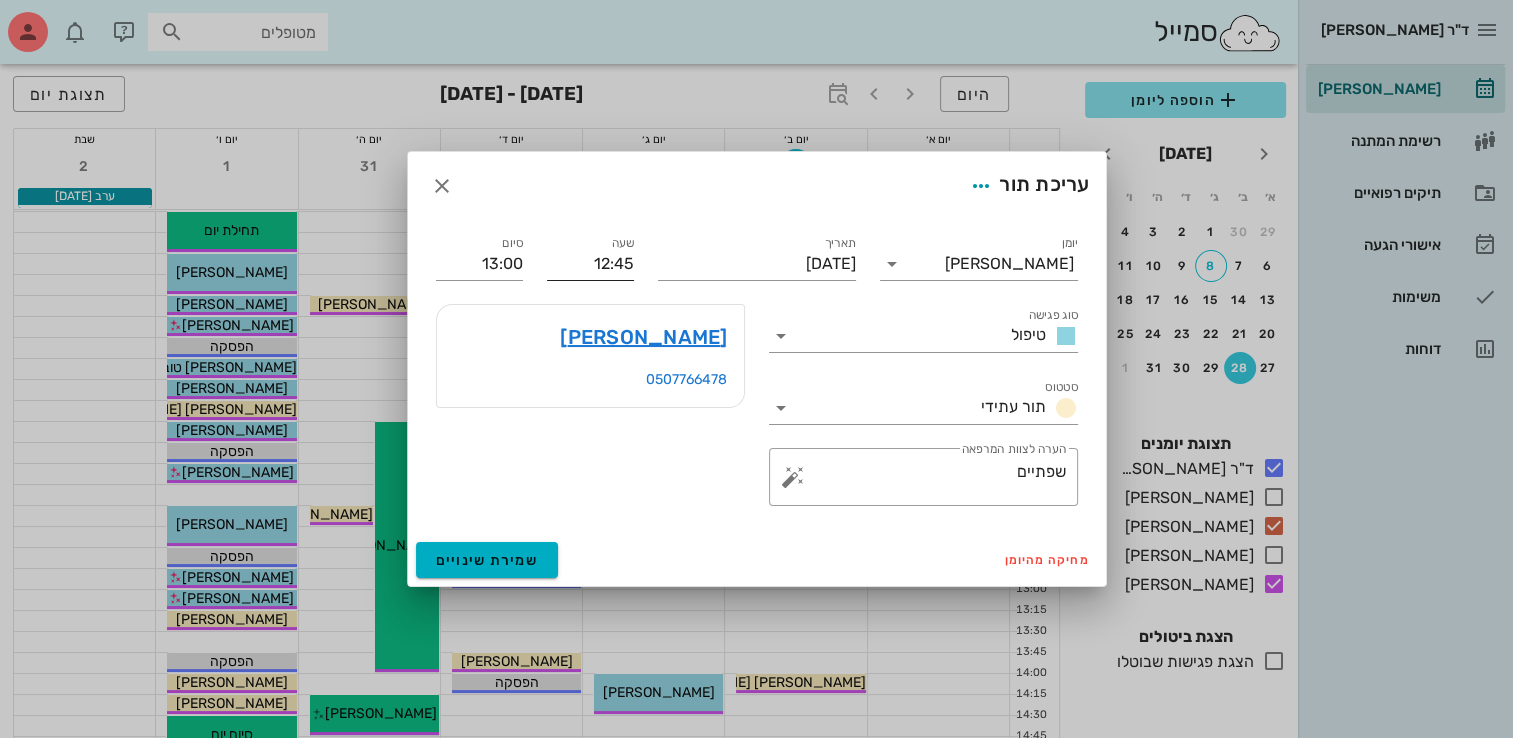 click on "12:45" at bounding box center [590, 264] 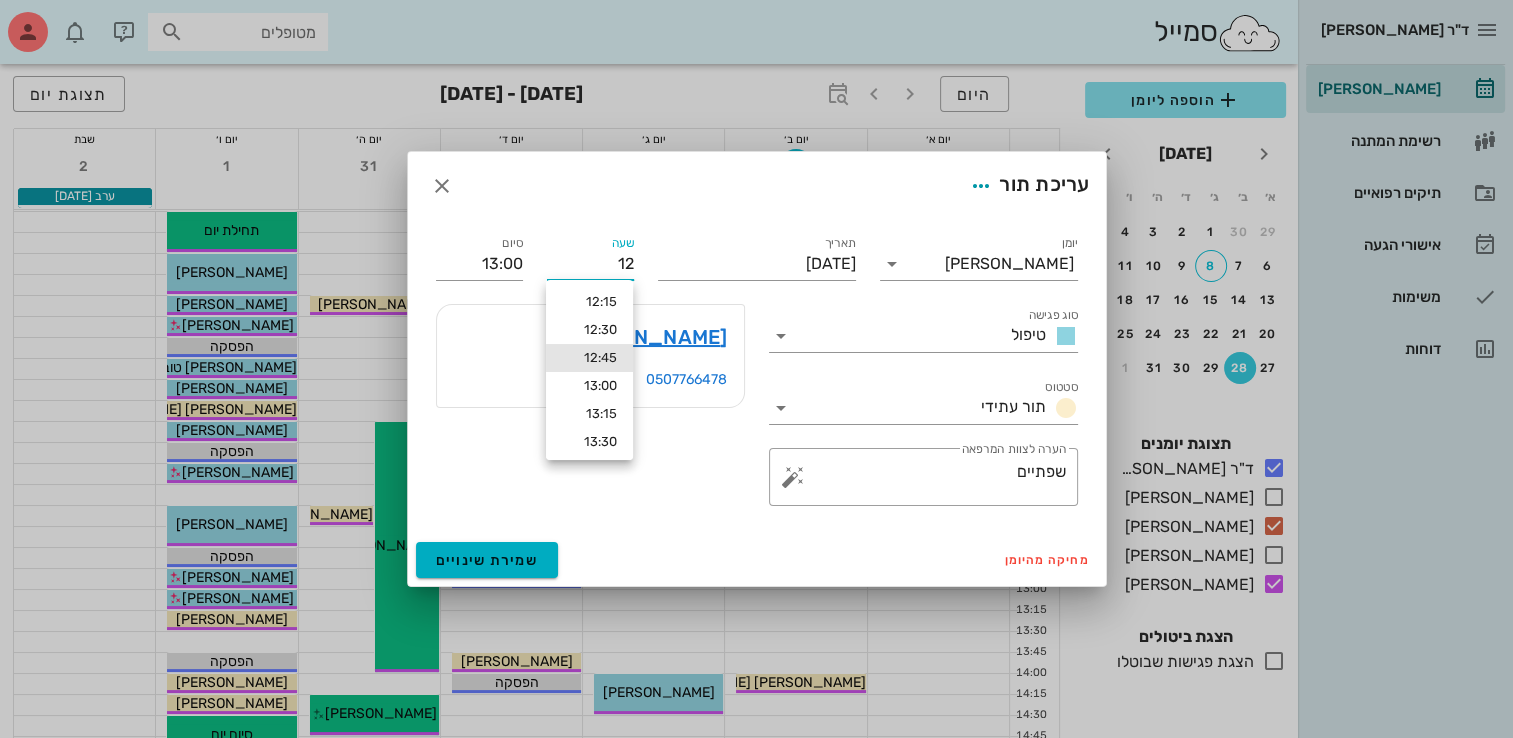 type on "1" 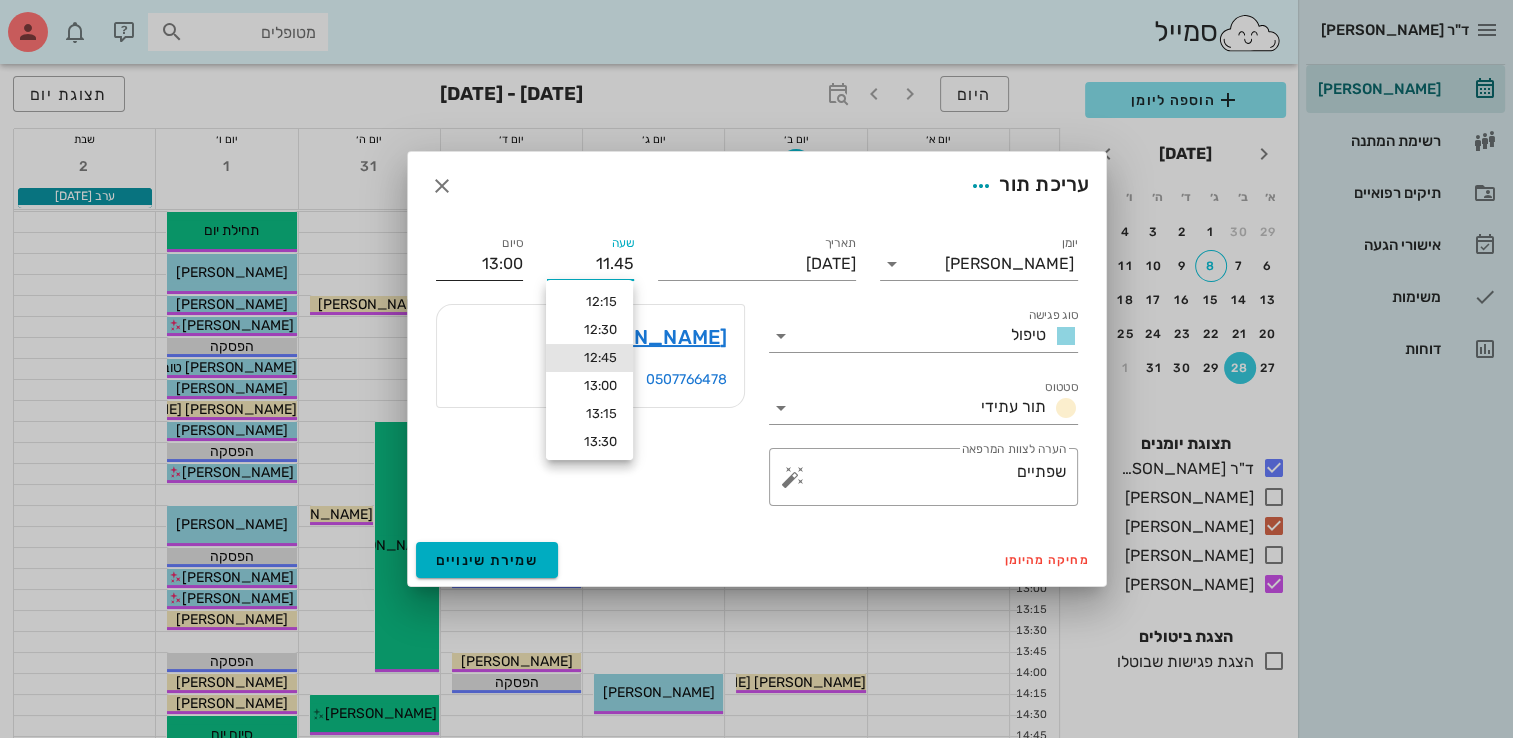 click on "13:00" at bounding box center (479, 264) 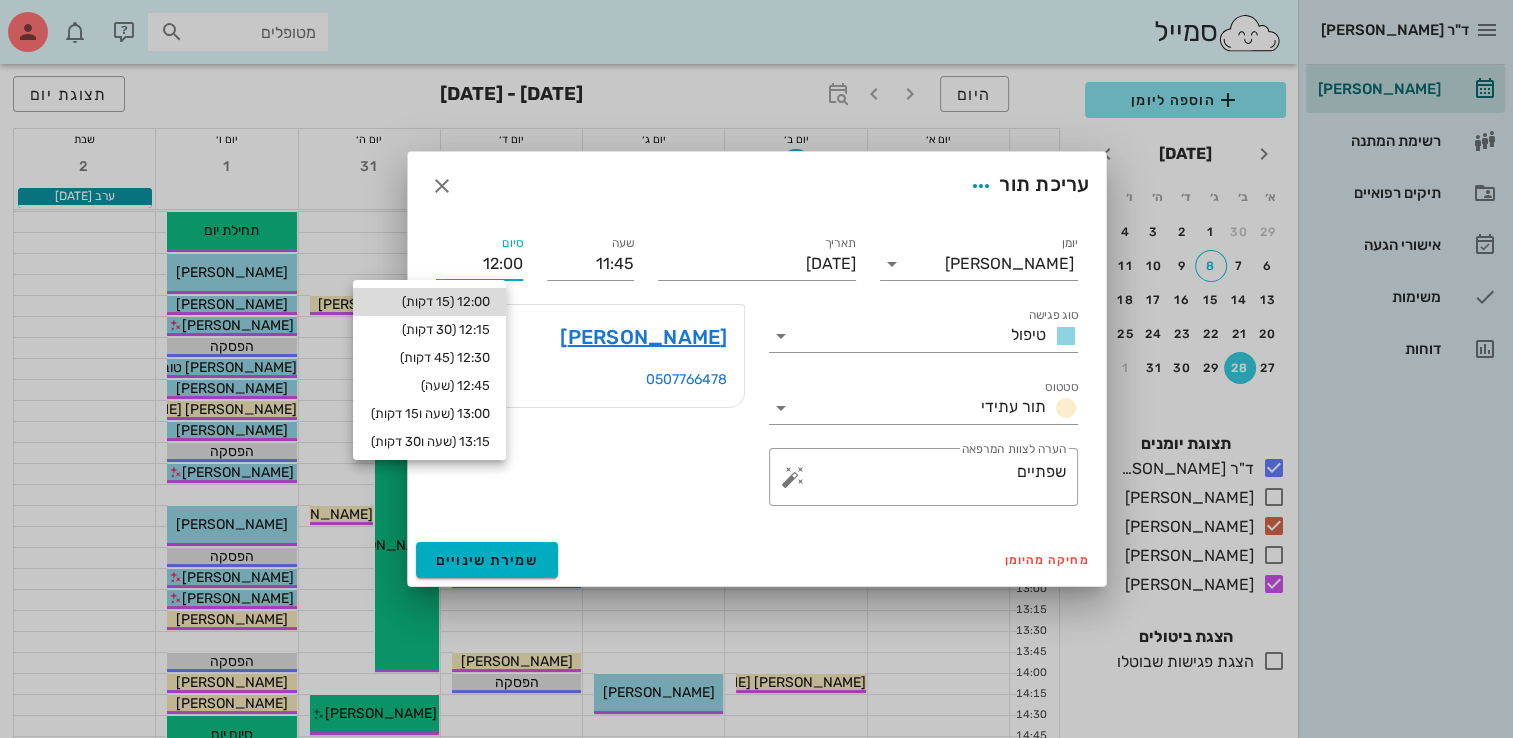 click on "12:00 (15 דקות)" at bounding box center [429, 302] 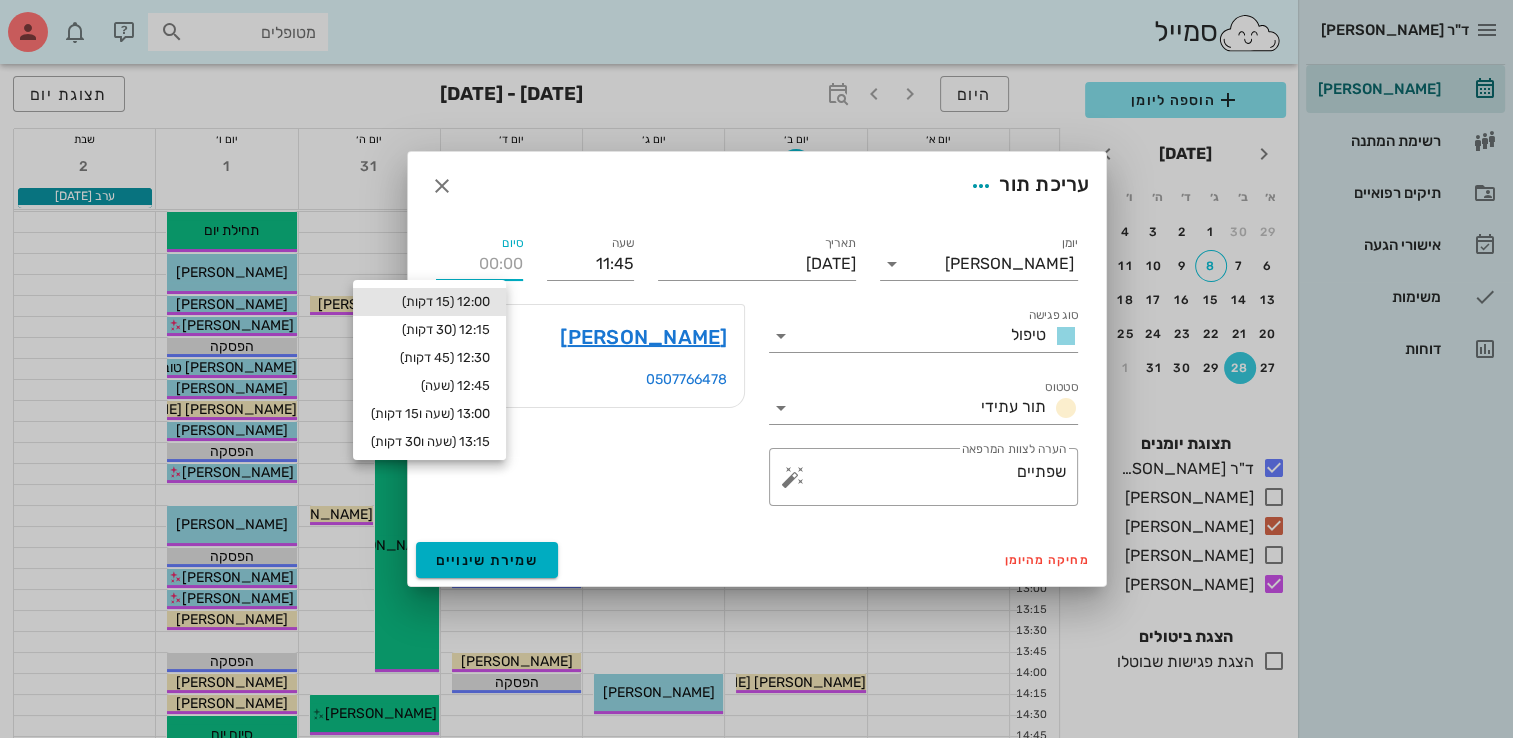 type on "12:00" 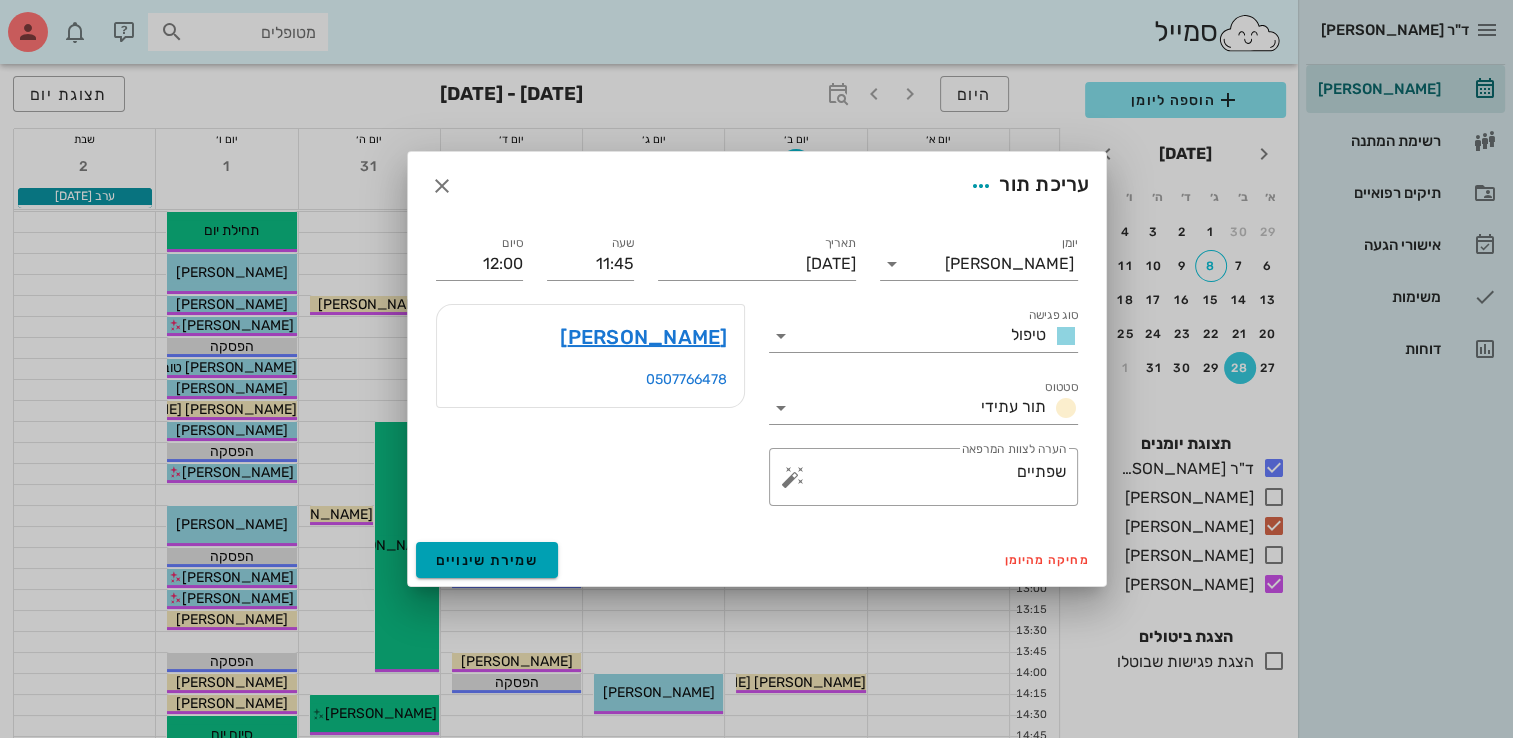 click on "שמירת שינויים" at bounding box center (487, 560) 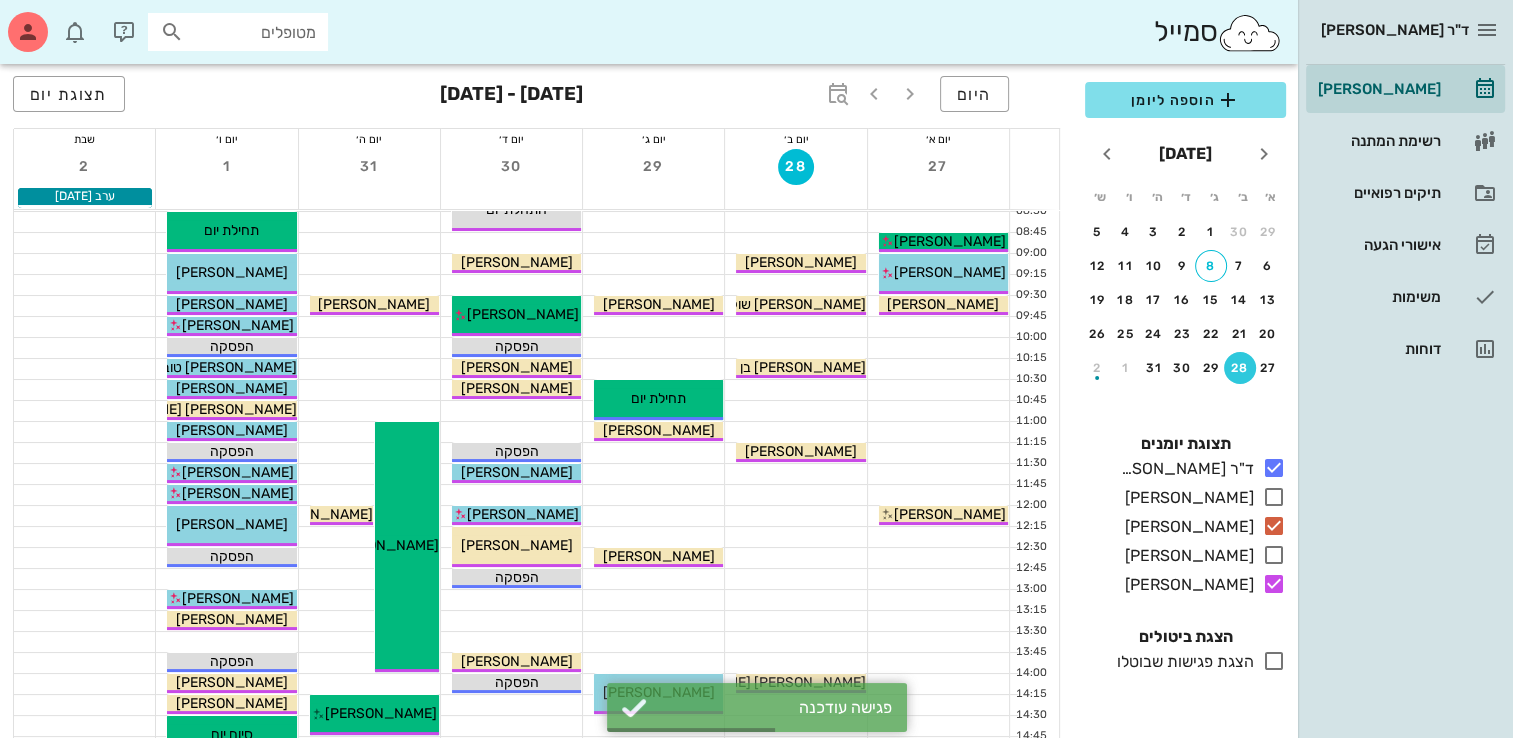 click at bounding box center (226, 579) 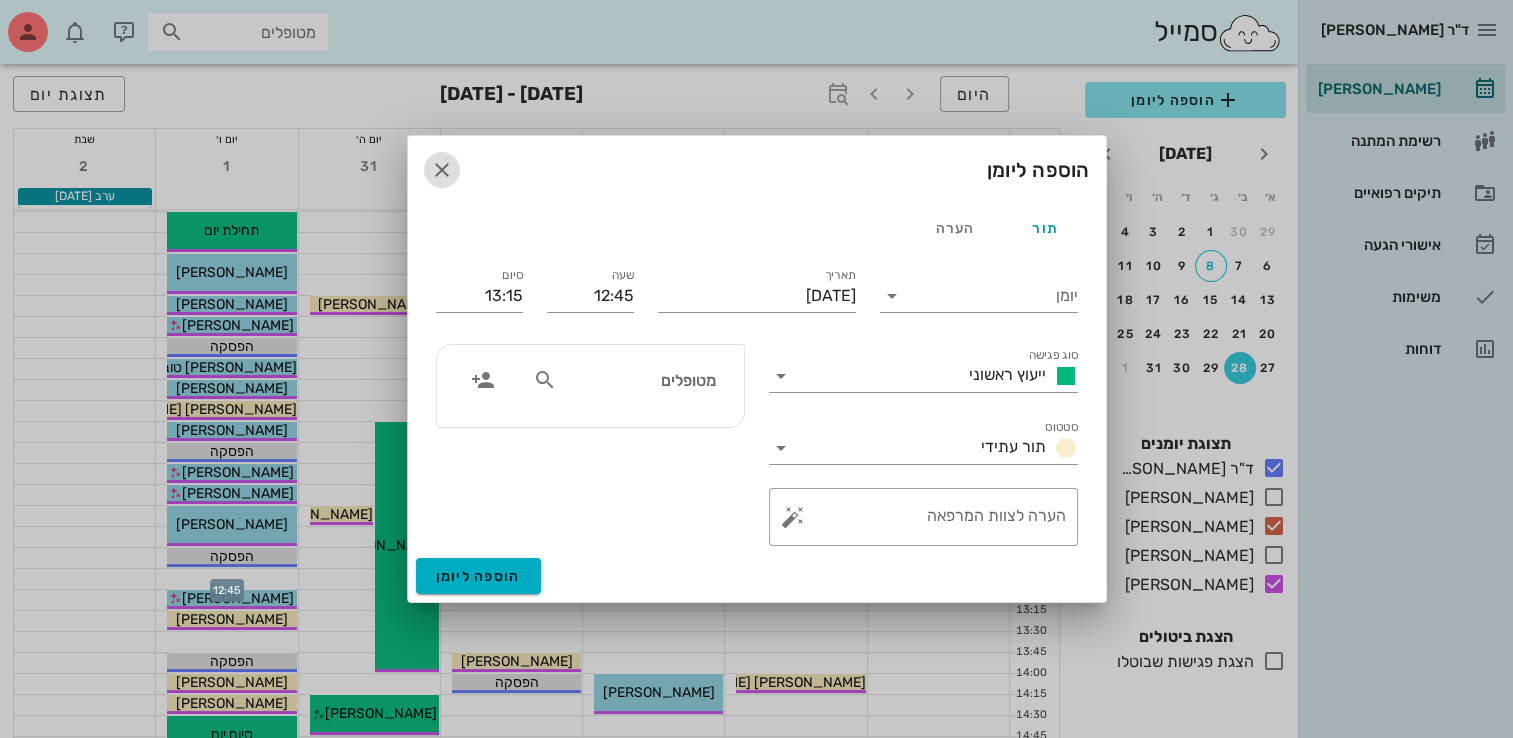 click at bounding box center [442, 170] 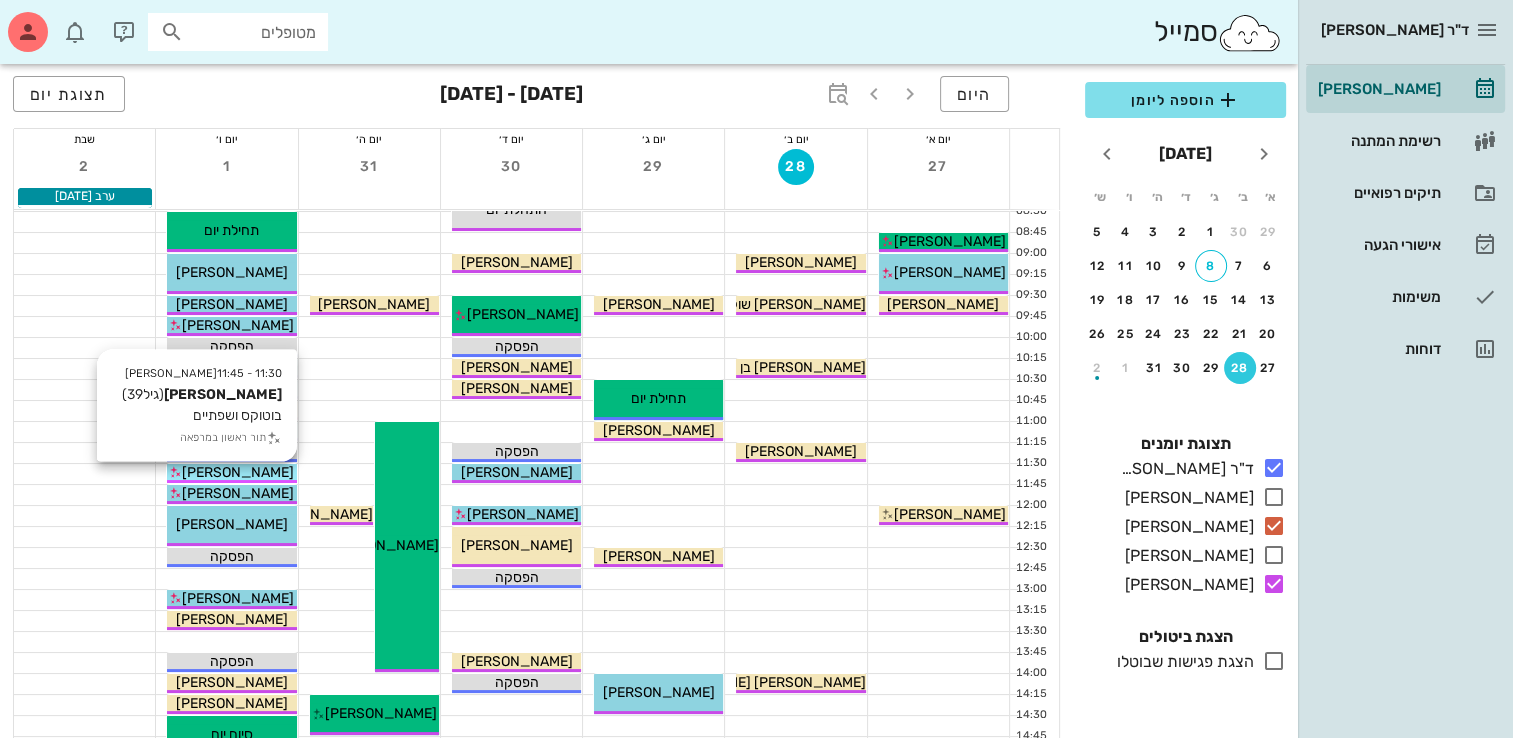 click on "[PERSON_NAME]" at bounding box center (238, 472) 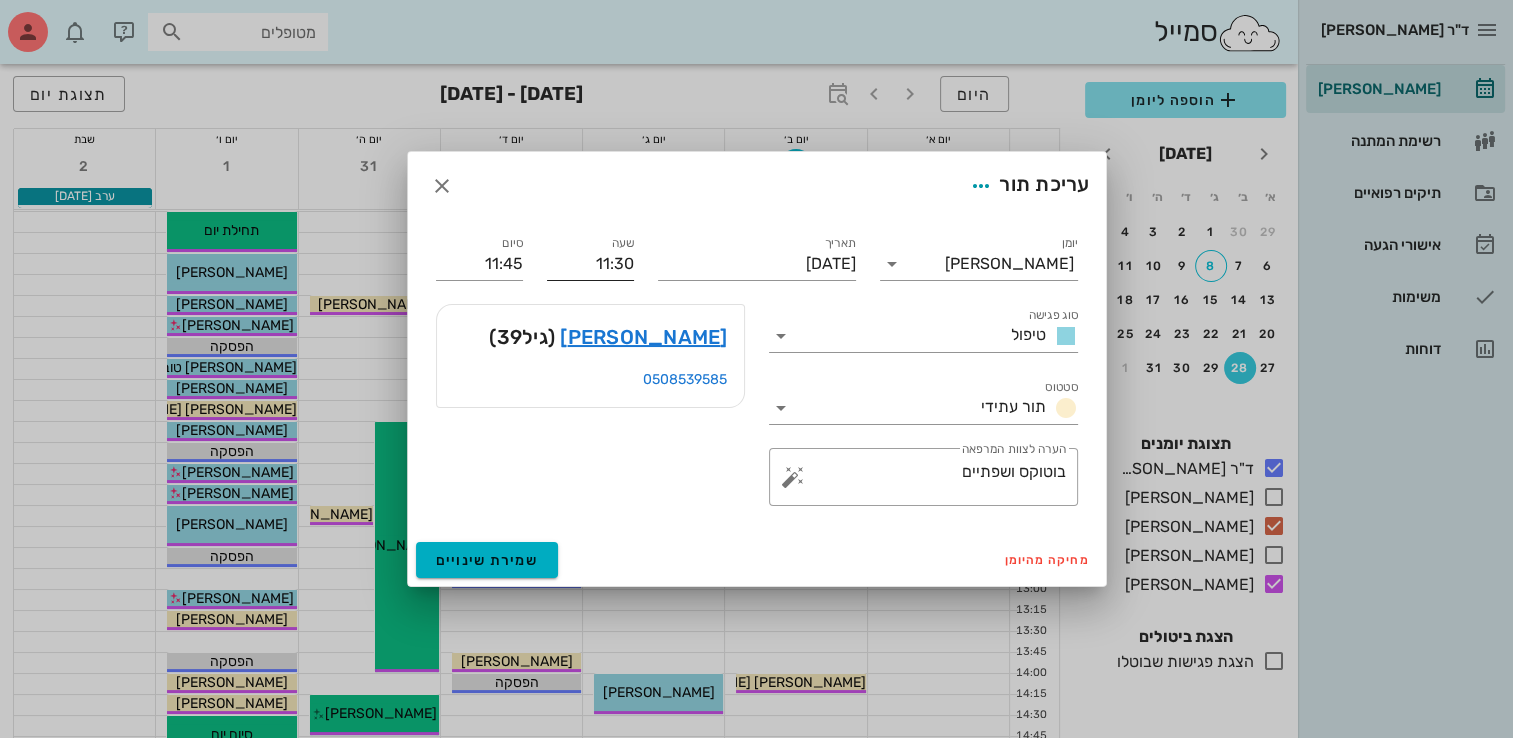 click on "11:30" at bounding box center (590, 264) 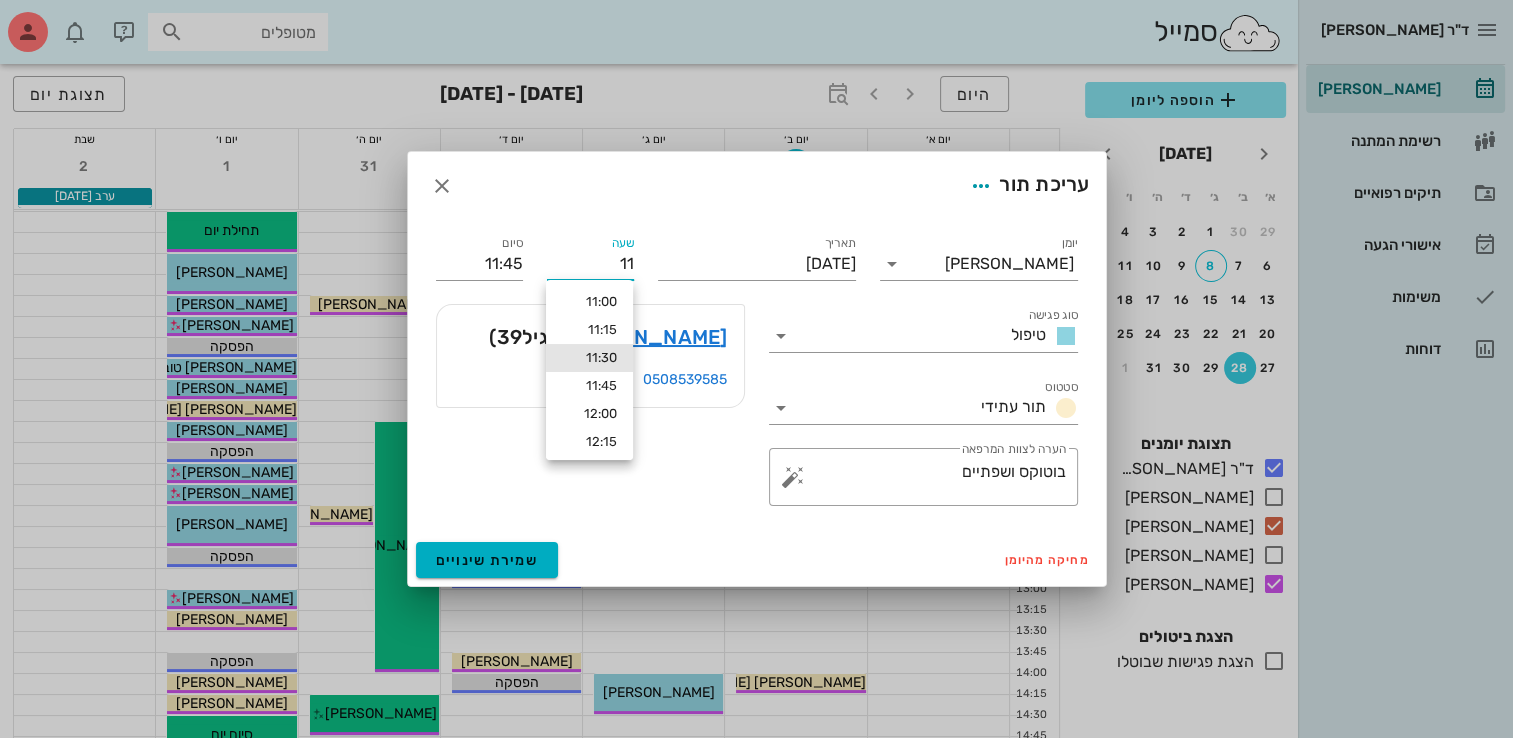 type on "1" 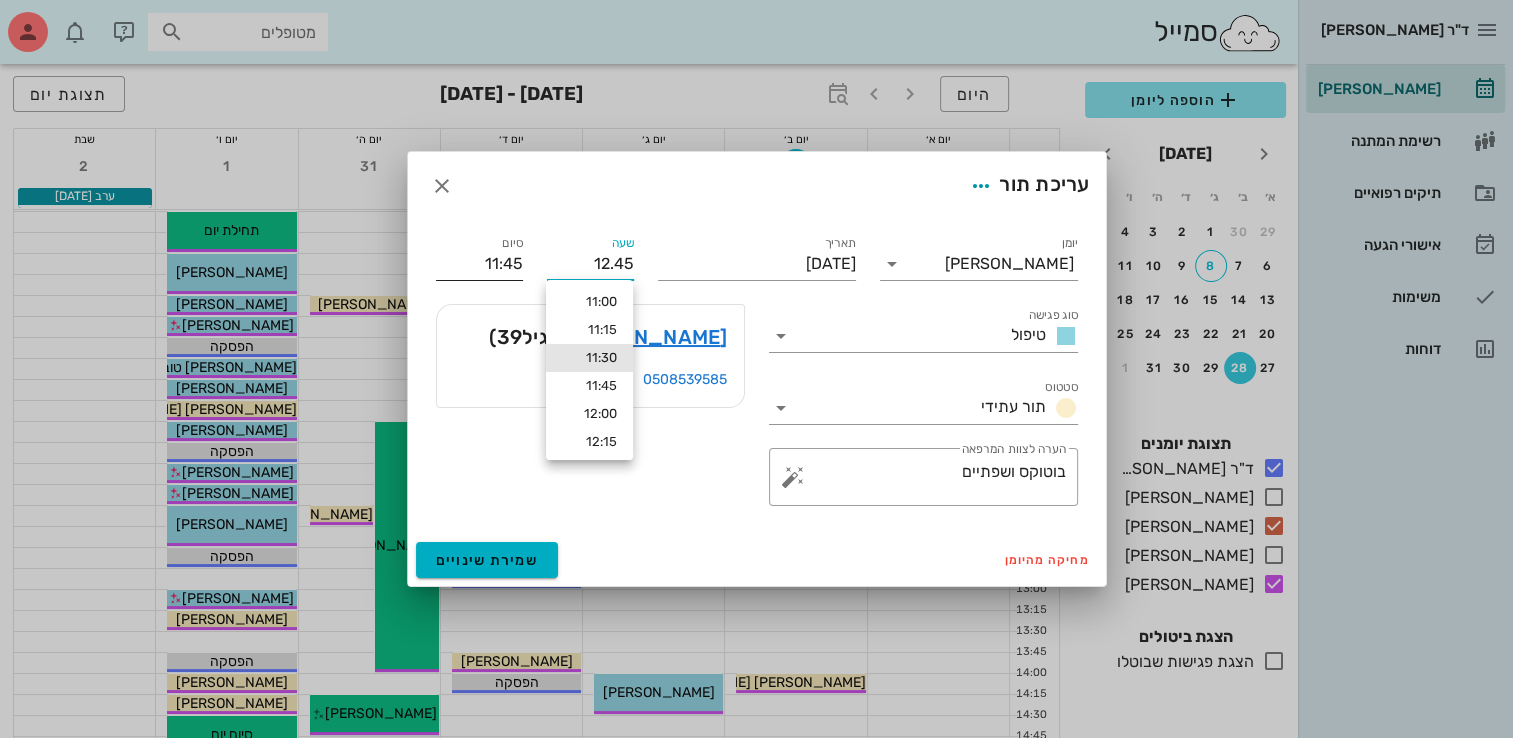 click on "11:45" at bounding box center (479, 264) 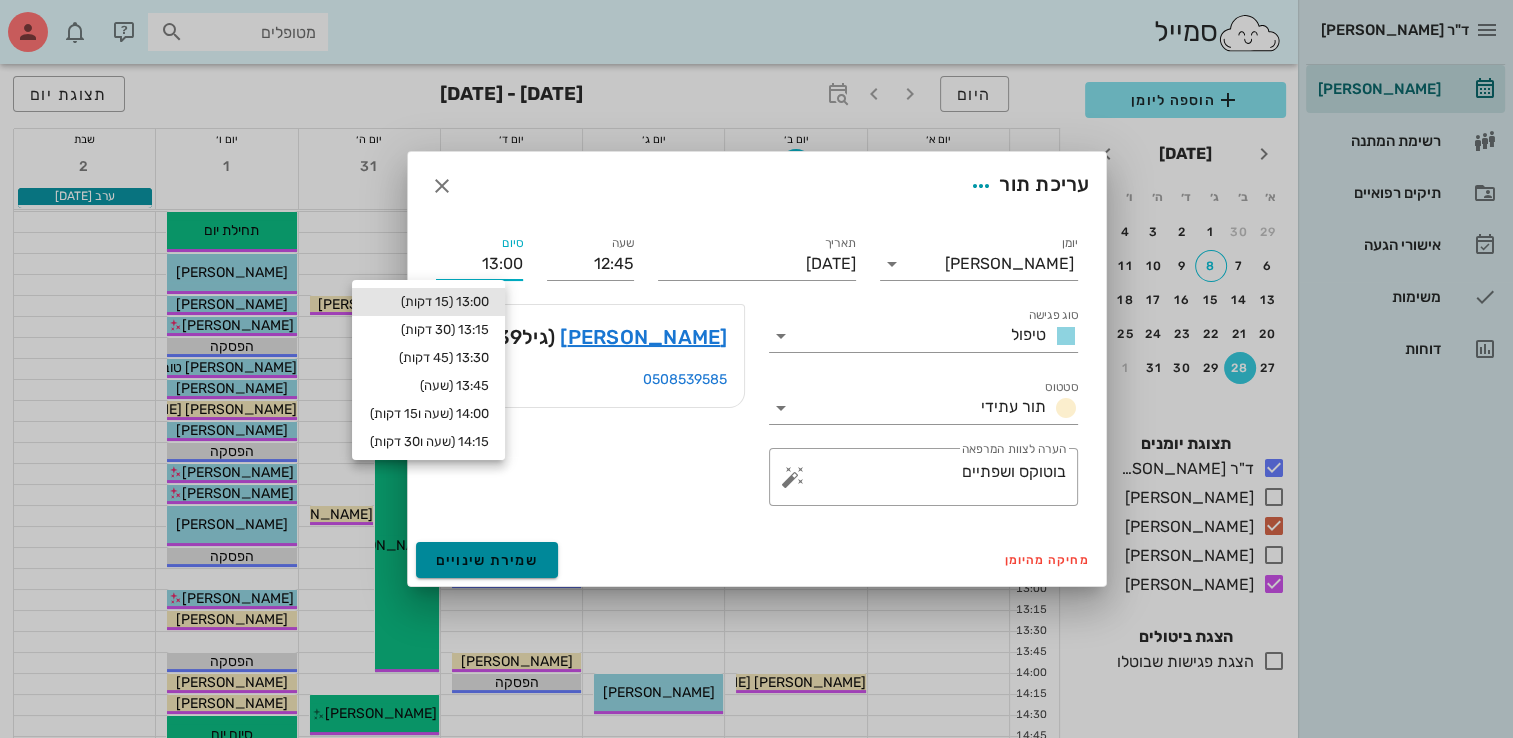 click on "שמירת שינויים" at bounding box center (487, 560) 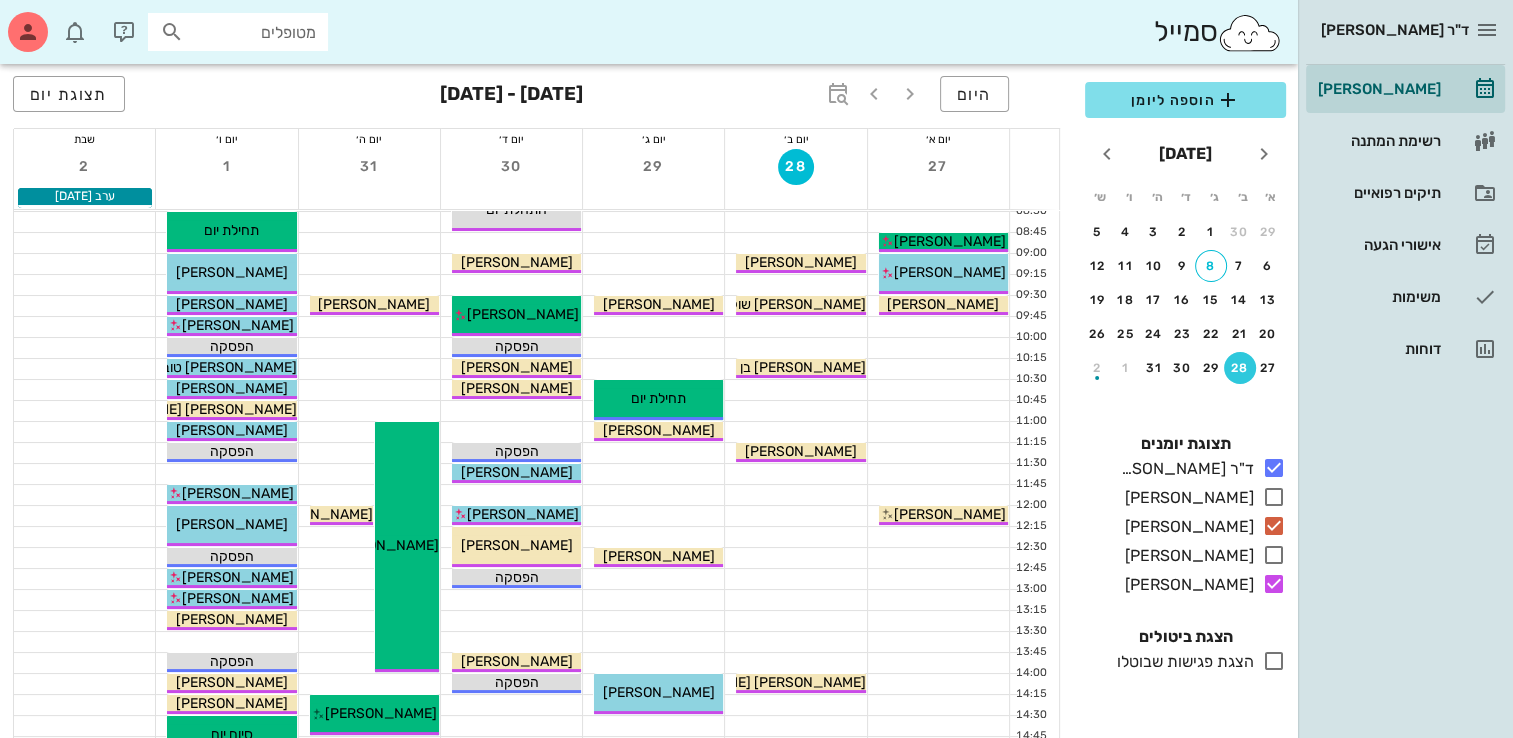 scroll, scrollTop: 0, scrollLeft: 0, axis: both 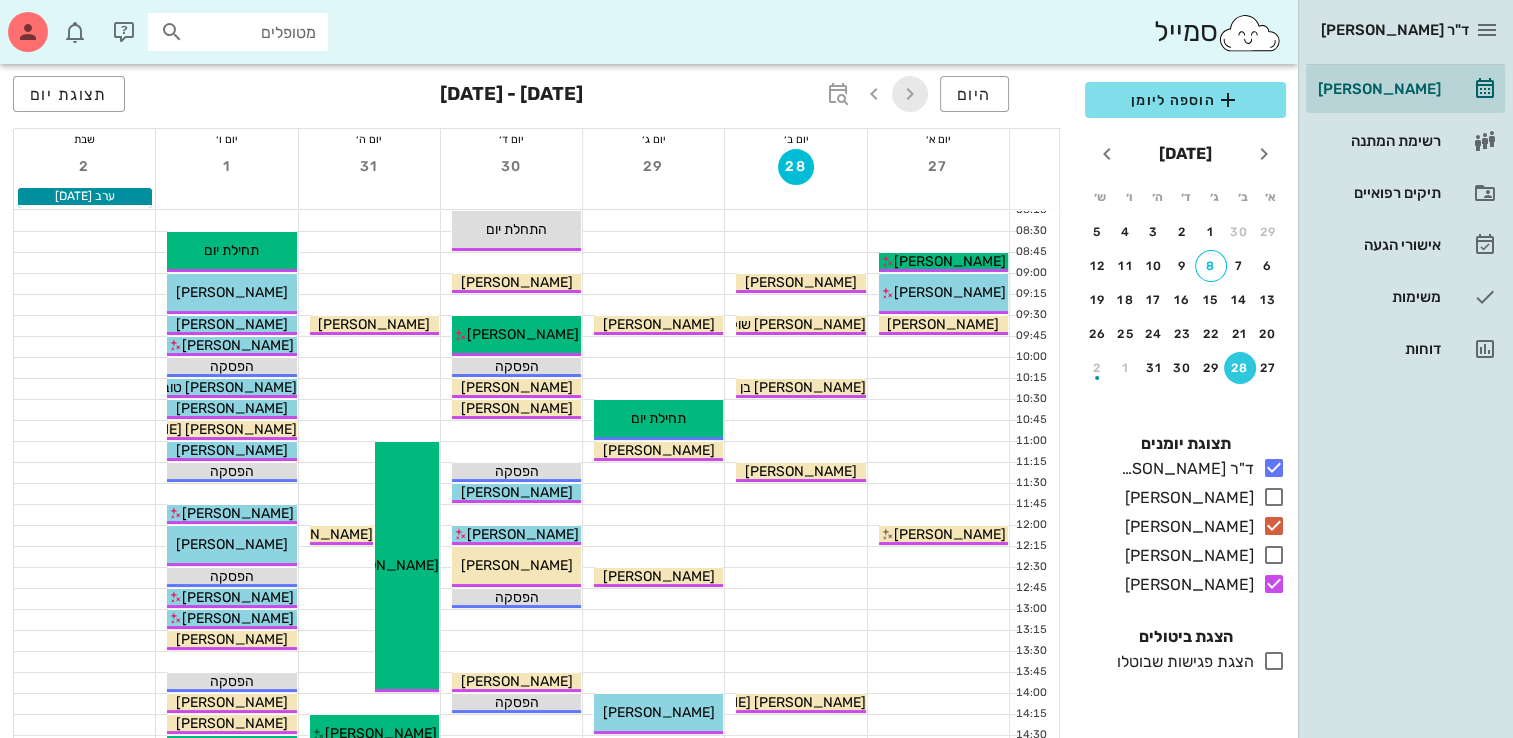 click at bounding box center (910, 94) 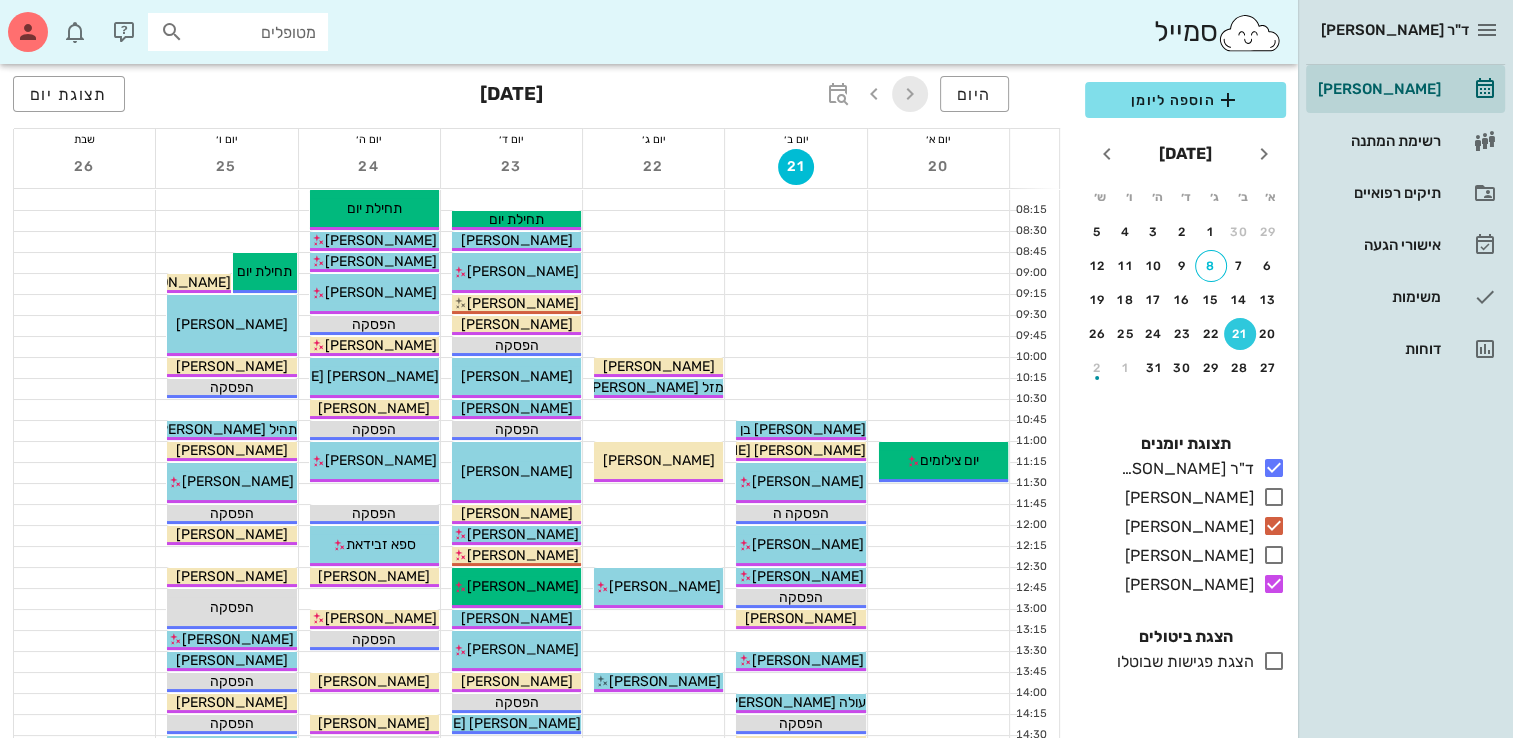 click at bounding box center (910, 94) 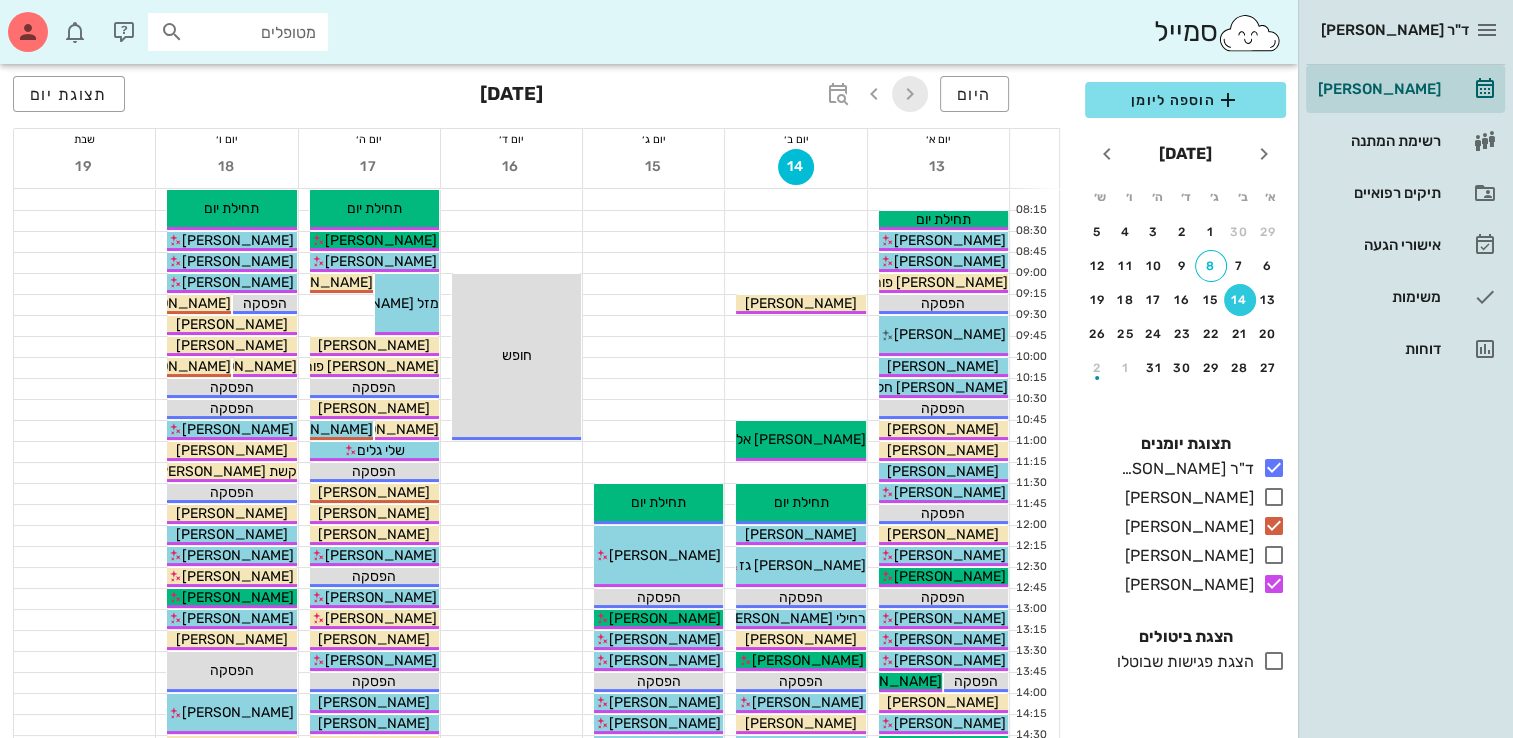 click at bounding box center (910, 94) 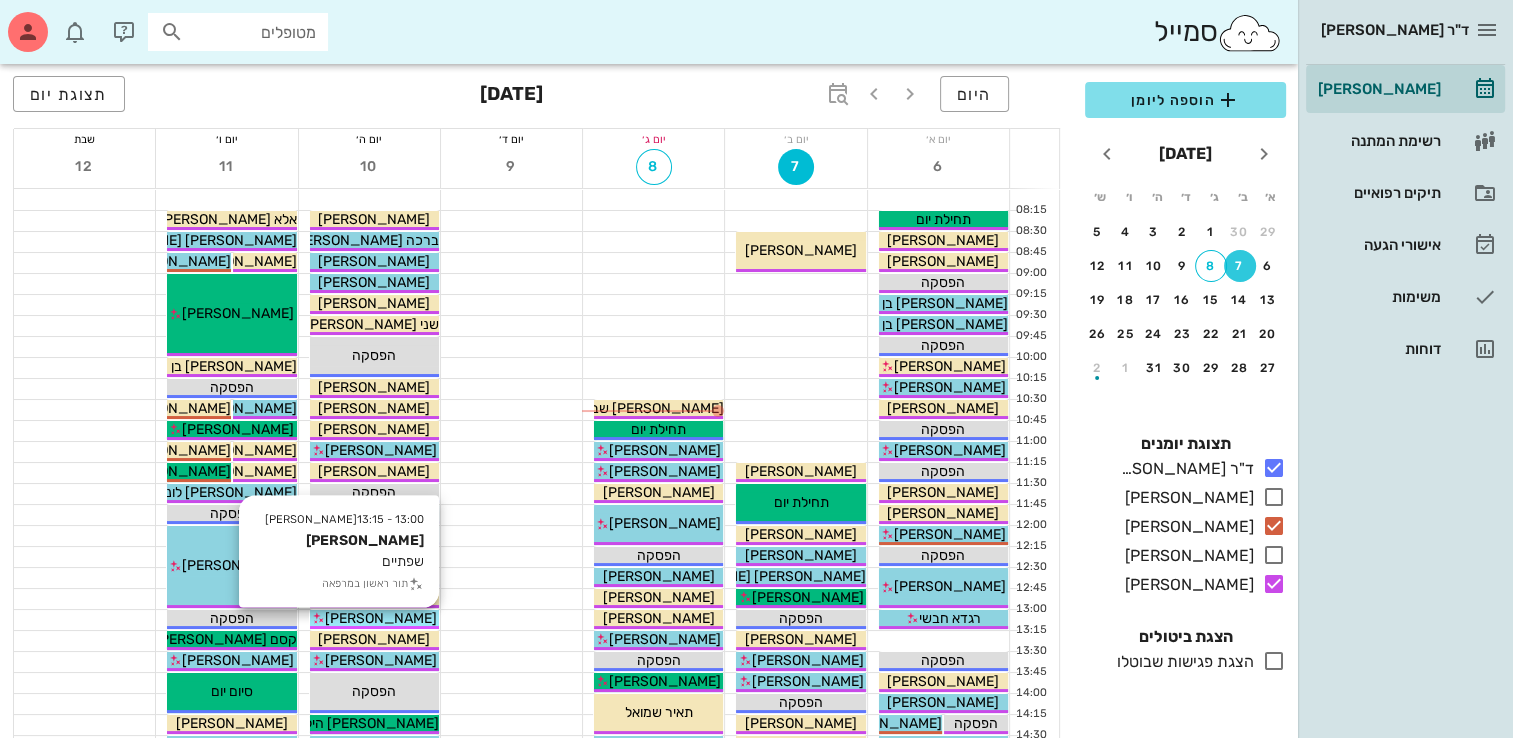 click on "[PERSON_NAME]" at bounding box center [381, 618] 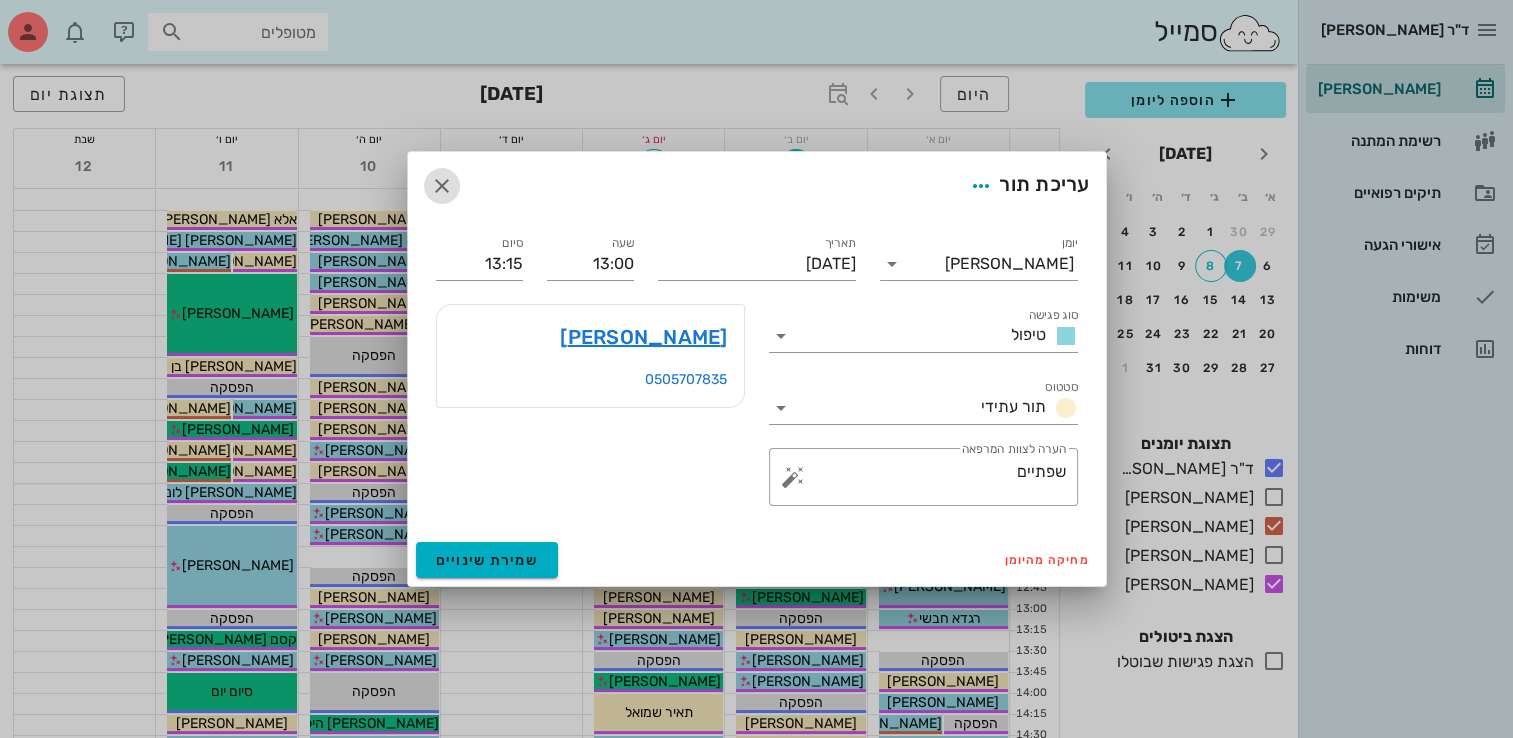 click at bounding box center [442, 186] 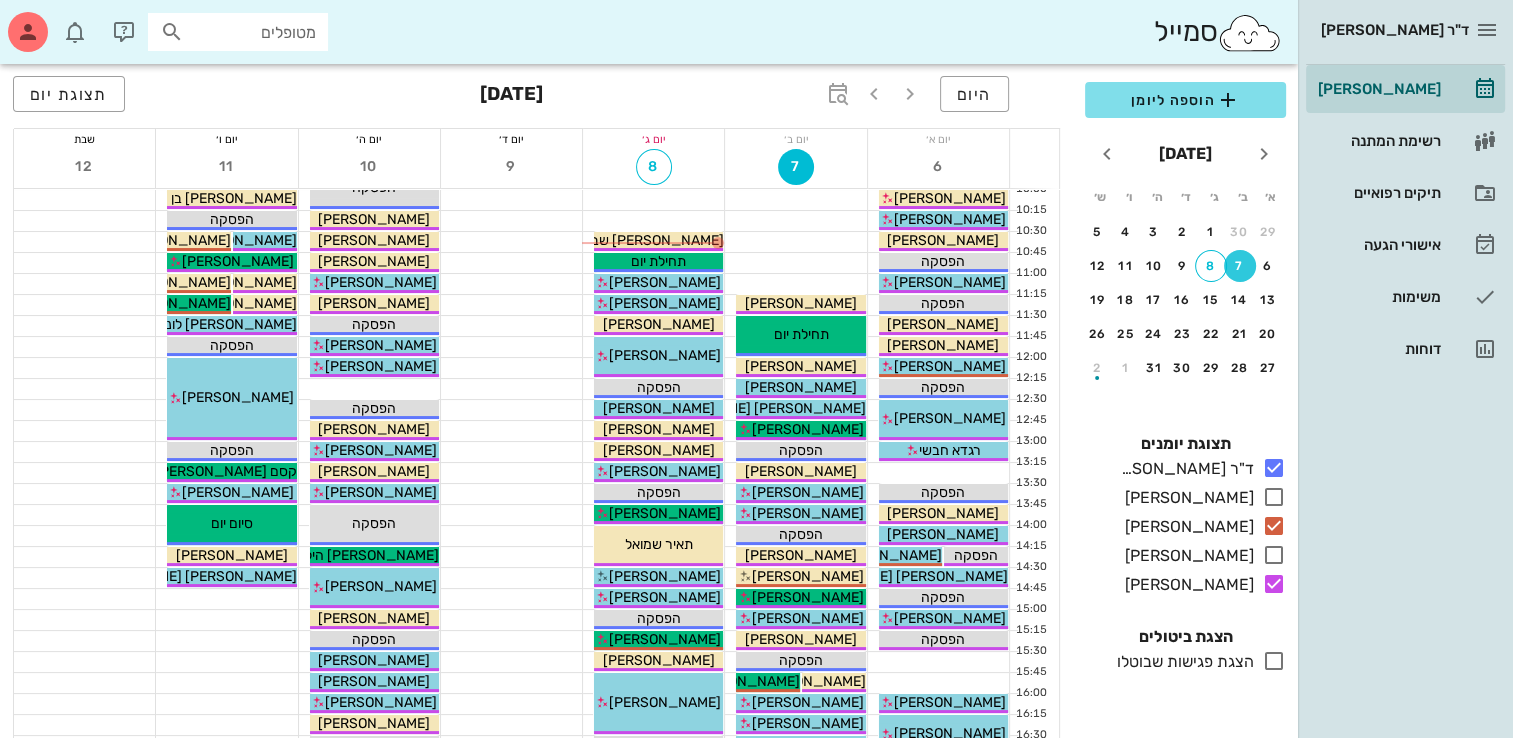 scroll, scrollTop: 217, scrollLeft: 0, axis: vertical 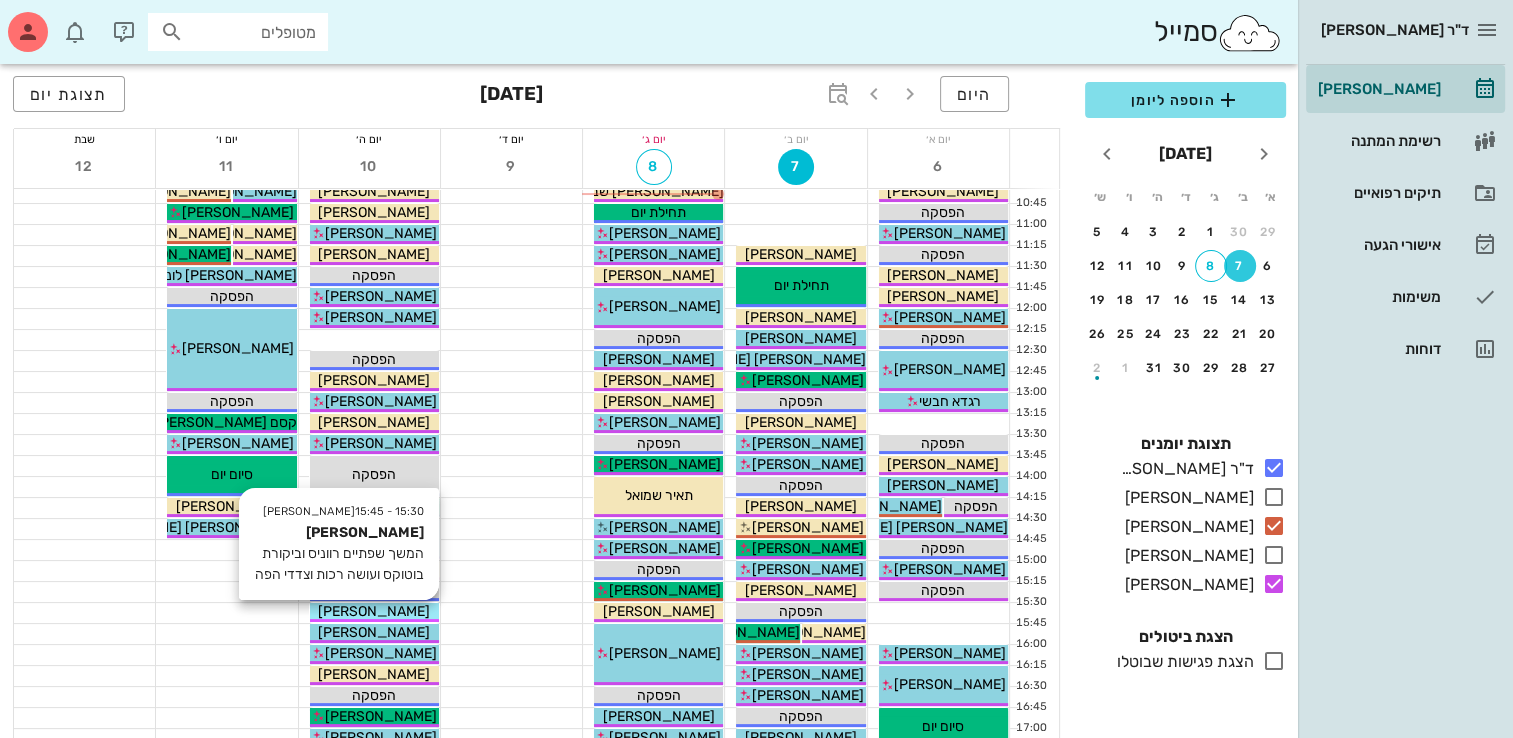 click on "[PERSON_NAME]" at bounding box center (374, 611) 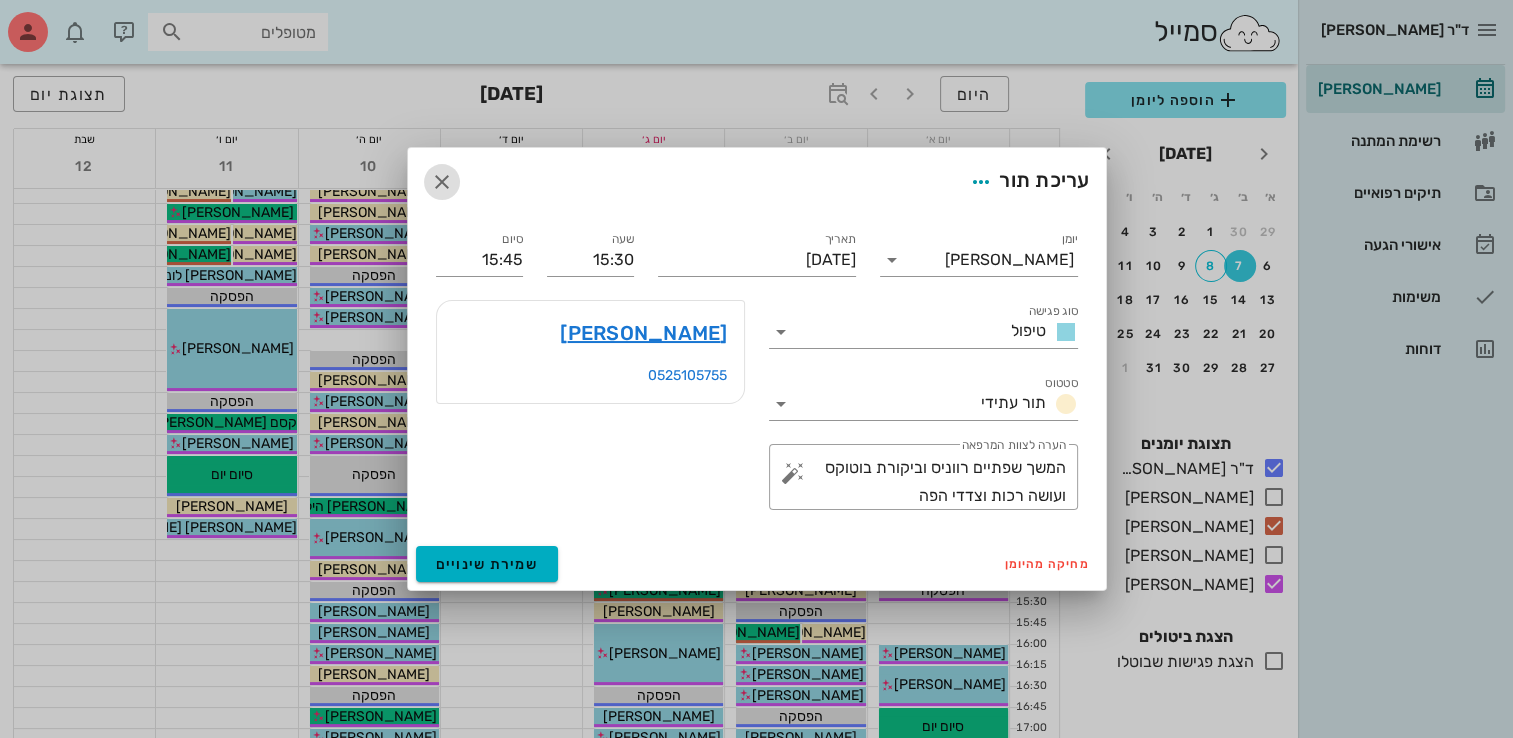 click at bounding box center [442, 182] 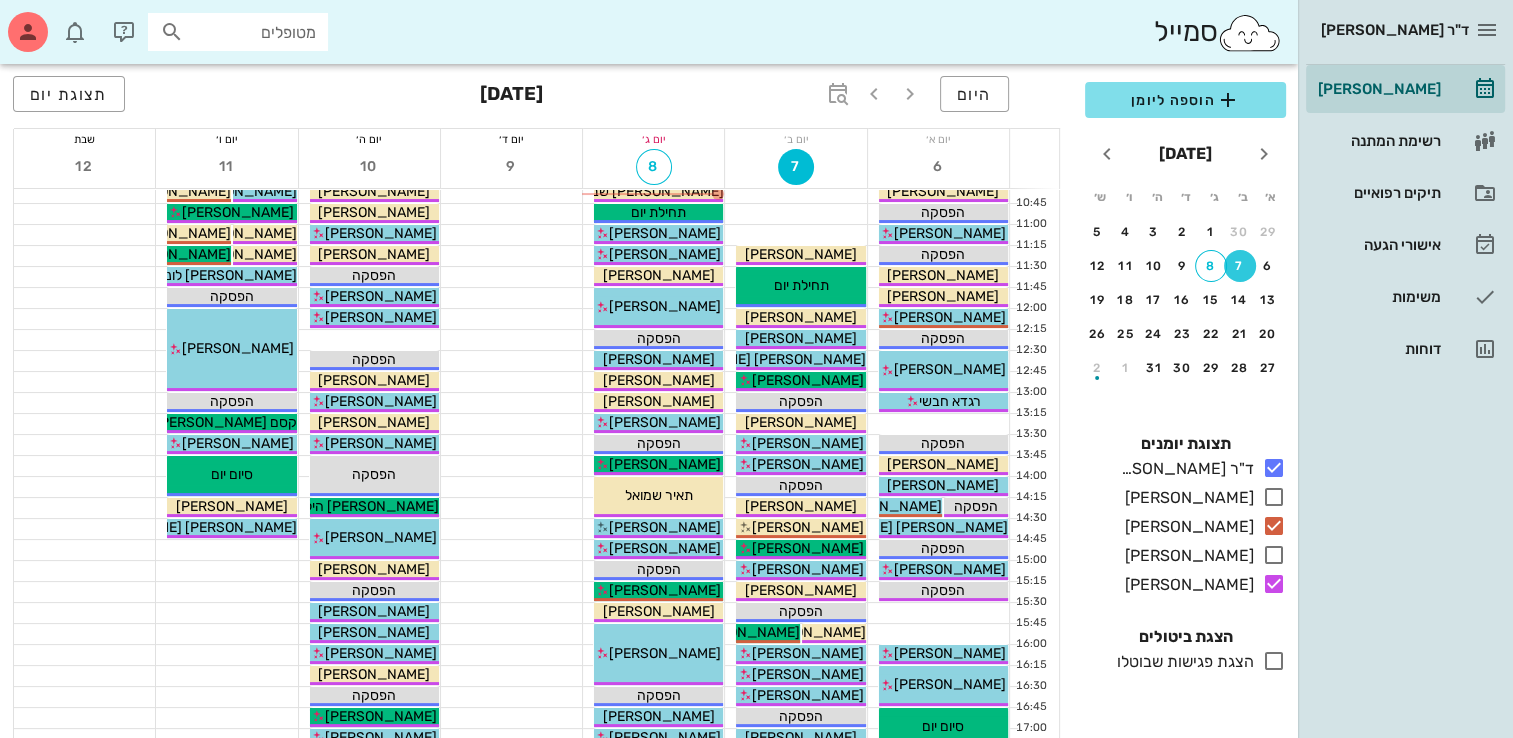 click at bounding box center (511, 466) 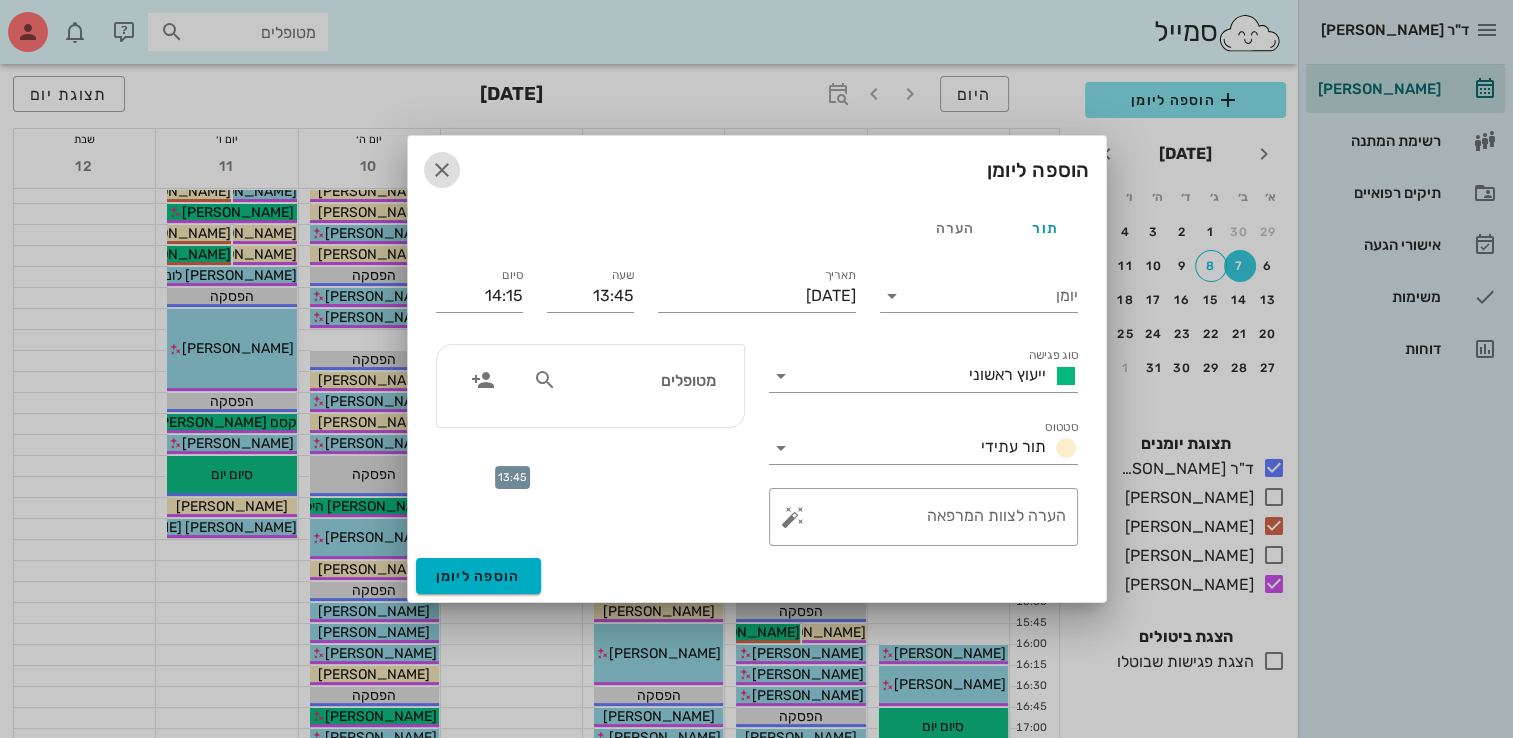click at bounding box center (442, 170) 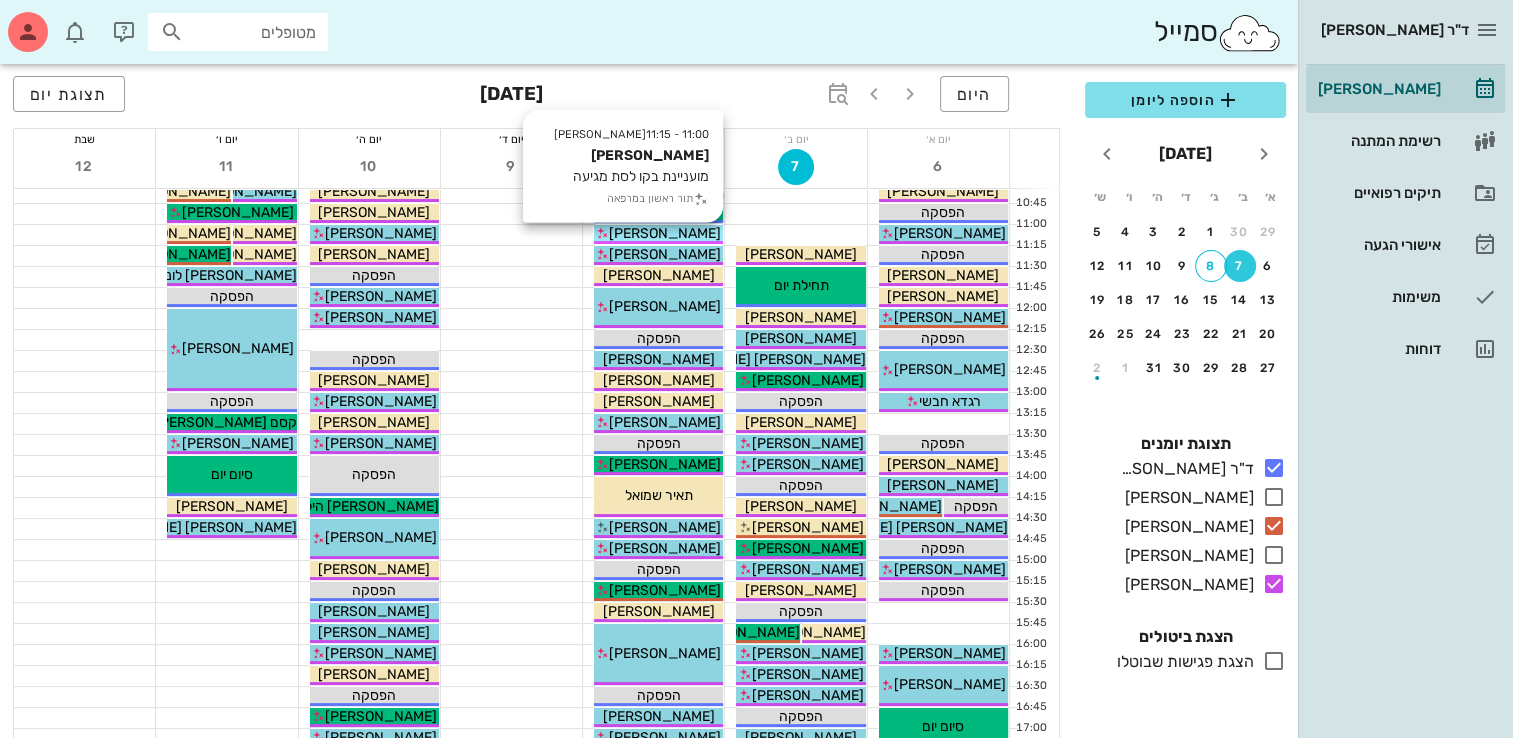click on "11:00
- 11:15
[PERSON_NAME]
[PERSON_NAME]
מועניינת בקו לסת מגיעה
תור ראשון במרפאה
[PERSON_NAME]" at bounding box center (658, 234) 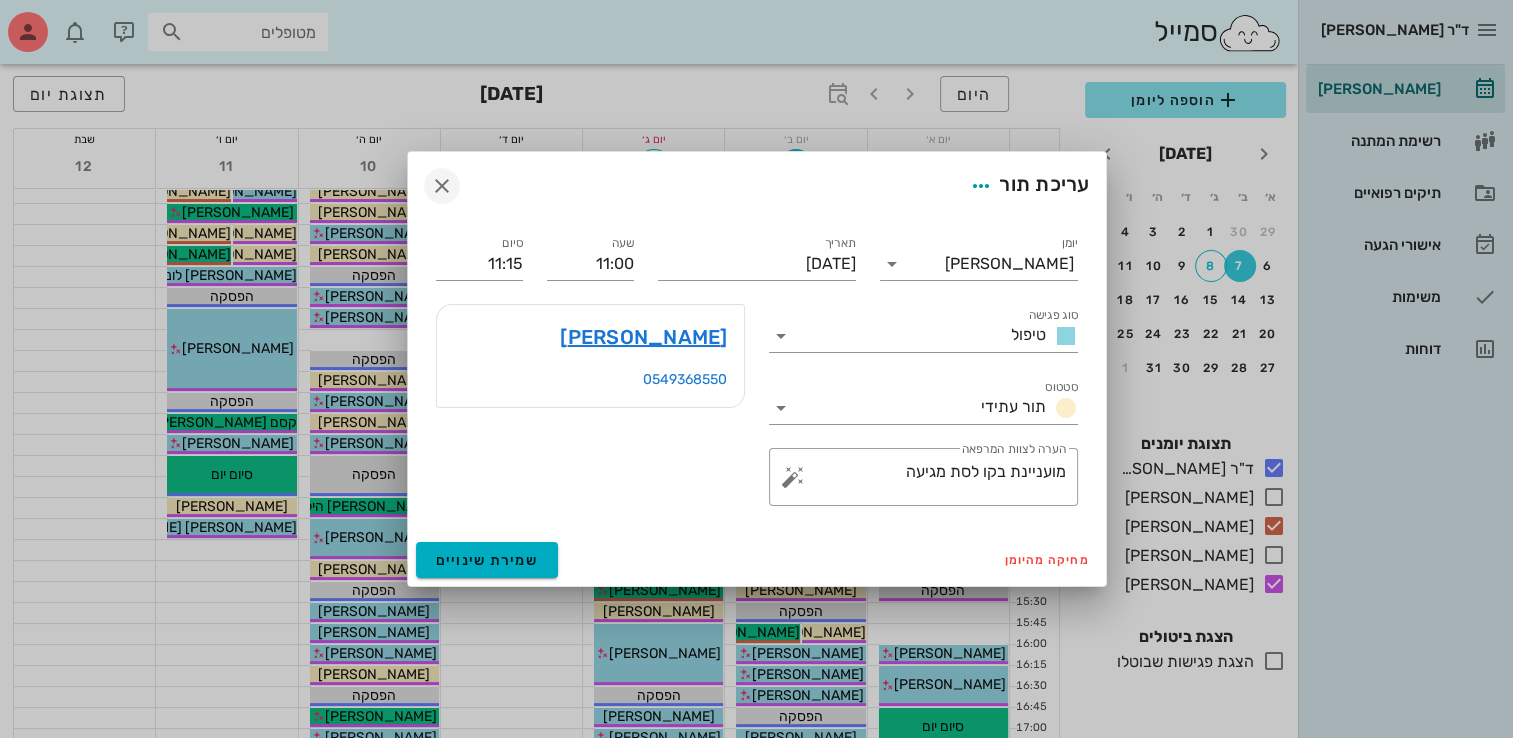 click at bounding box center [442, 186] 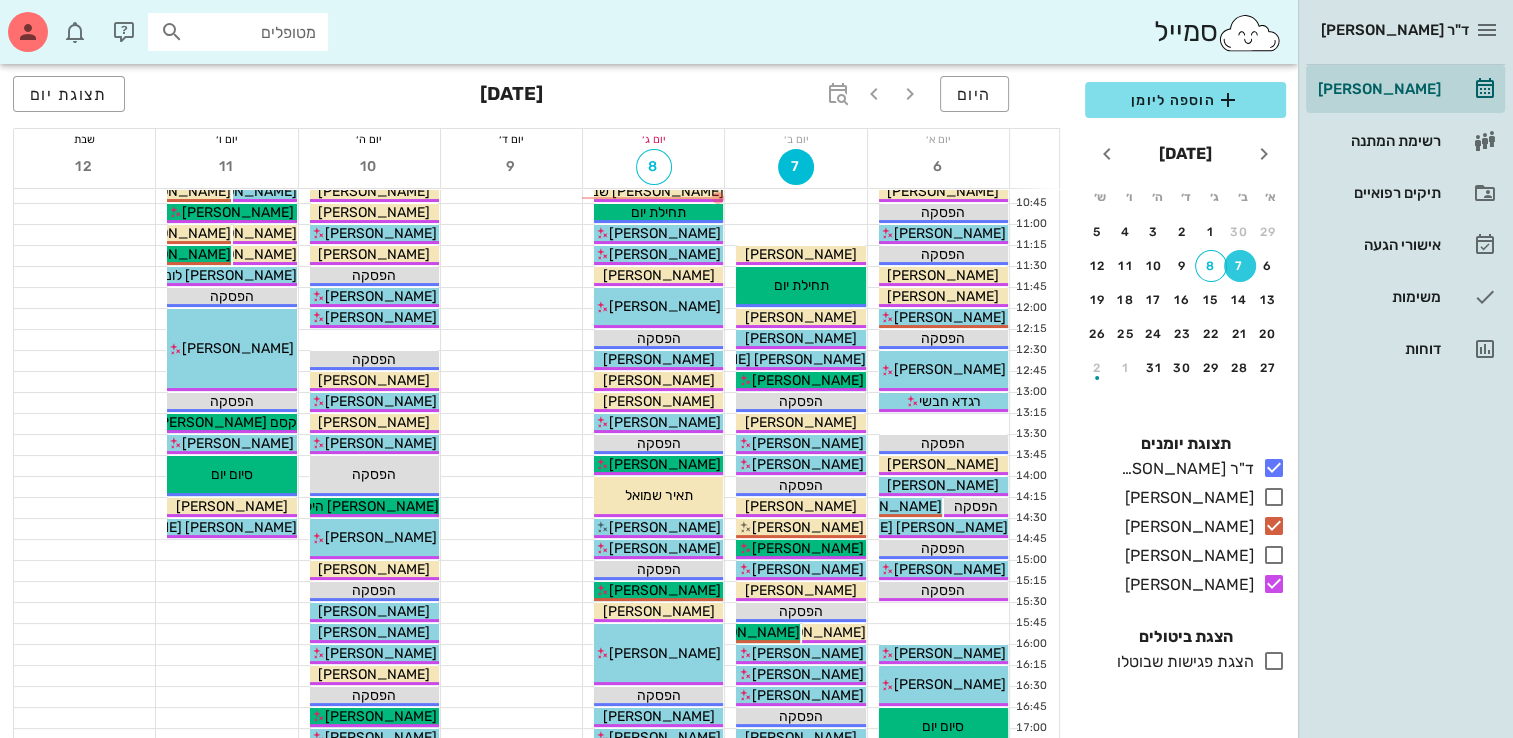 click on "מטופלים" at bounding box center [252, 32] 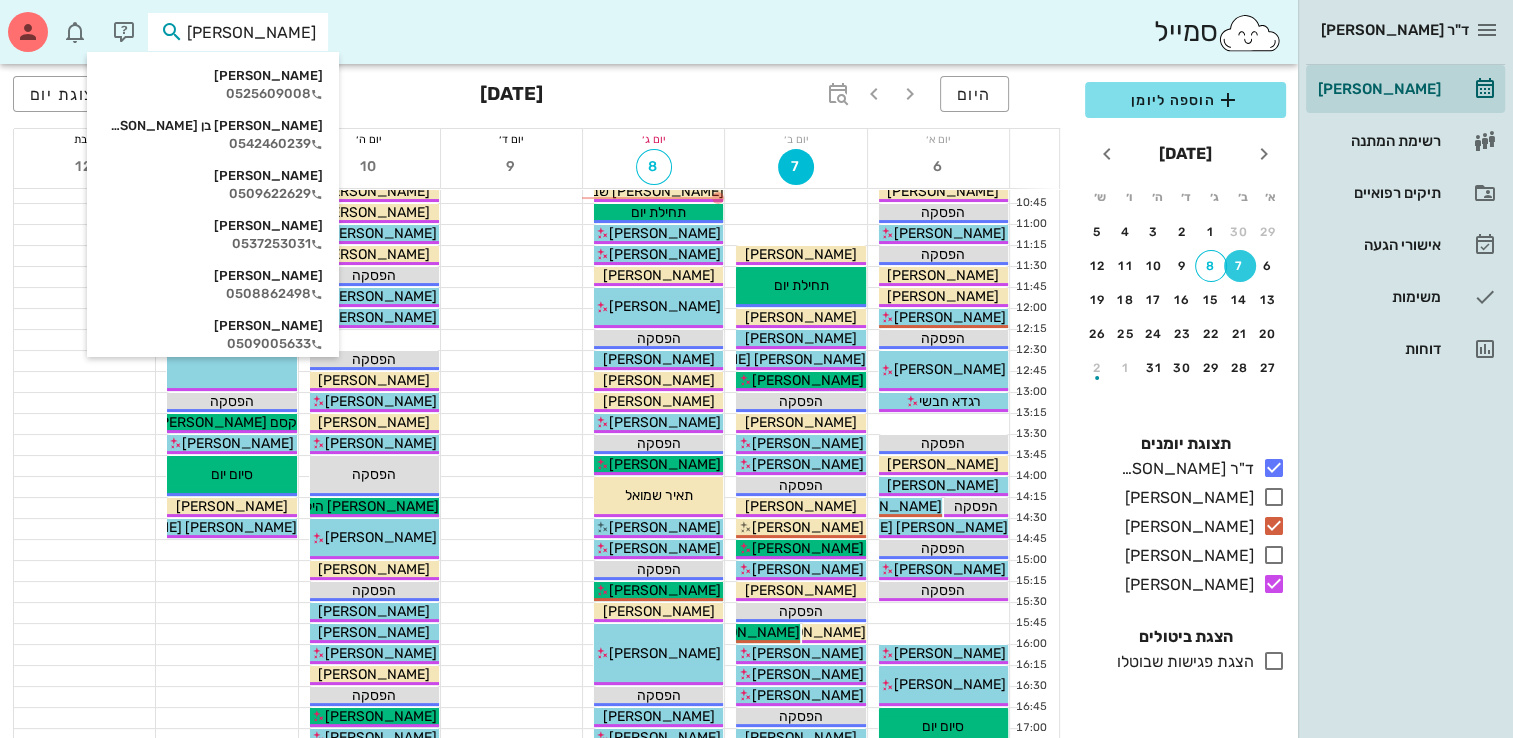 type on "[PERSON_NAME]" 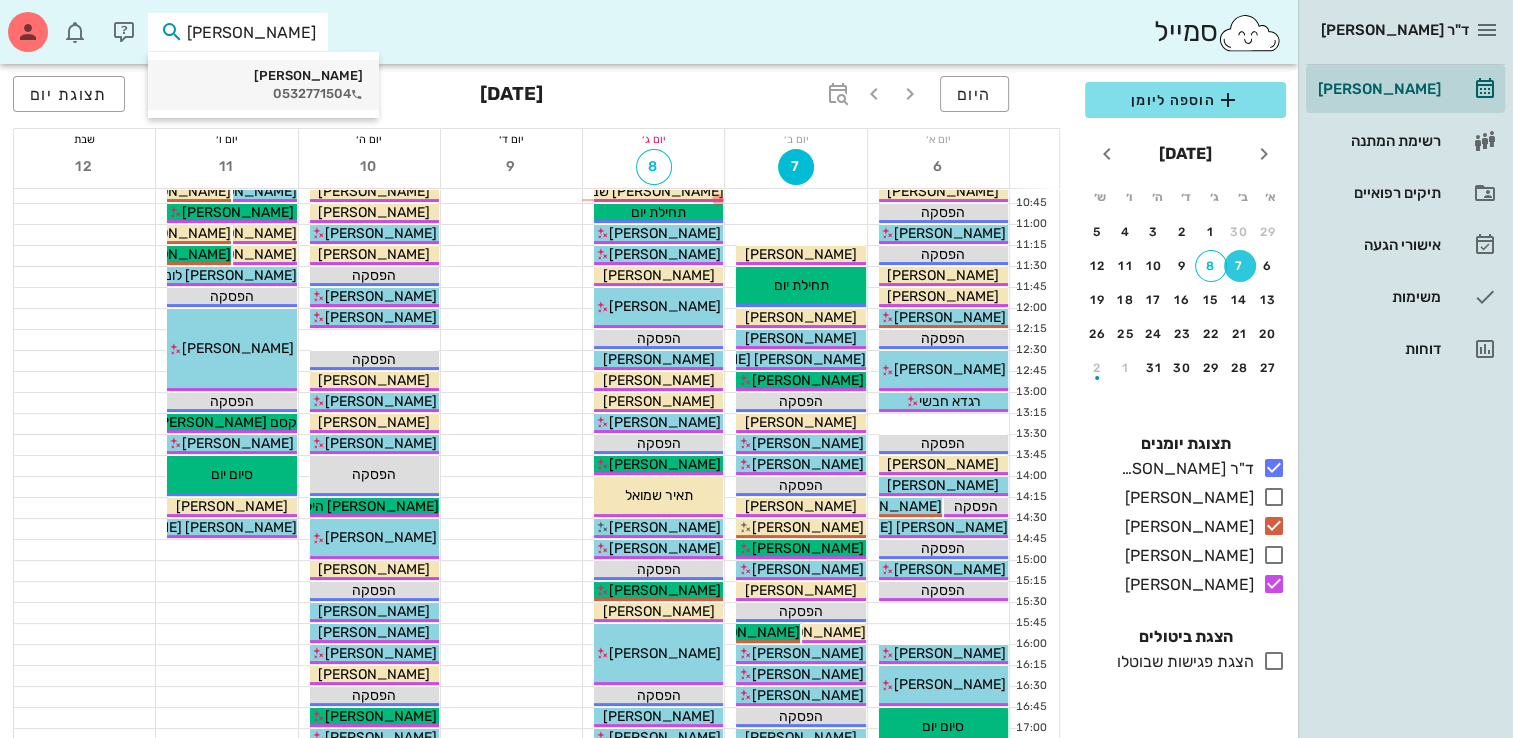click on "[PERSON_NAME]" at bounding box center [263, 76] 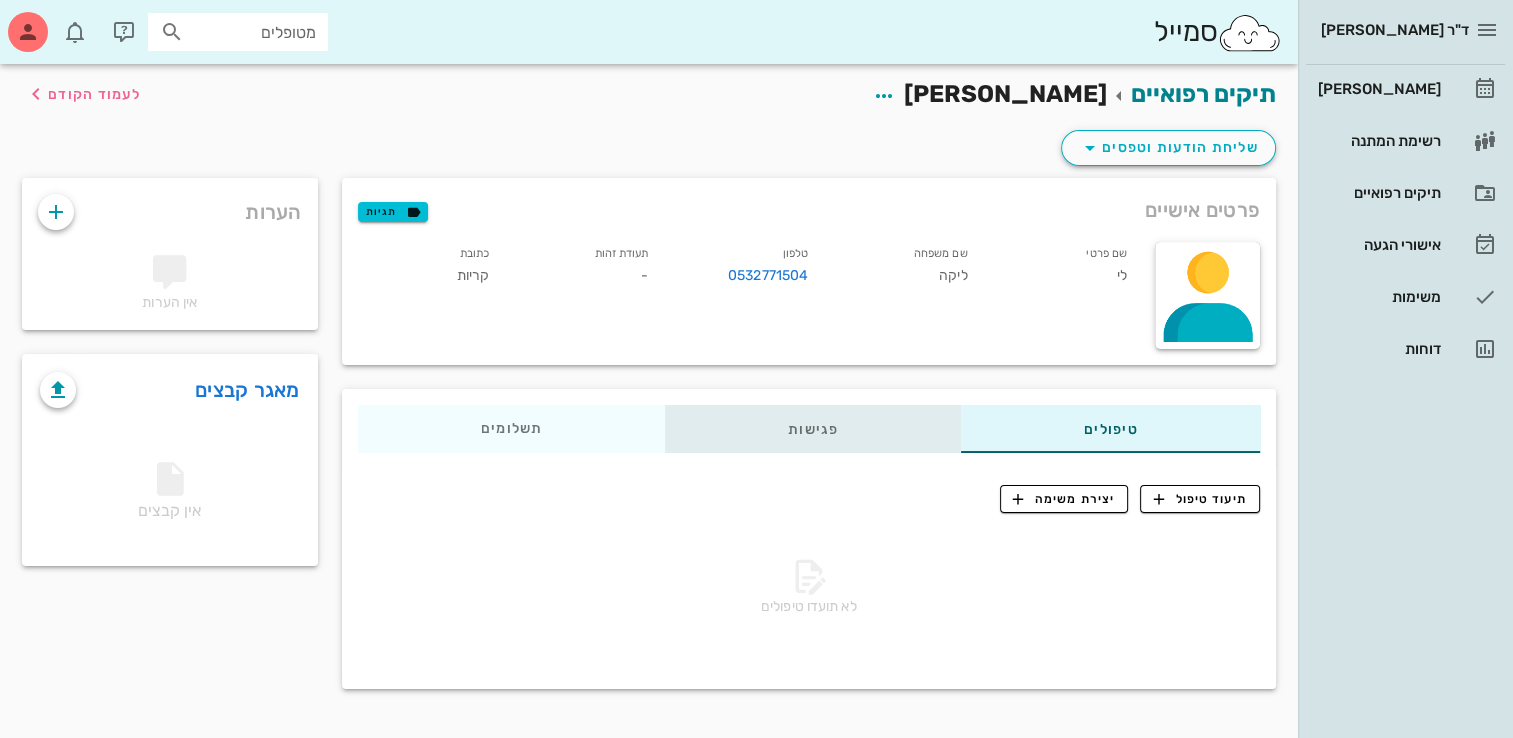 click on "פגישות" at bounding box center [813, 429] 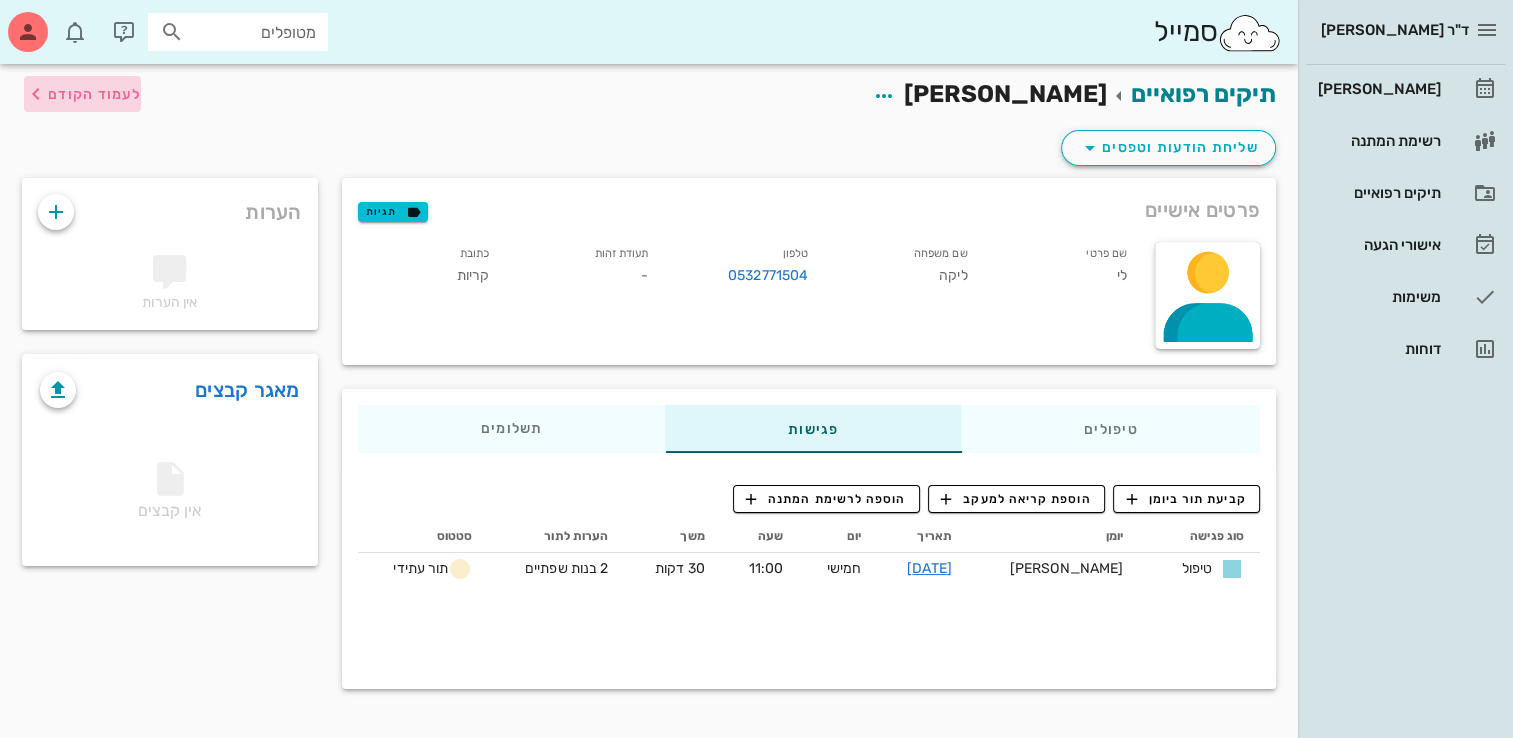 click on "לעמוד הקודם" at bounding box center [94, 94] 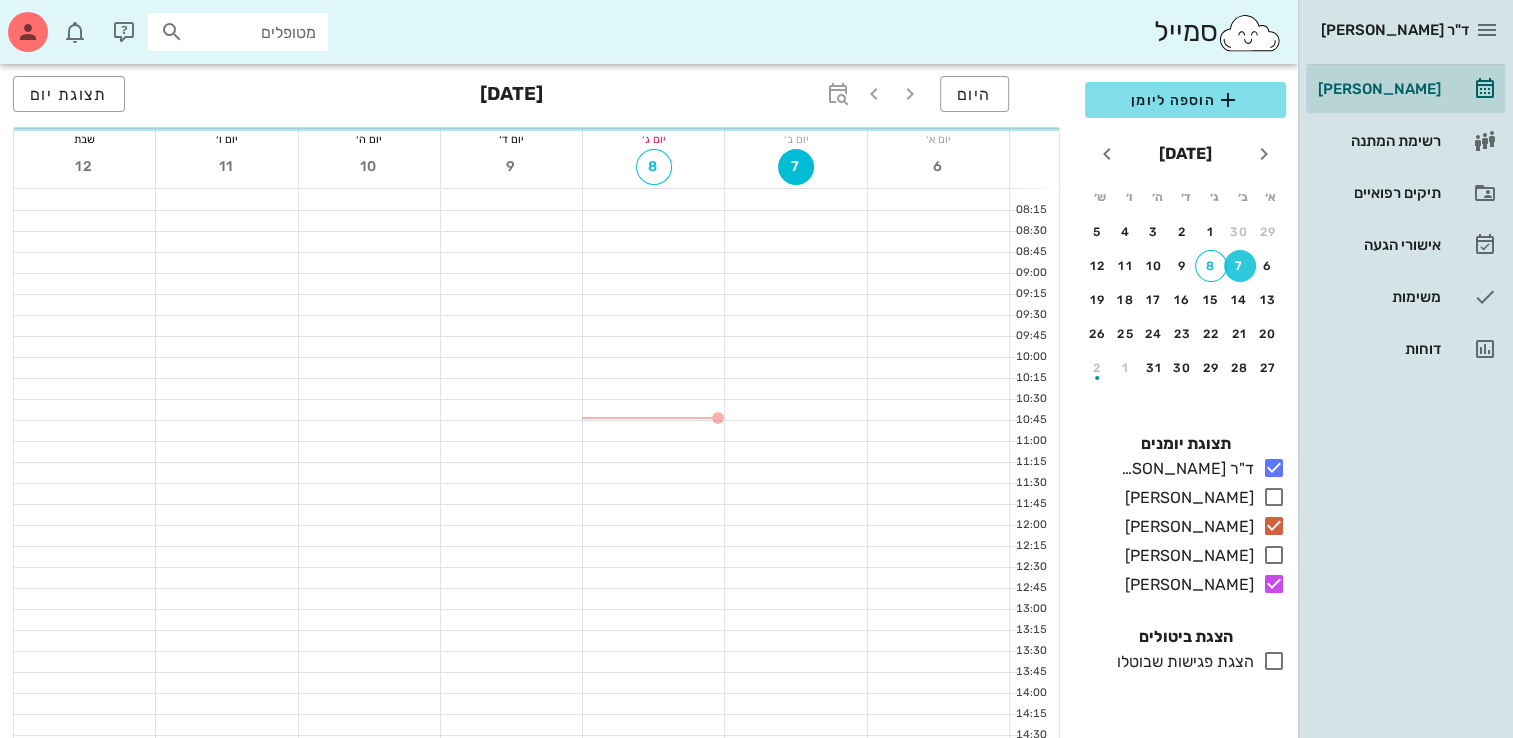 scroll, scrollTop: 217, scrollLeft: 0, axis: vertical 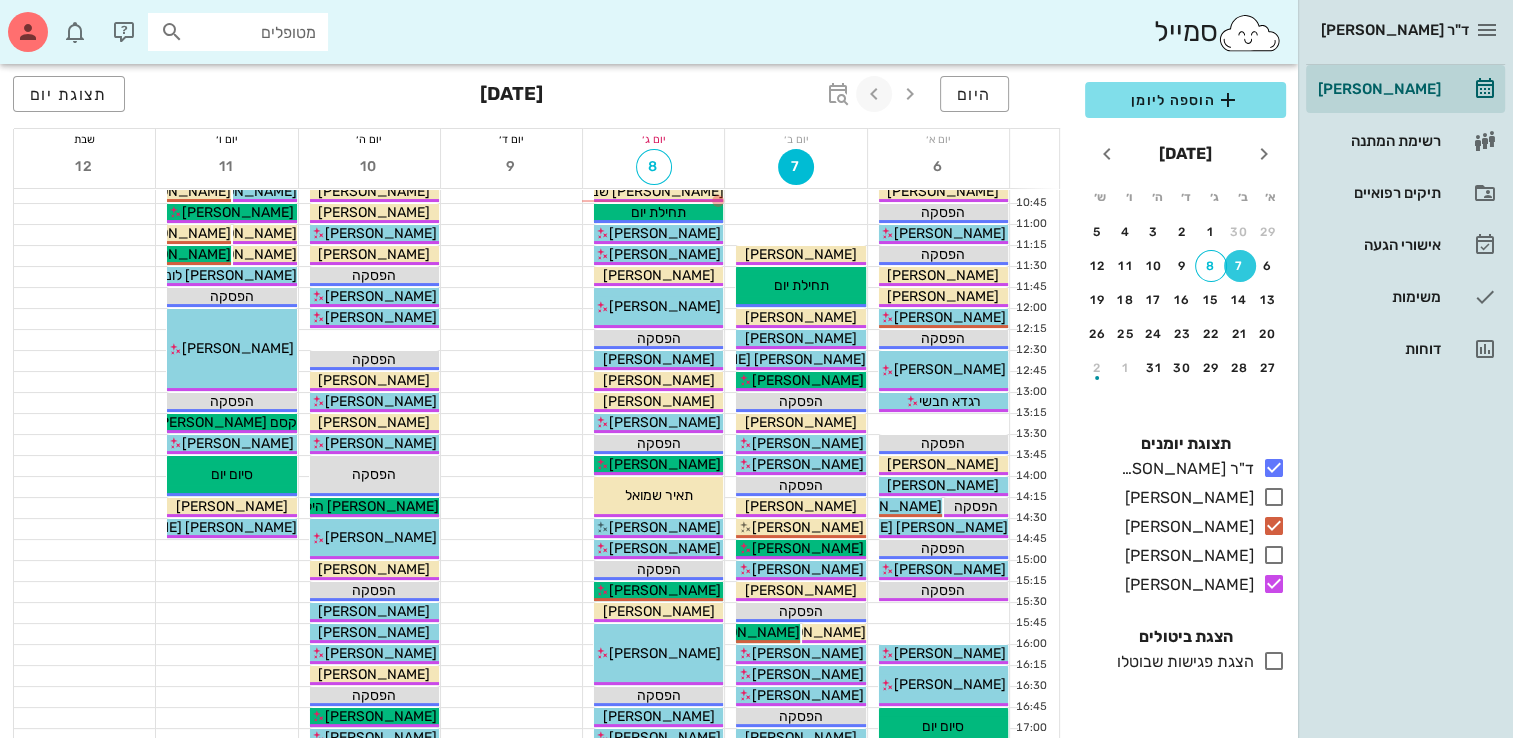 click at bounding box center [874, 94] 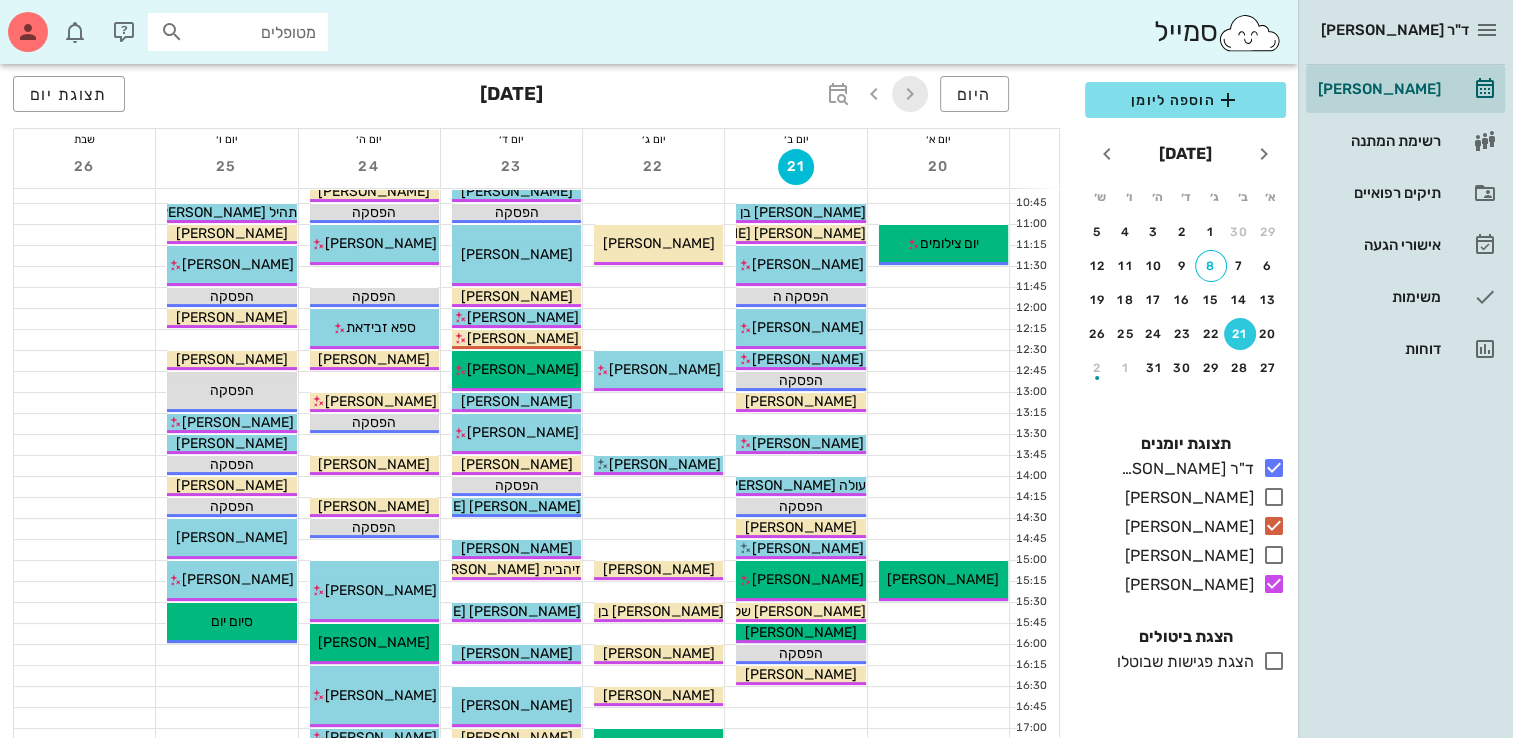 click at bounding box center [910, 94] 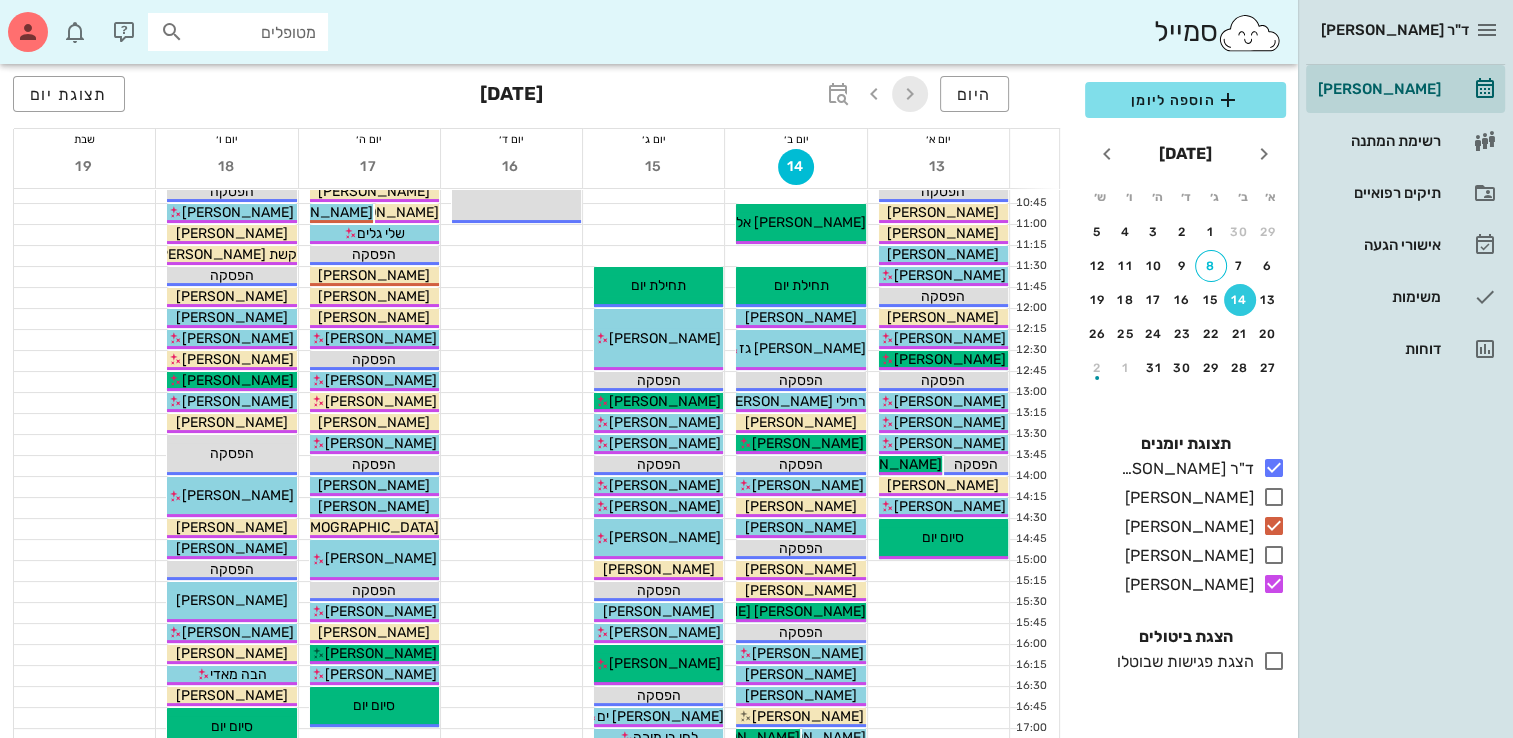 click at bounding box center [910, 94] 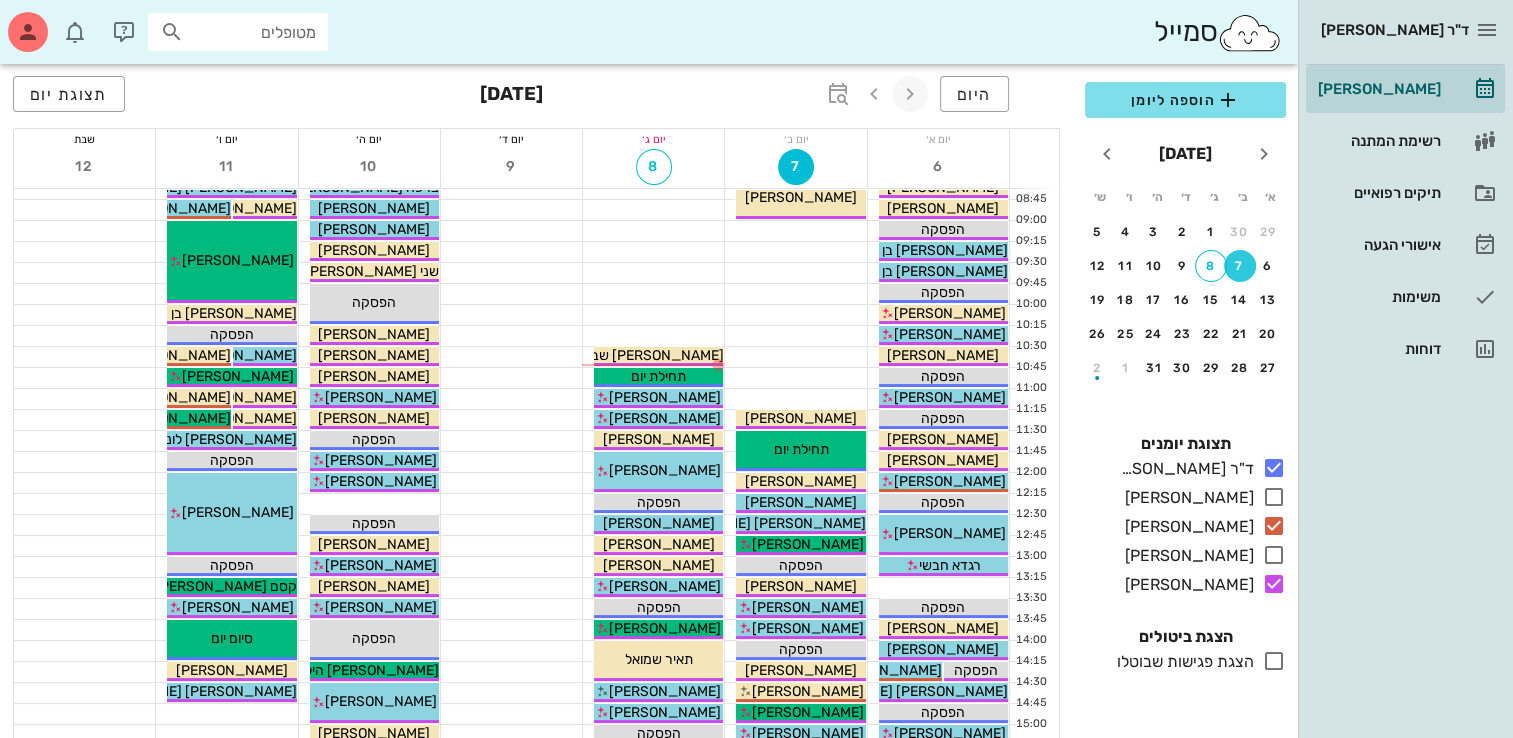 scroll, scrollTop: 52, scrollLeft: 0, axis: vertical 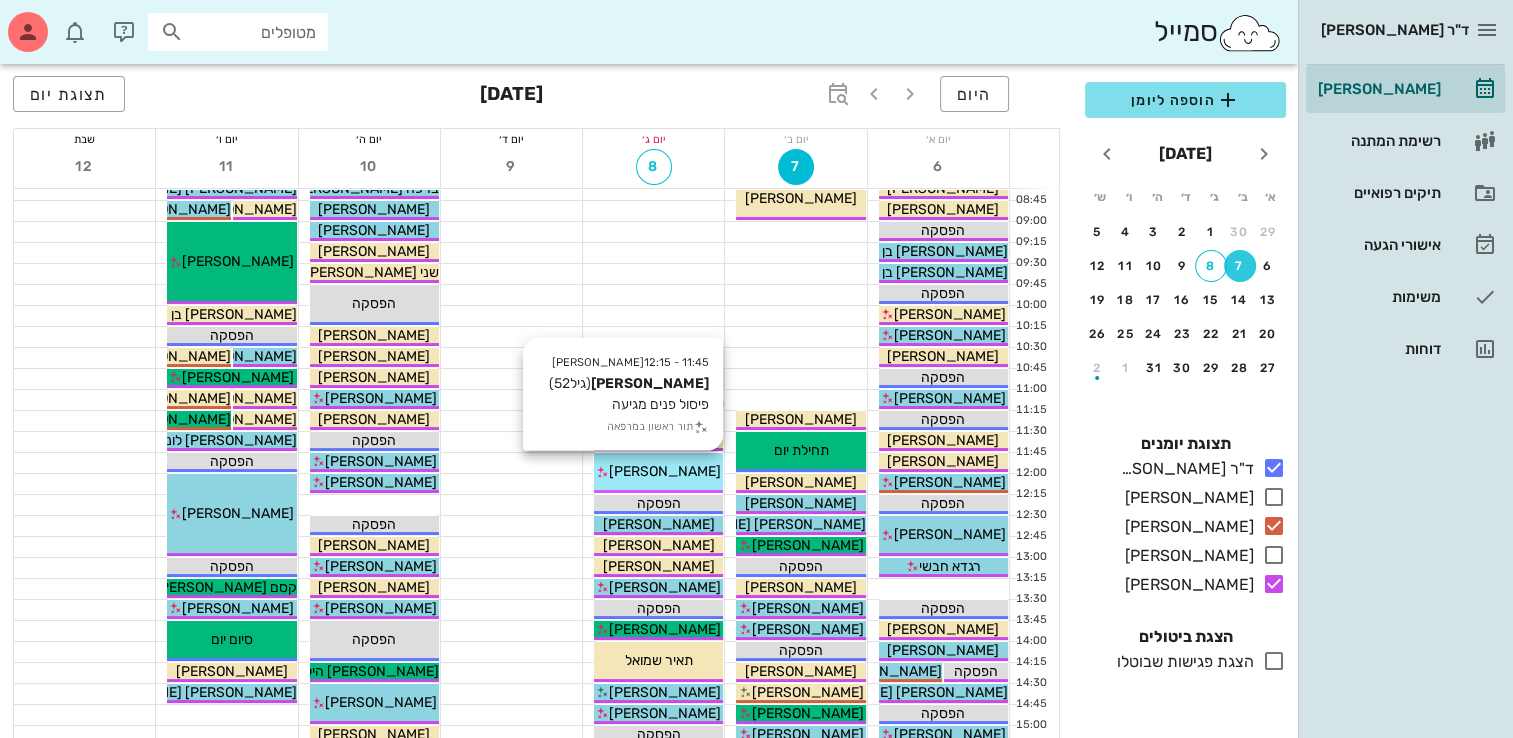 click on "[PERSON_NAME]" at bounding box center [658, 471] 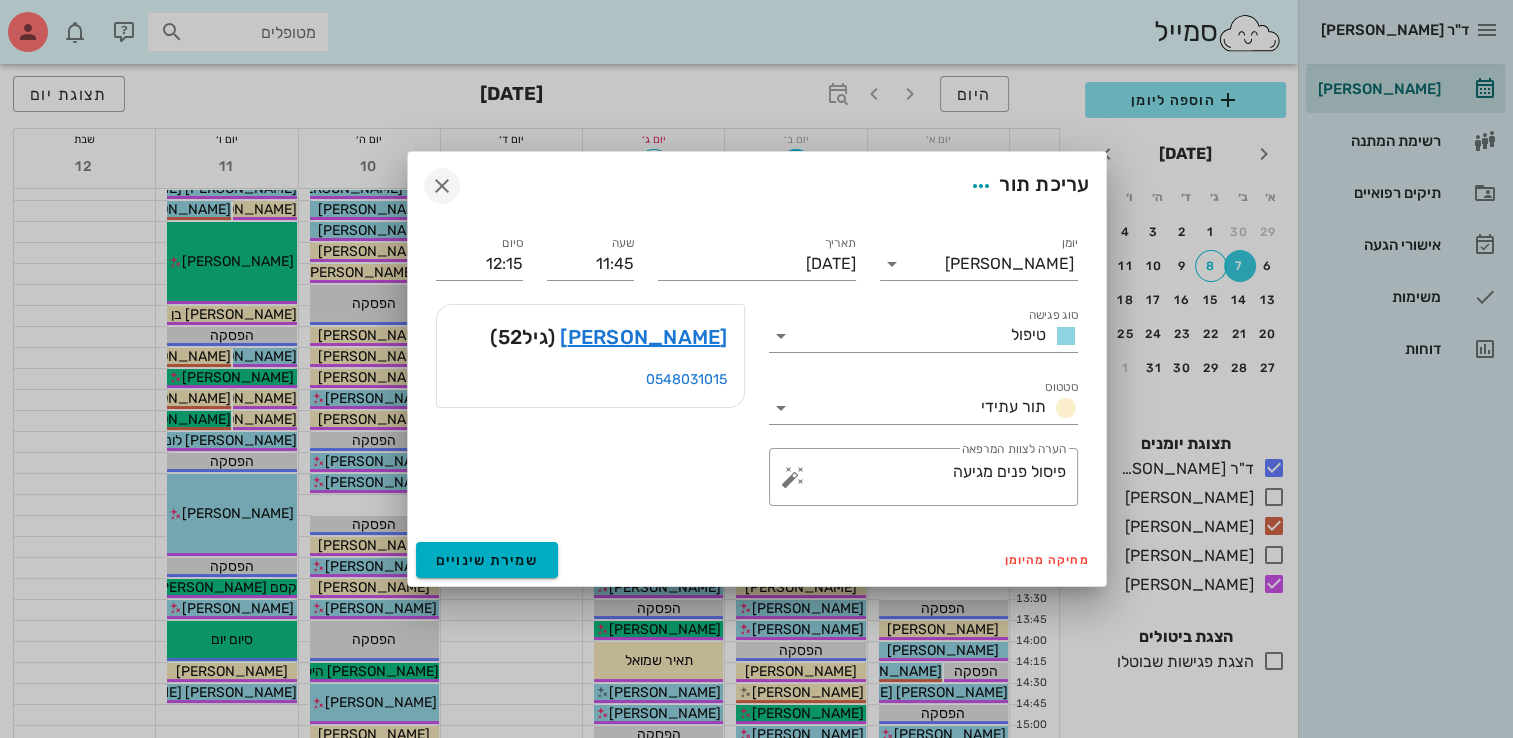 click at bounding box center [442, 186] 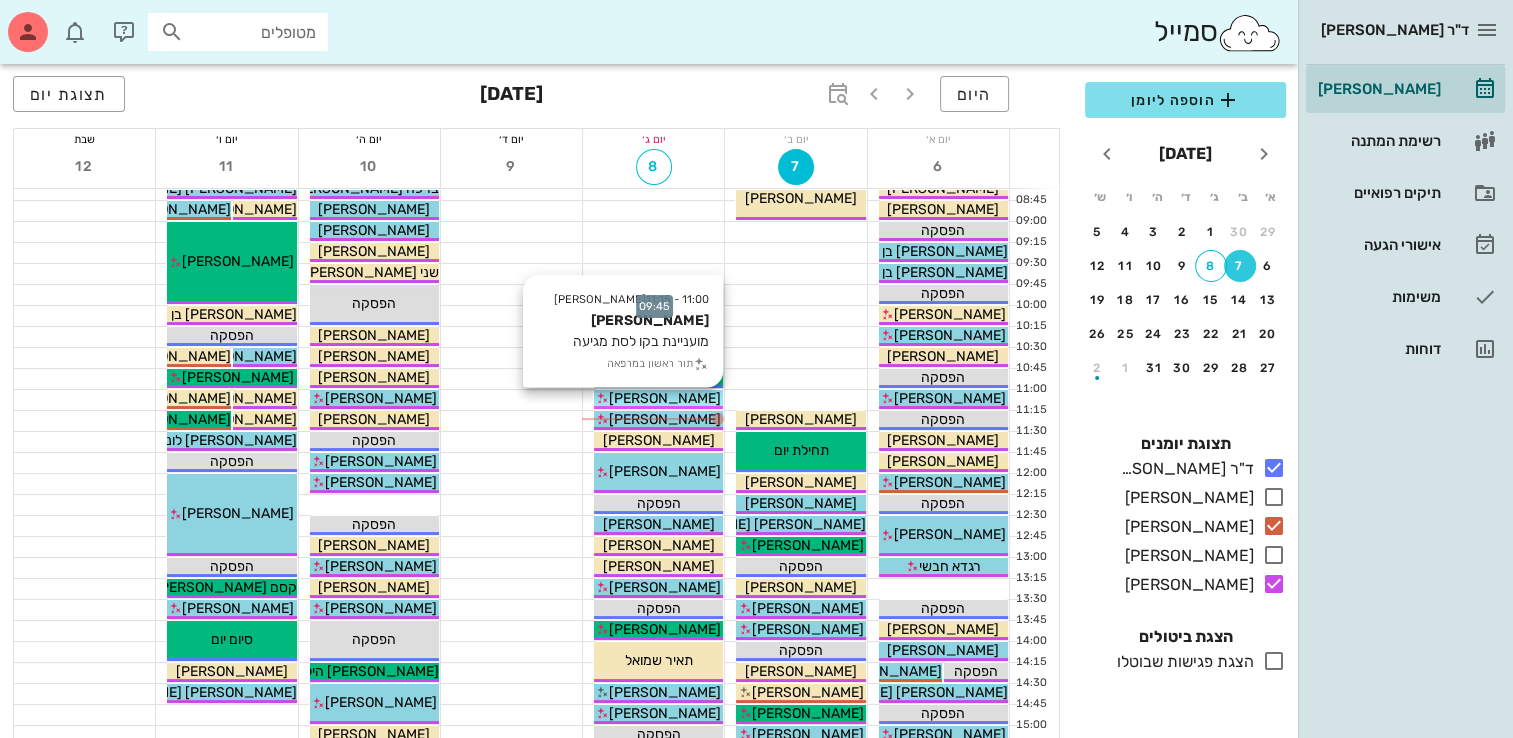click on "11:00
- 11:15
[PERSON_NAME]
[PERSON_NAME]
מועניינת בקו לסת מגיעה
תור ראשון במרפאה
[PERSON_NAME]" at bounding box center [658, 399] 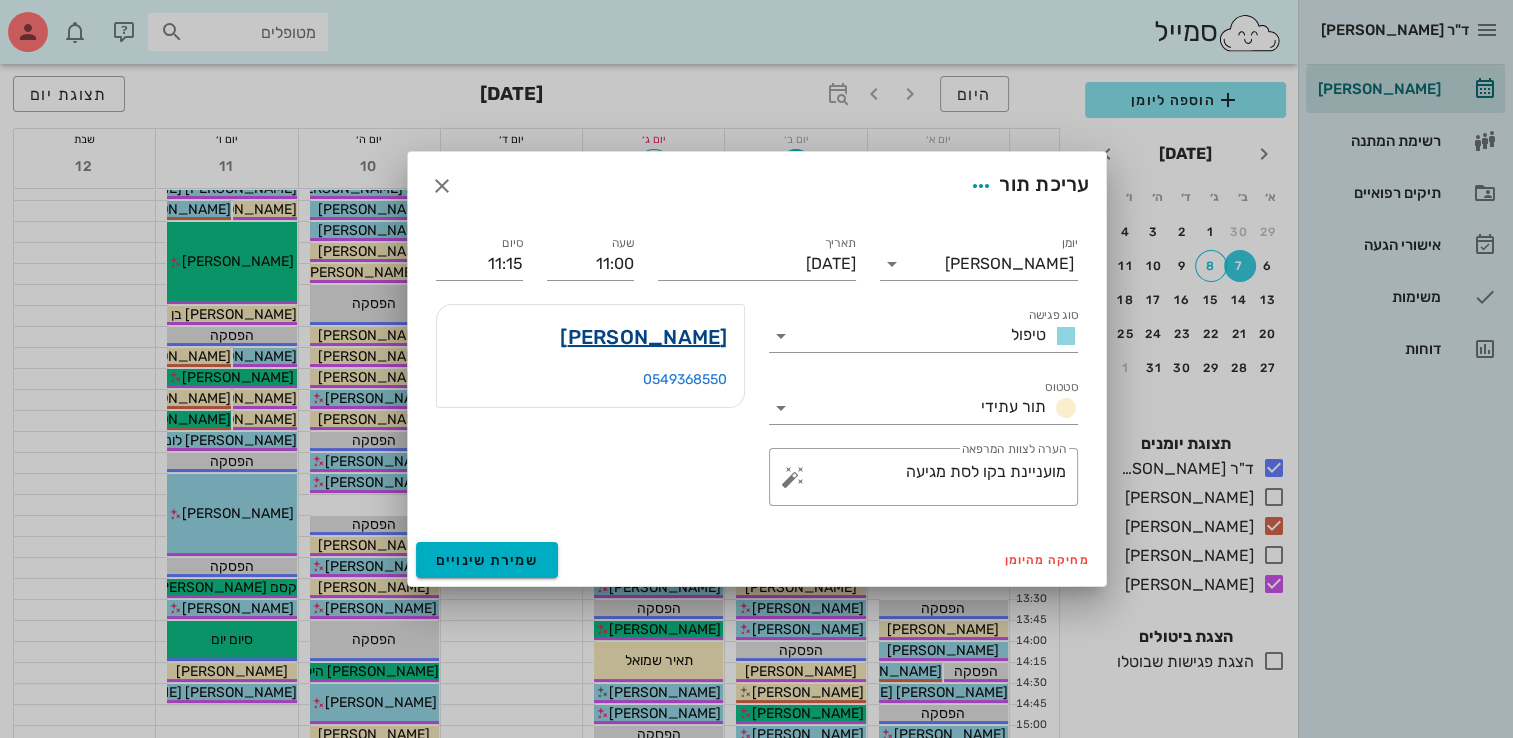 click on "[PERSON_NAME]" at bounding box center [643, 337] 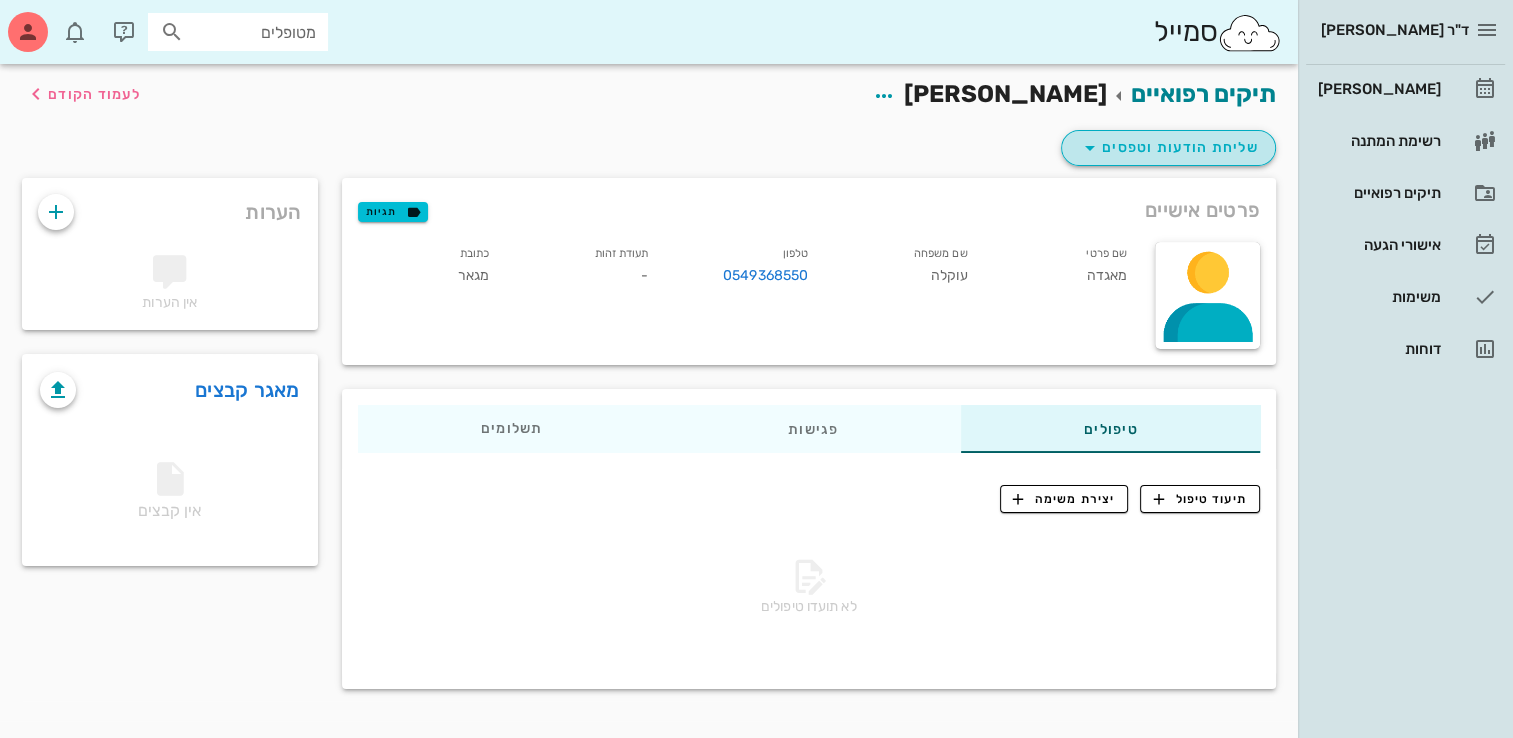 click on "שליחת הודעות וטפסים" at bounding box center [1168, 148] 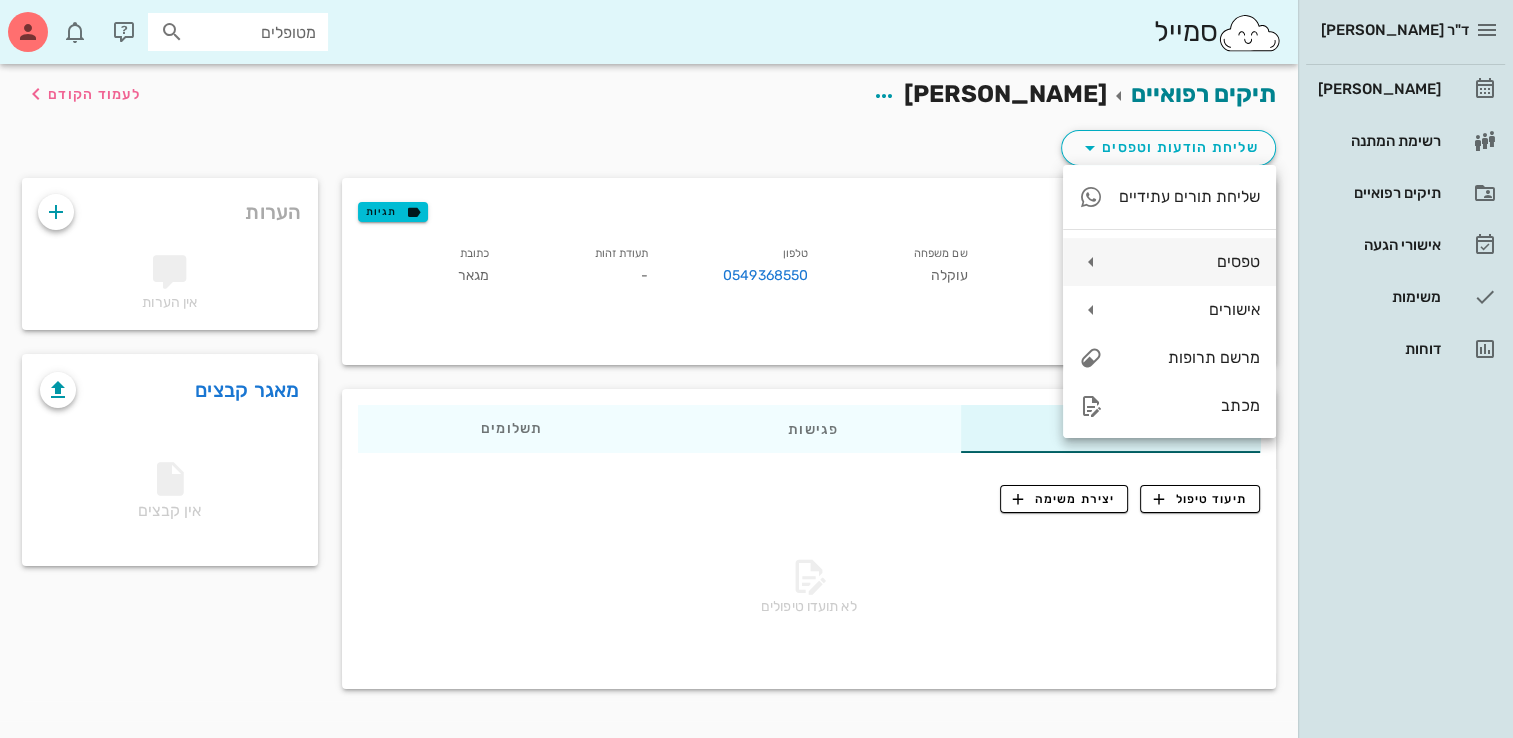 click on "טפסים" at bounding box center (1189, 261) 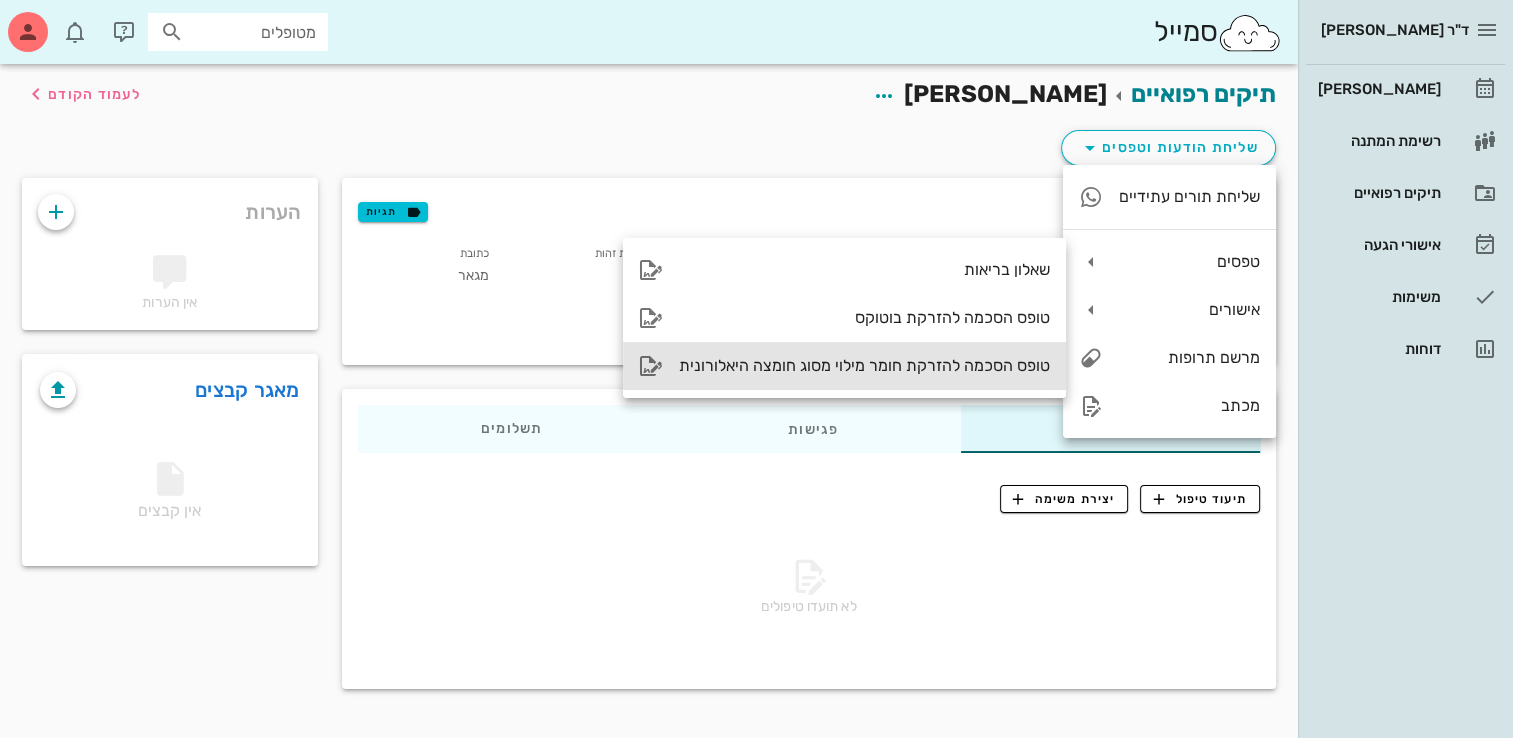 click on "טופס הסכמה להזרקת חומר מילוי מסוג חומצה היאלורונית" at bounding box center (864, 365) 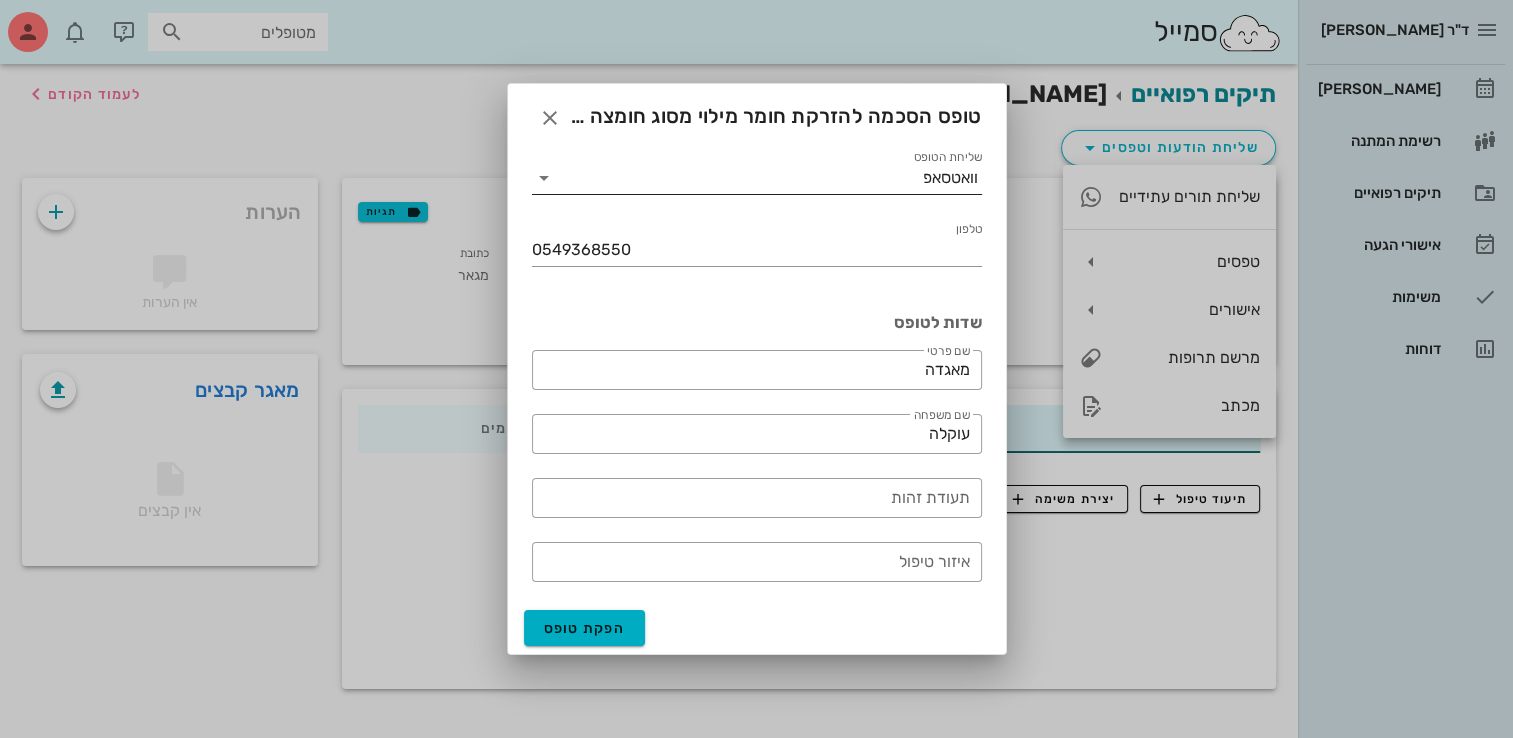 click on "שליחת הטופס" at bounding box center [741, 178] 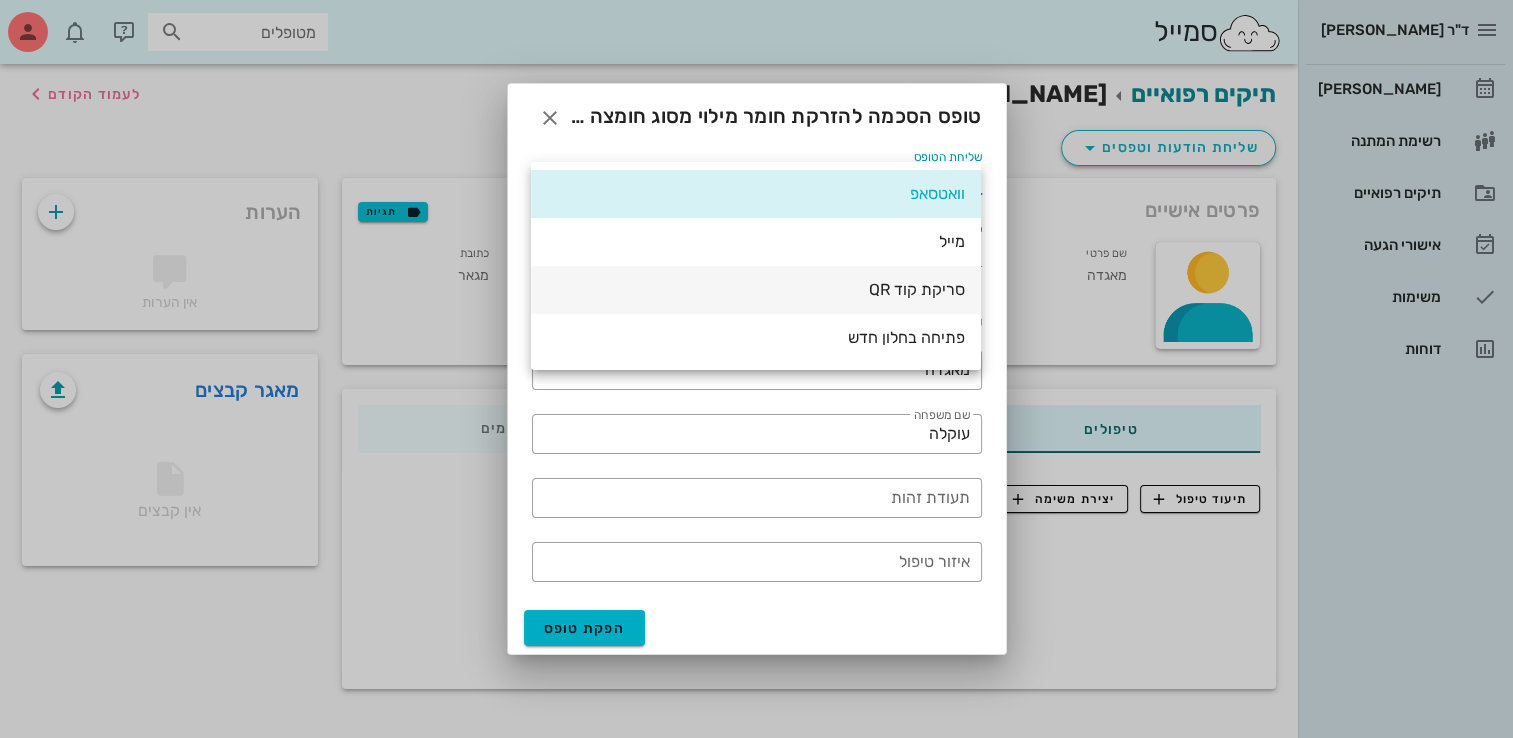 click on "סריקת קוד QR" at bounding box center (756, 289) 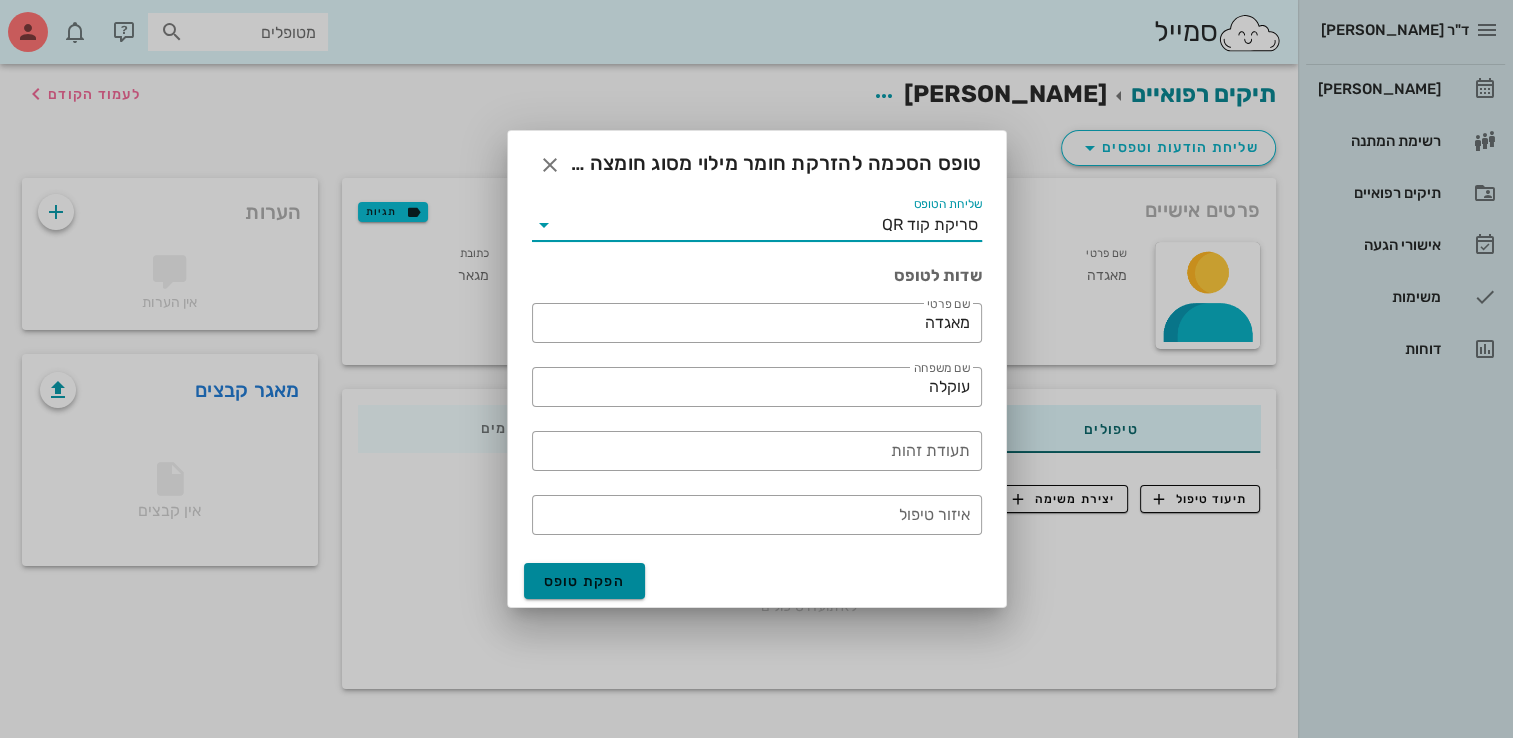 click on "הפקת טופס" at bounding box center (585, 581) 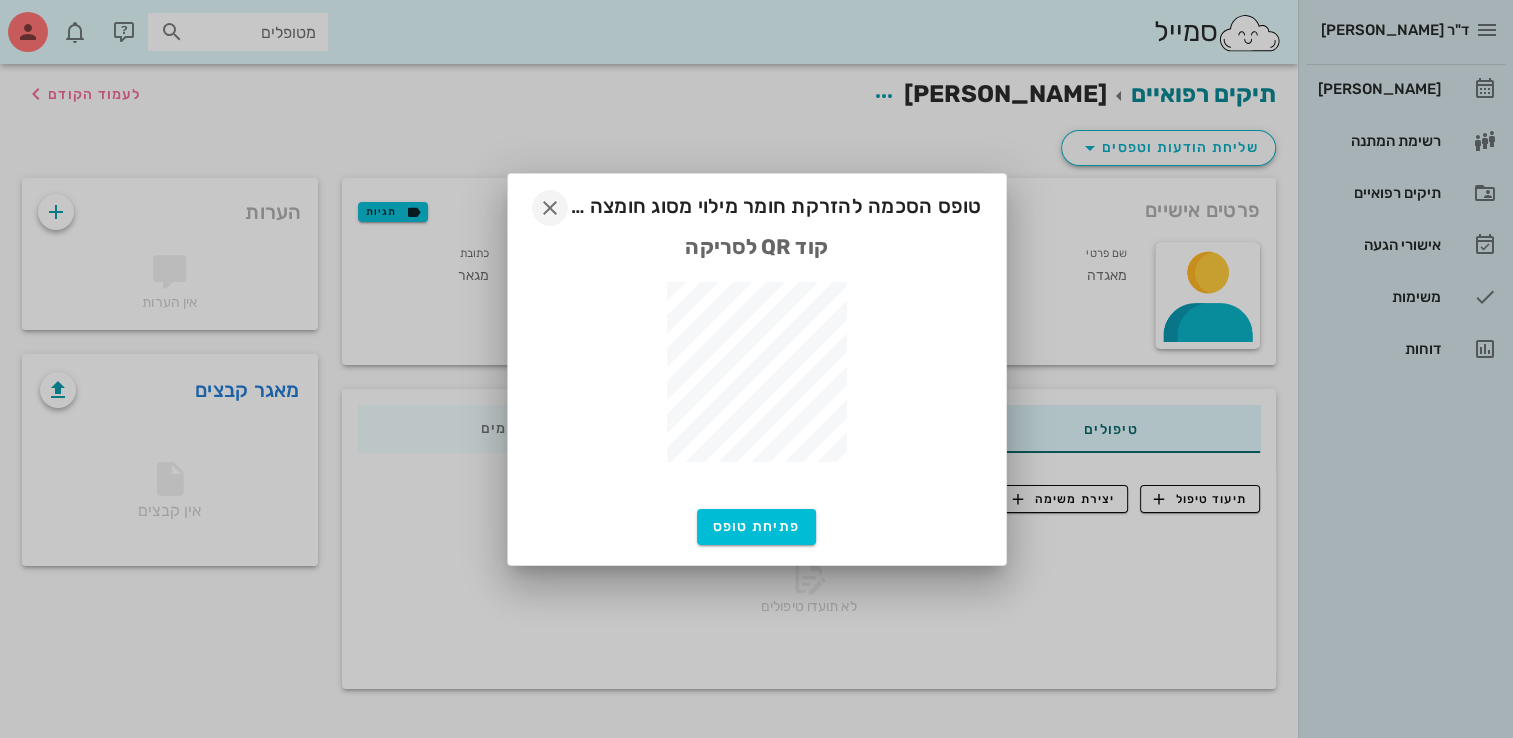 click at bounding box center (550, 208) 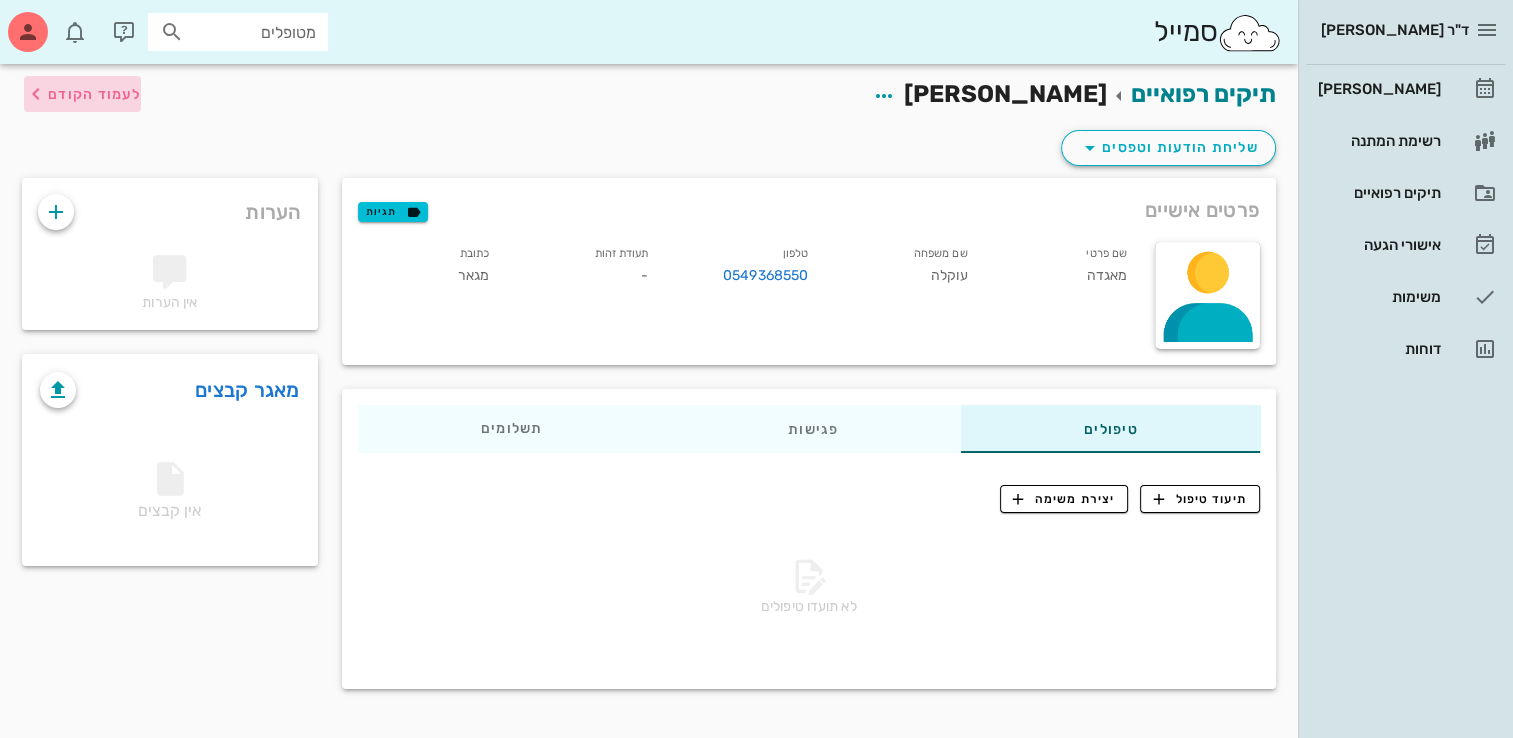 click on "לעמוד הקודם" at bounding box center (94, 94) 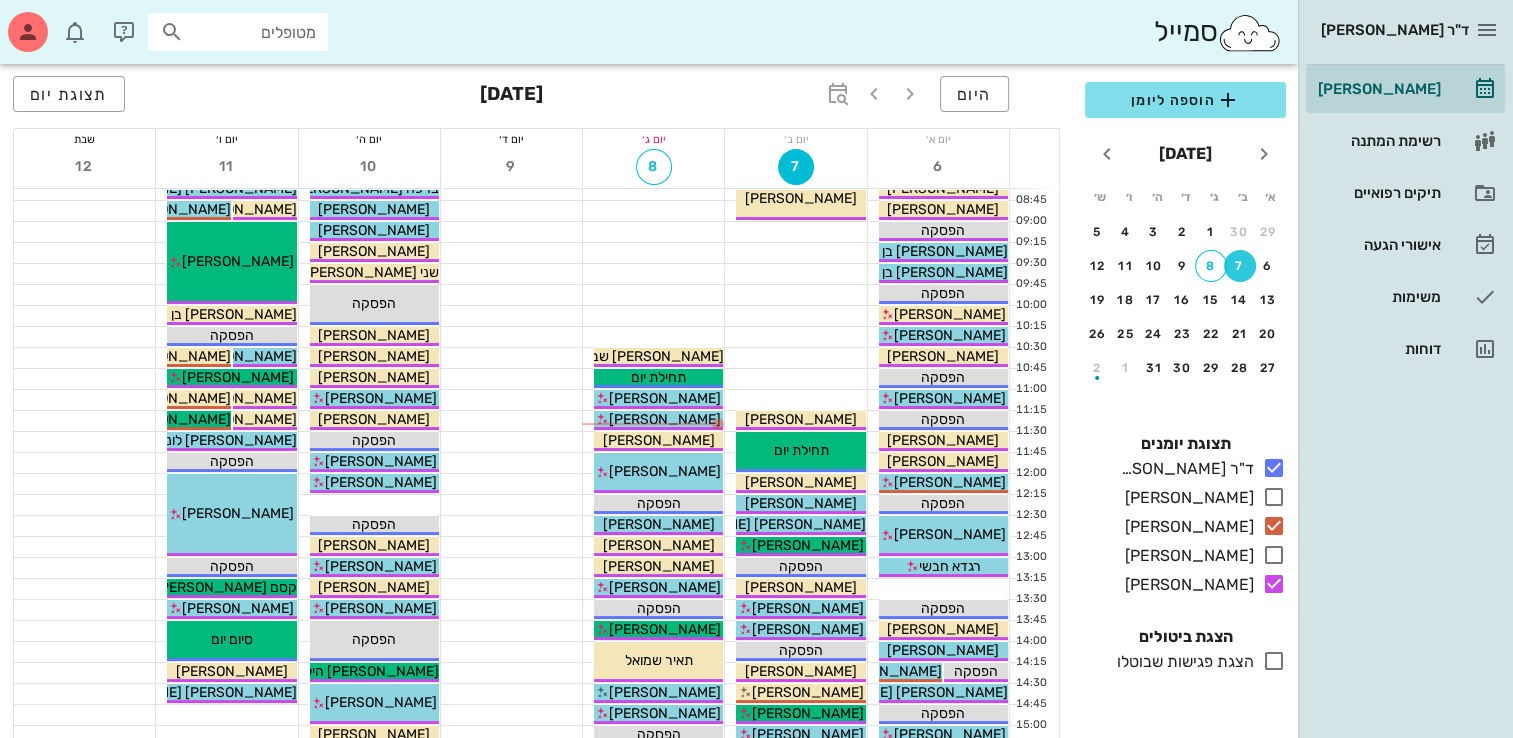 scroll, scrollTop: 0, scrollLeft: 0, axis: both 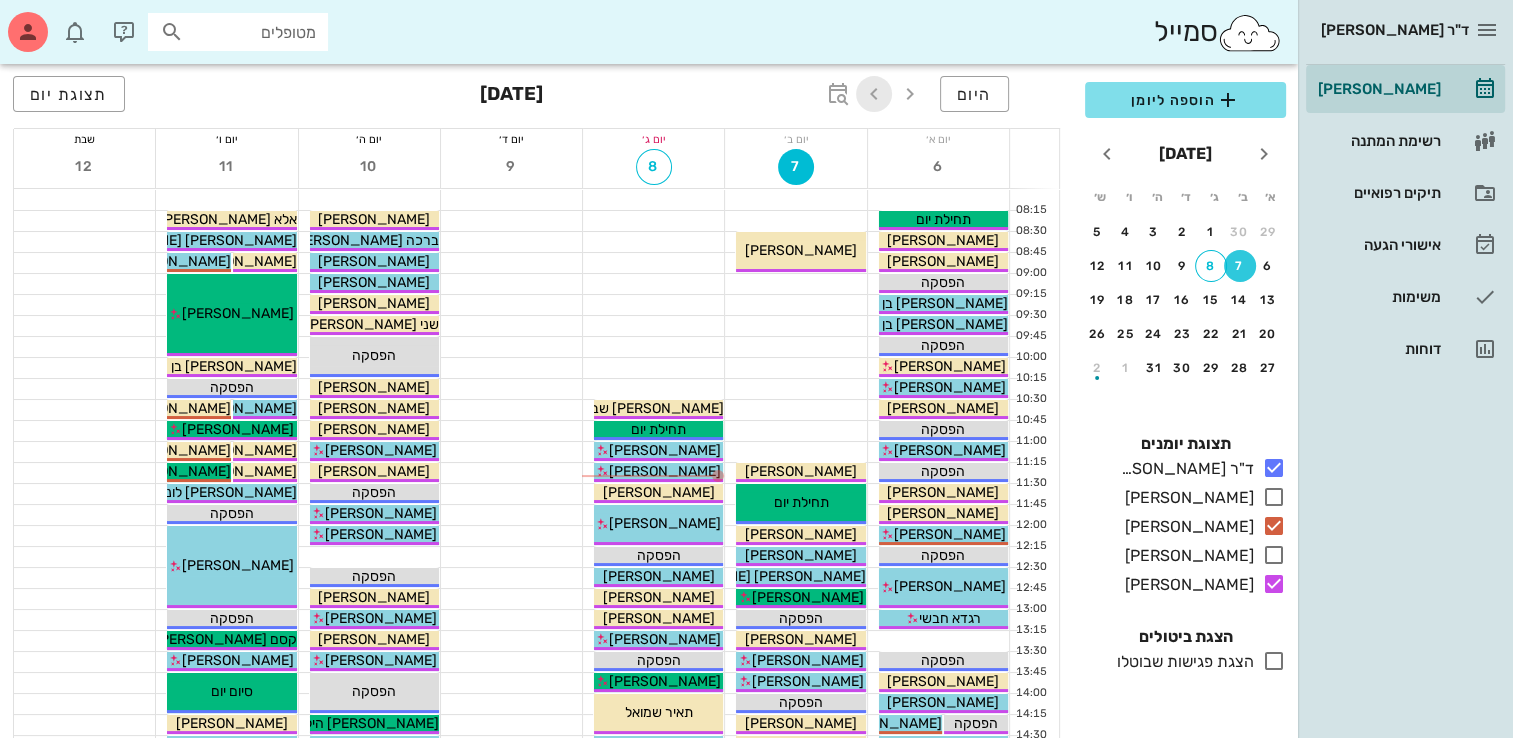 click at bounding box center [874, 94] 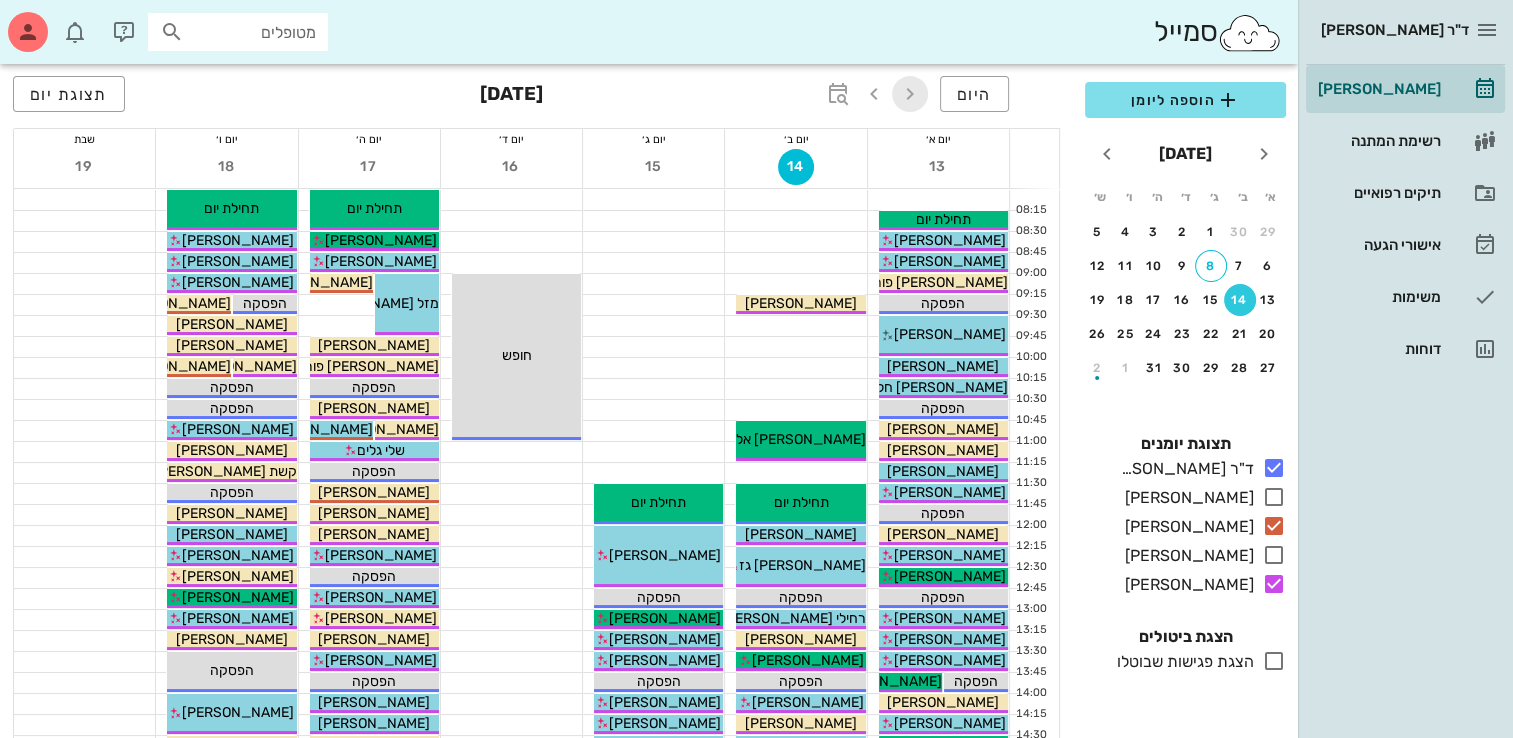 click at bounding box center (910, 94) 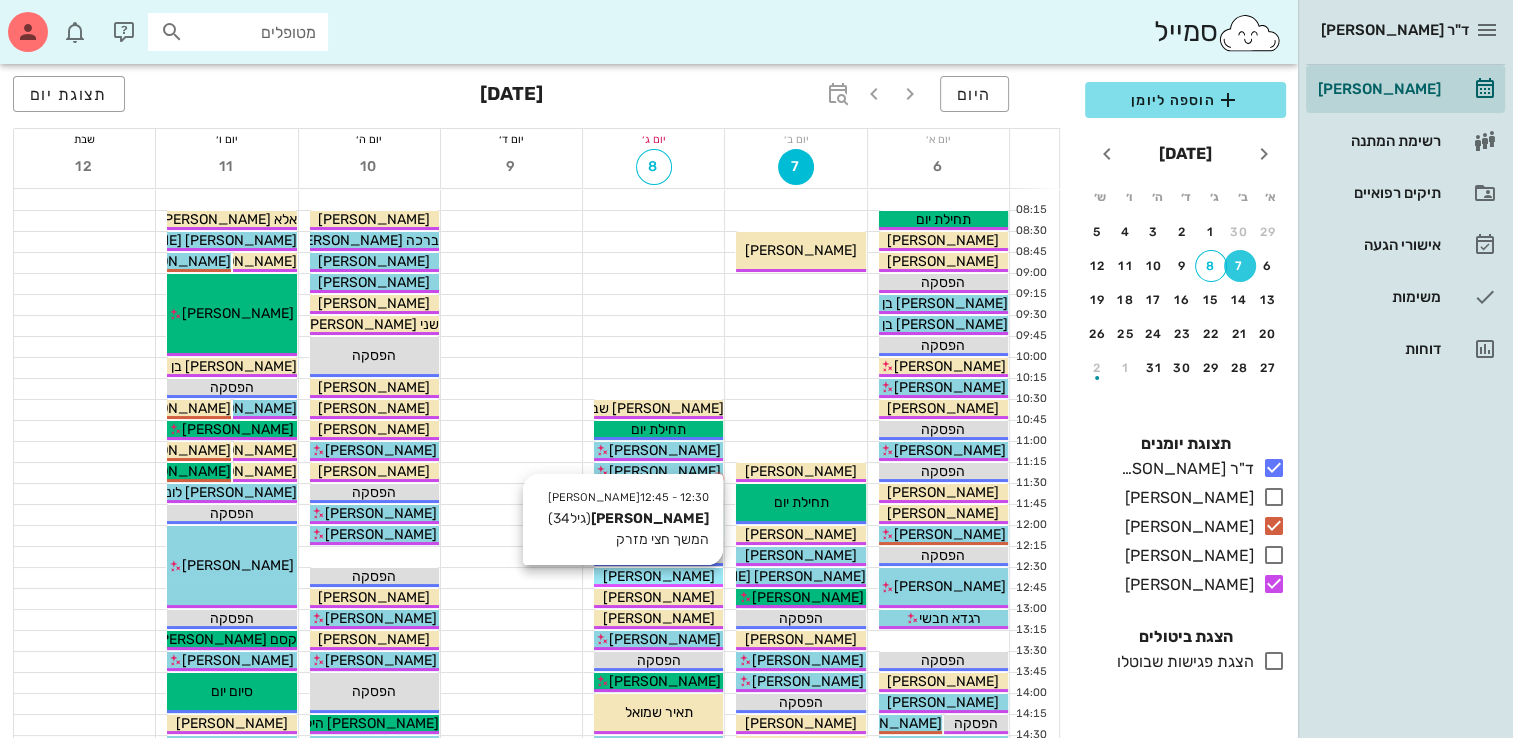 click on "[PERSON_NAME]" at bounding box center (659, 576) 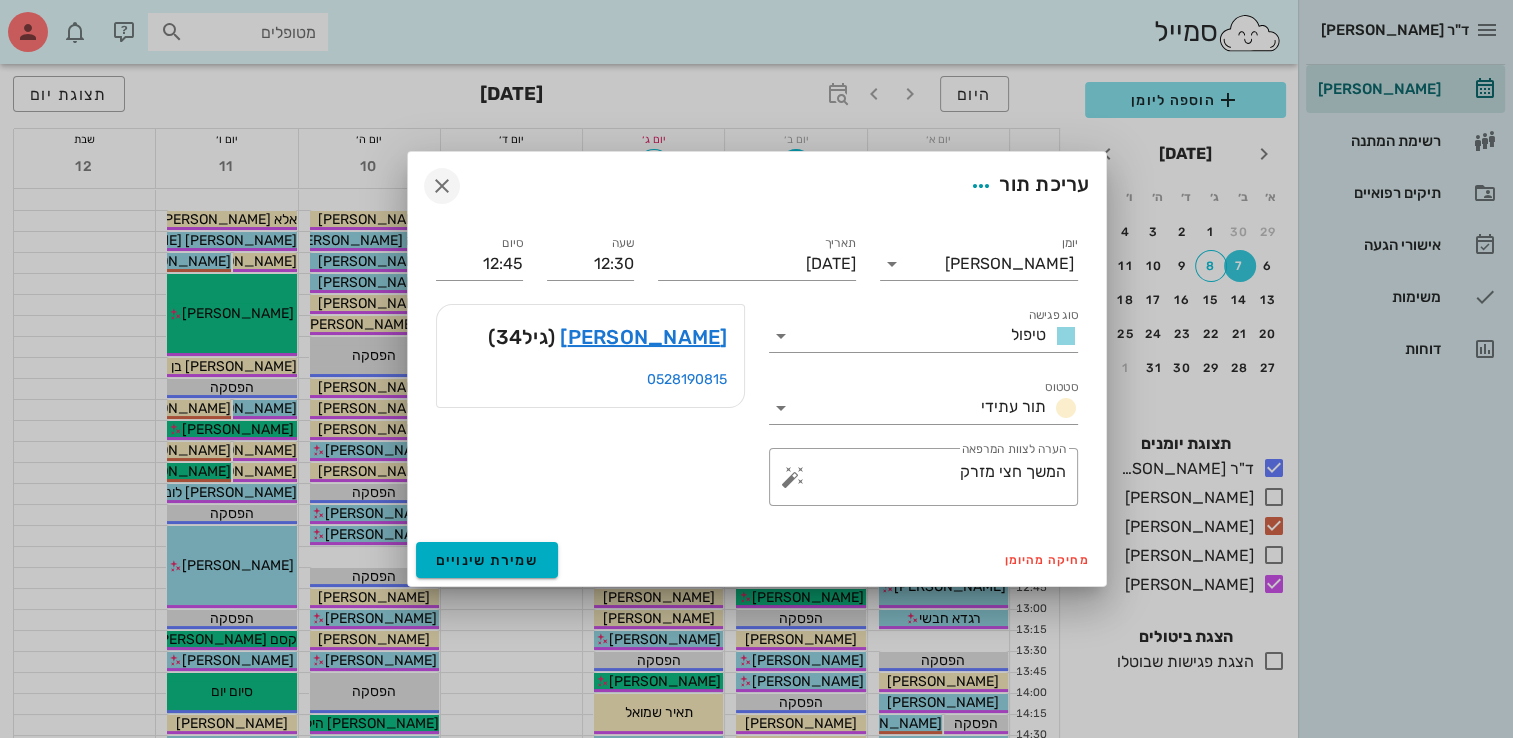 click at bounding box center [442, 186] 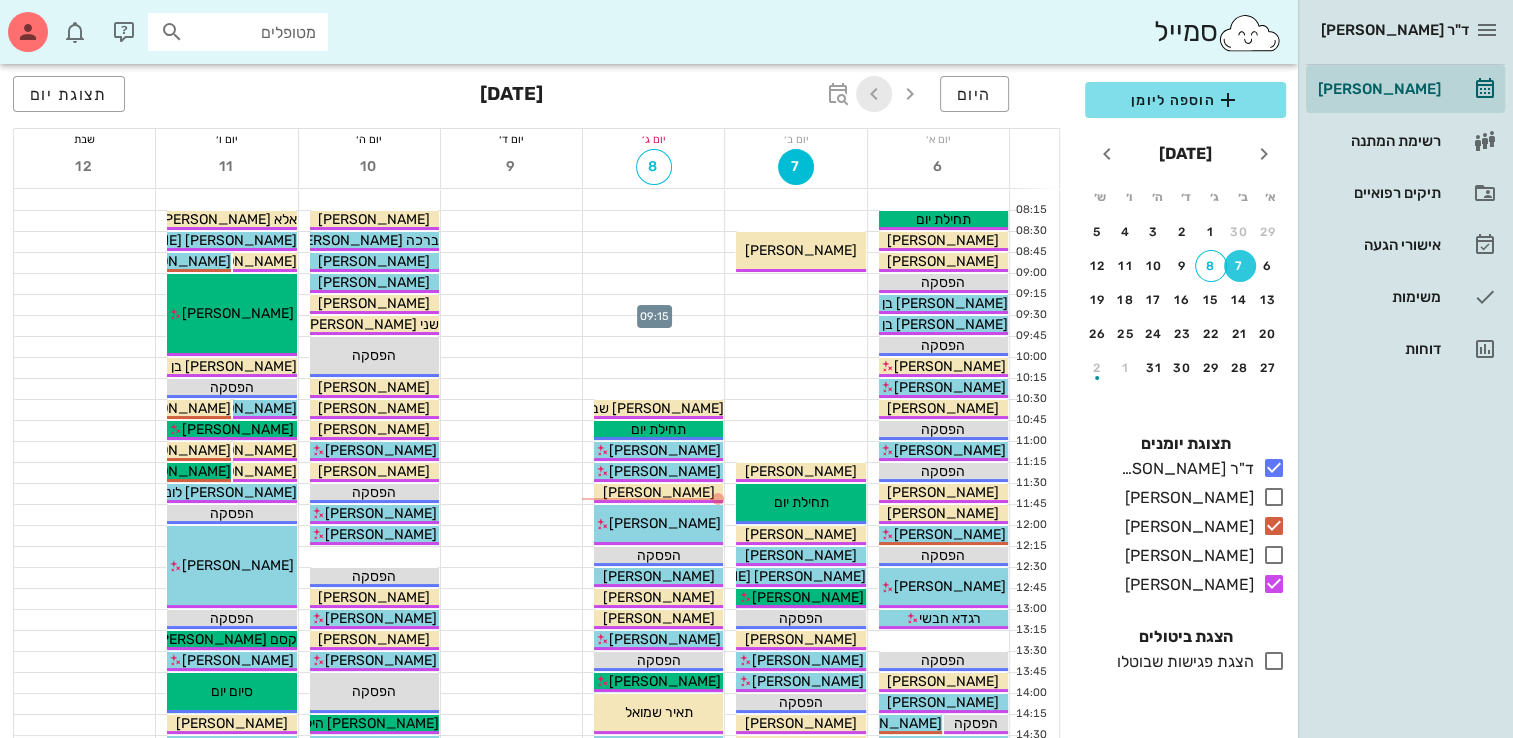 click at bounding box center (874, 94) 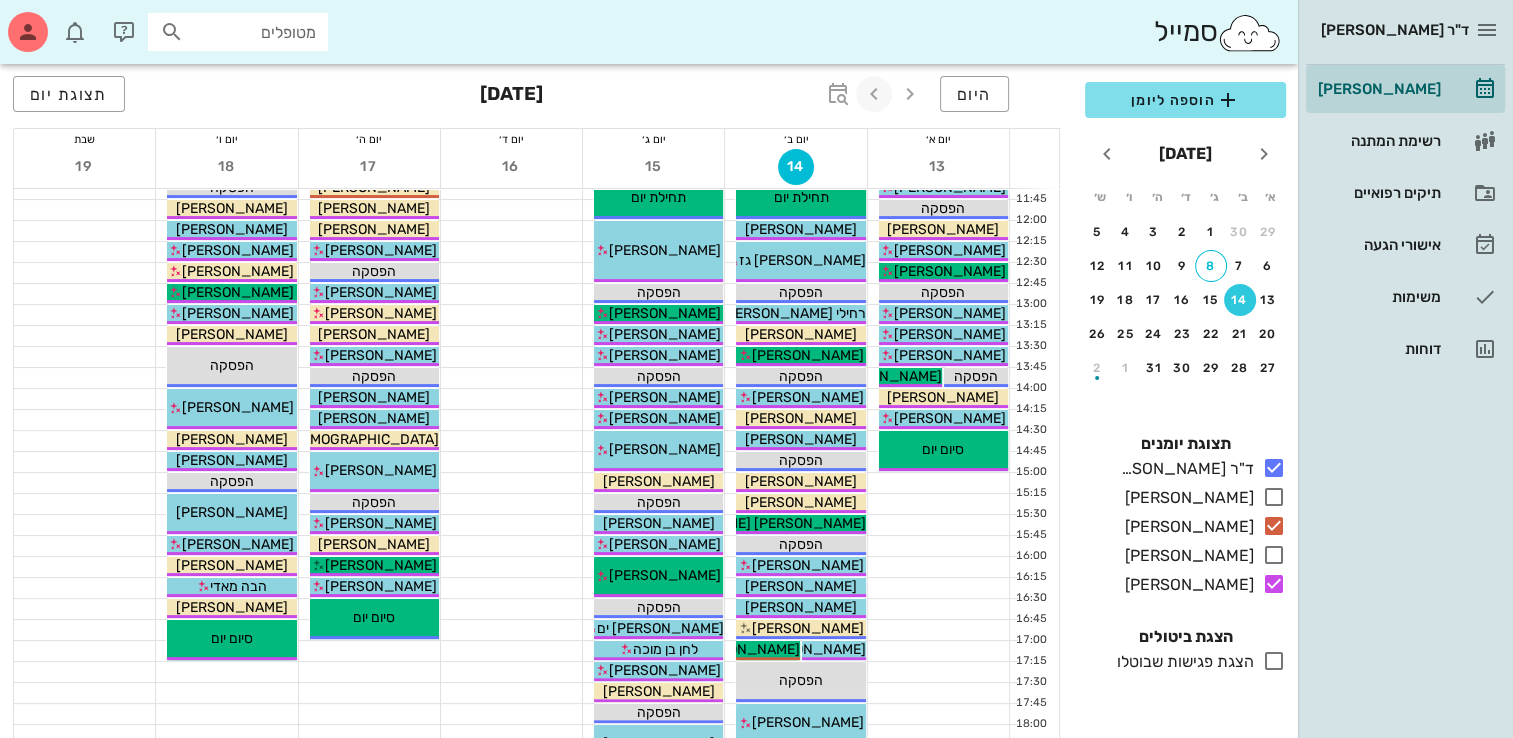 scroll, scrollTop: 310, scrollLeft: 0, axis: vertical 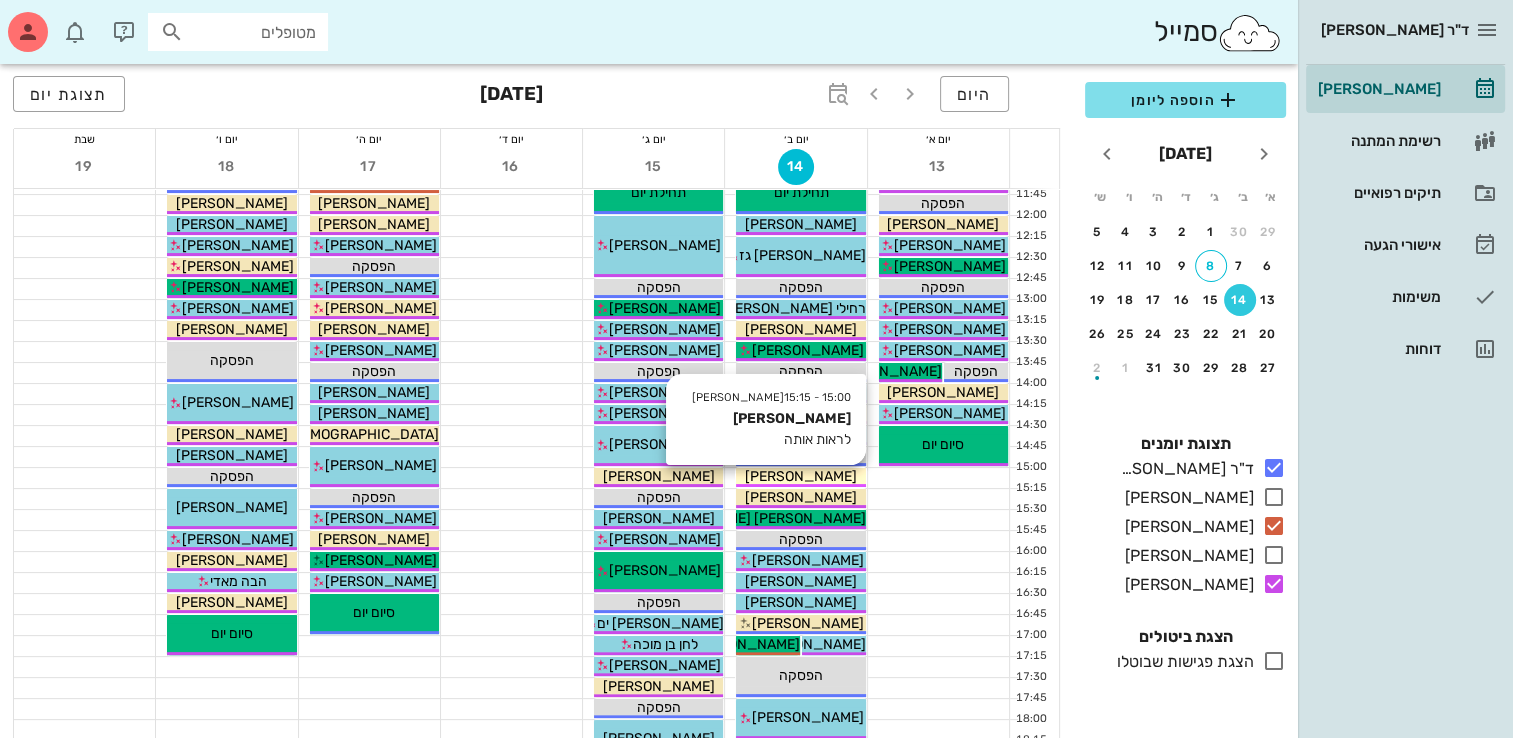 click on "[PERSON_NAME]" at bounding box center (801, 476) 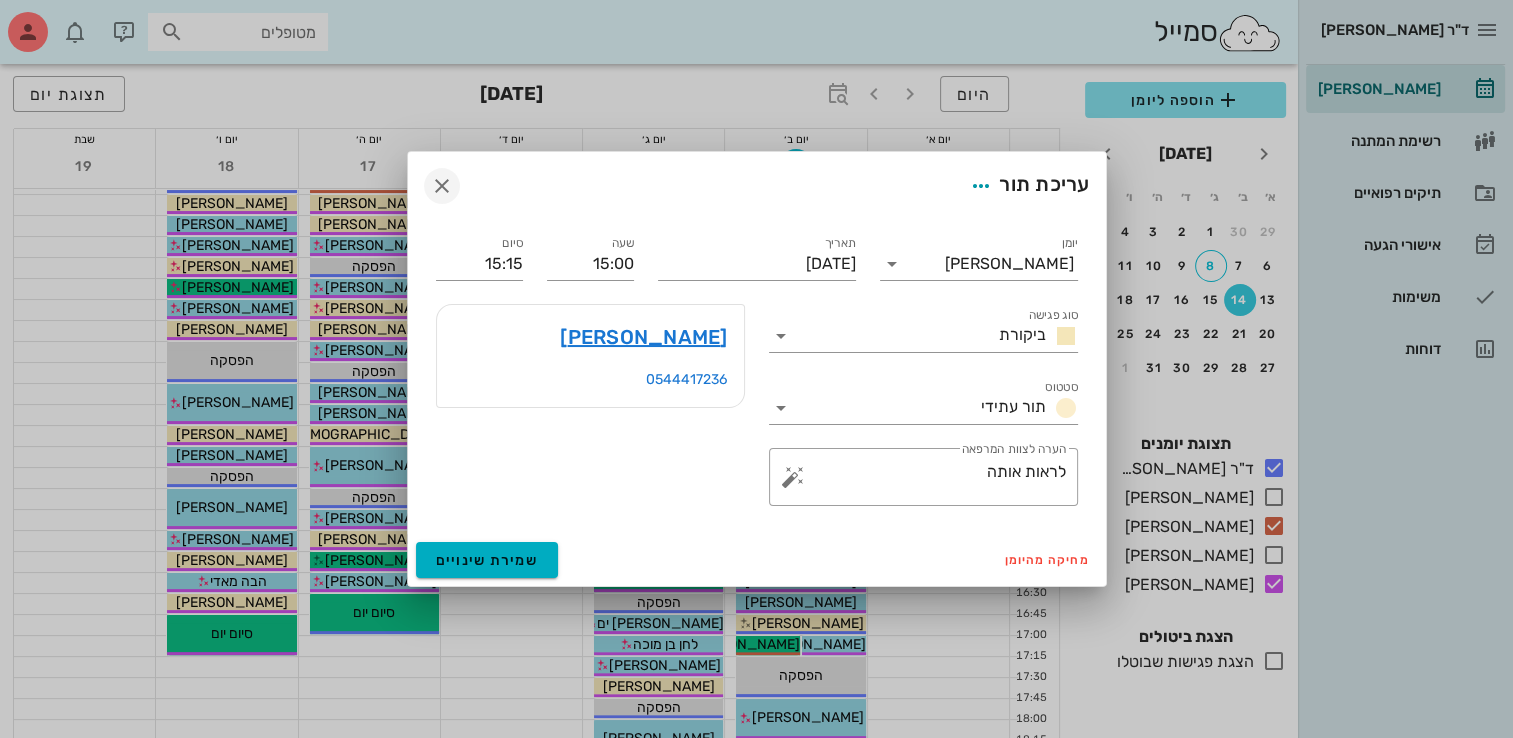 click at bounding box center (442, 186) 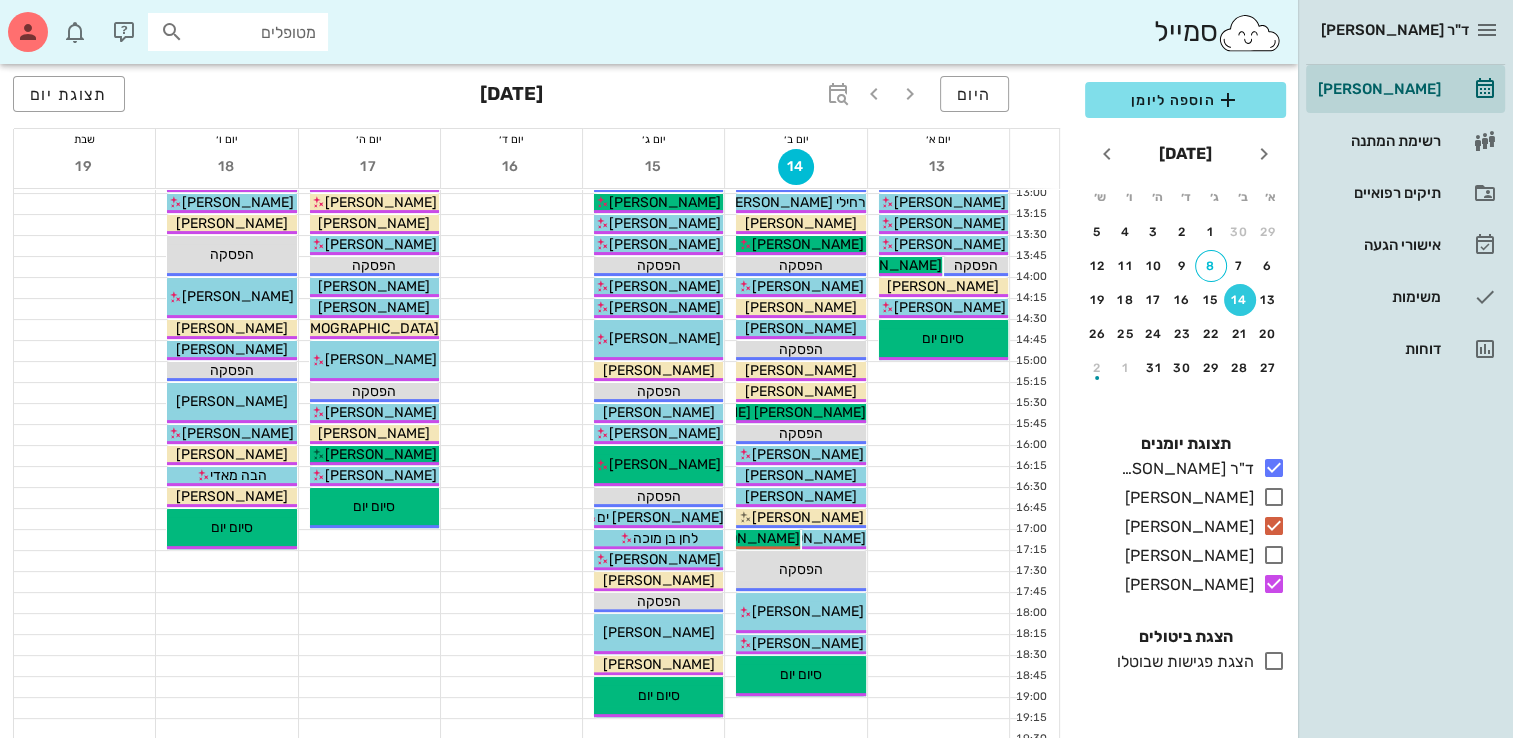 scroll, scrollTop: 417, scrollLeft: 0, axis: vertical 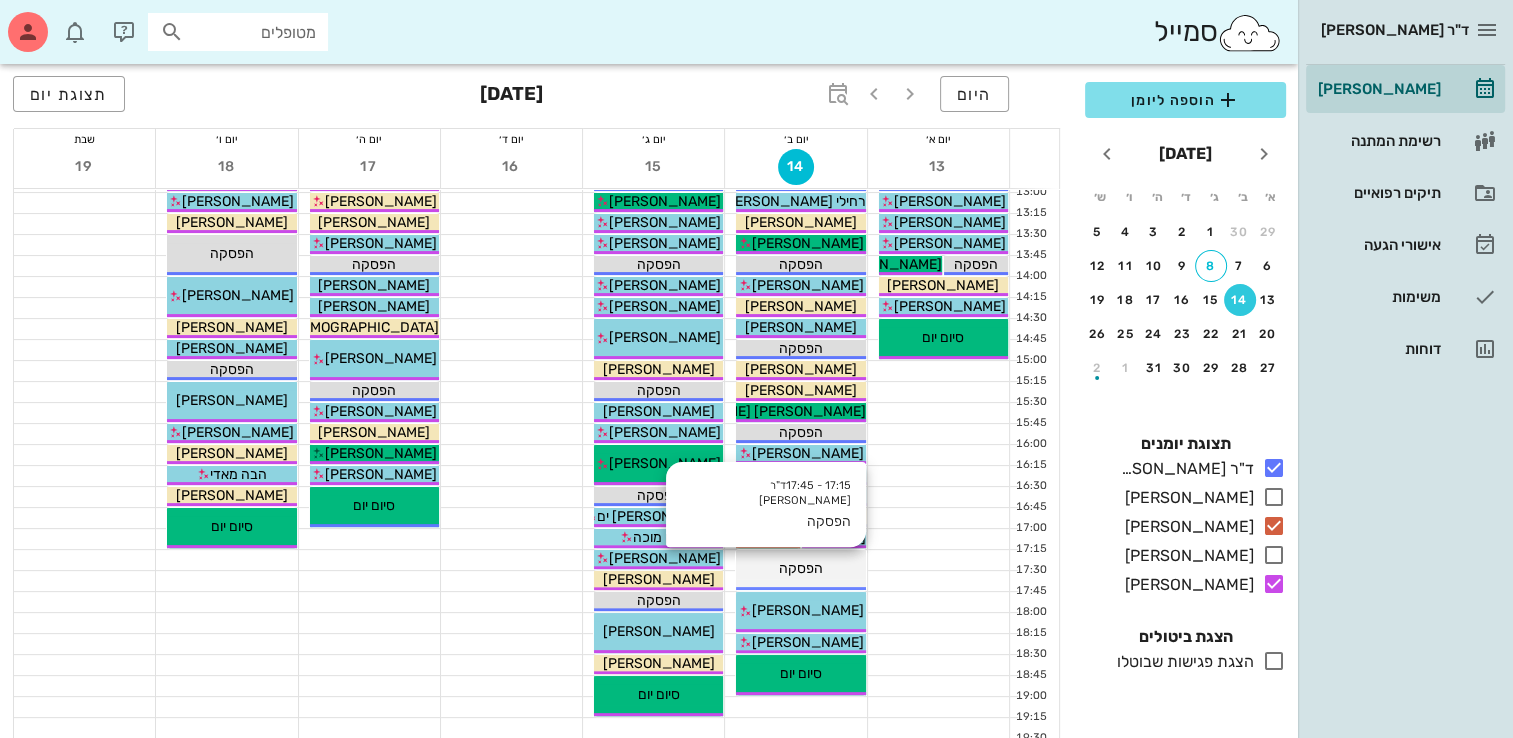 click on "הפסקה" at bounding box center (800, 568) 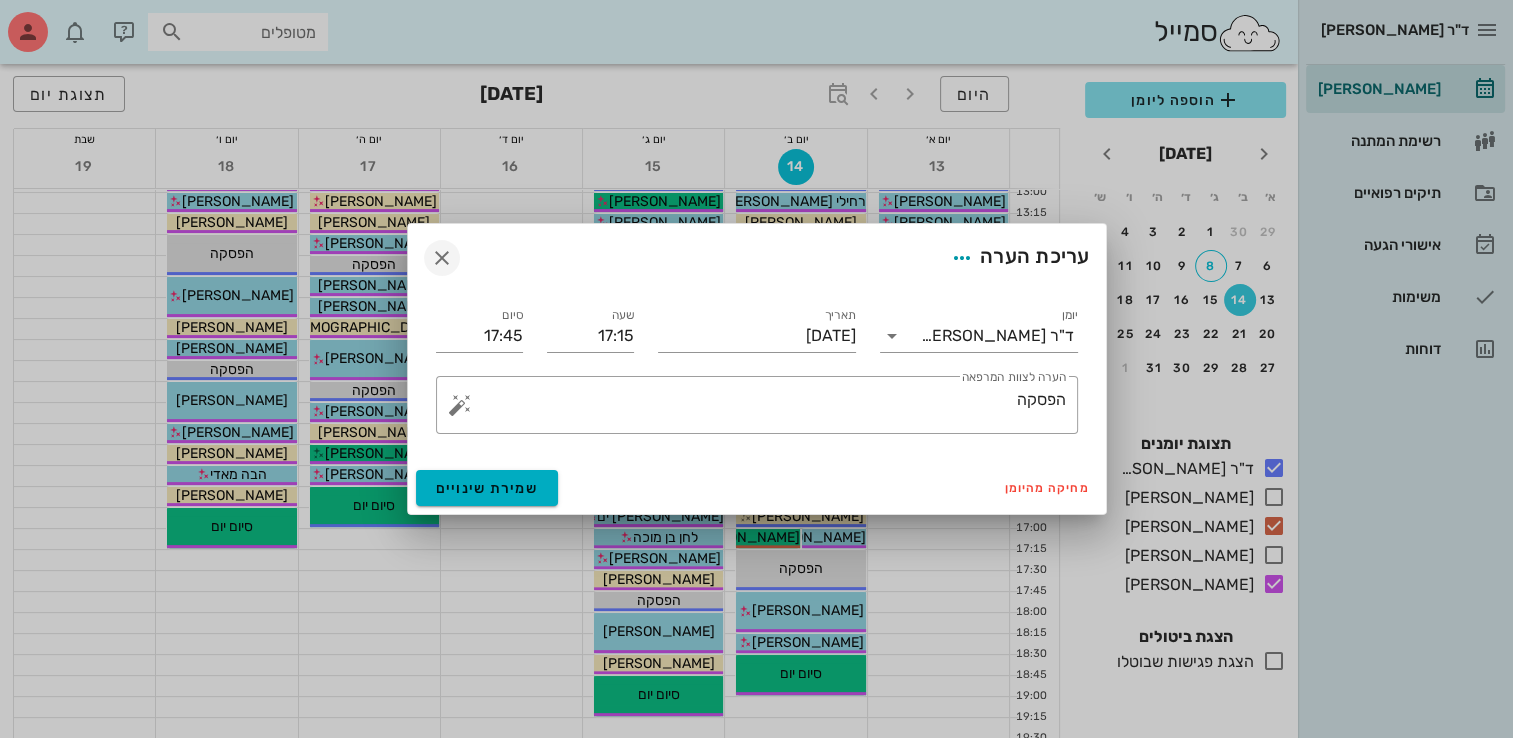 click at bounding box center (442, 258) 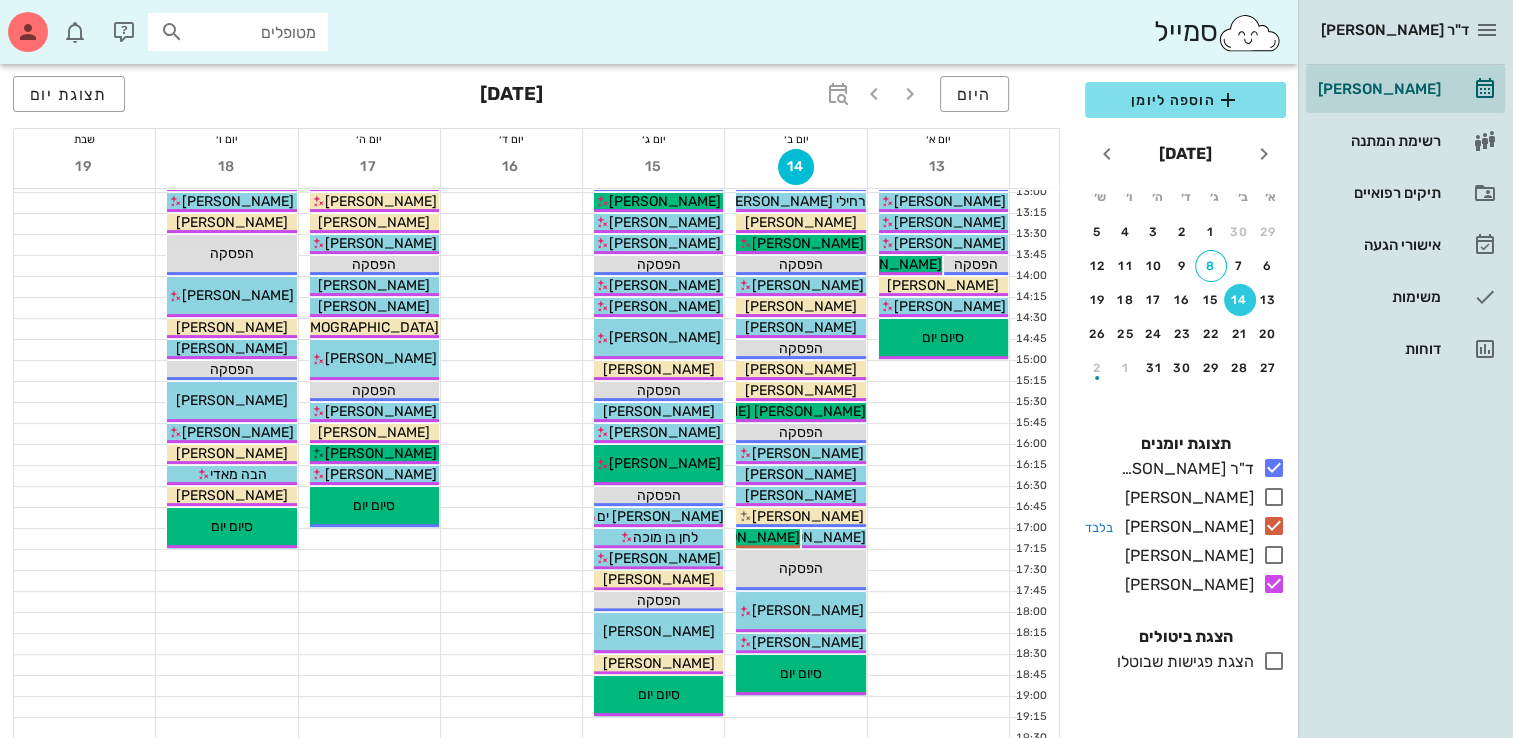 click on "[PERSON_NAME]" at bounding box center (1185, 527) 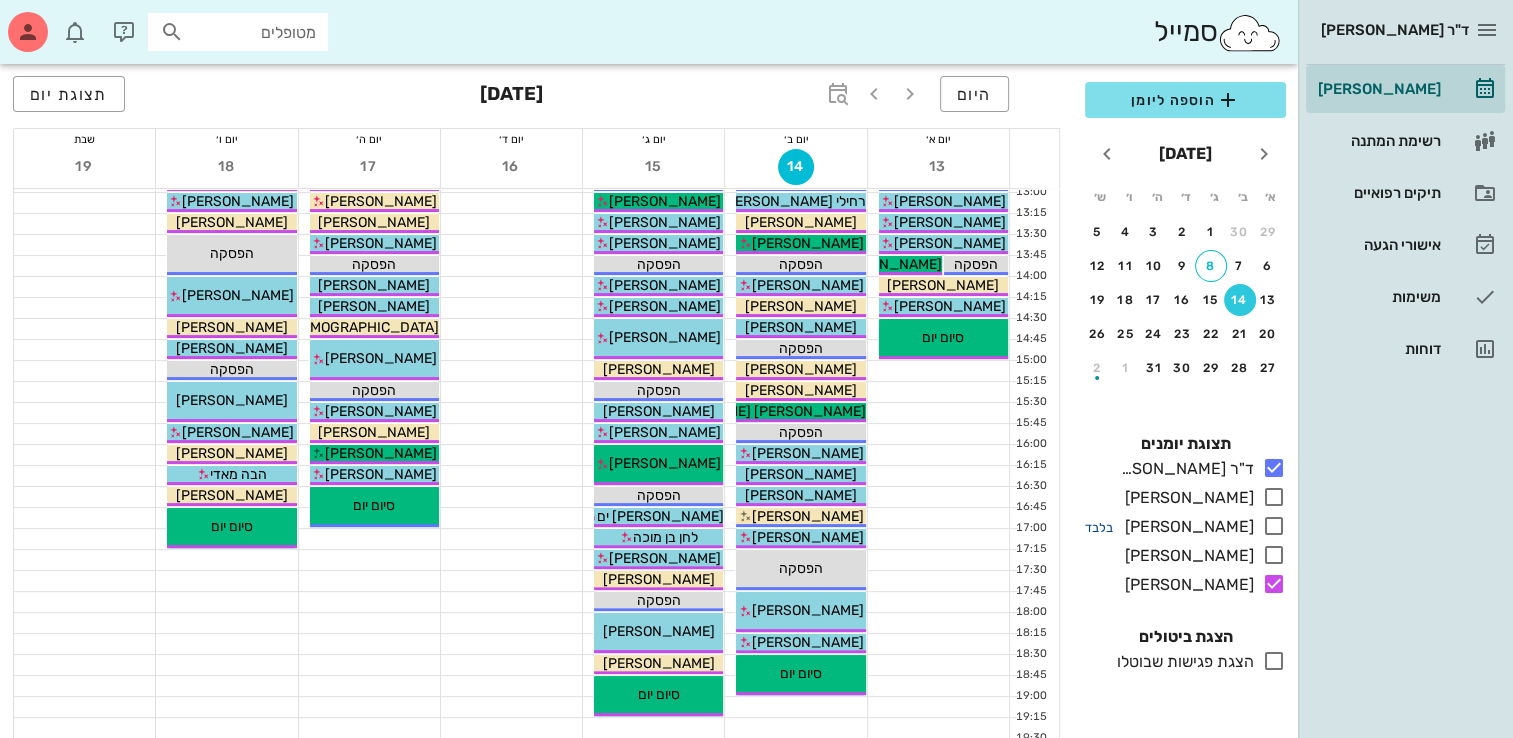 click on "בלבד" at bounding box center [1099, 527] 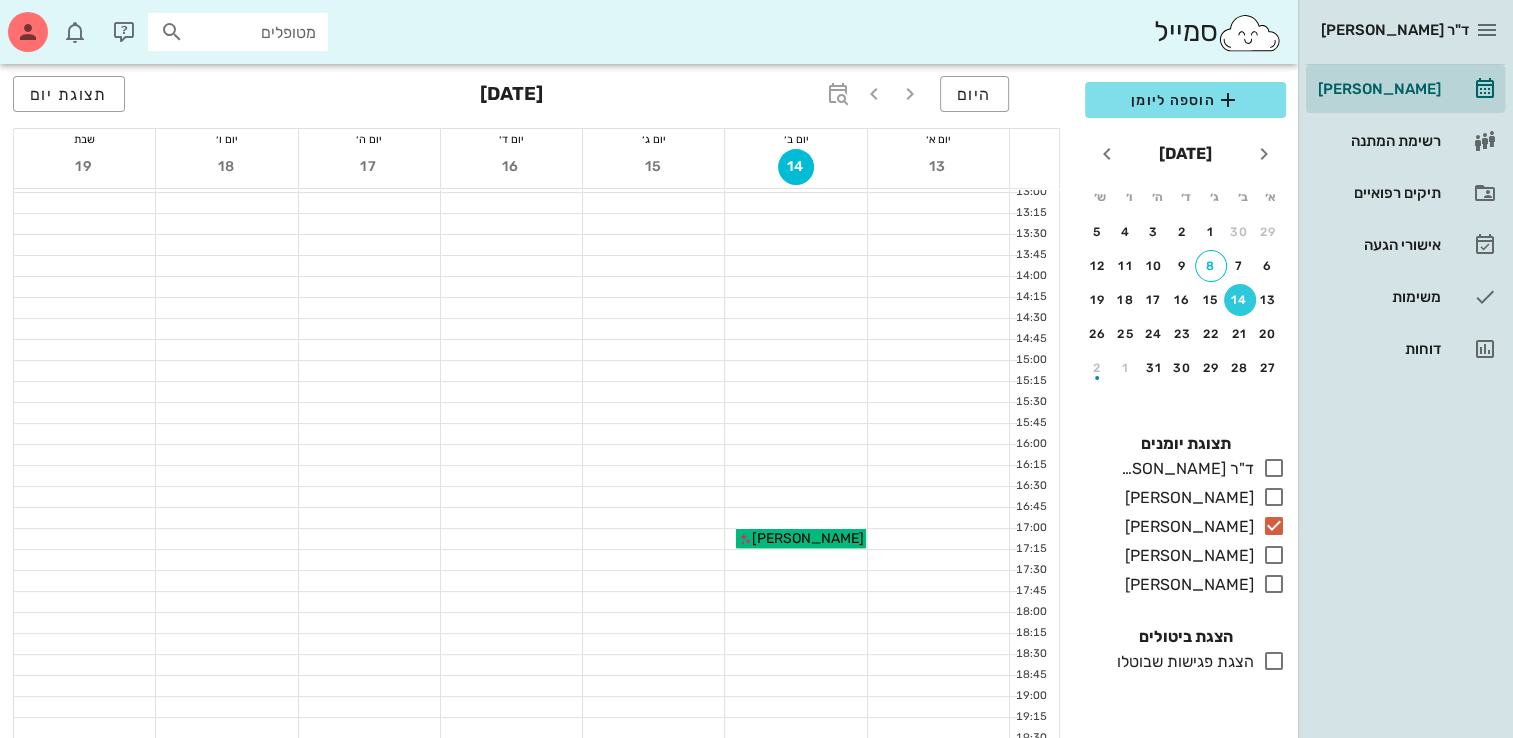 click at bounding box center (795, 581) 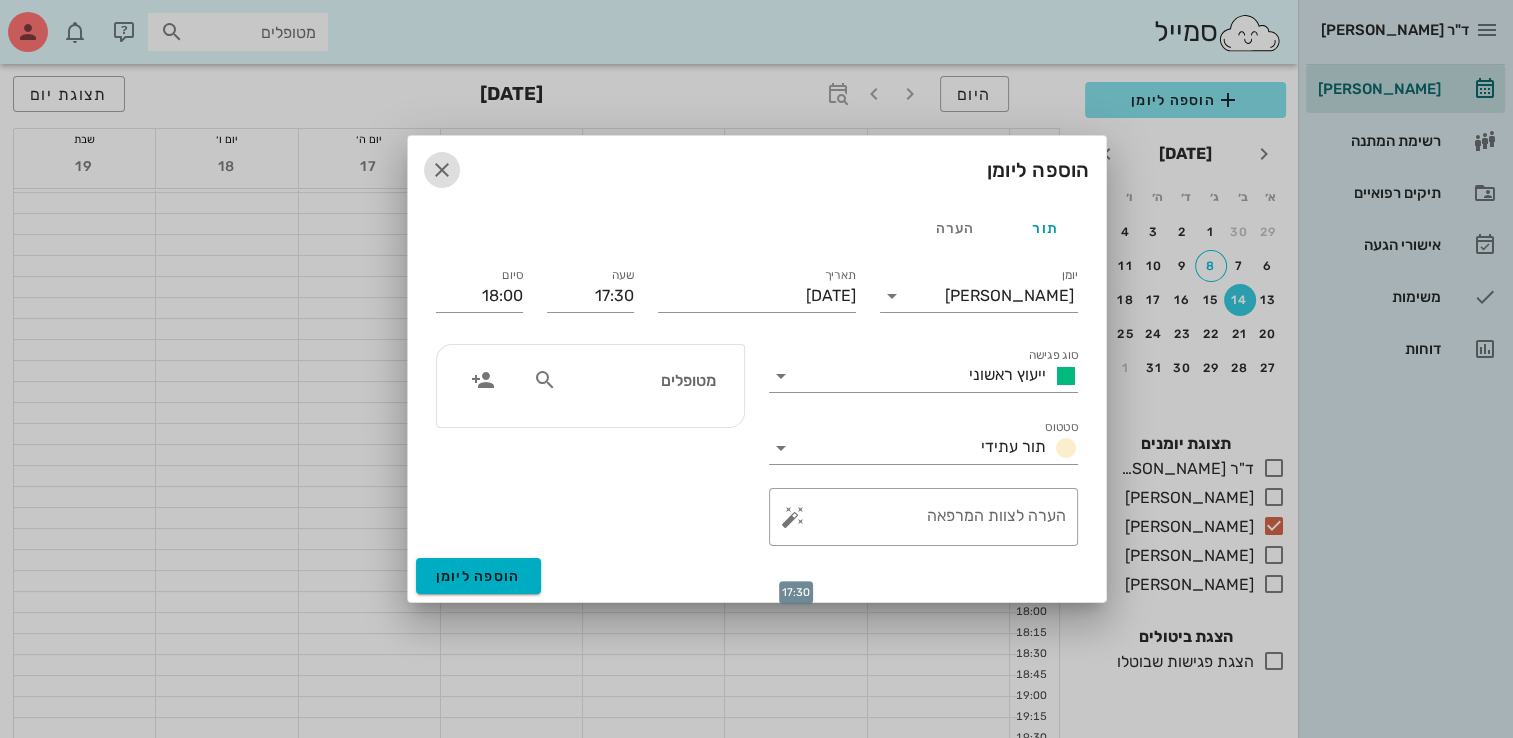 click at bounding box center (442, 170) 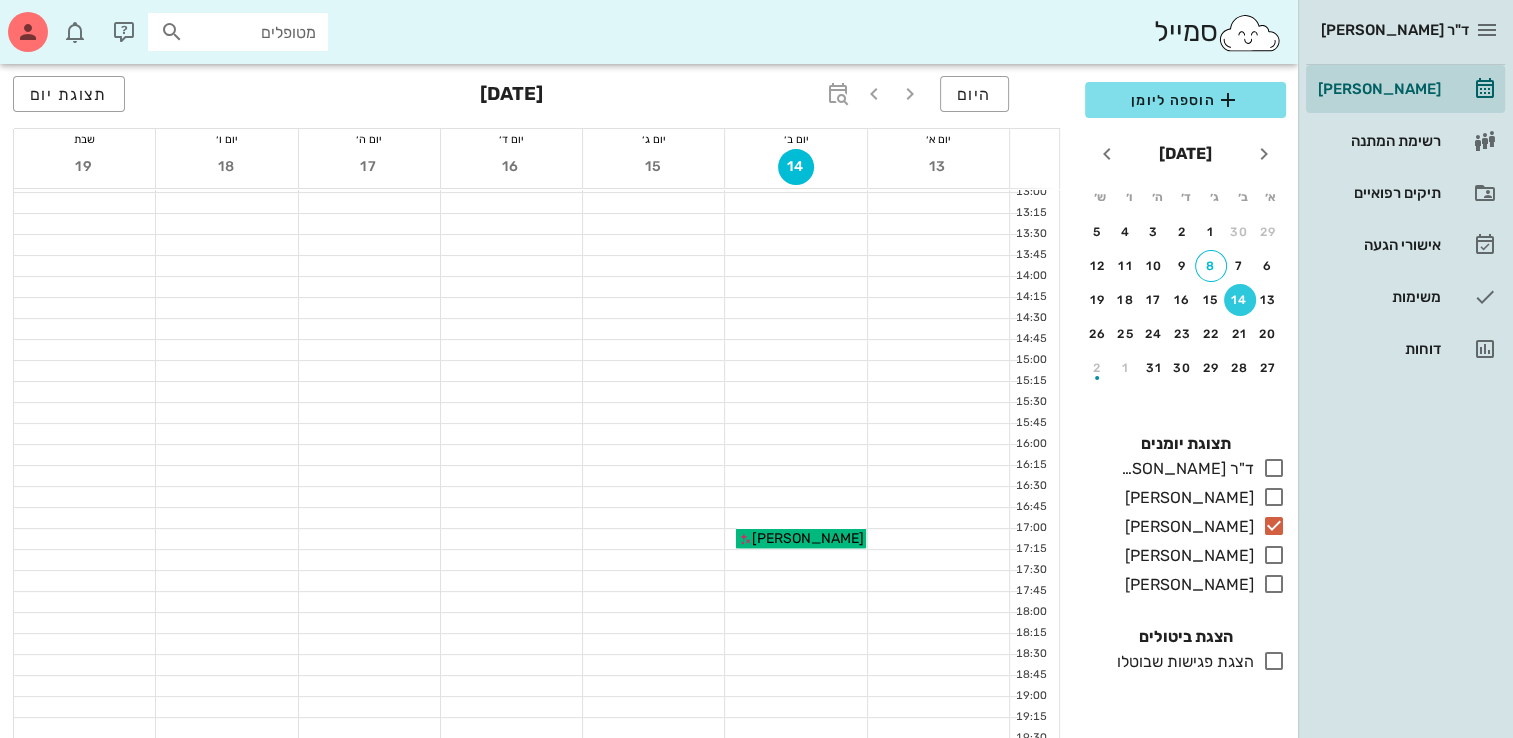 click at bounding box center [795, 560] 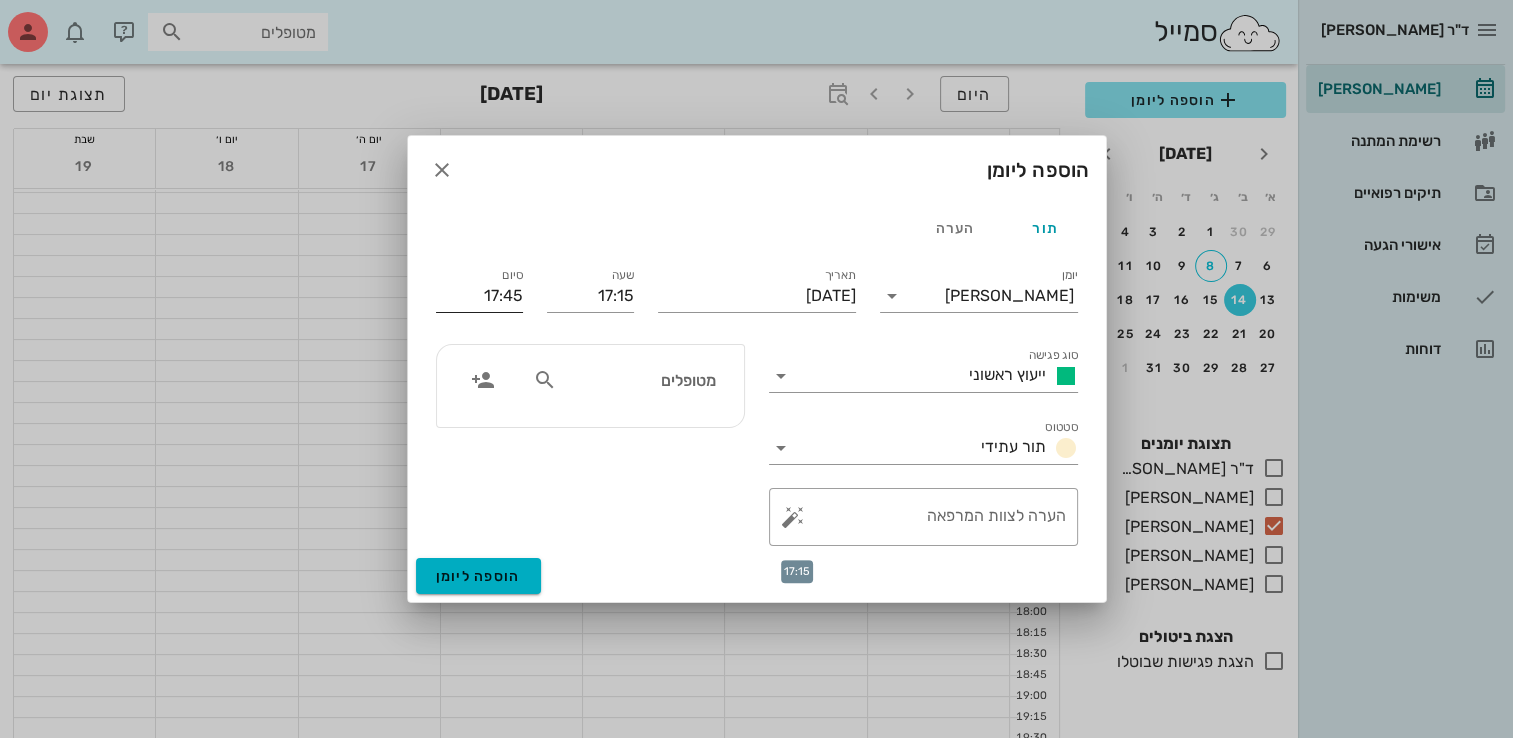 click on "17:45" at bounding box center [479, 296] 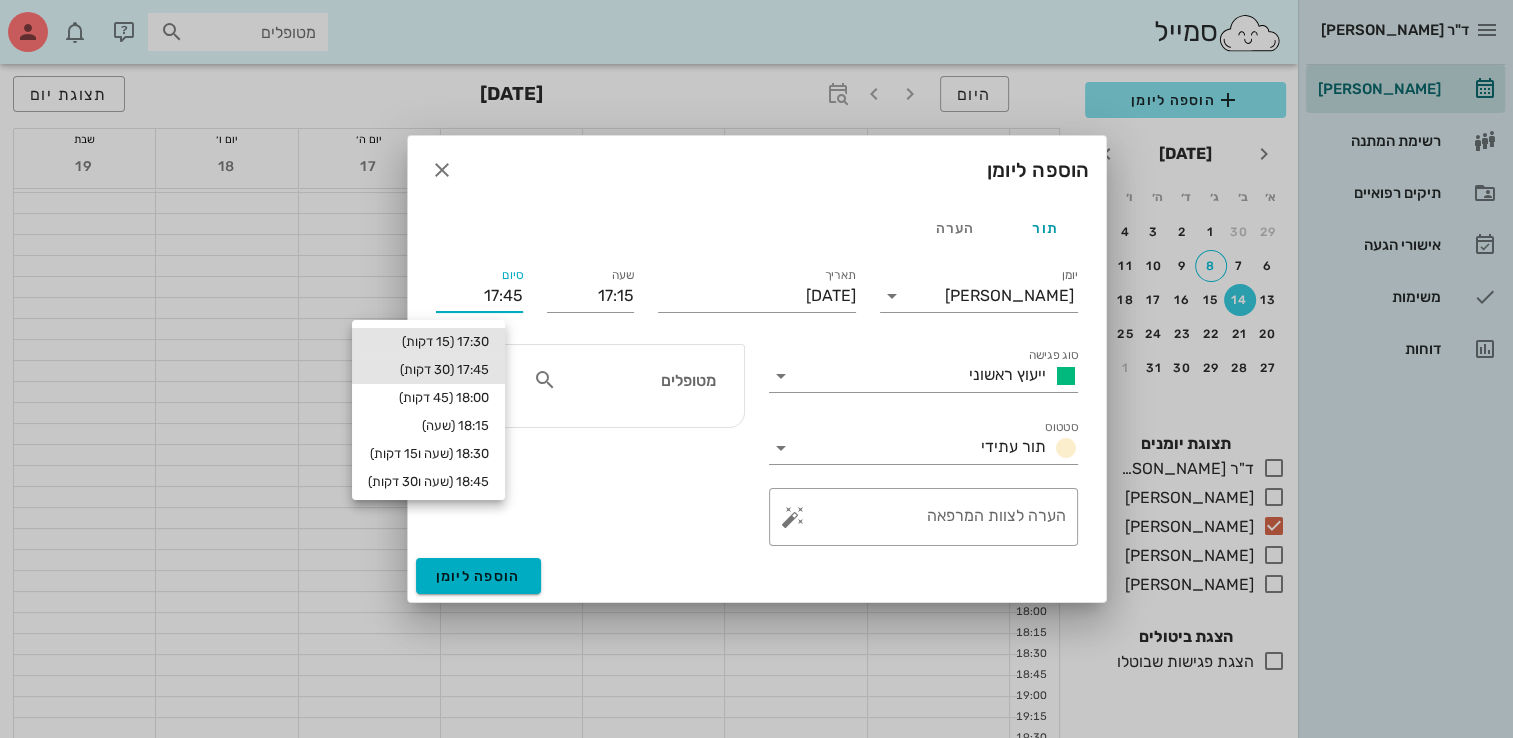 click on "17:30 (15 דקות)" at bounding box center (428, 342) 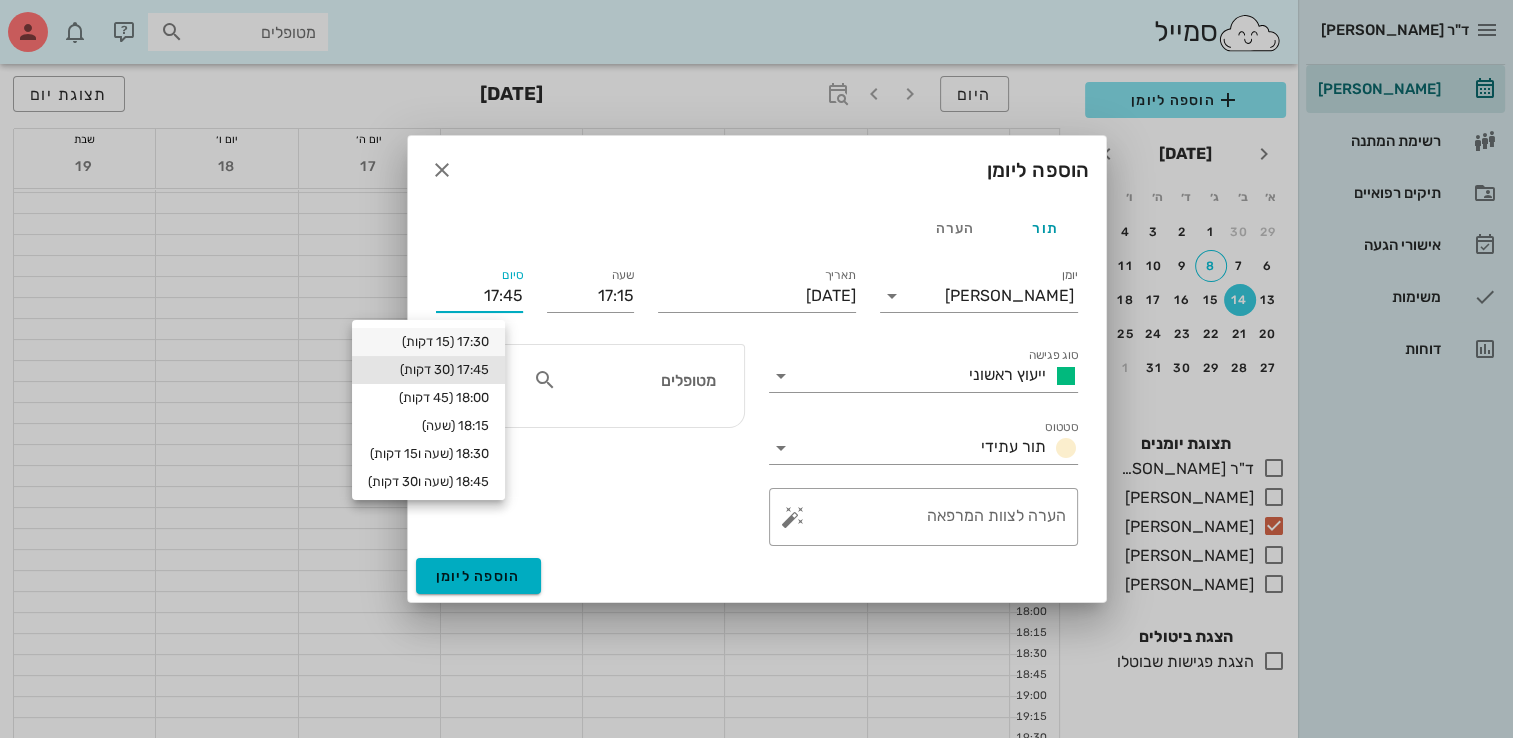 type on "17:30" 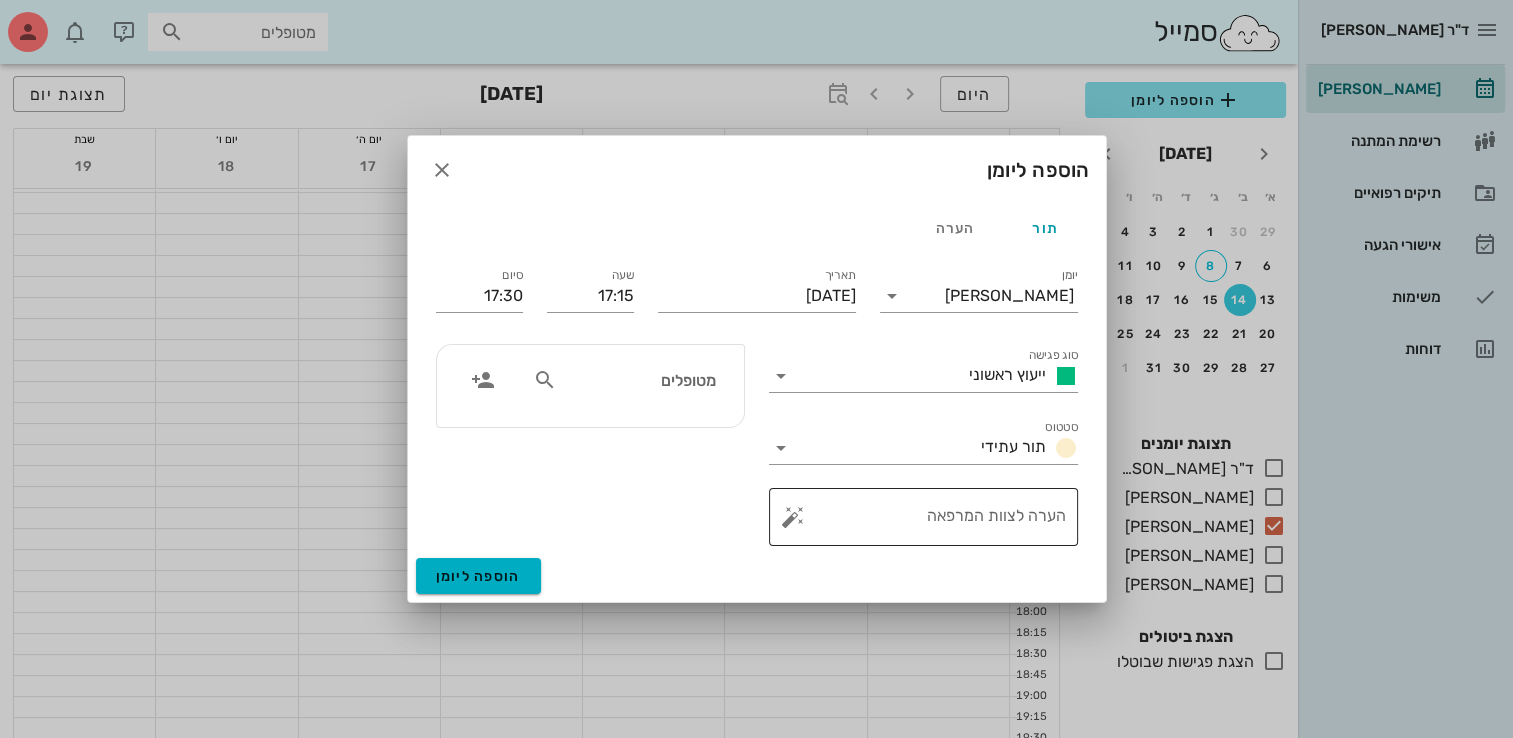 click on "הערה לצוות המרפאה" at bounding box center (931, 517) 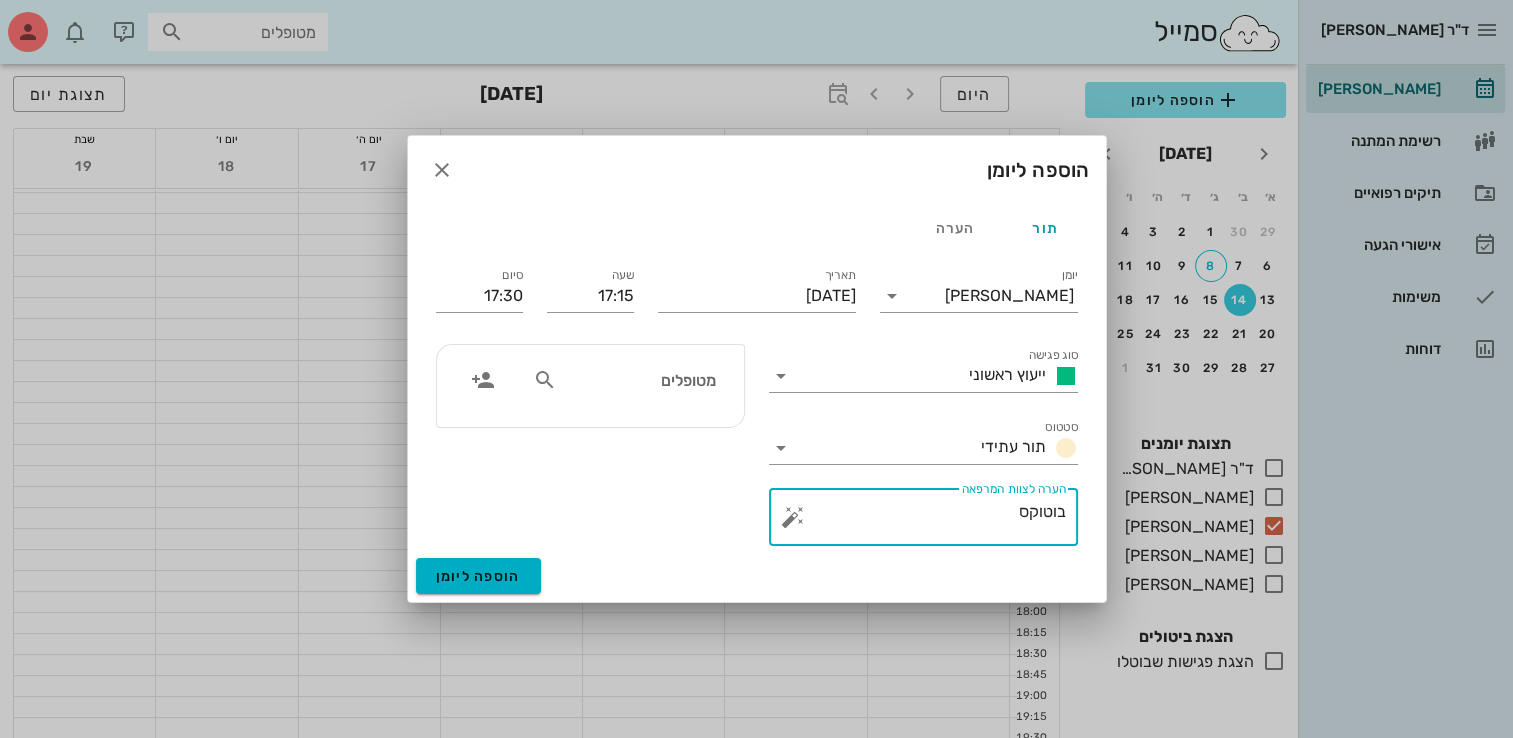 type on "בוטוקס" 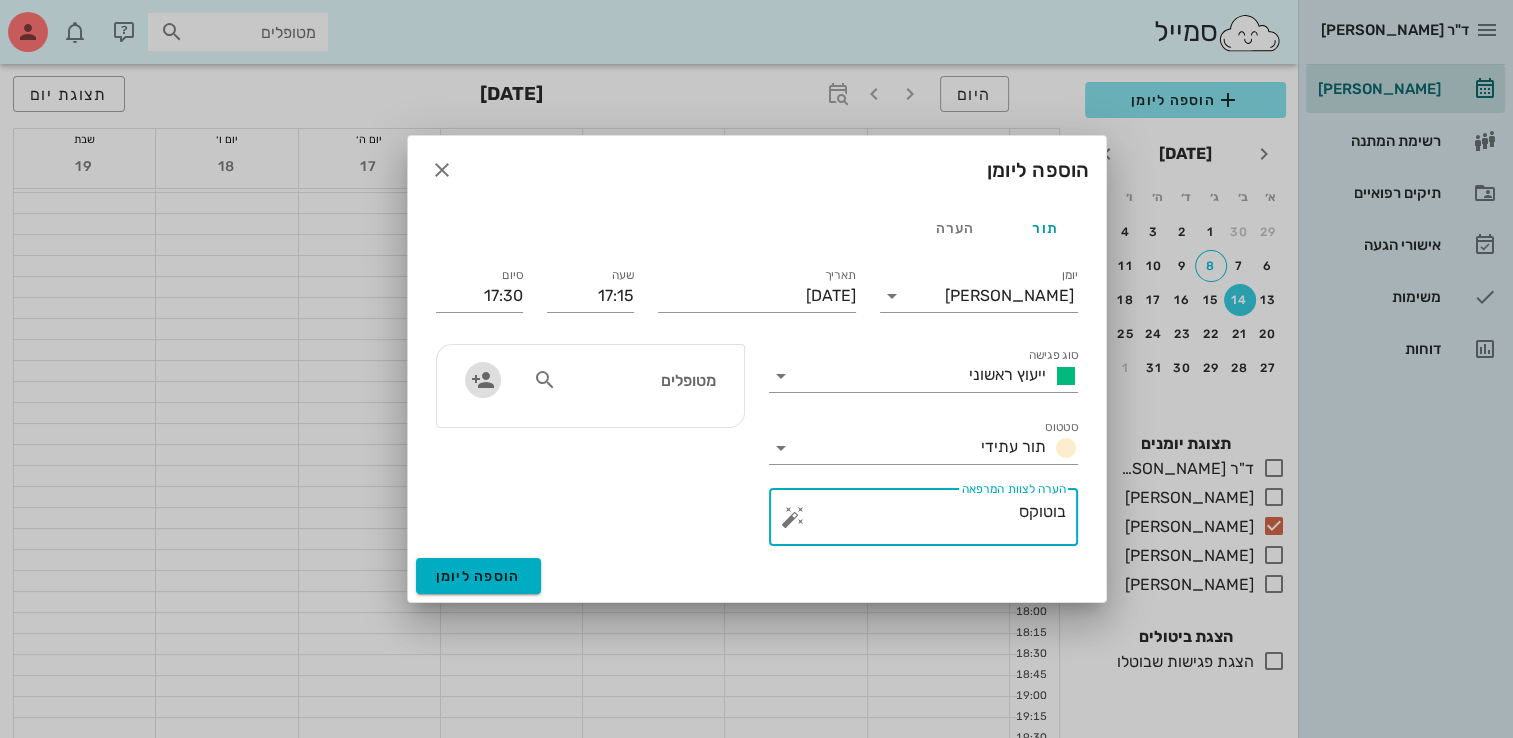 click at bounding box center (483, 380) 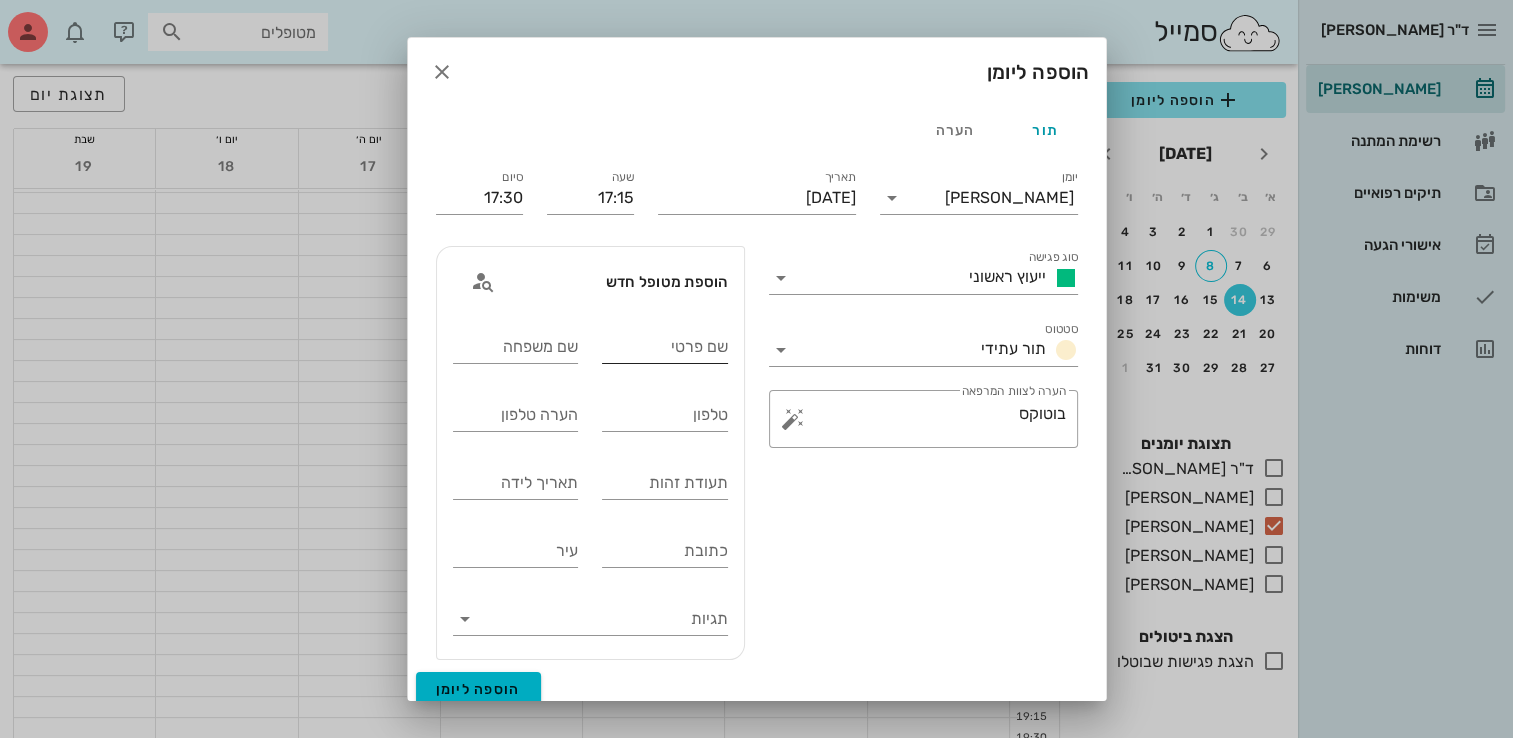 click on "שם פרטי" at bounding box center [665, 347] 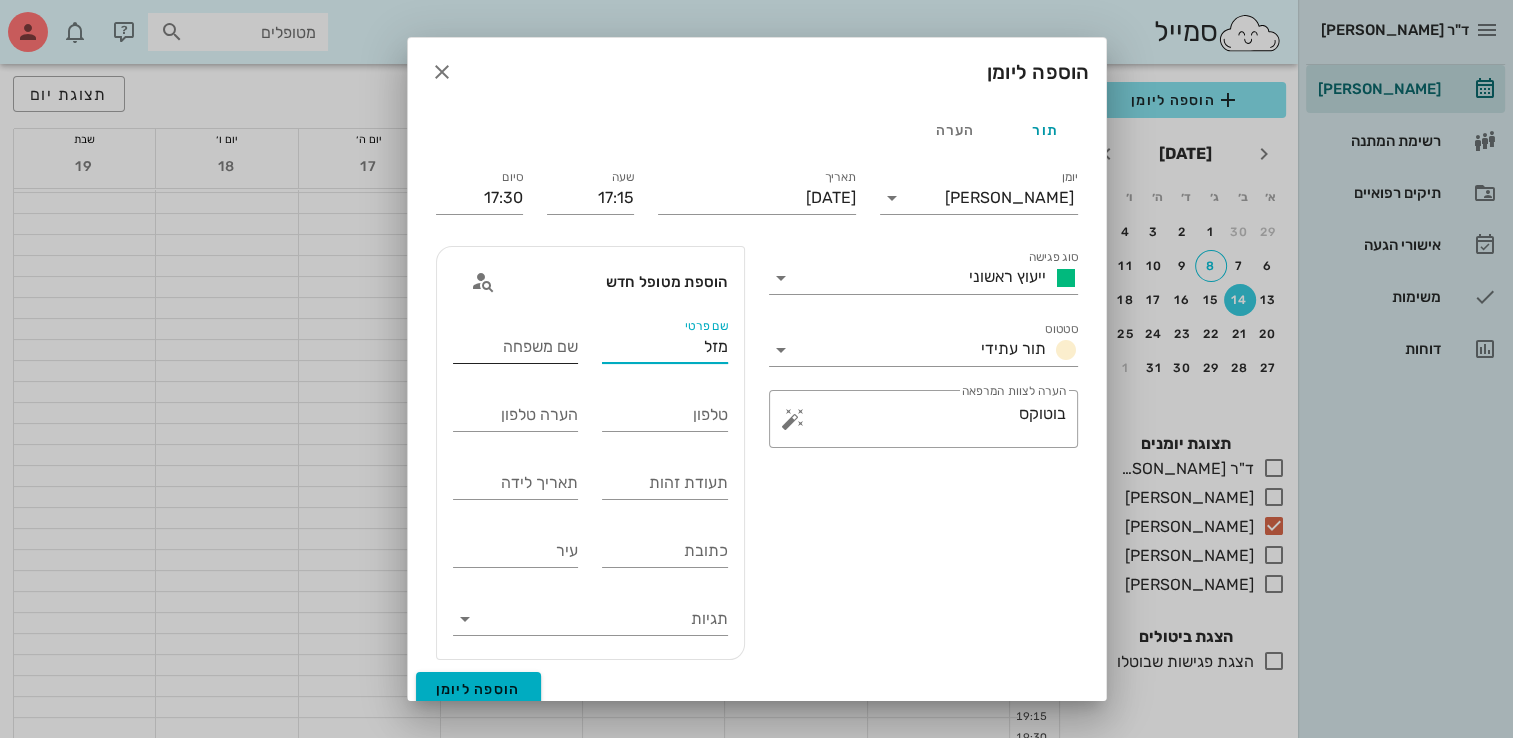 type on "מזל" 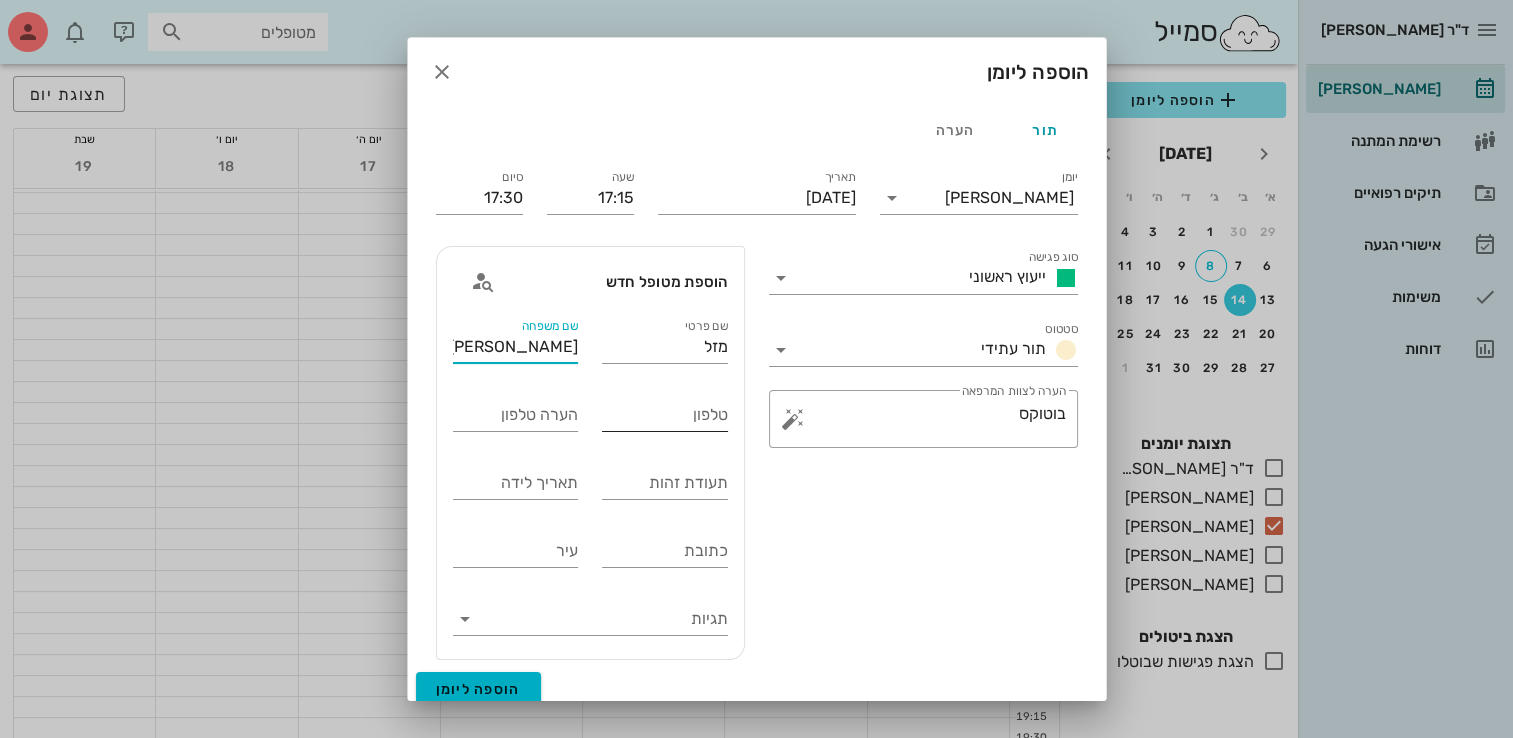 type on "[PERSON_NAME] חדש" 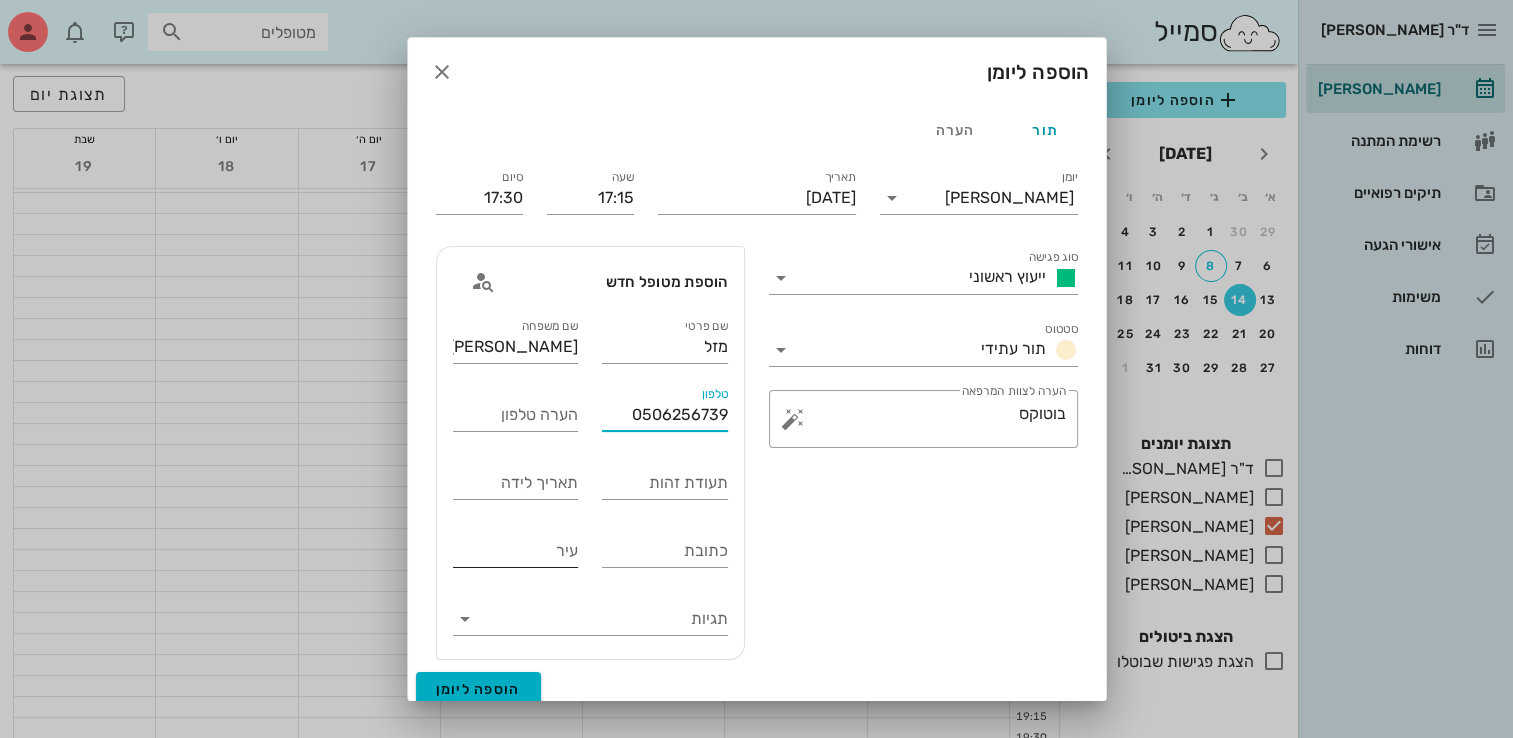 type on "0506256739" 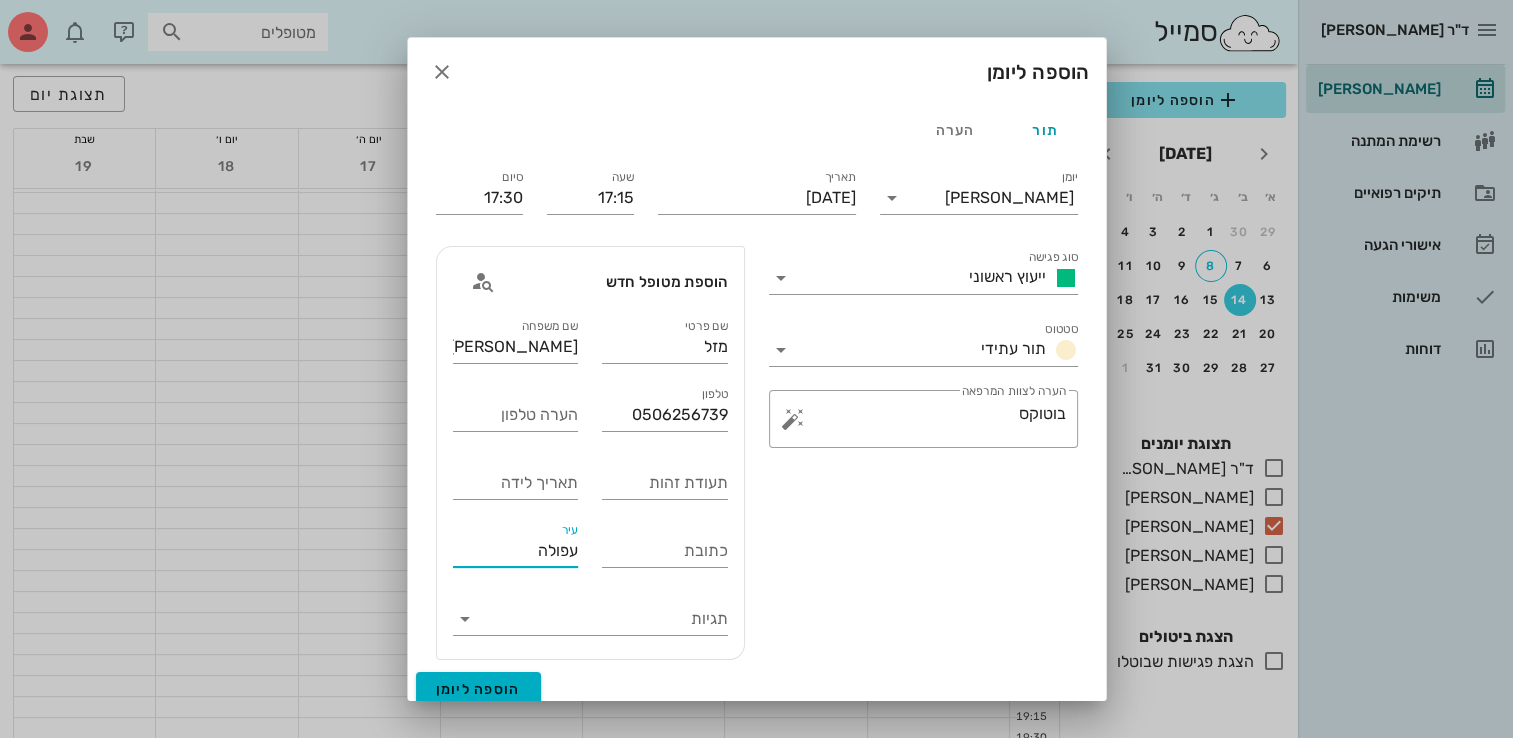 type on "עפולה" 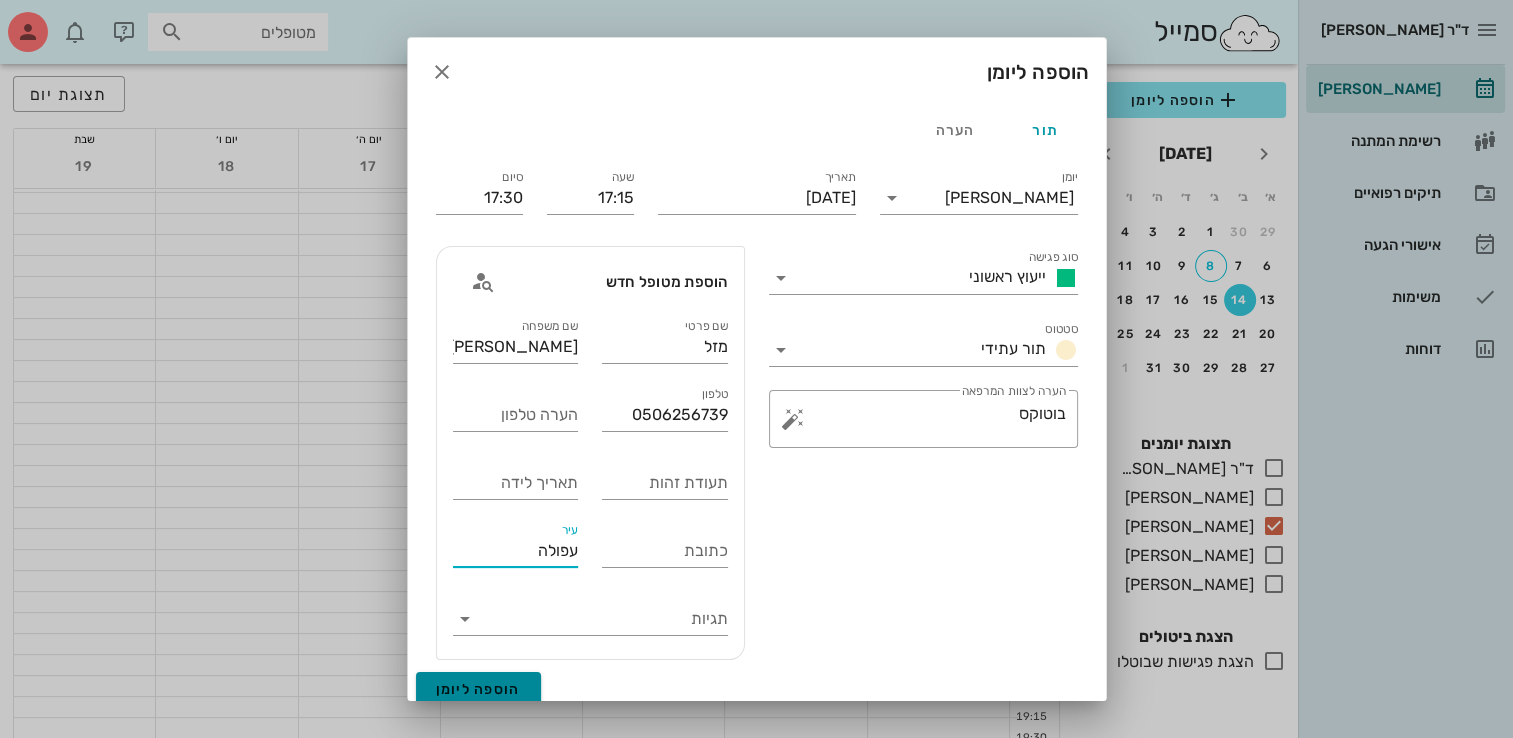 click on "הוספה ליומן" at bounding box center [478, 690] 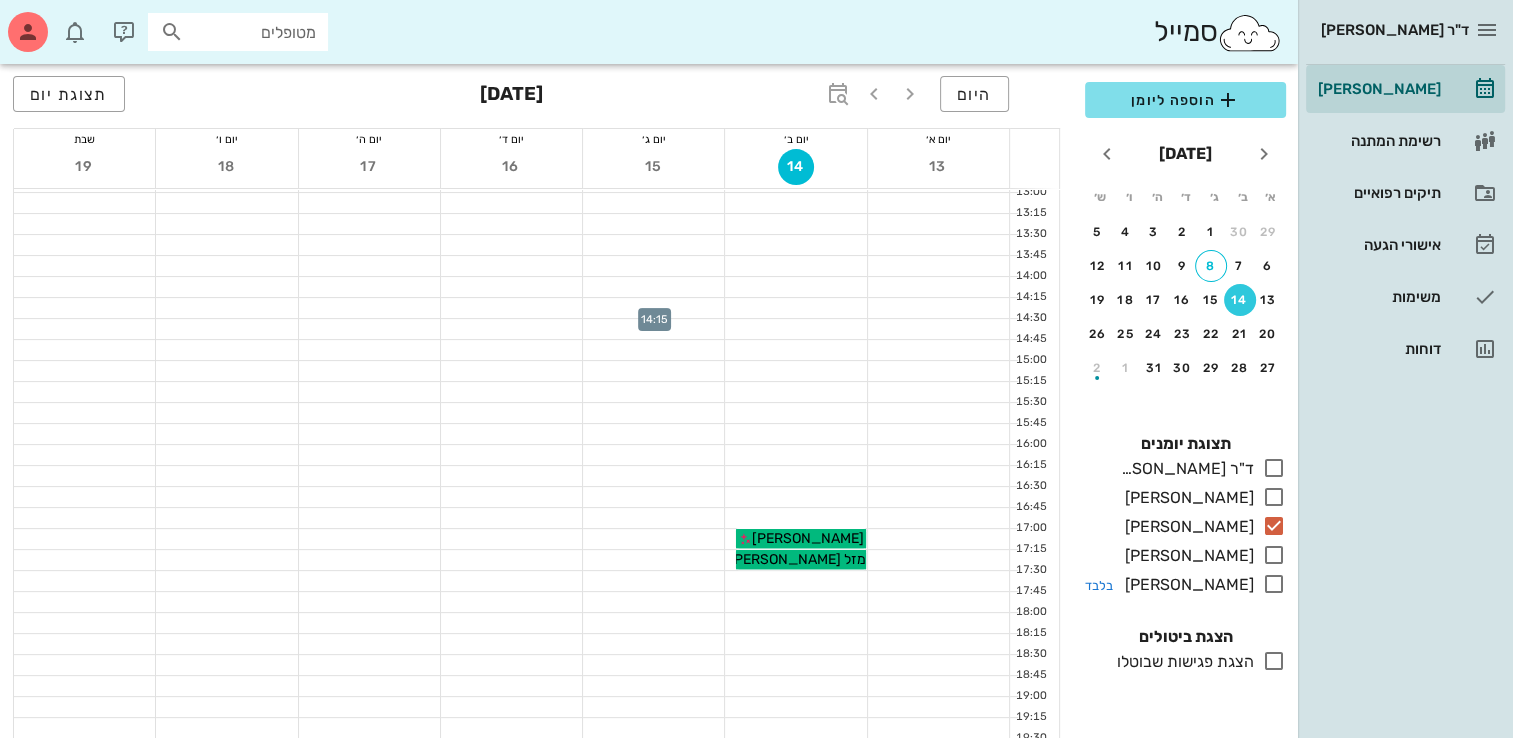 click at bounding box center (1274, 584) 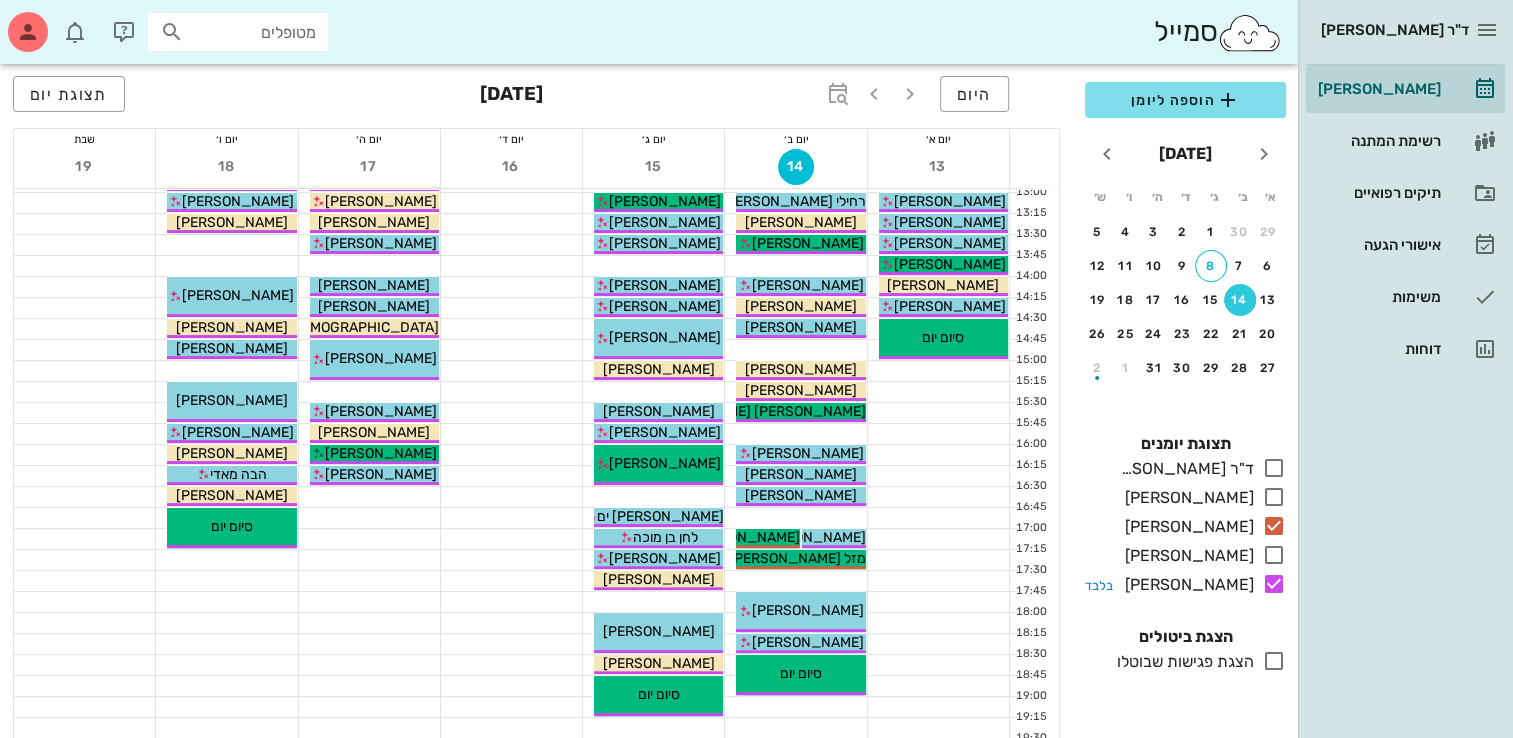 click at bounding box center (1274, 468) 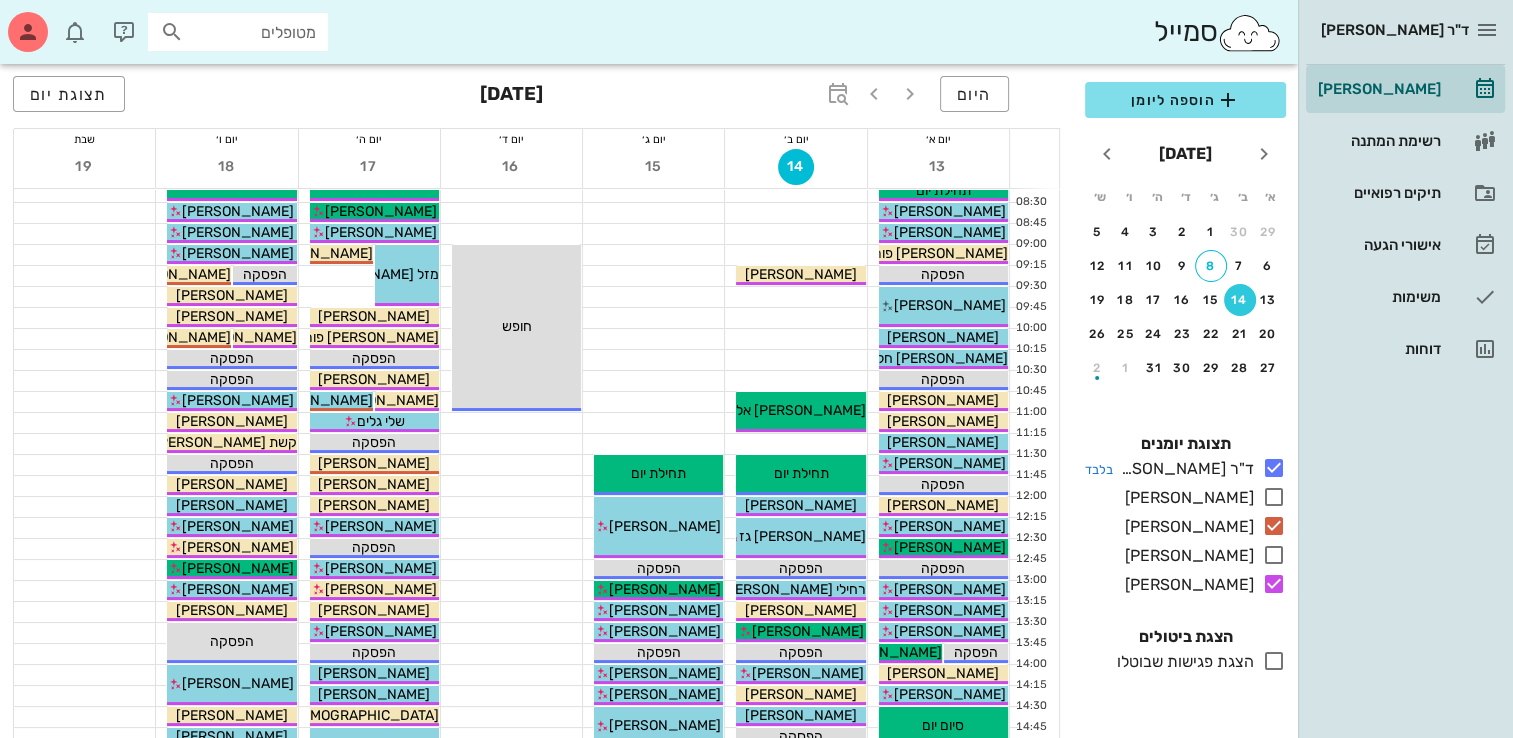 scroll, scrollTop: 0, scrollLeft: 0, axis: both 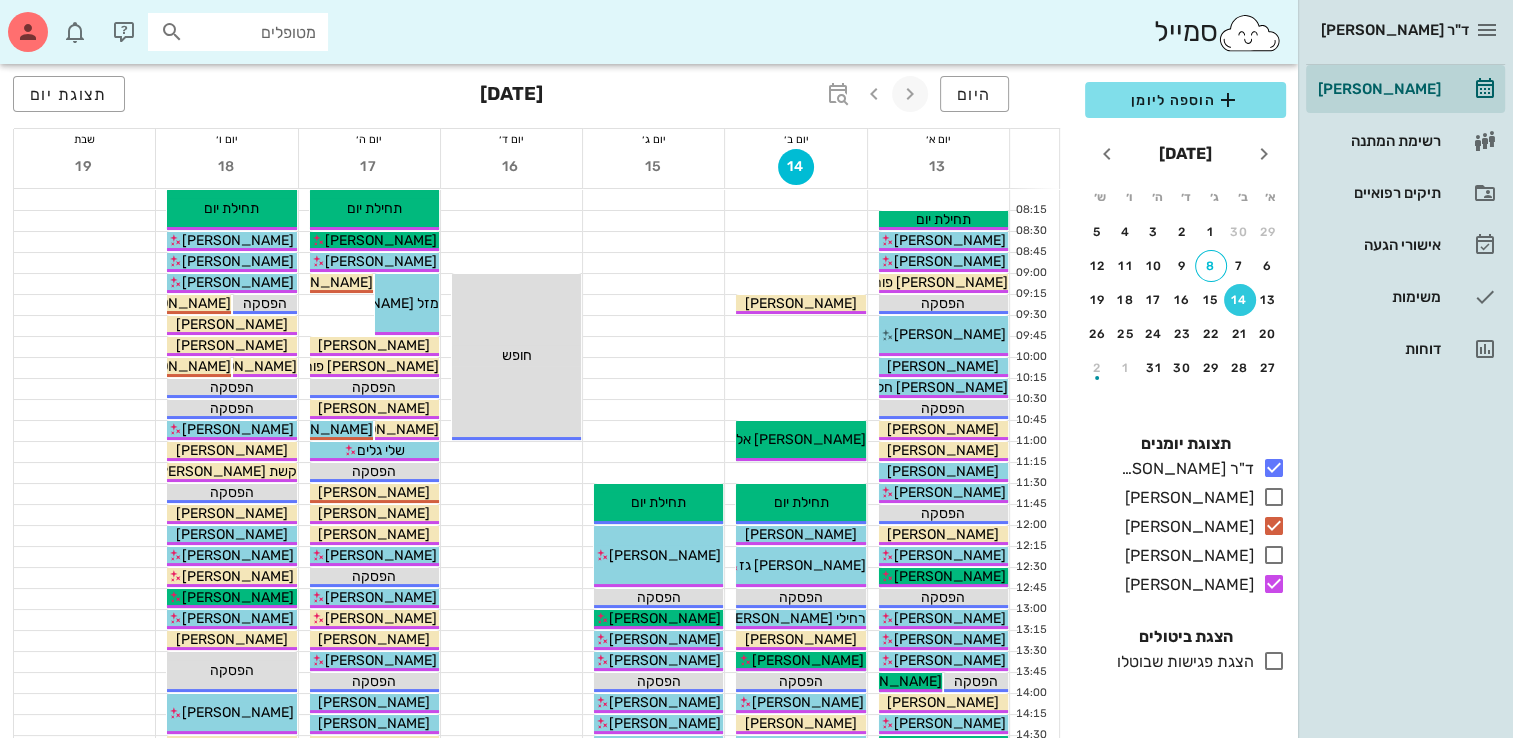 click at bounding box center (910, 94) 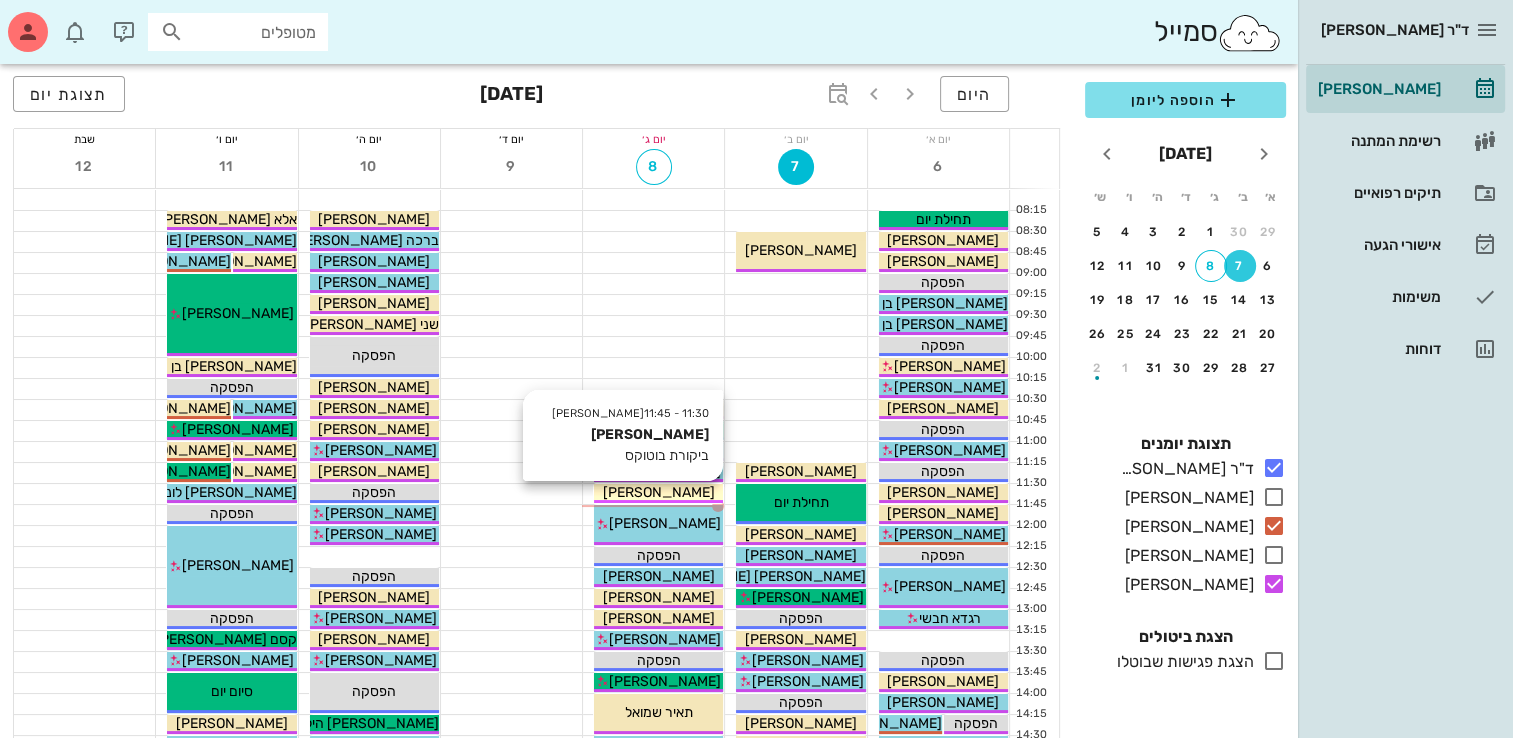 click on "[PERSON_NAME]" at bounding box center (659, 492) 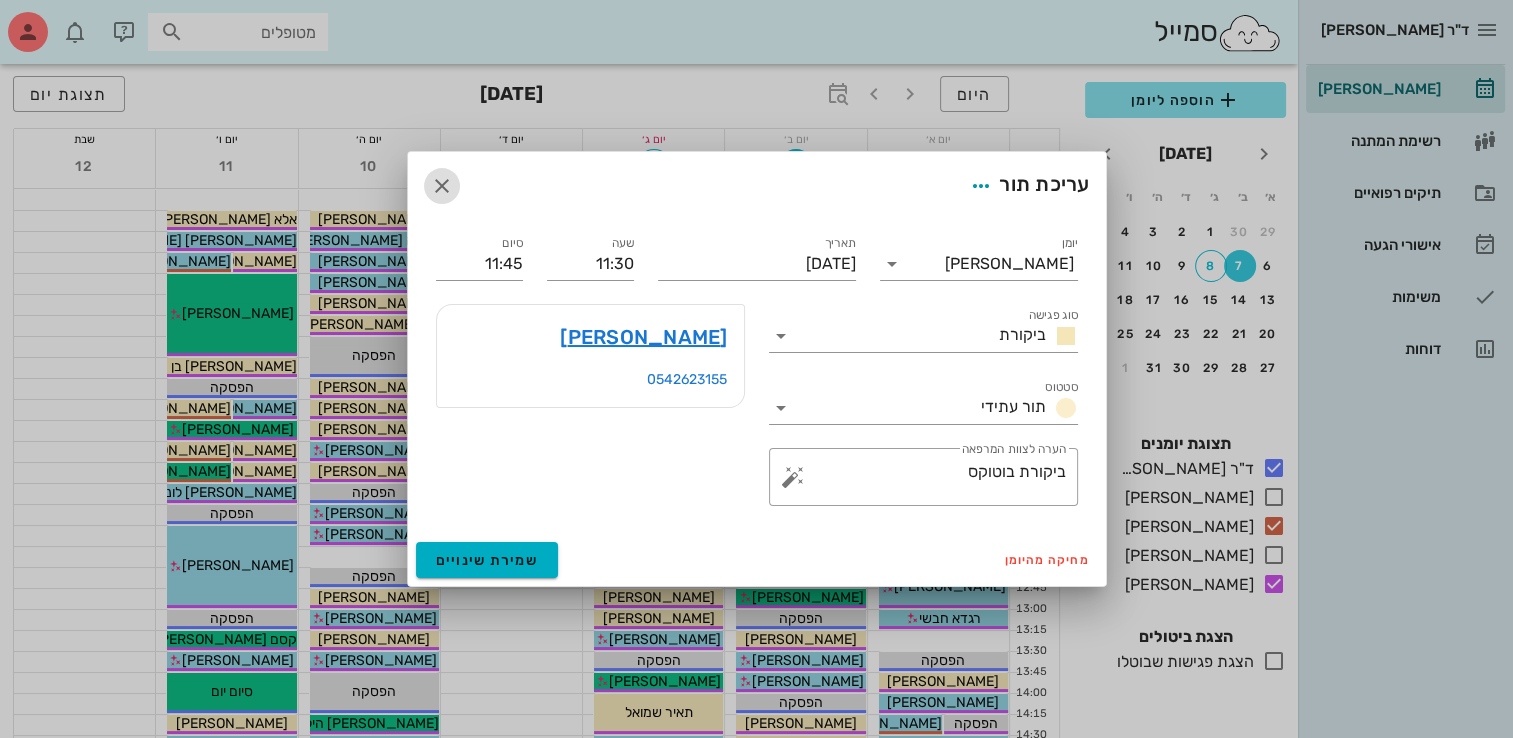click at bounding box center [442, 186] 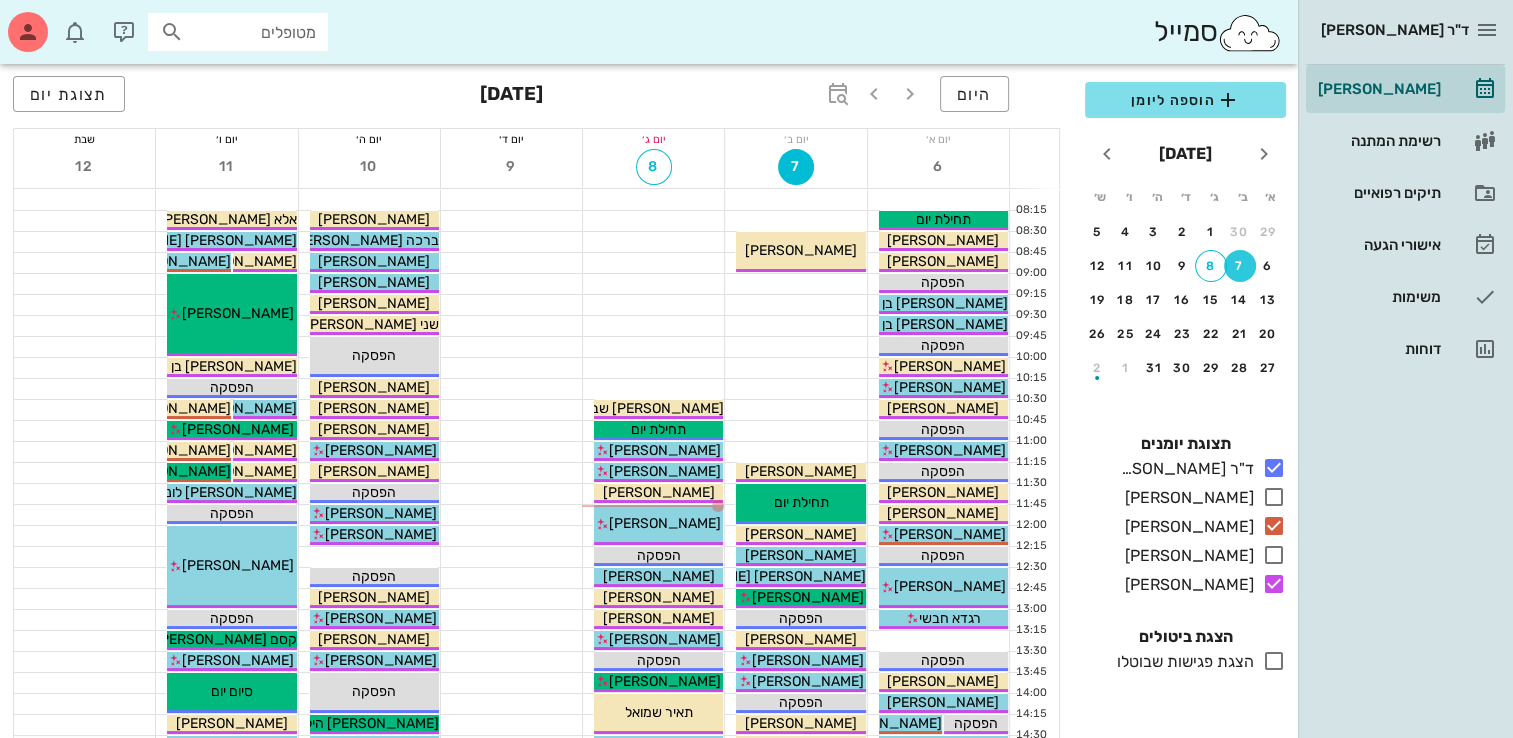 click on "[PERSON_NAME]" at bounding box center (658, 618) 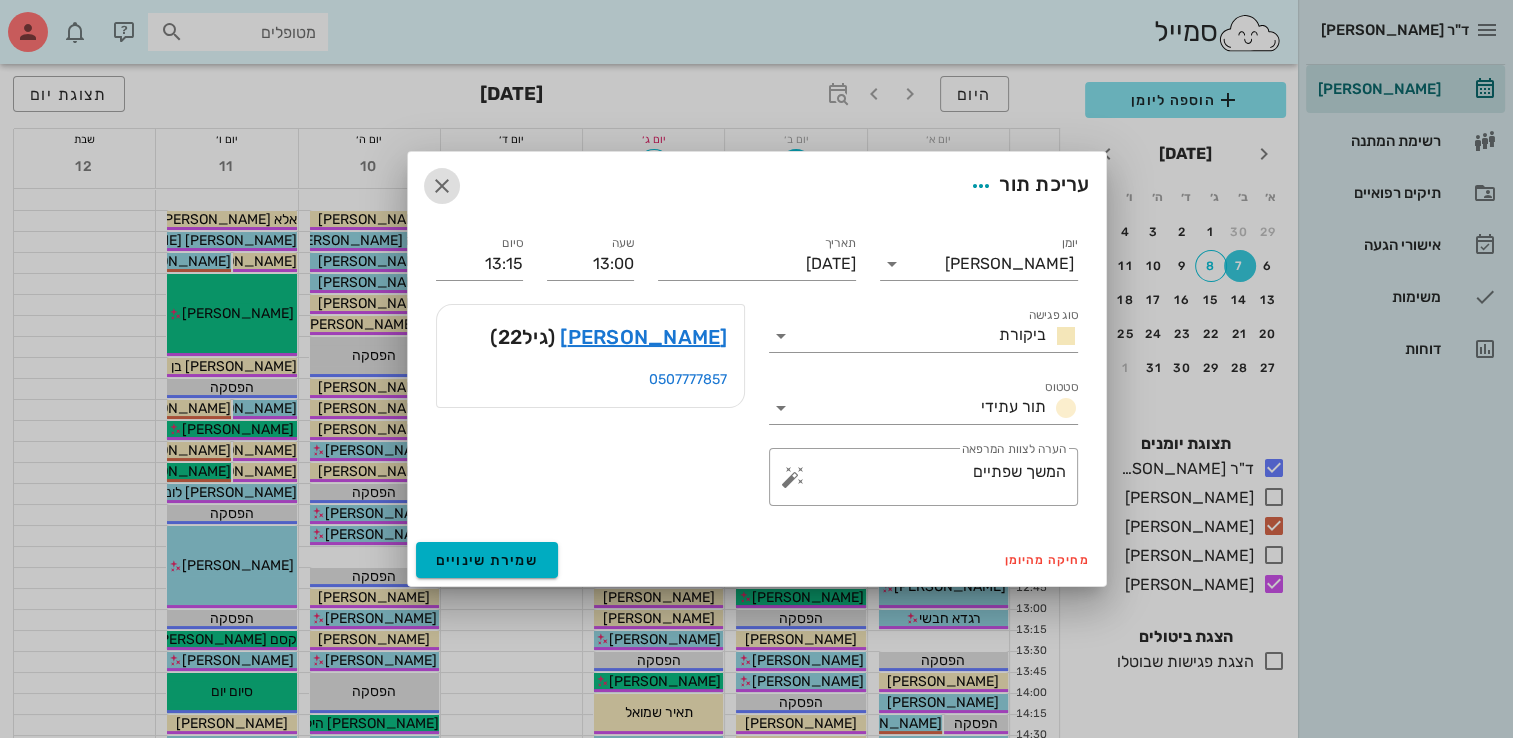 click at bounding box center (442, 186) 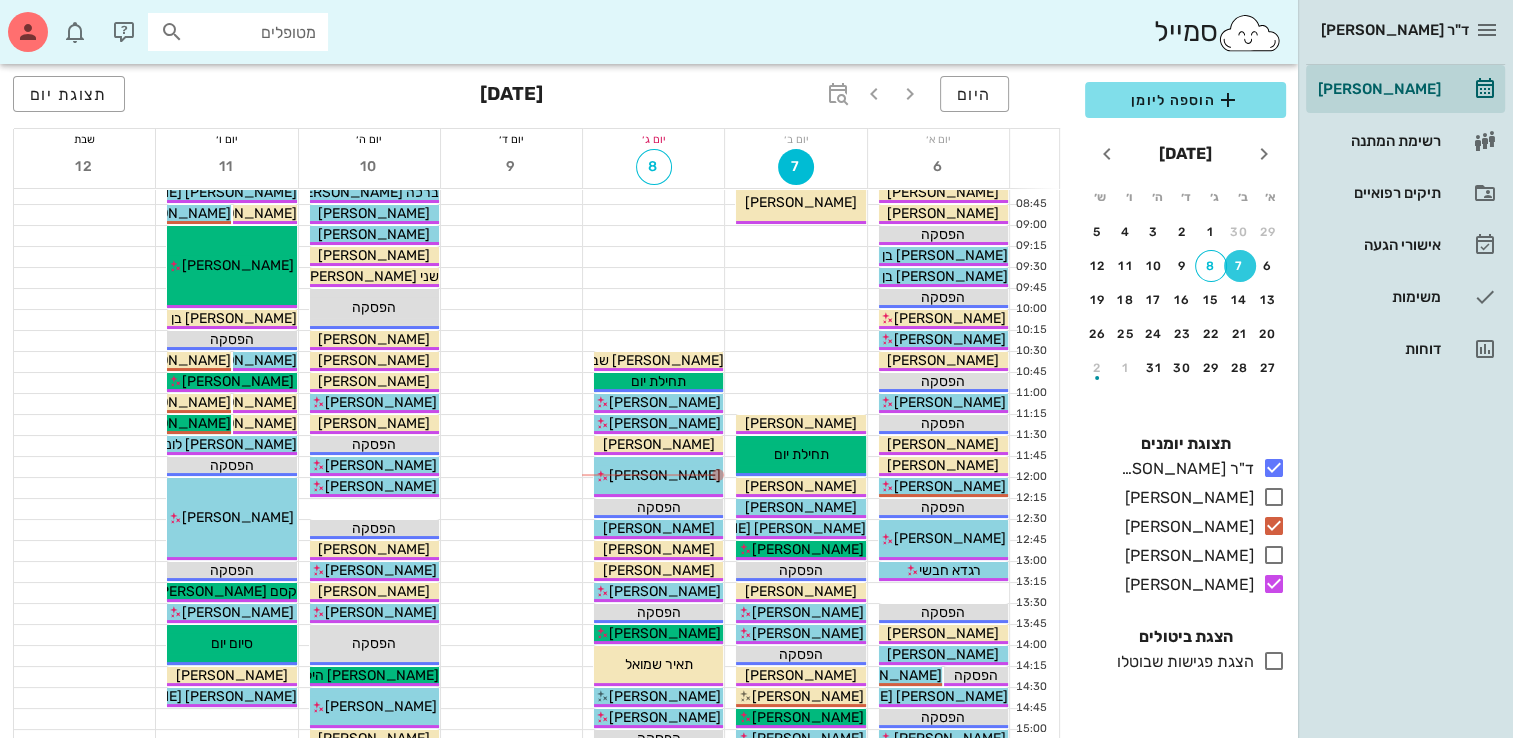 scroll, scrollTop: 0, scrollLeft: 0, axis: both 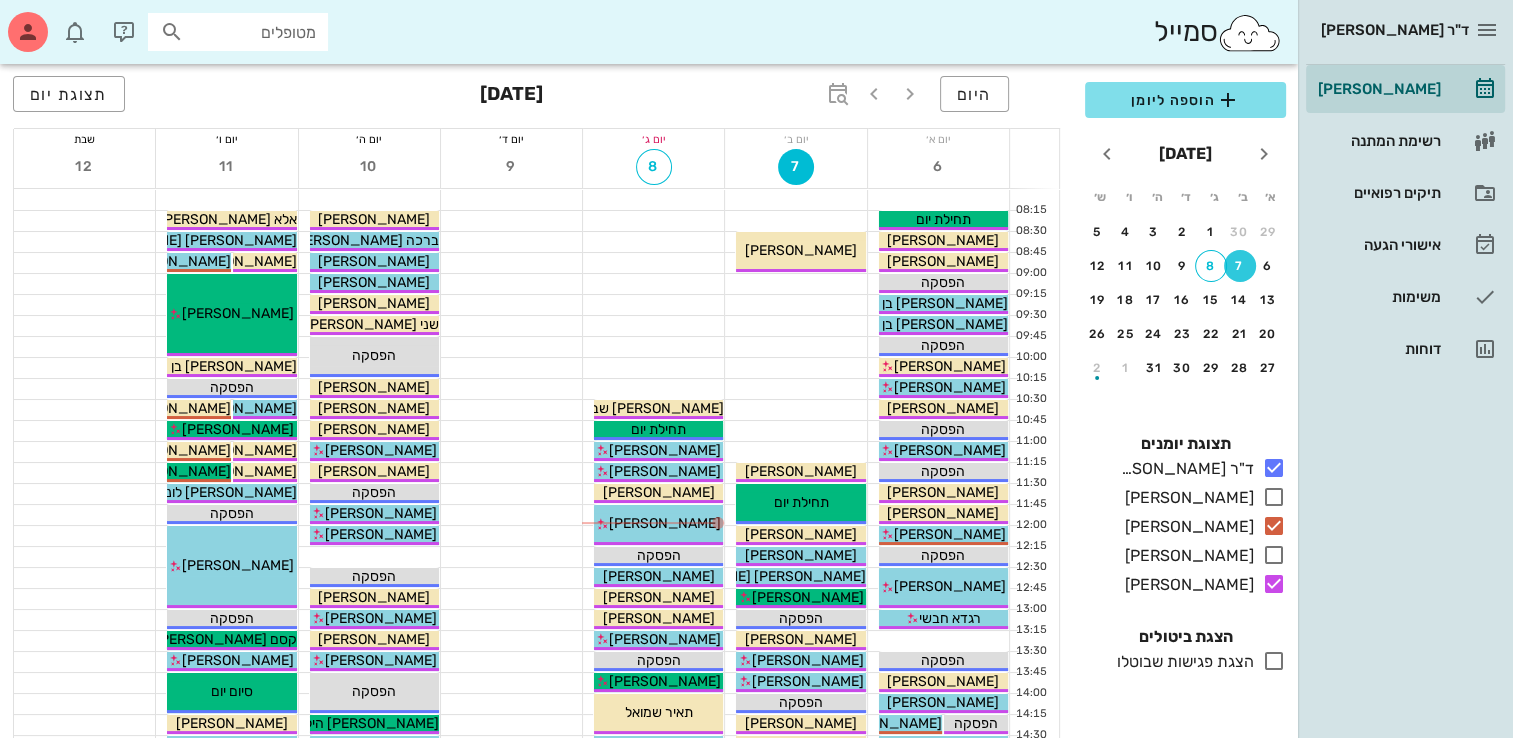 click on "[PERSON_NAME]" at bounding box center (658, 471) 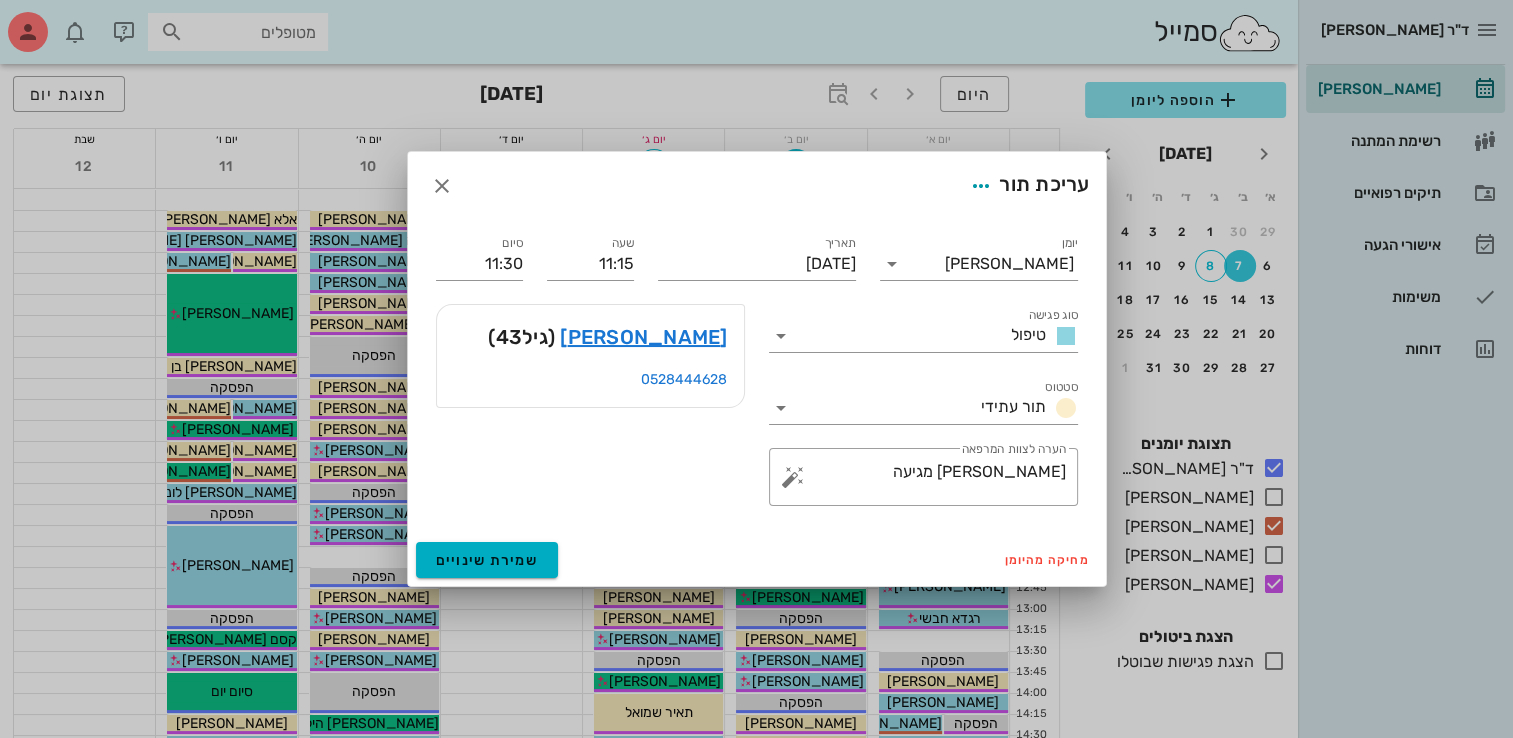 click on "[PERSON_NAME]" at bounding box center (643, 337) 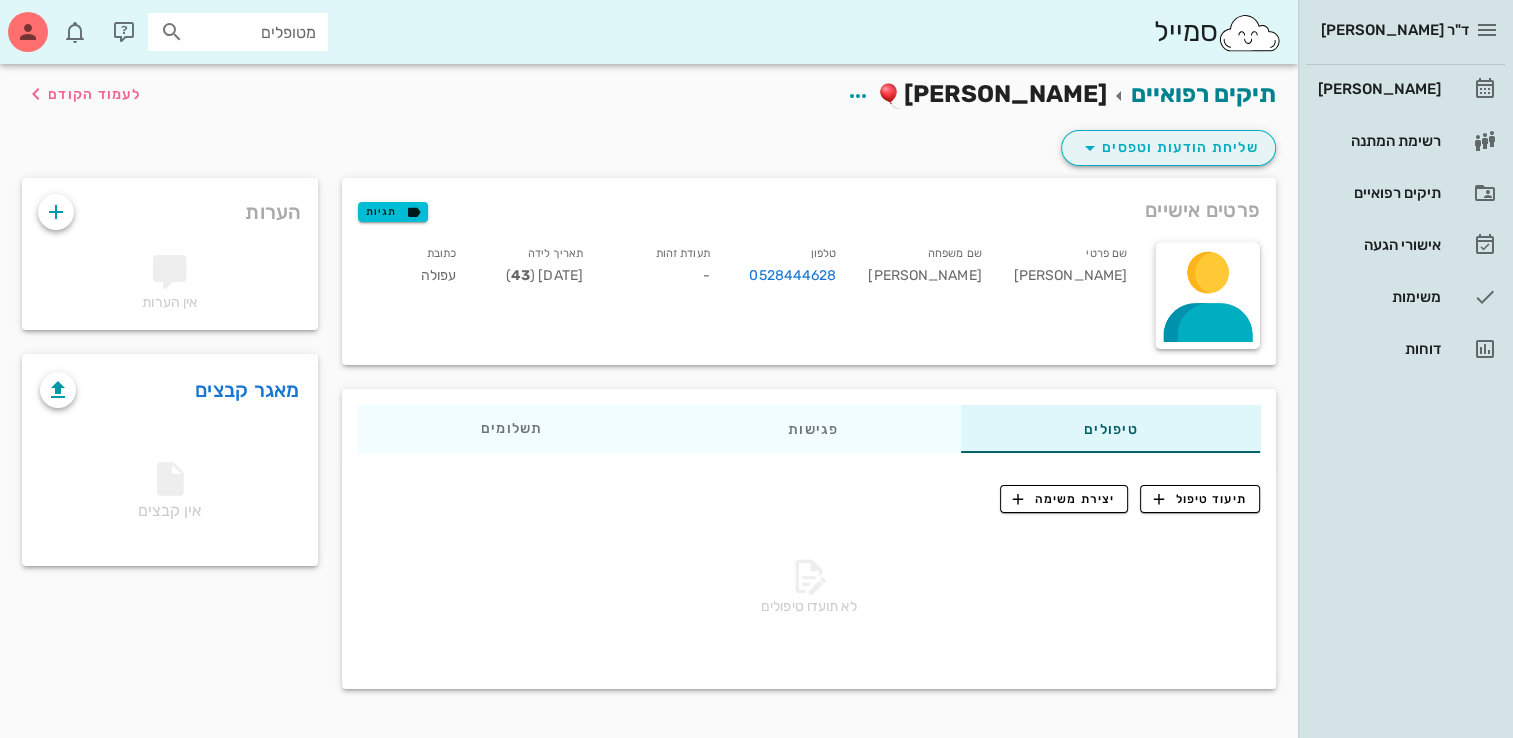 click on "שליחת הודעות וטפסים" at bounding box center [1168, 148] 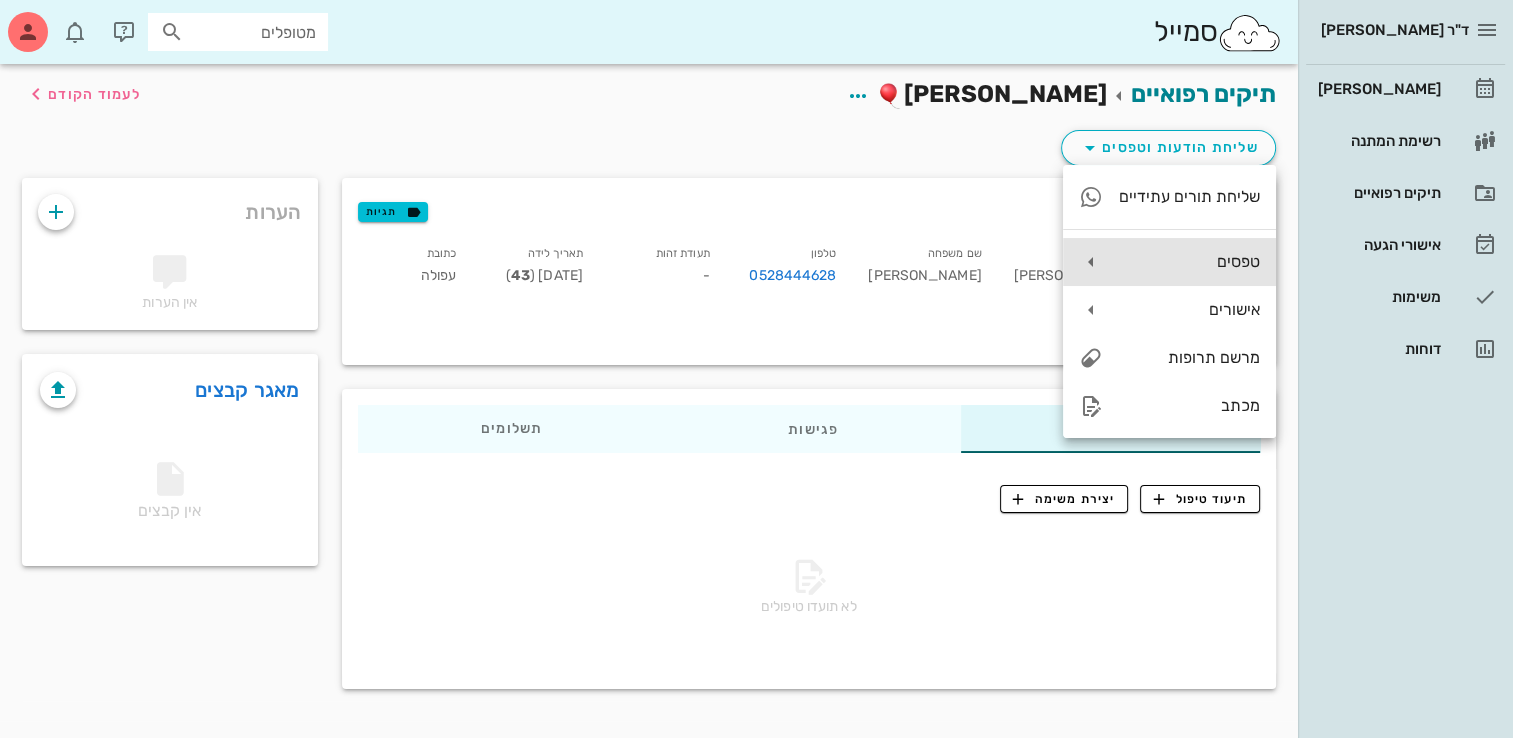 click on "טפסים" at bounding box center [1189, 261] 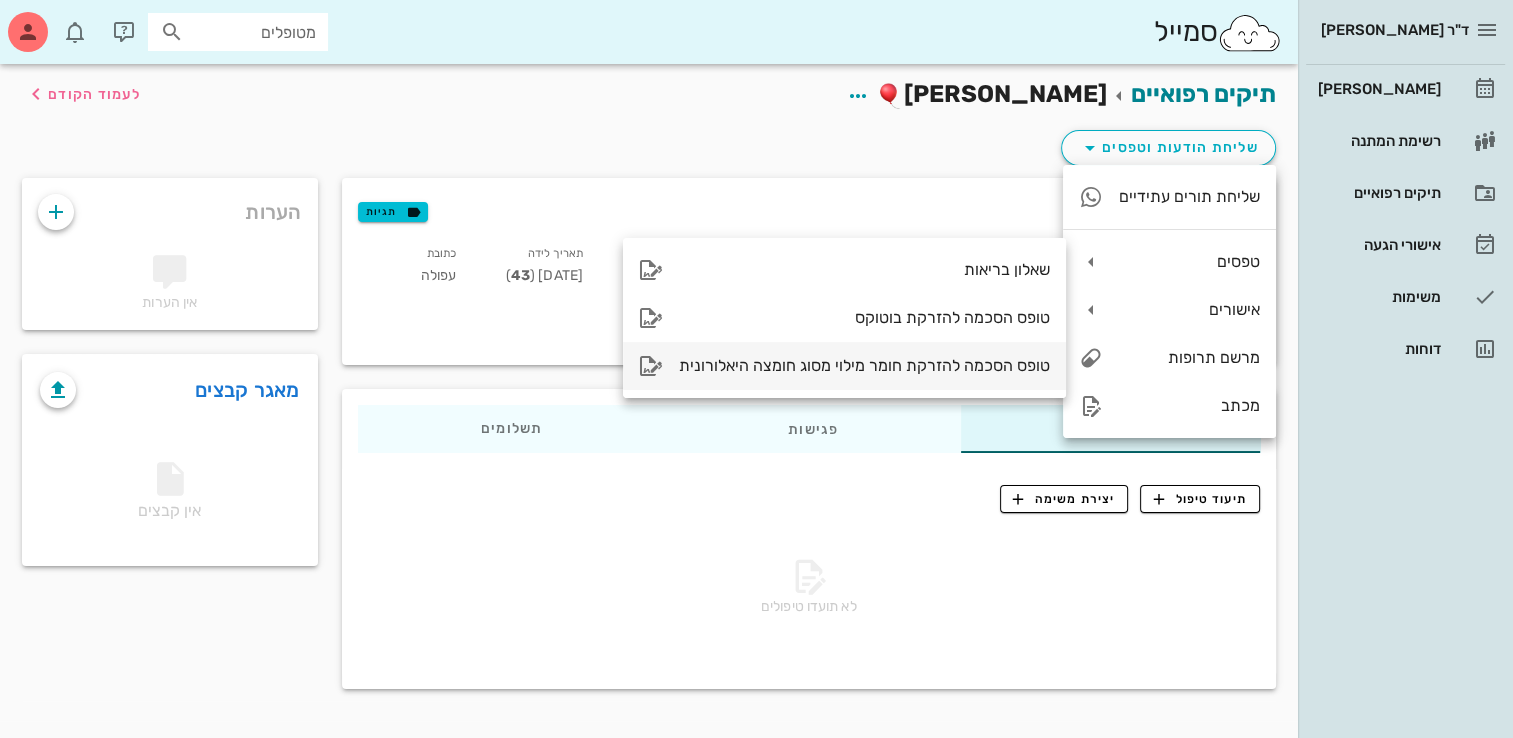 click on "טופס הסכמה להזרקת חומר מילוי מסוג חומצה היאלורונית" at bounding box center (844, 366) 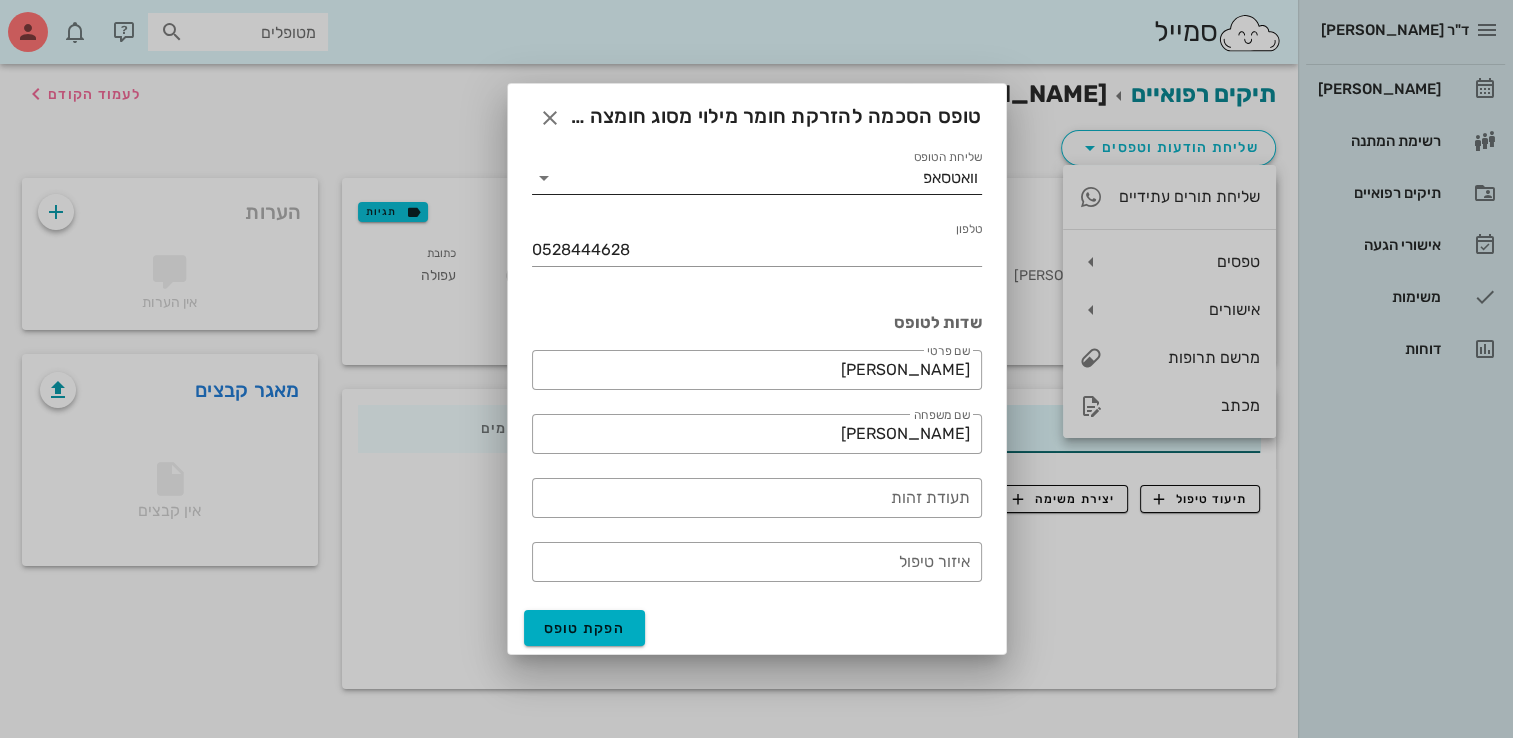 click on "שליחת הטופס" at bounding box center (741, 178) 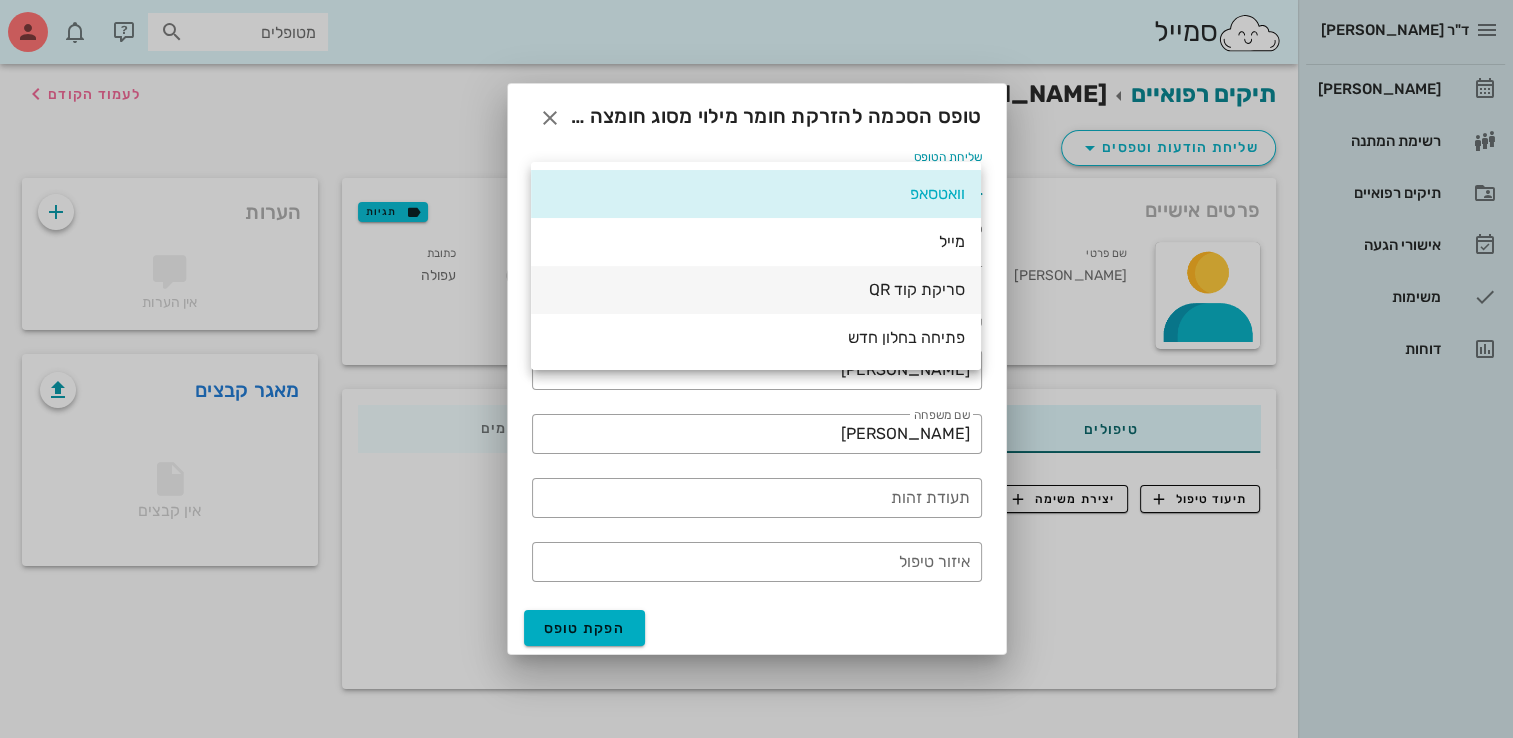 click on "סריקת קוד QR" at bounding box center (756, 289) 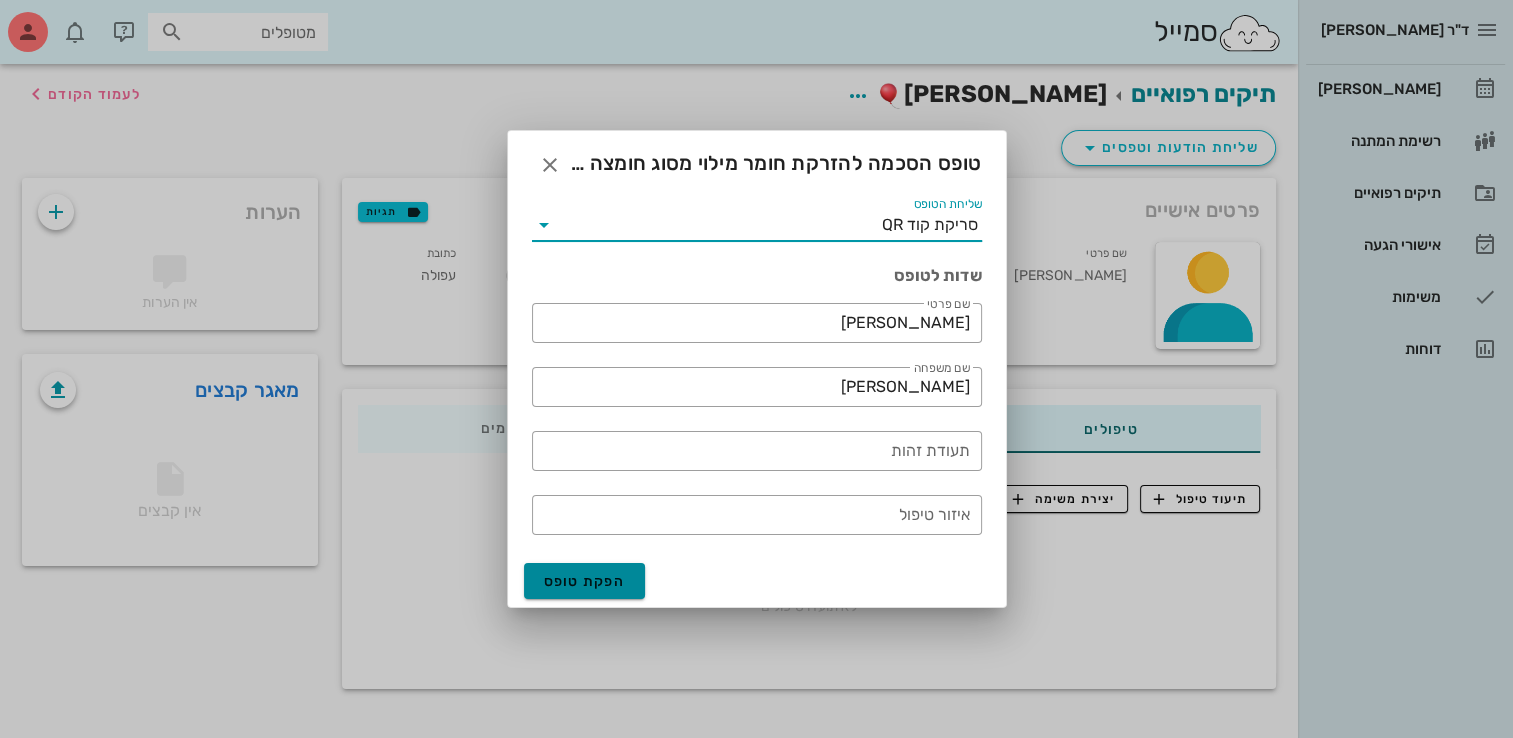 click on "הפקת טופס" at bounding box center (585, 581) 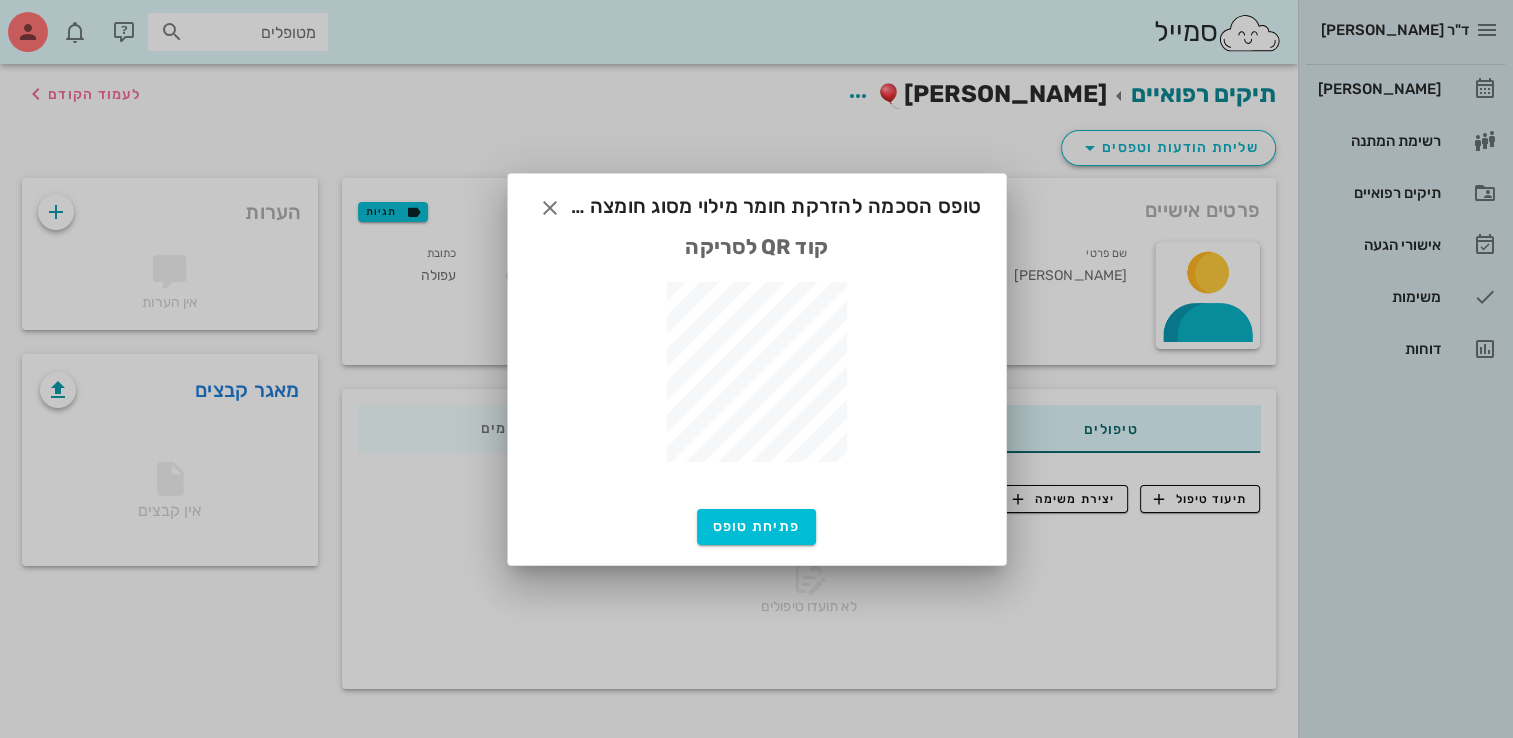 click at bounding box center (550, 208) 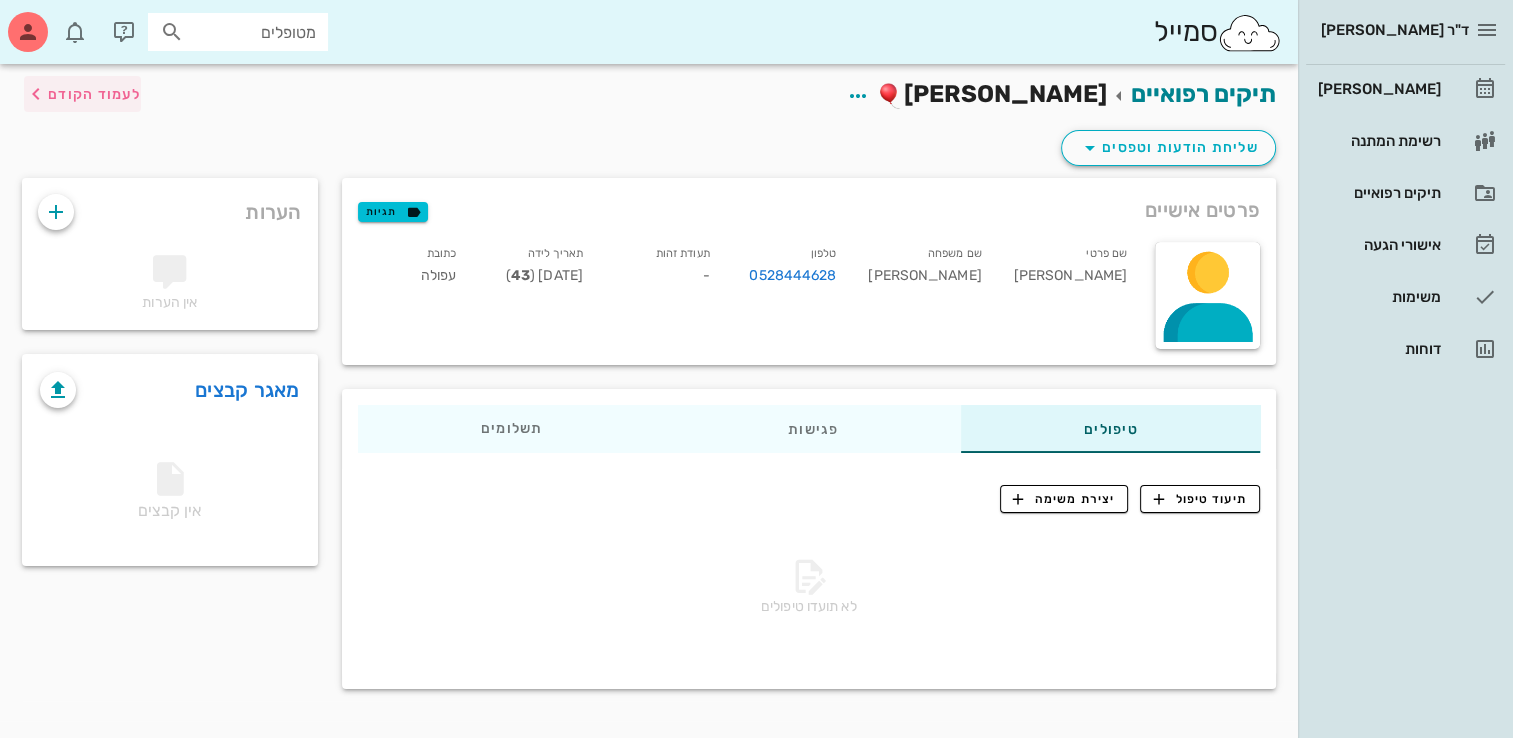 click on "לעמוד הקודם" at bounding box center (94, 94) 